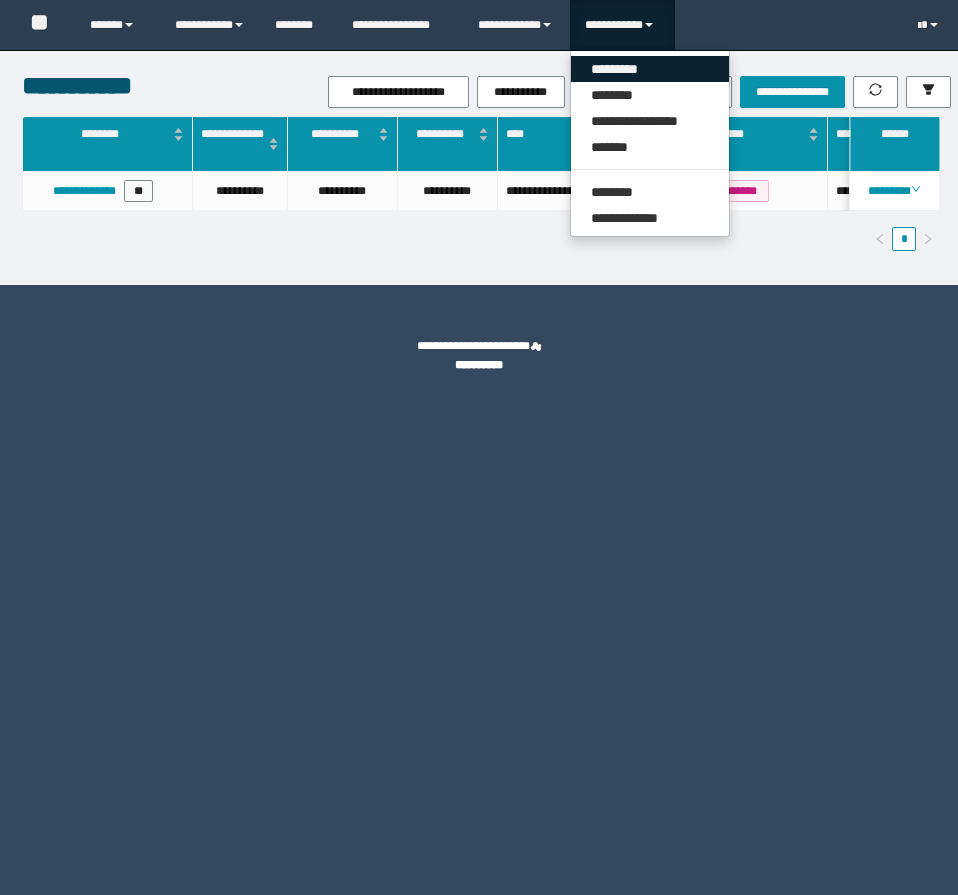 scroll, scrollTop: 0, scrollLeft: 0, axis: both 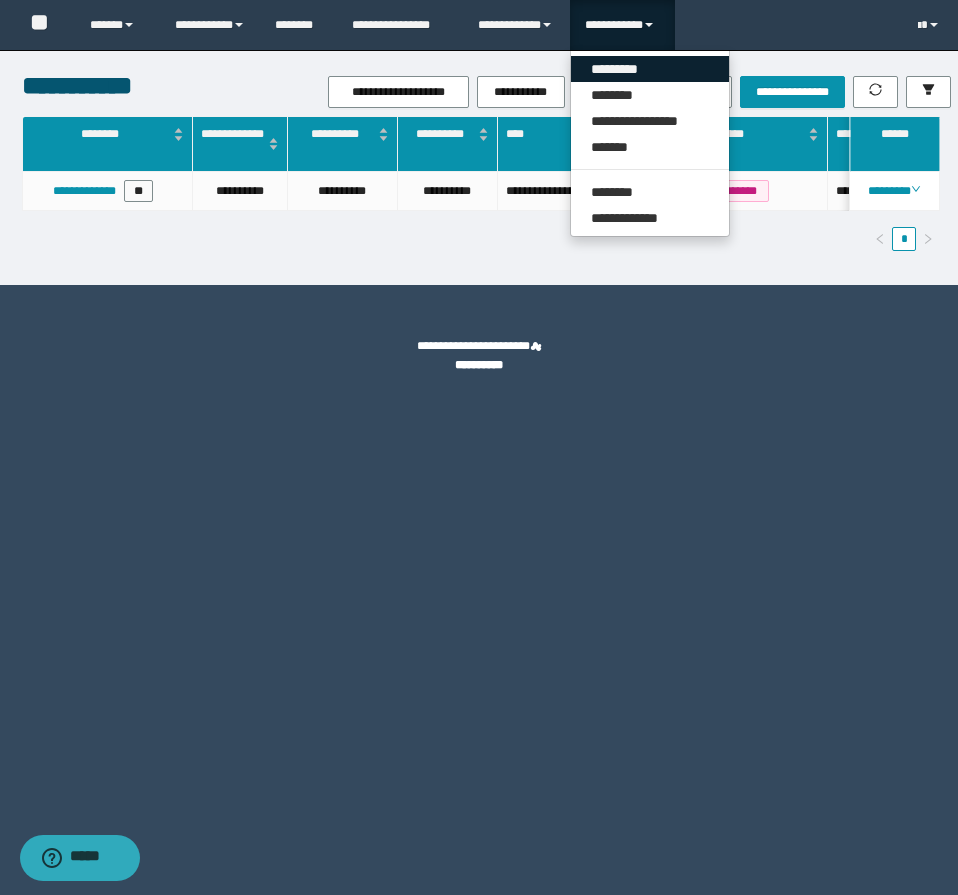 click on "*********" at bounding box center (650, 69) 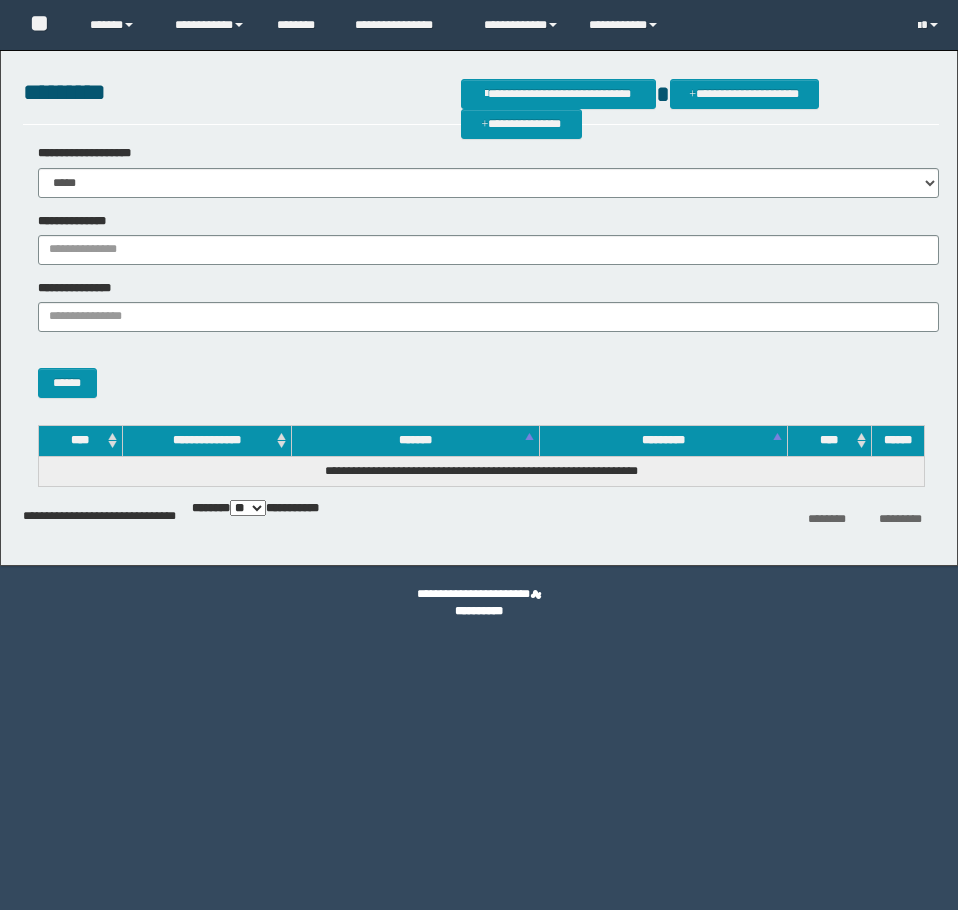 scroll, scrollTop: 0, scrollLeft: 0, axis: both 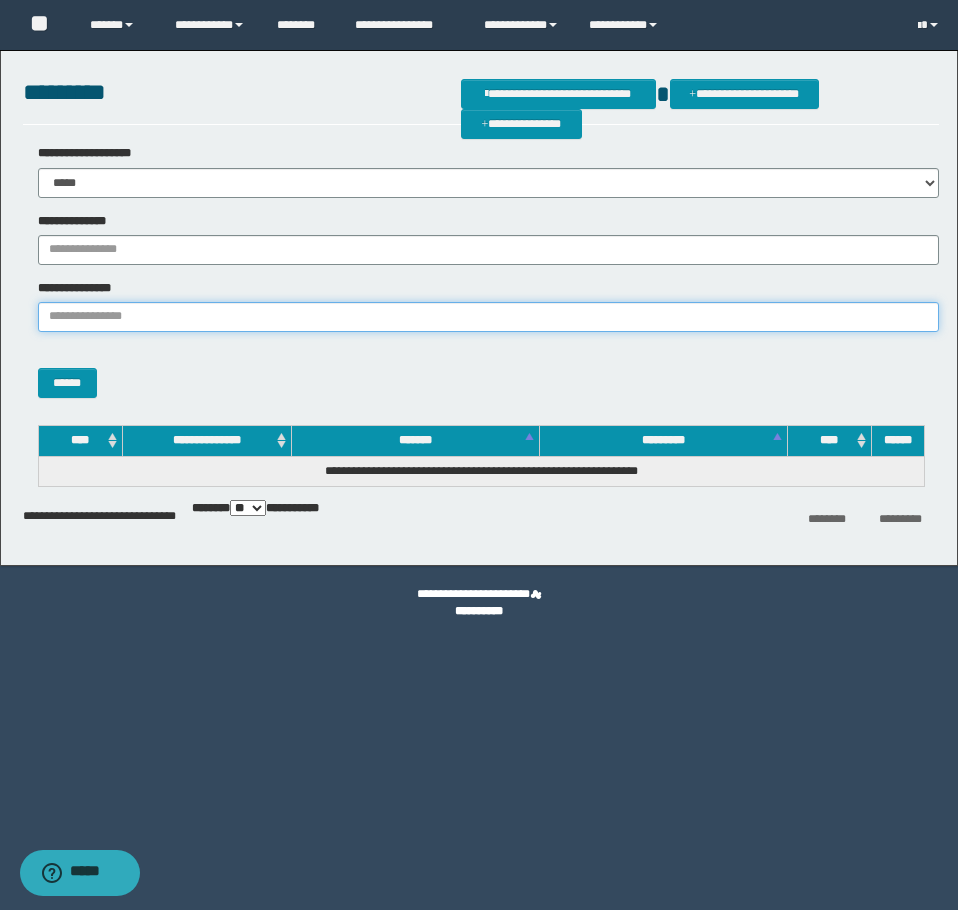 click on "**********" at bounding box center (488, 317) 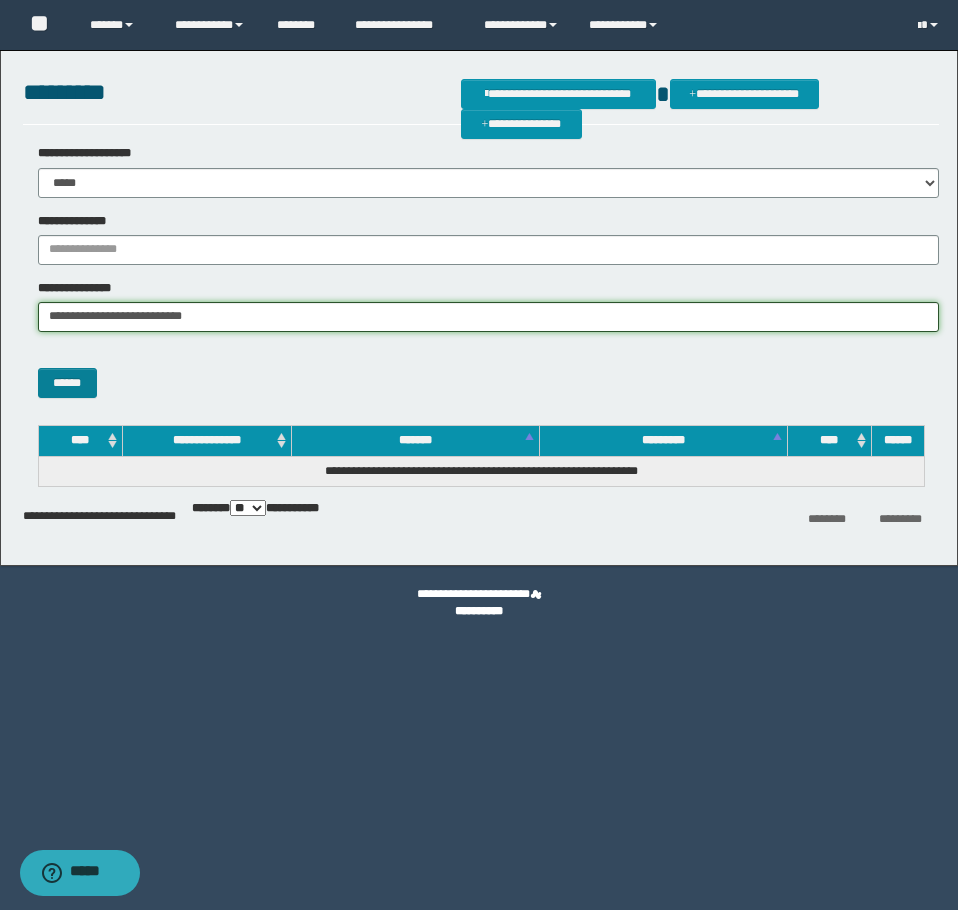 type on "**********" 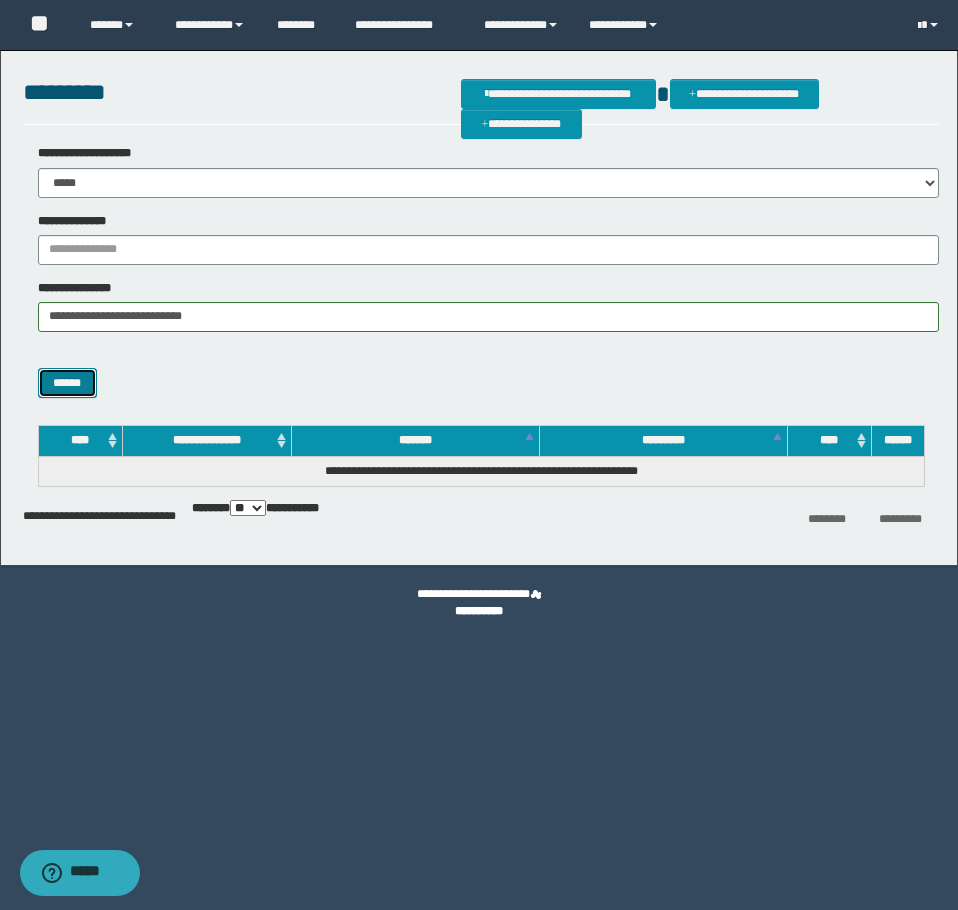 click on "******" at bounding box center (67, 383) 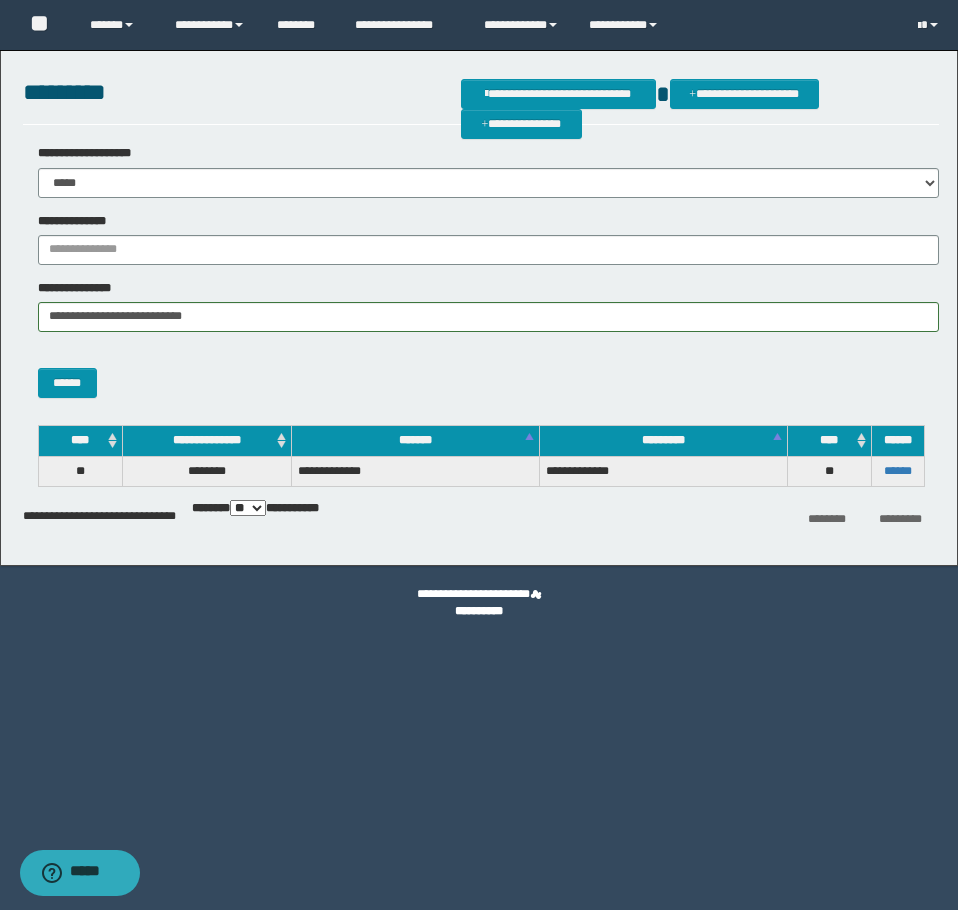 click on "******" at bounding box center (897, 471) 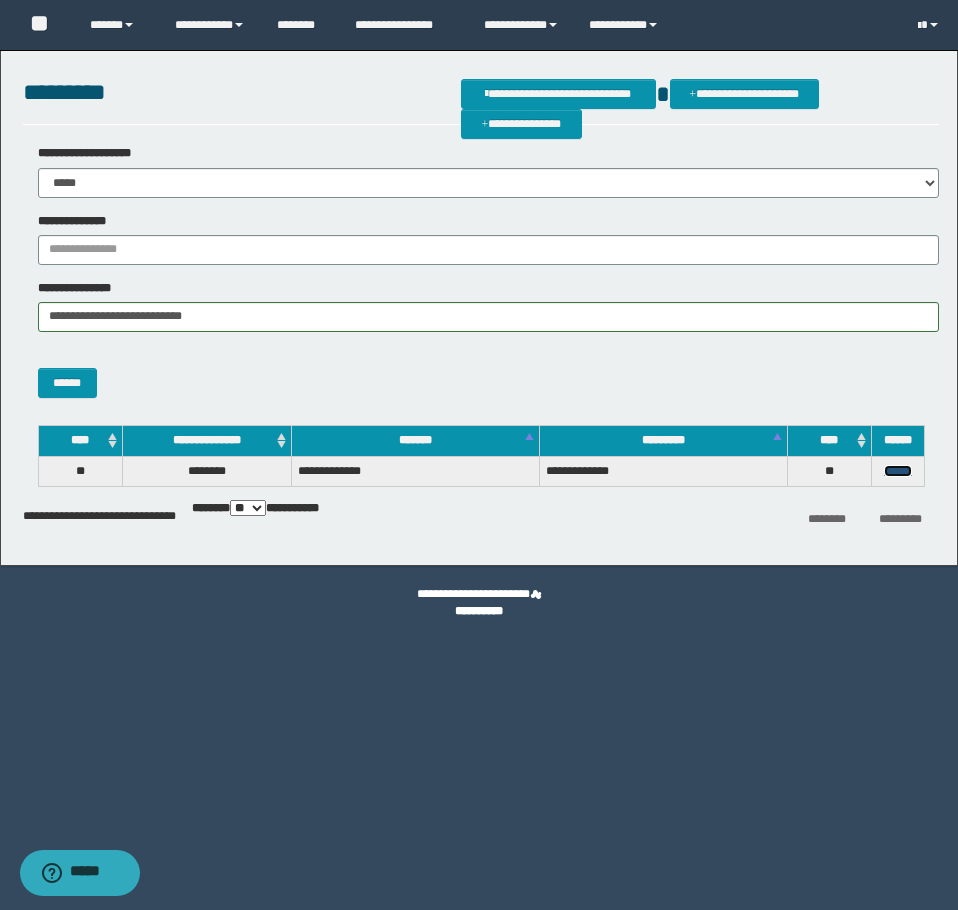 click on "******" at bounding box center [898, 471] 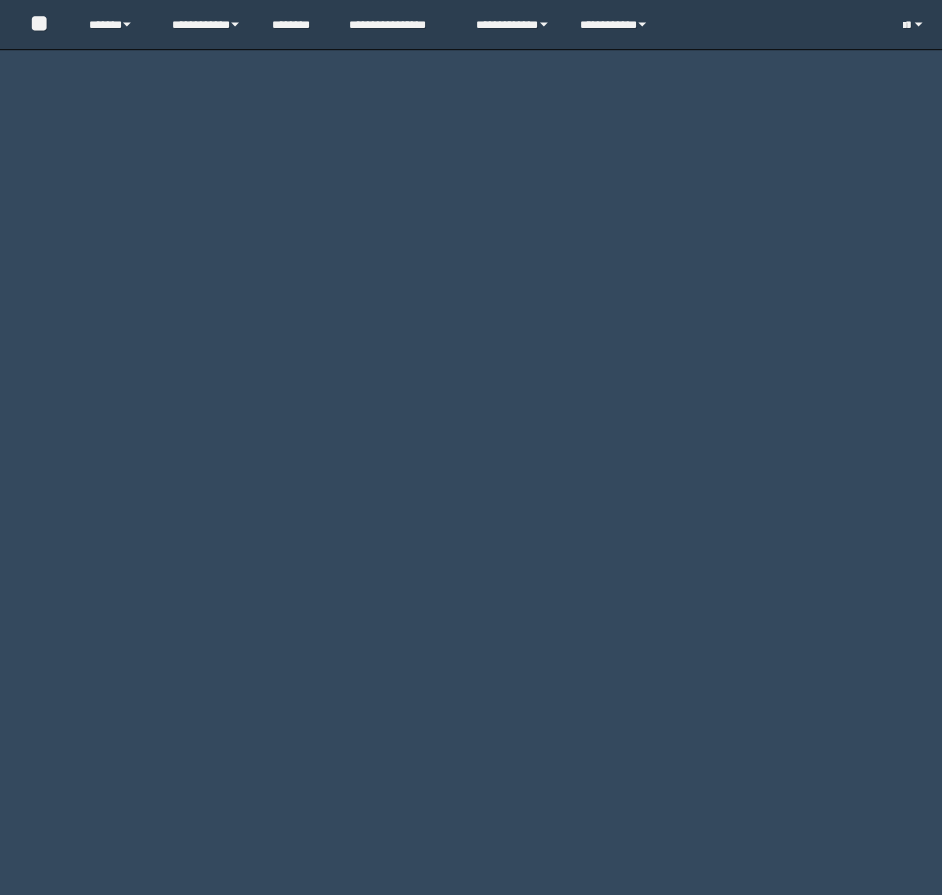 scroll, scrollTop: 0, scrollLeft: 0, axis: both 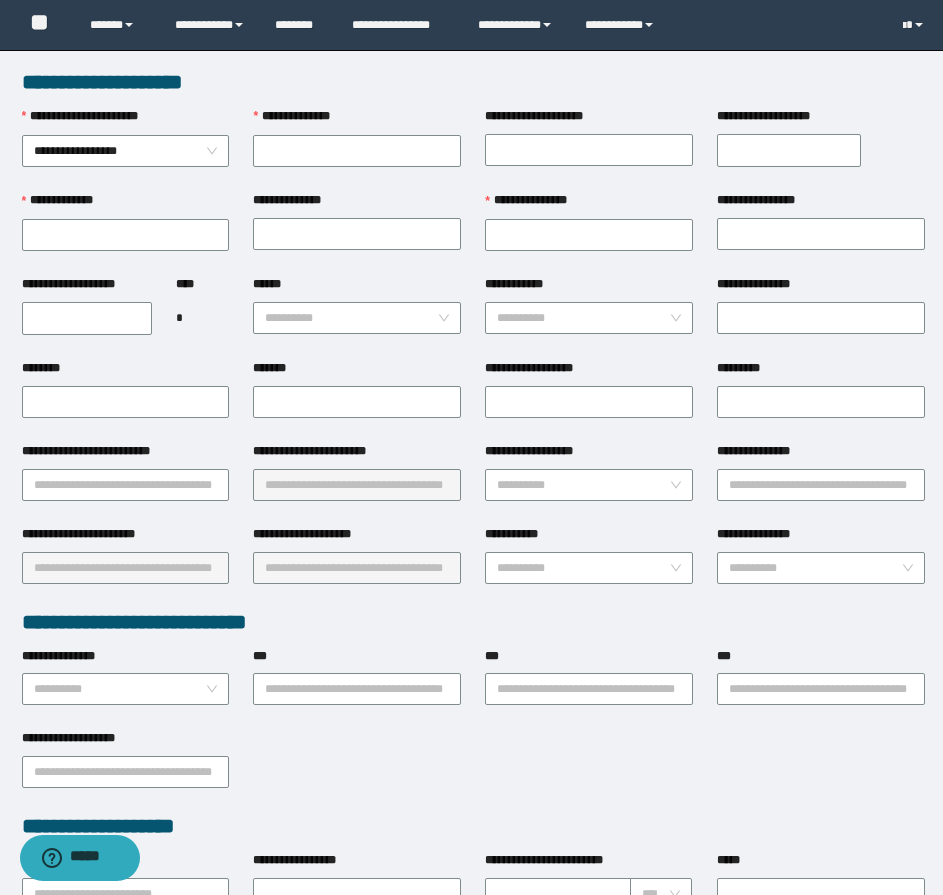 type on "********" 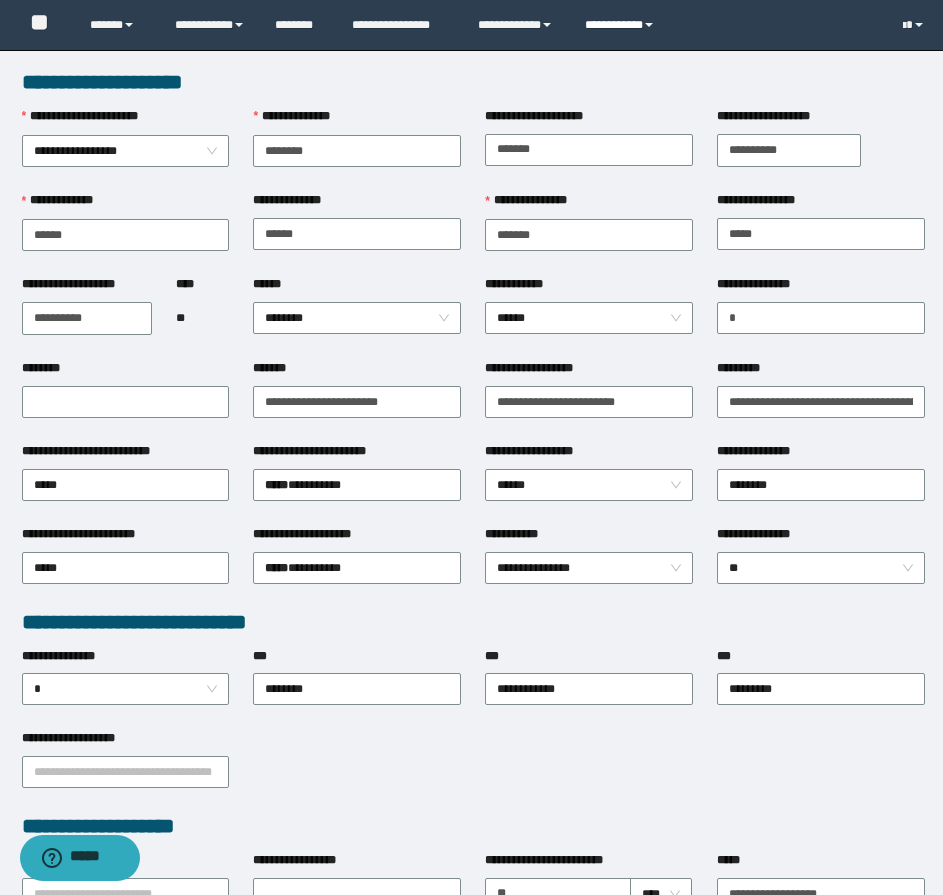 click on "**********" at bounding box center [622, 25] 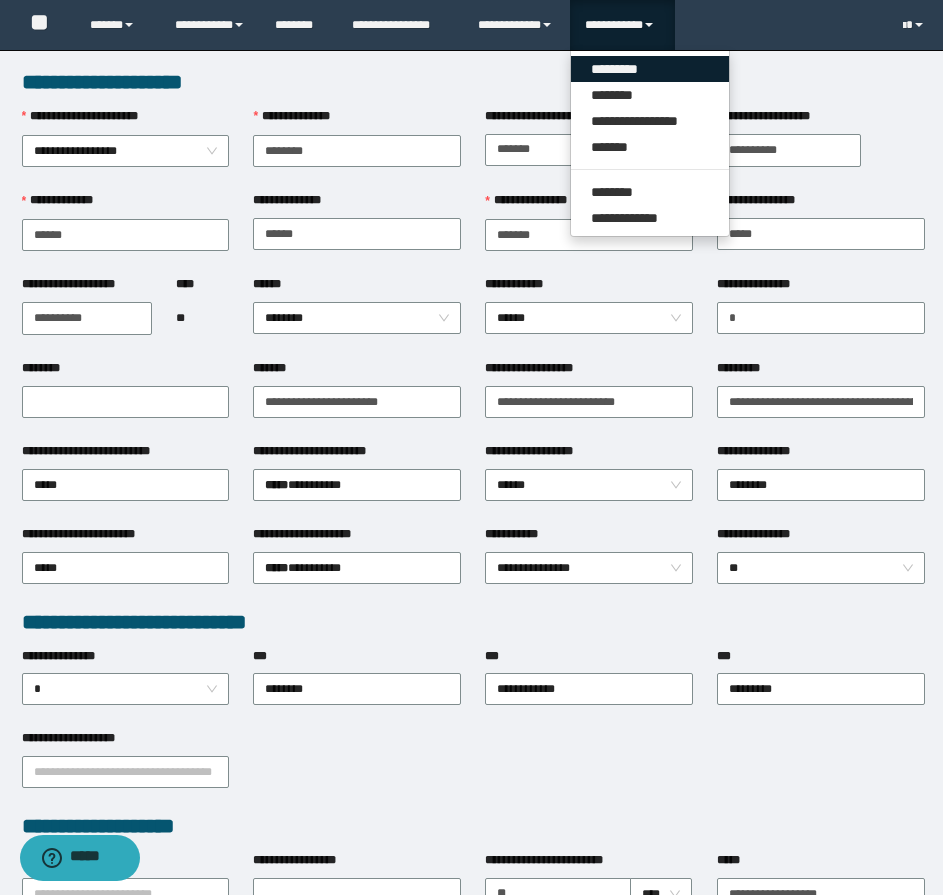 click on "*********" at bounding box center [650, 69] 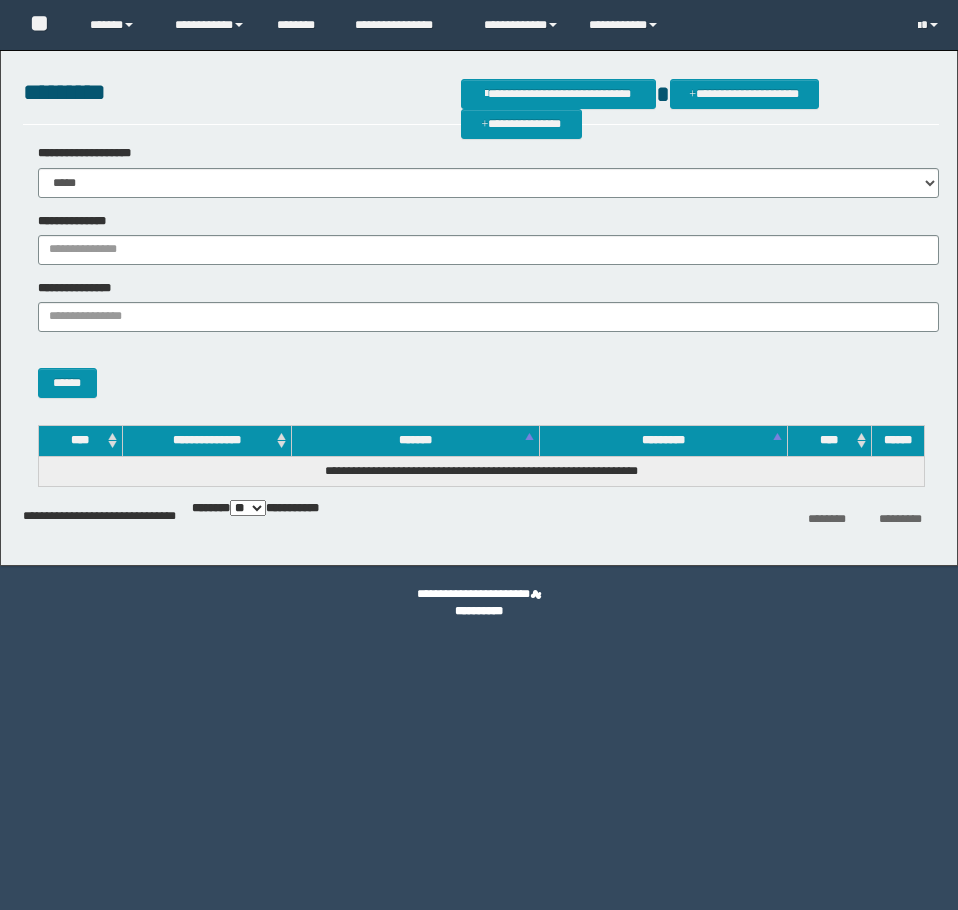 scroll, scrollTop: 0, scrollLeft: 0, axis: both 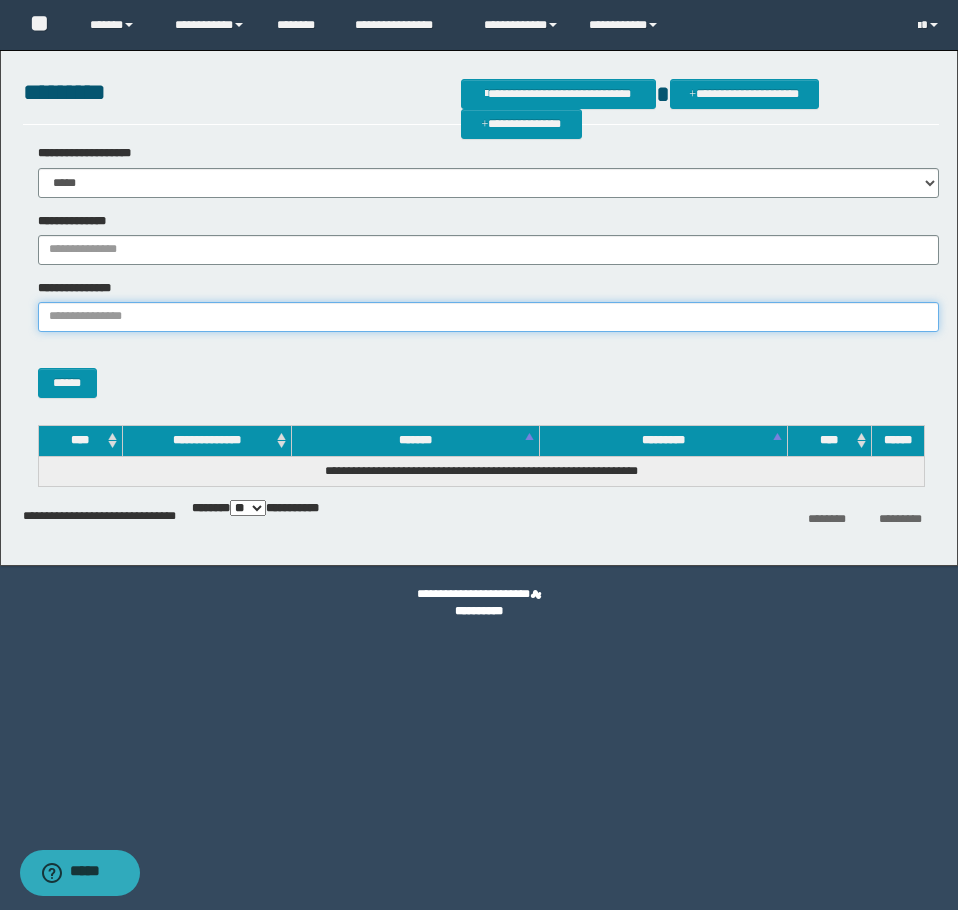 click on "**********" at bounding box center (488, 317) 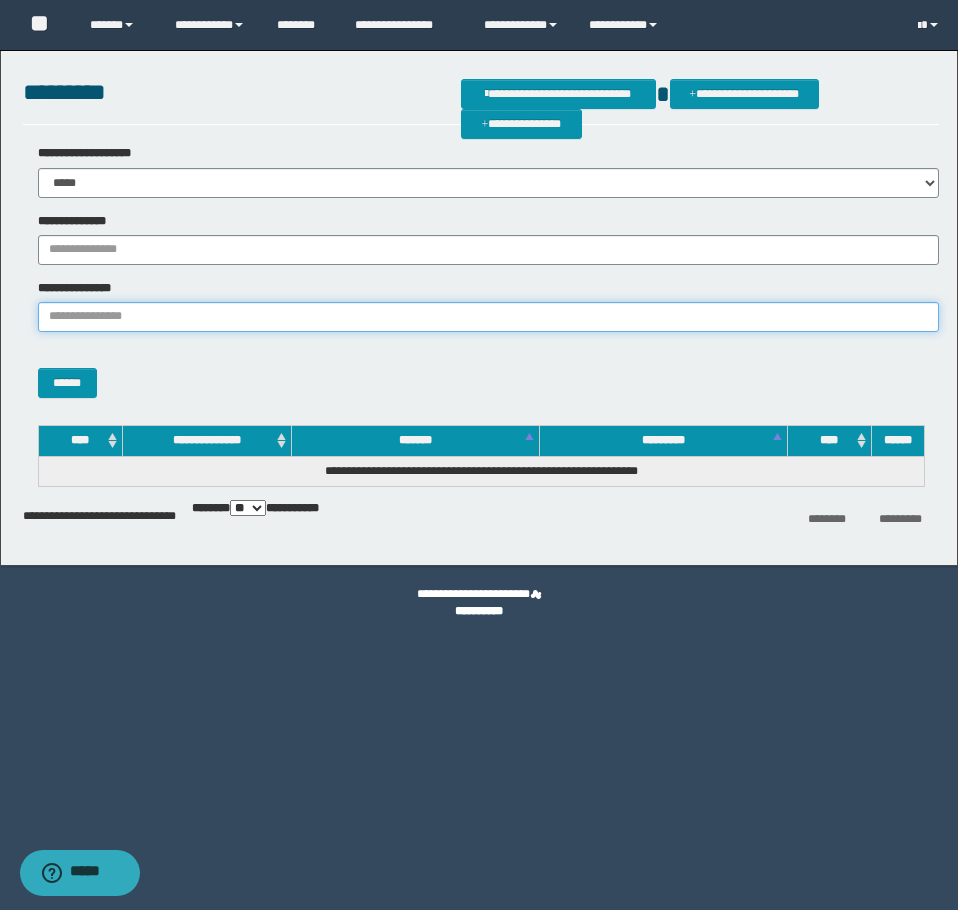 click on "**********" at bounding box center [488, 317] 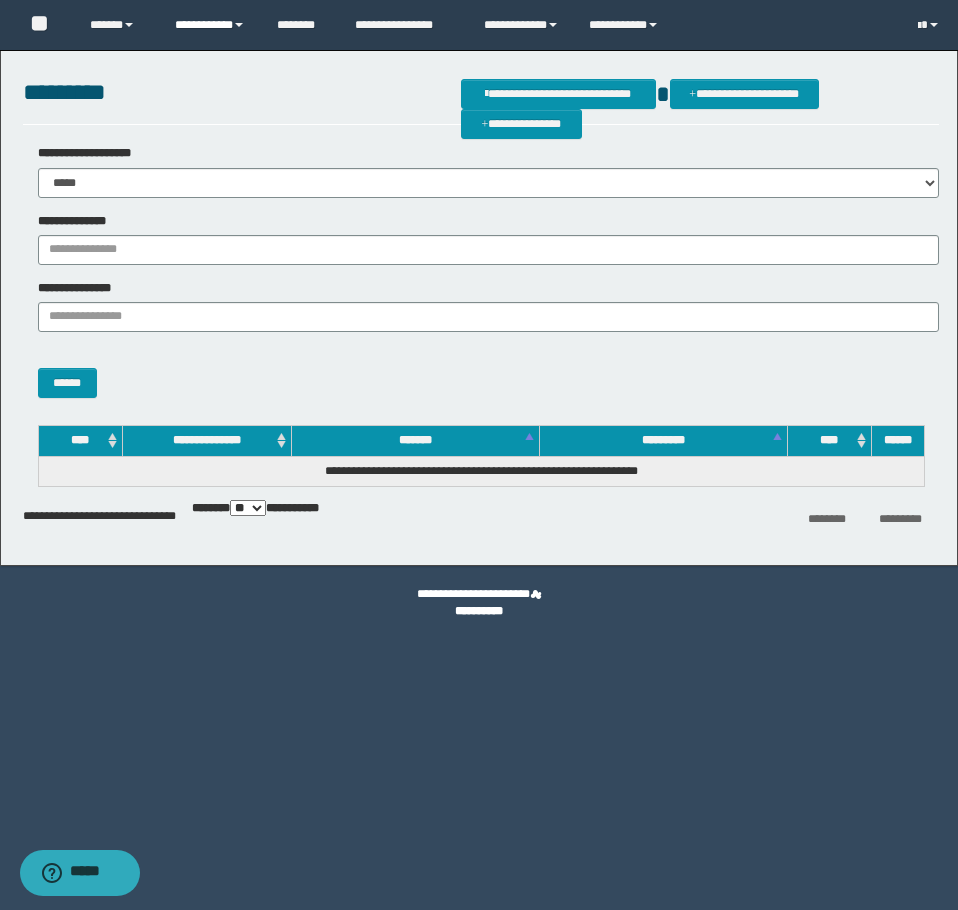 click on "**********" at bounding box center (210, 25) 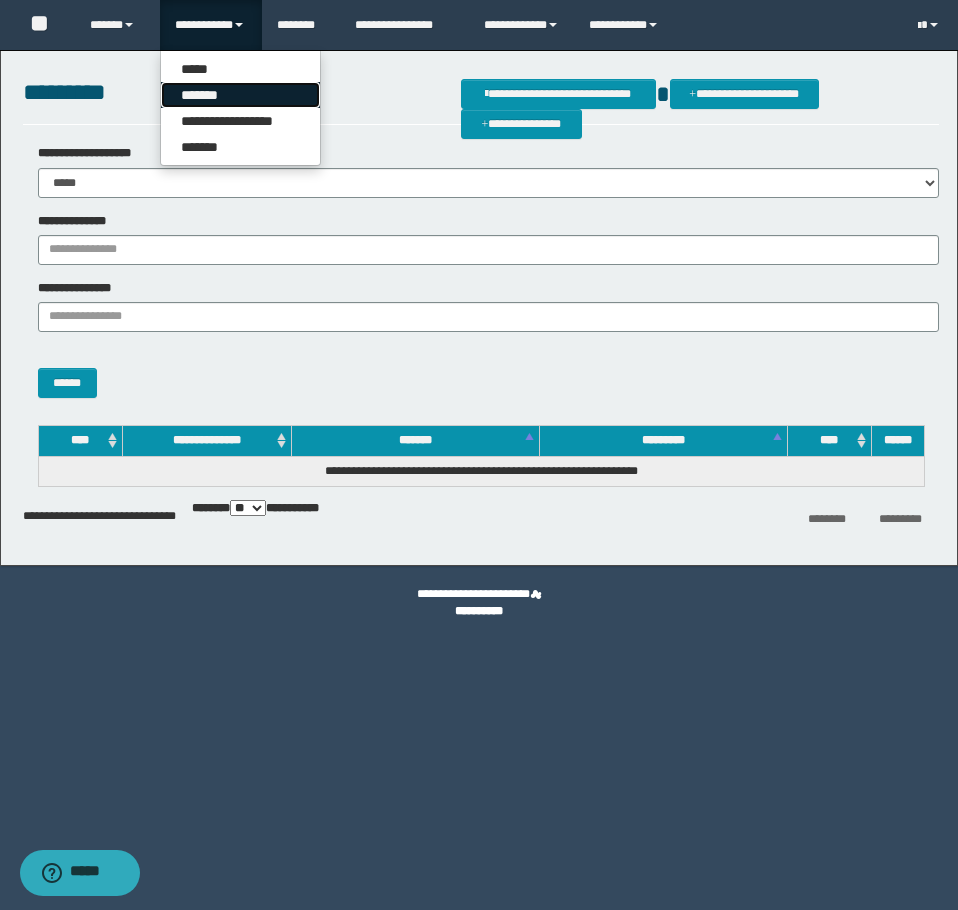 click on "*******" at bounding box center (240, 95) 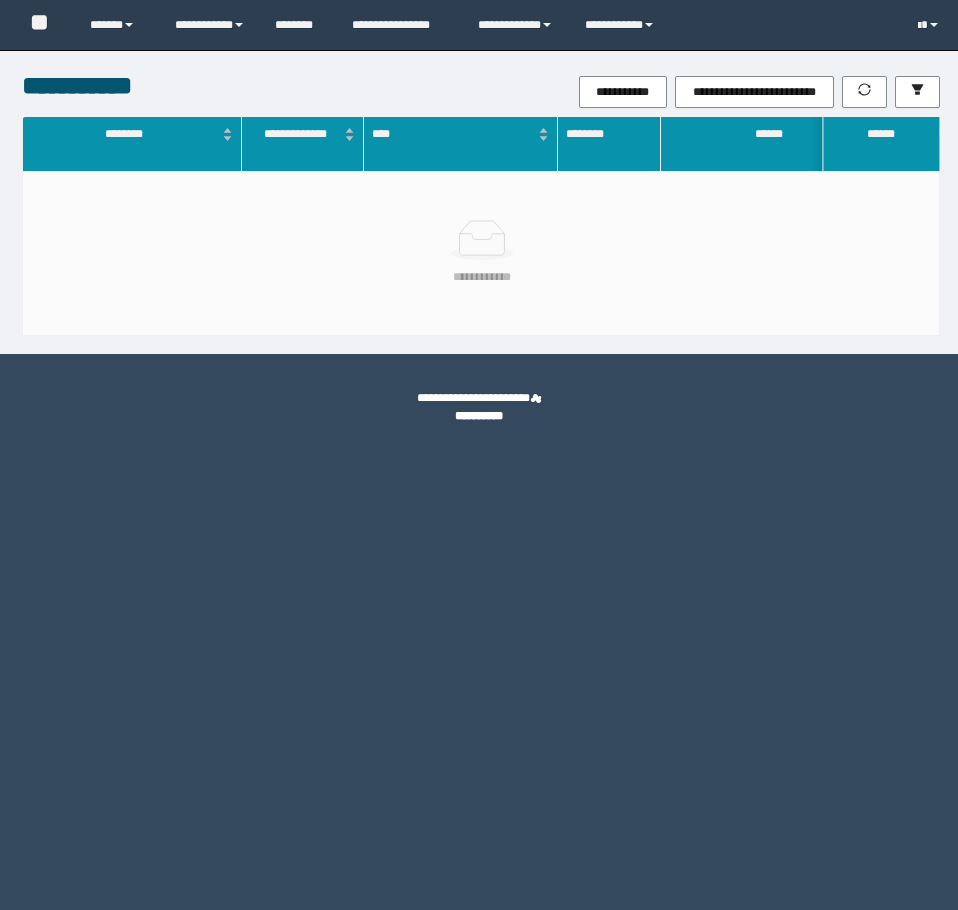scroll, scrollTop: 0, scrollLeft: 0, axis: both 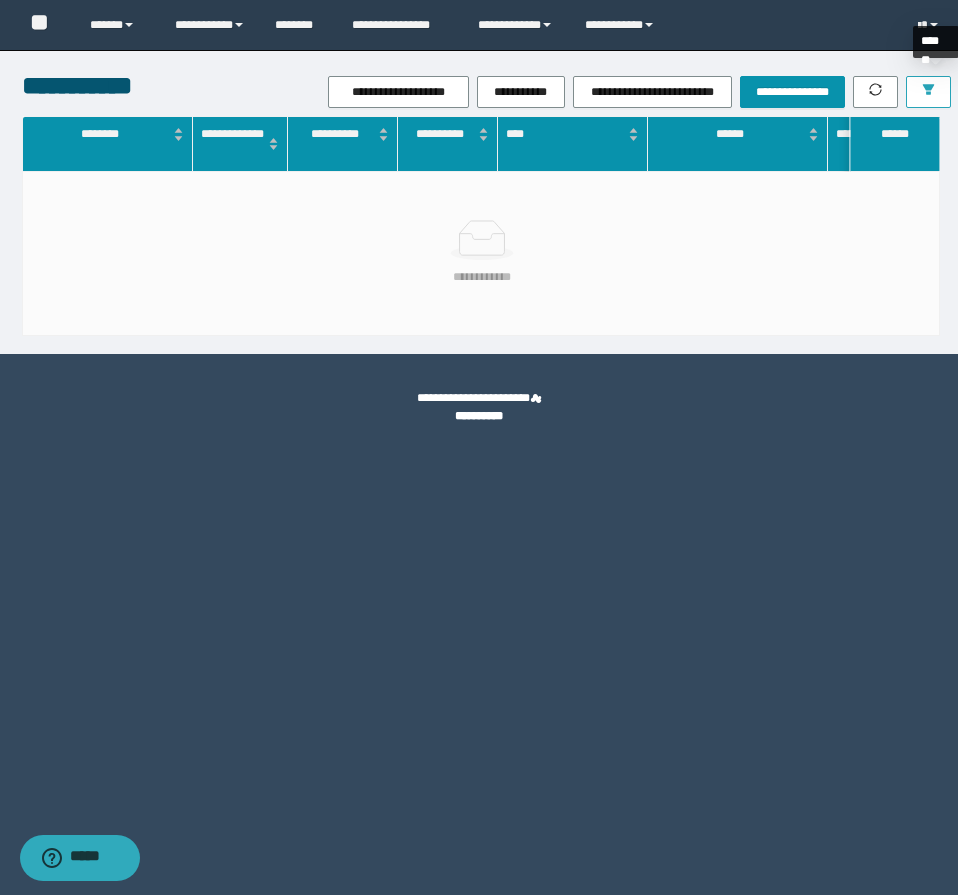 click at bounding box center [928, 91] 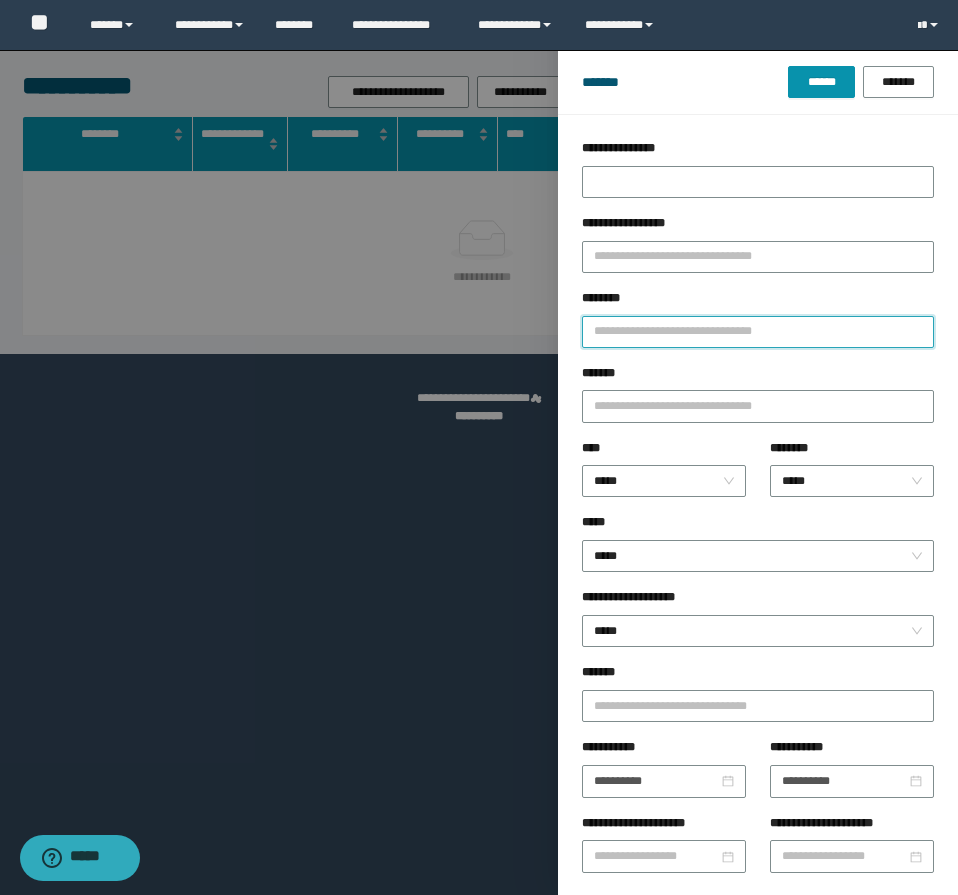 click on "********" at bounding box center (758, 332) 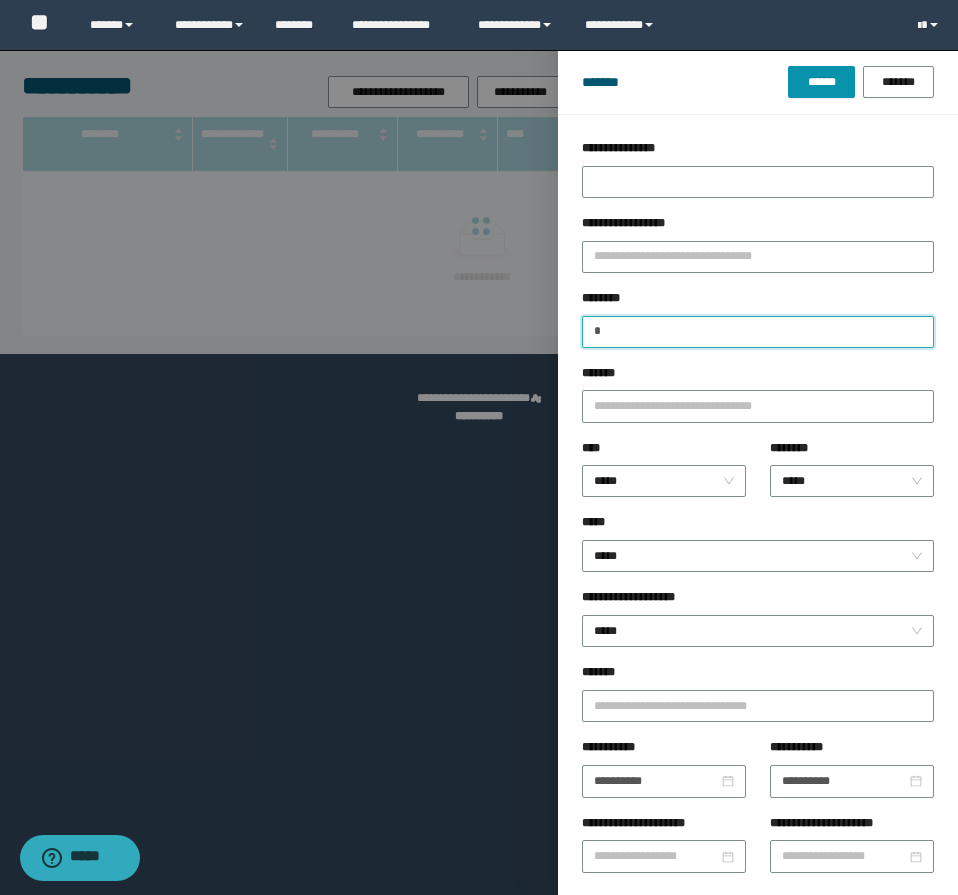 type on "**" 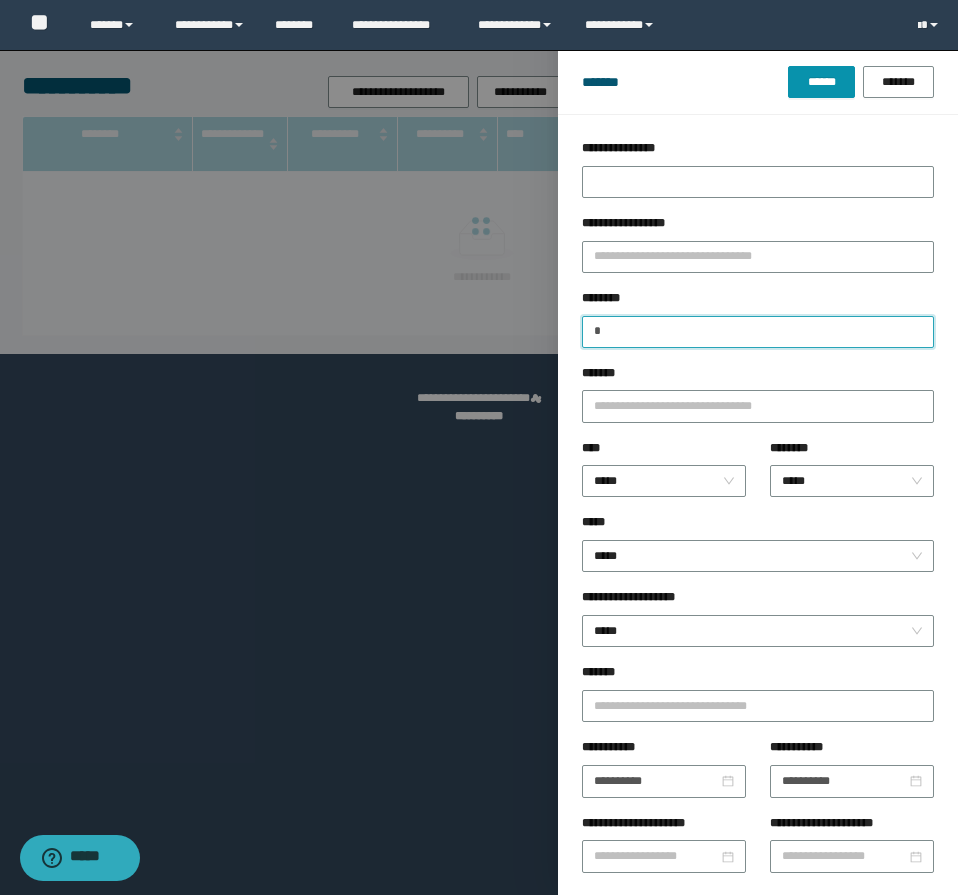 type 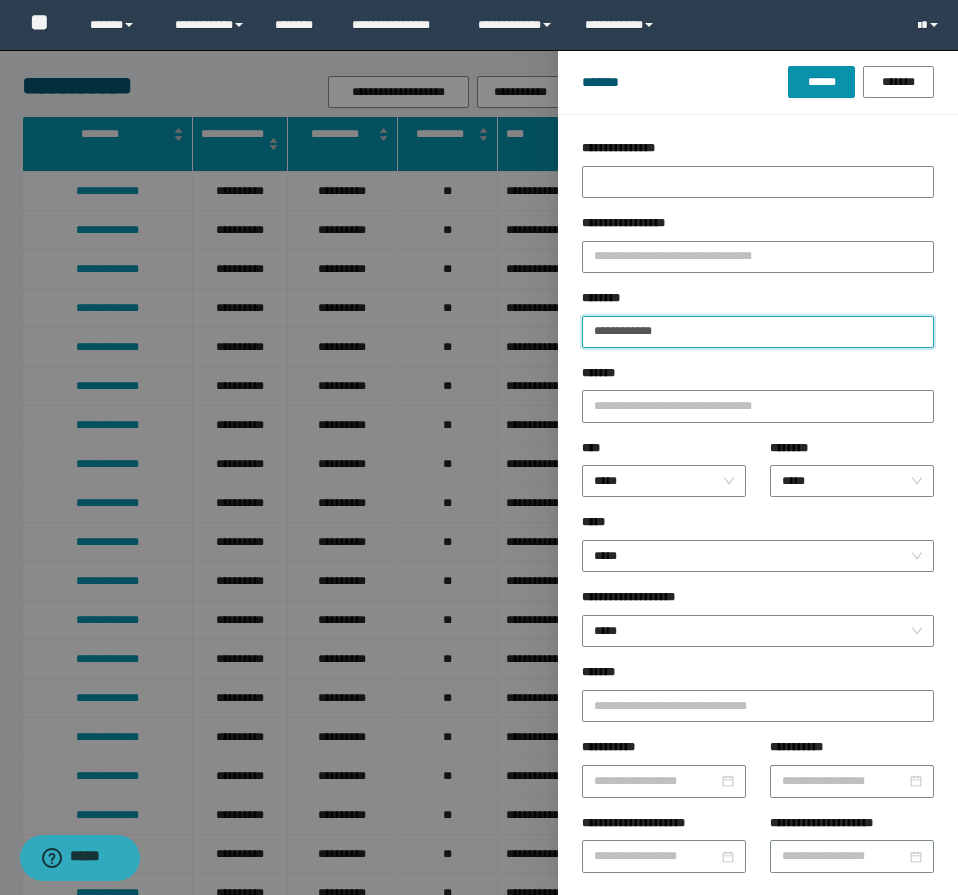 click on "**********" at bounding box center (758, 332) 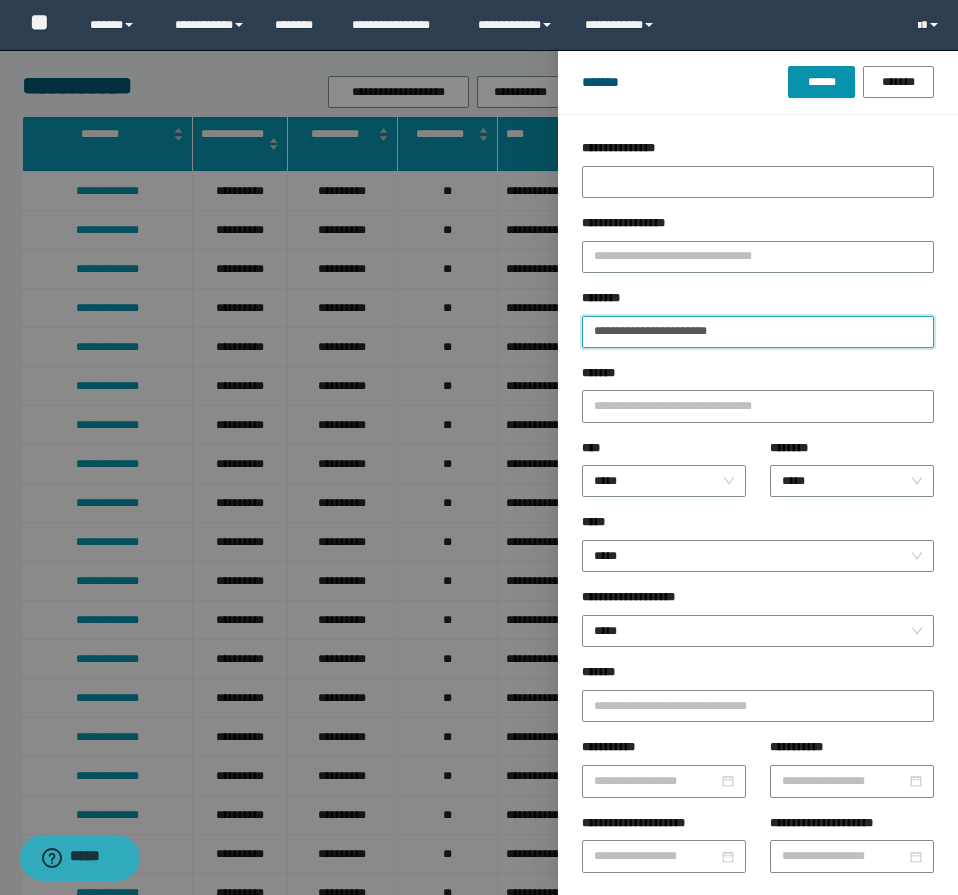 type on "**********" 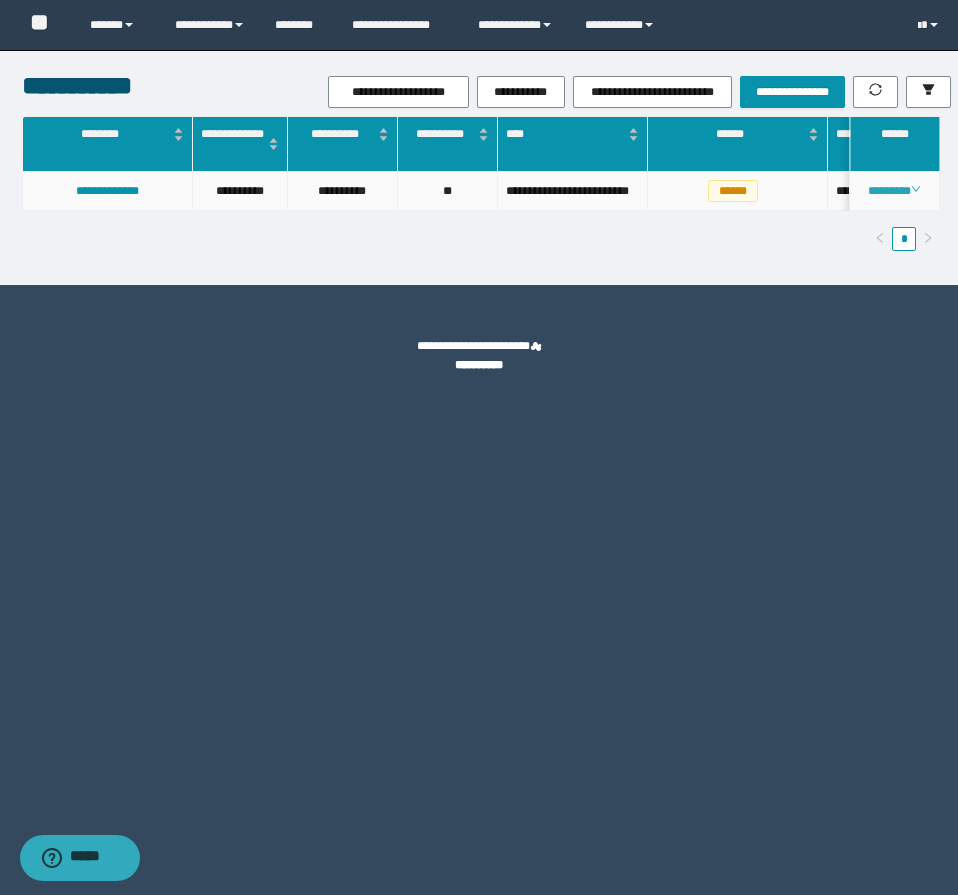click on "********" at bounding box center [894, 191] 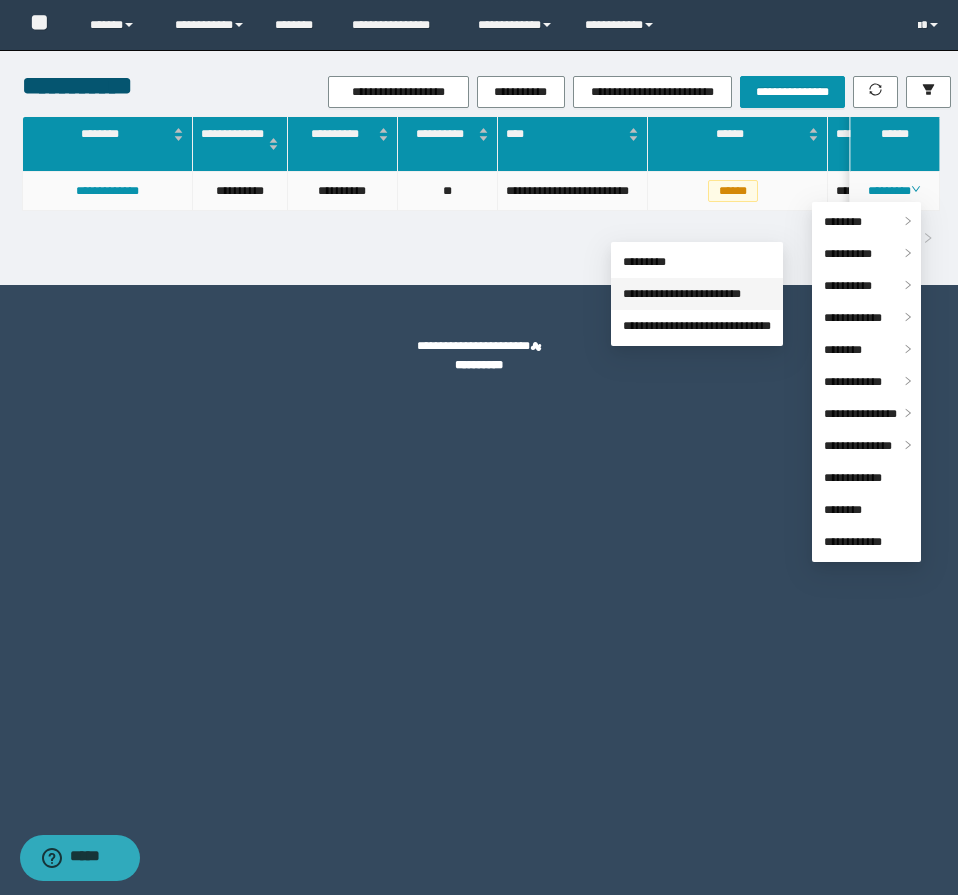 click on "**********" at bounding box center (682, 294) 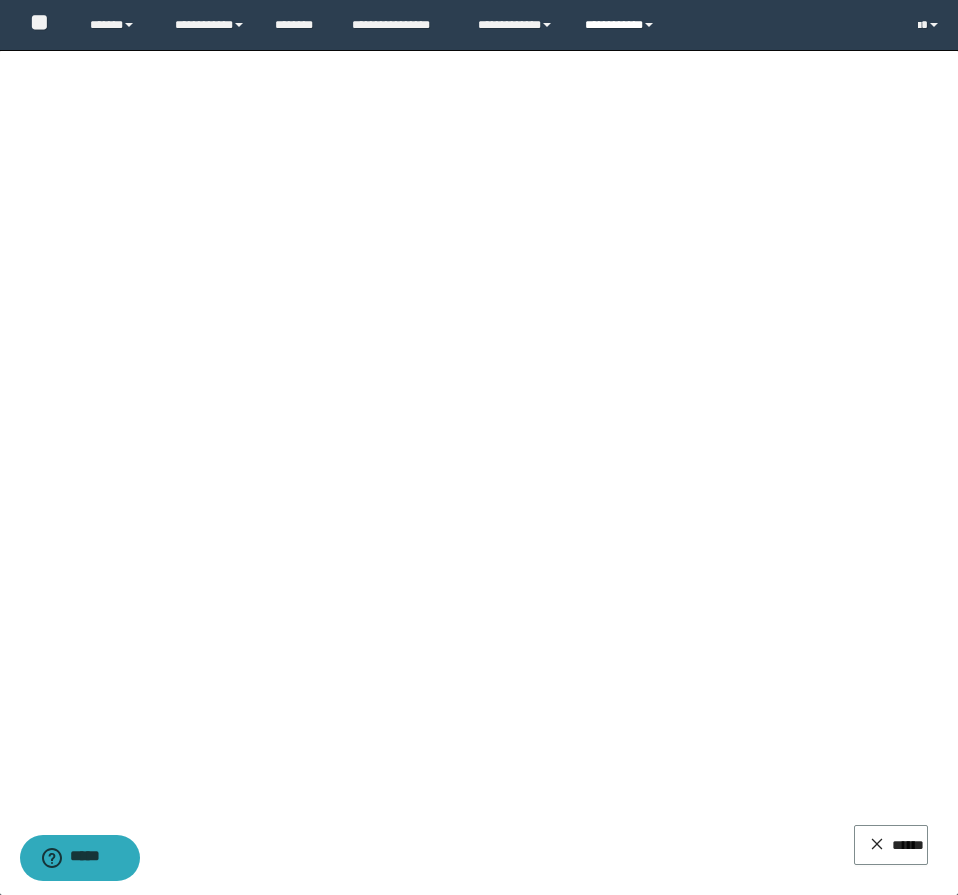 click on "**********" at bounding box center [622, 25] 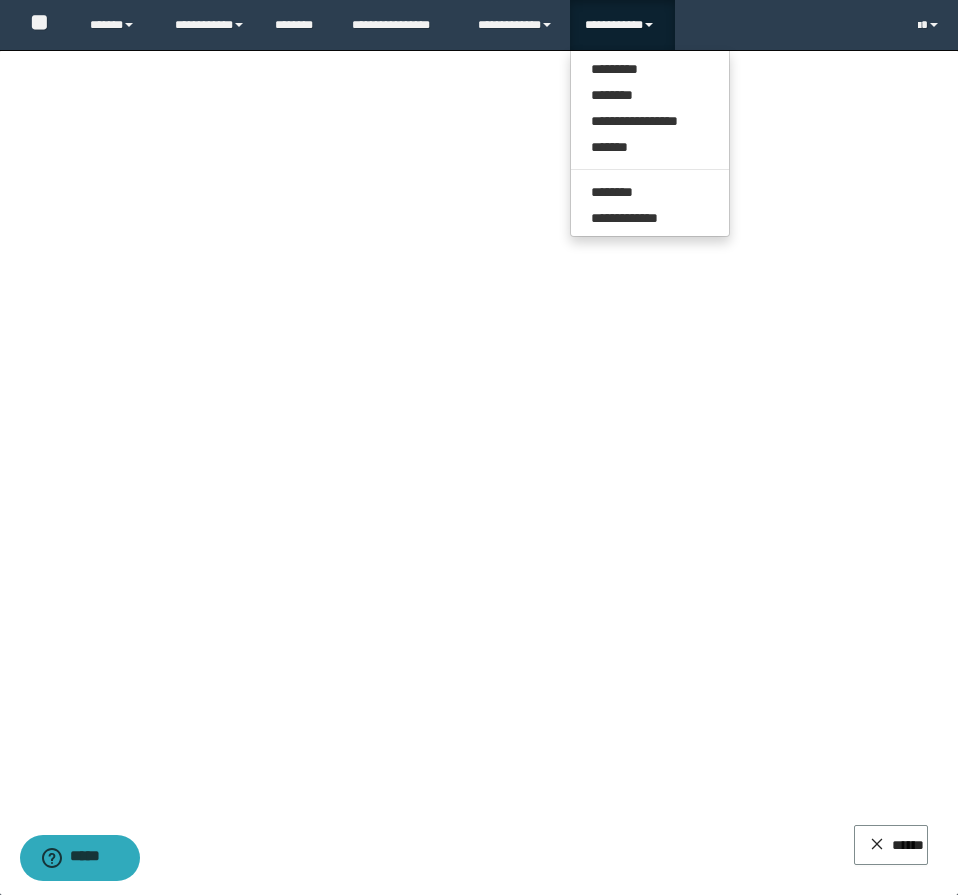 click on "**********" at bounding box center [622, 25] 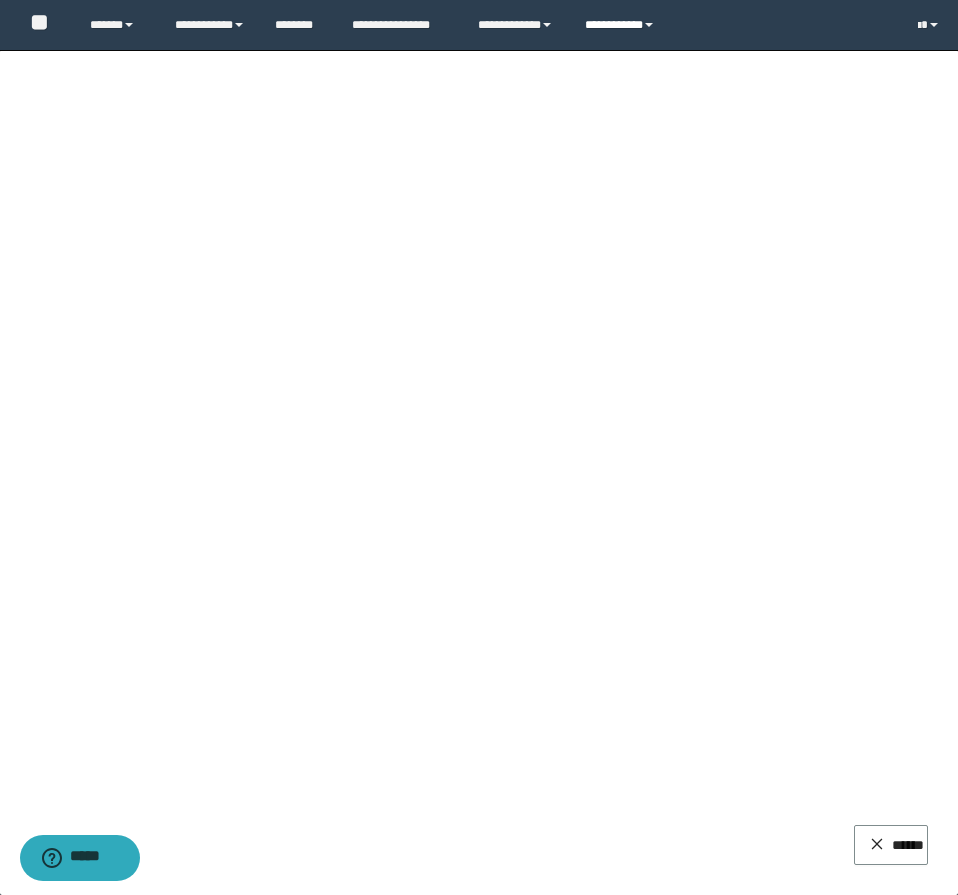 click on "**********" at bounding box center (622, 25) 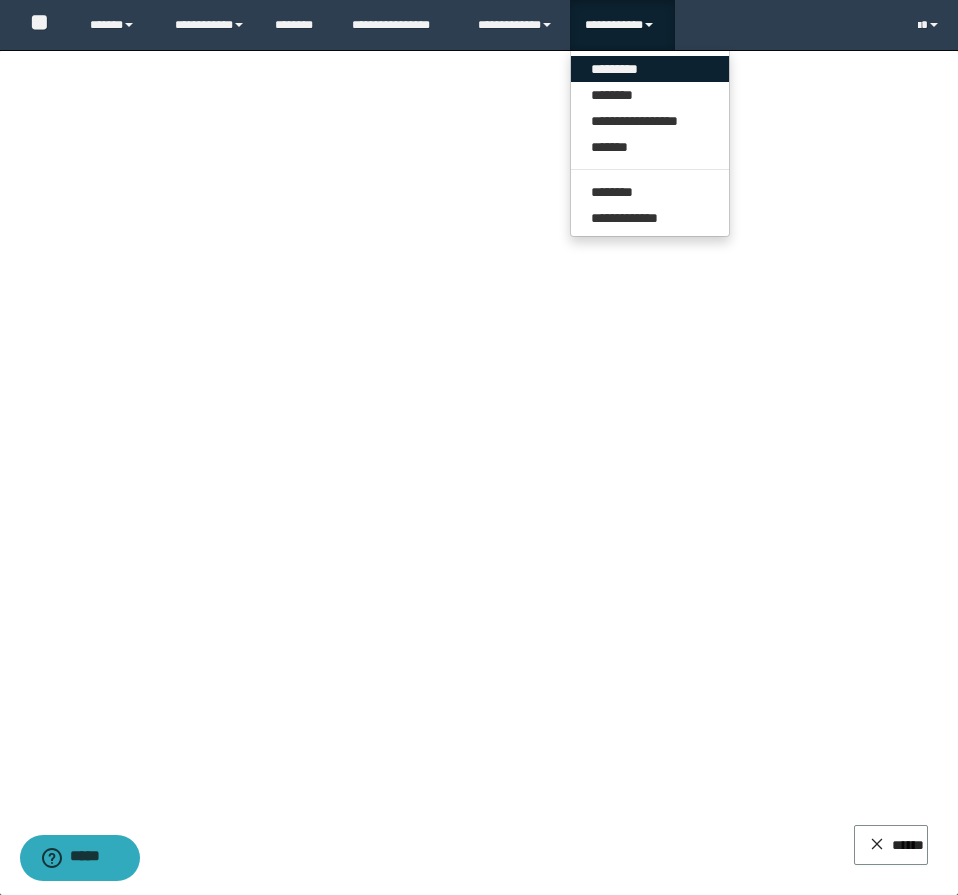 click on "*********" at bounding box center (650, 69) 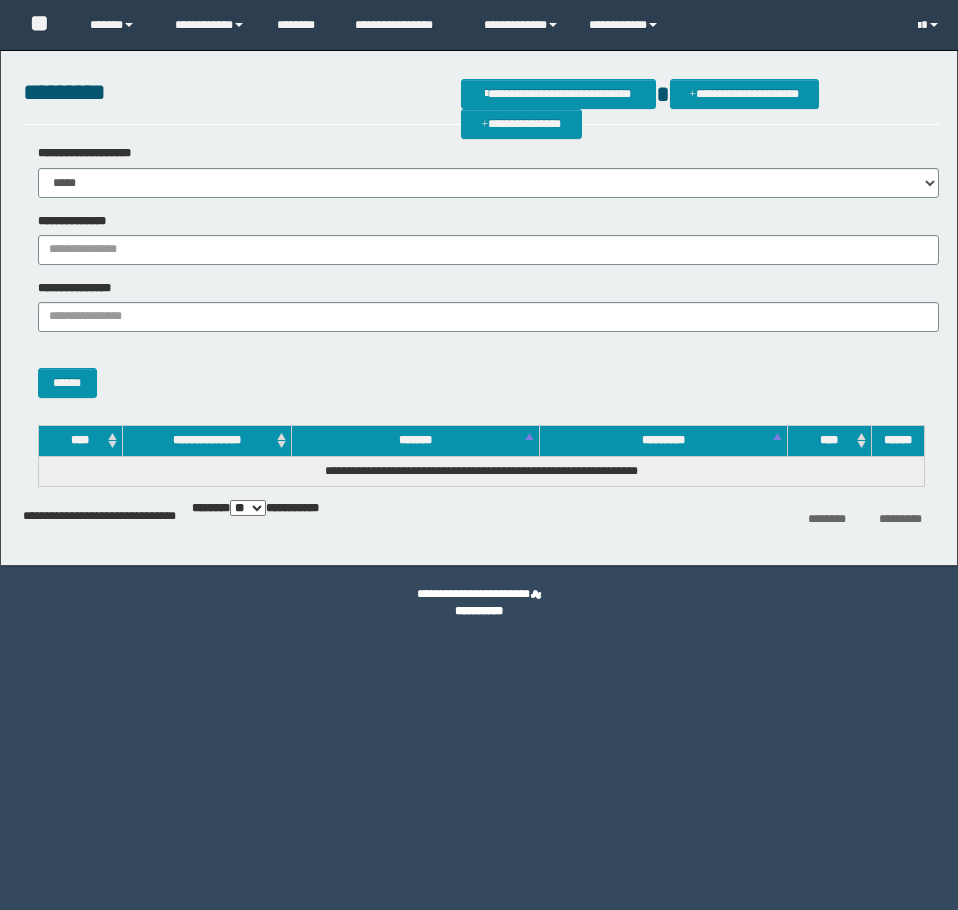 scroll, scrollTop: 0, scrollLeft: 0, axis: both 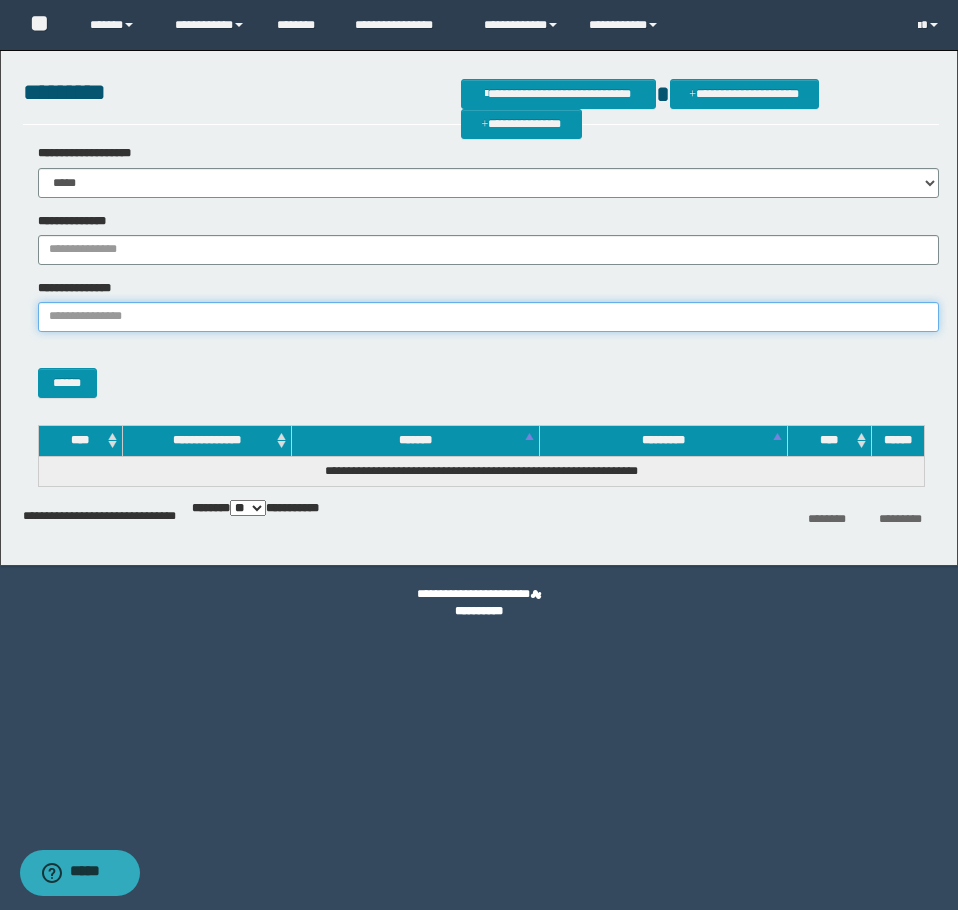 click on "**********" at bounding box center [488, 317] 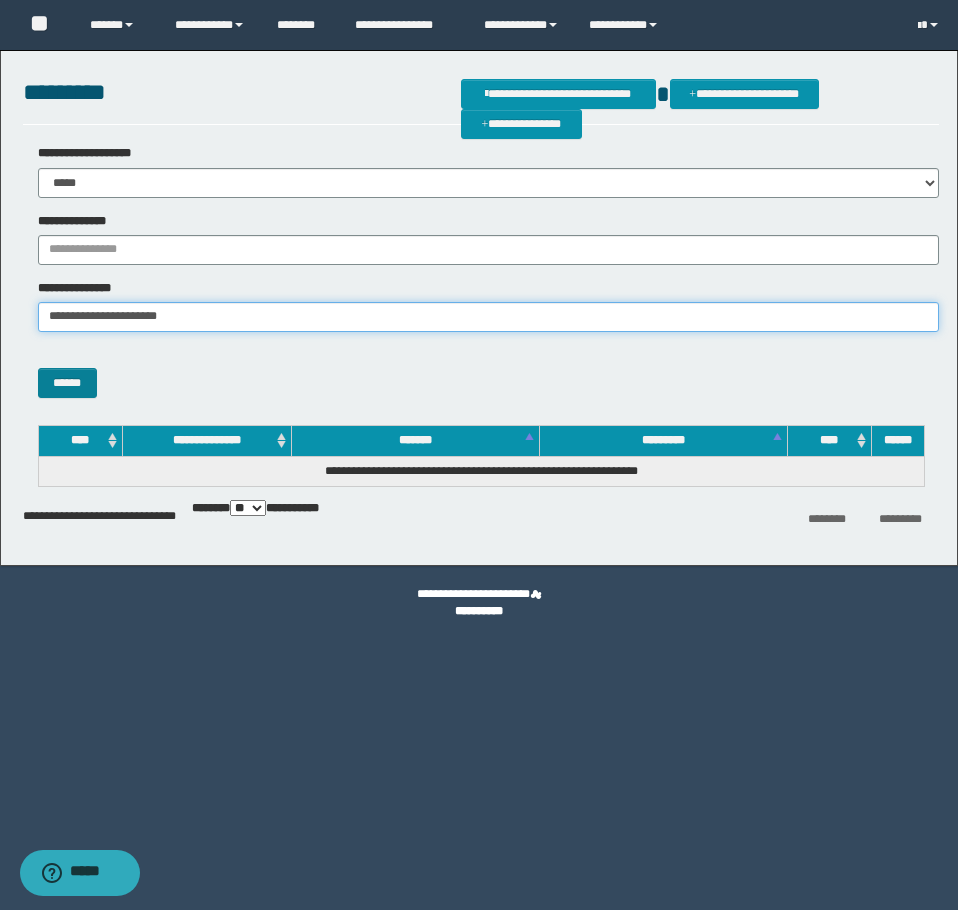 type on "**********" 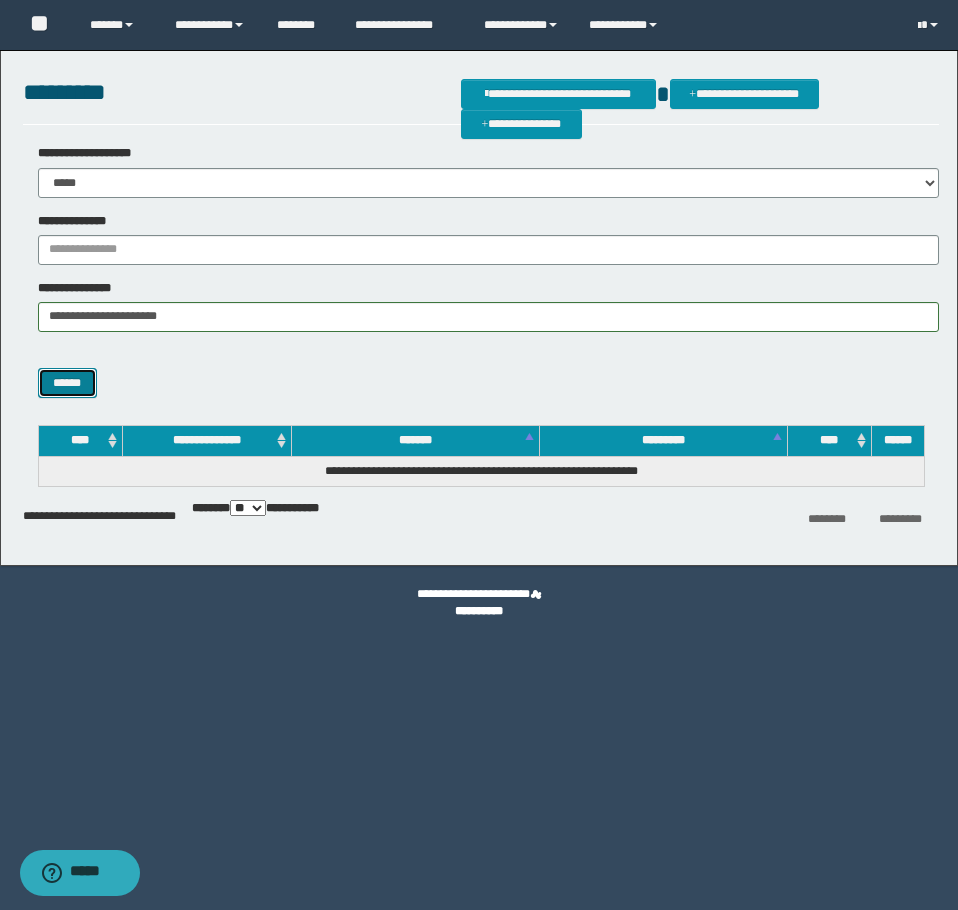 click on "******" at bounding box center [67, 383] 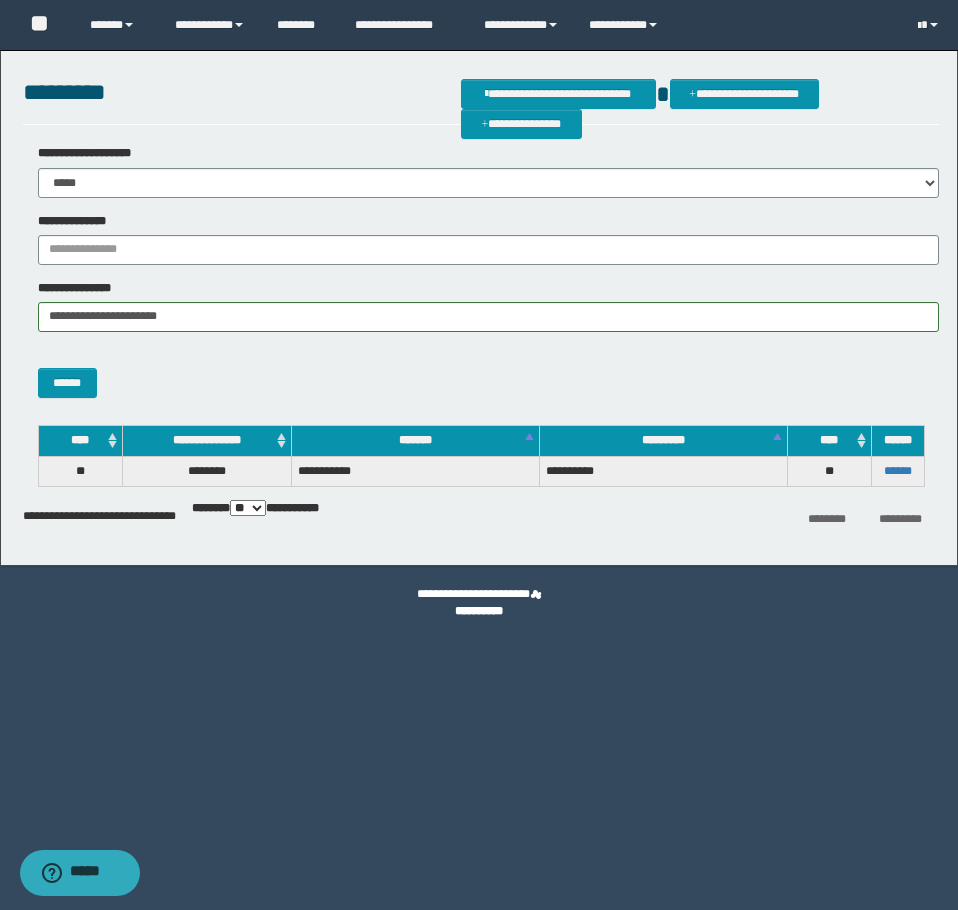 click on "******" at bounding box center (897, 471) 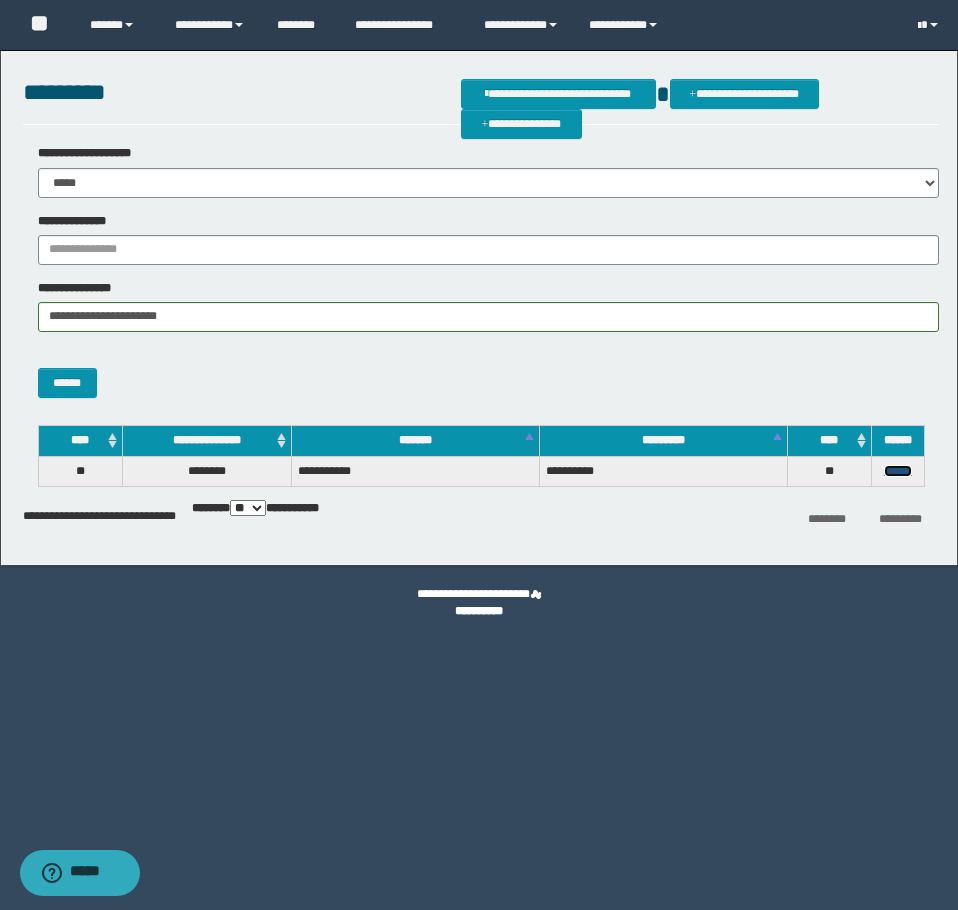 click on "******" at bounding box center (898, 471) 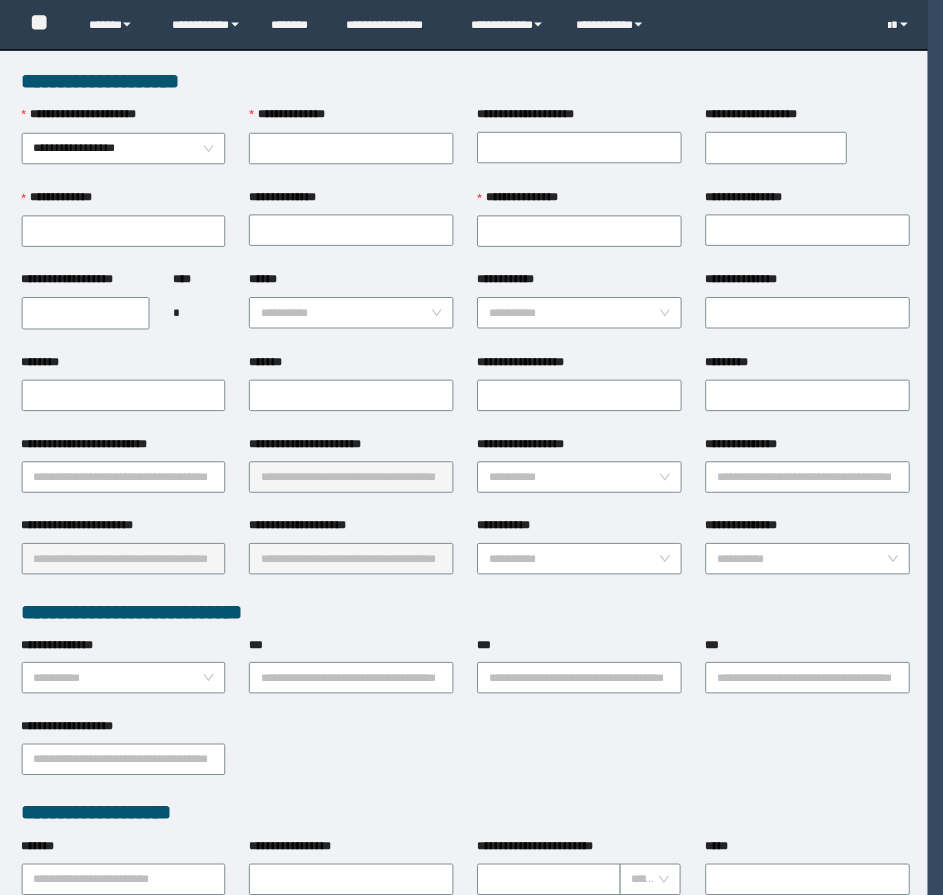 scroll, scrollTop: 0, scrollLeft: 0, axis: both 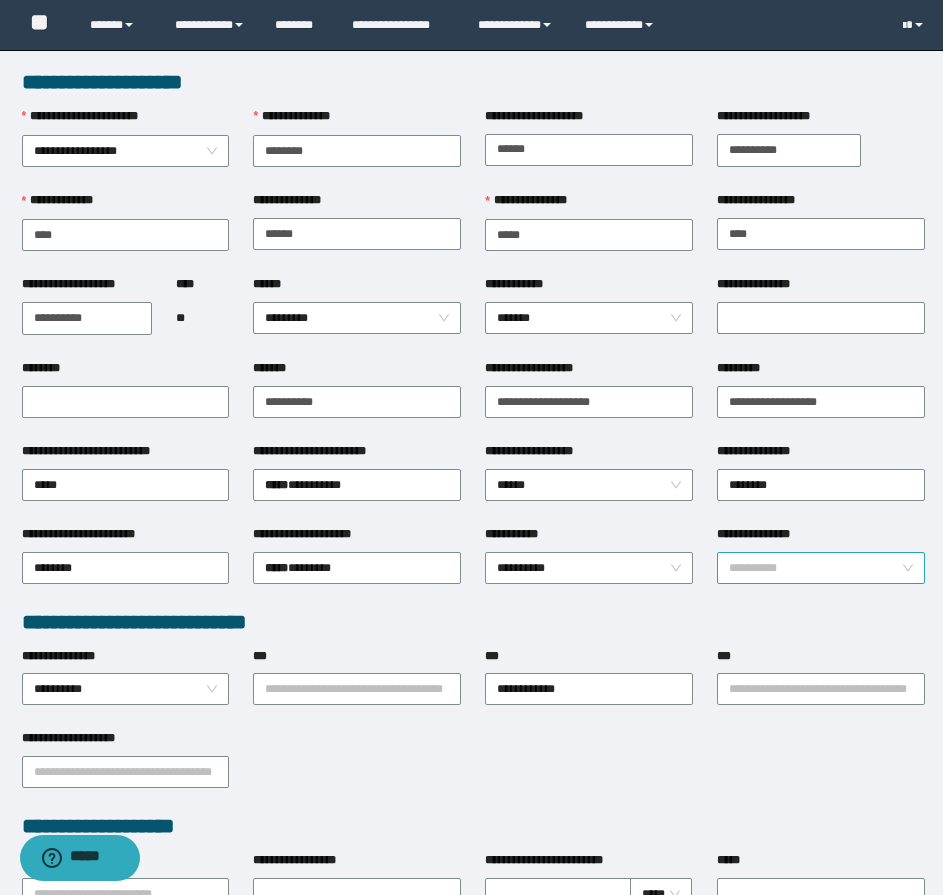 click on "**********" at bounding box center [821, 568] 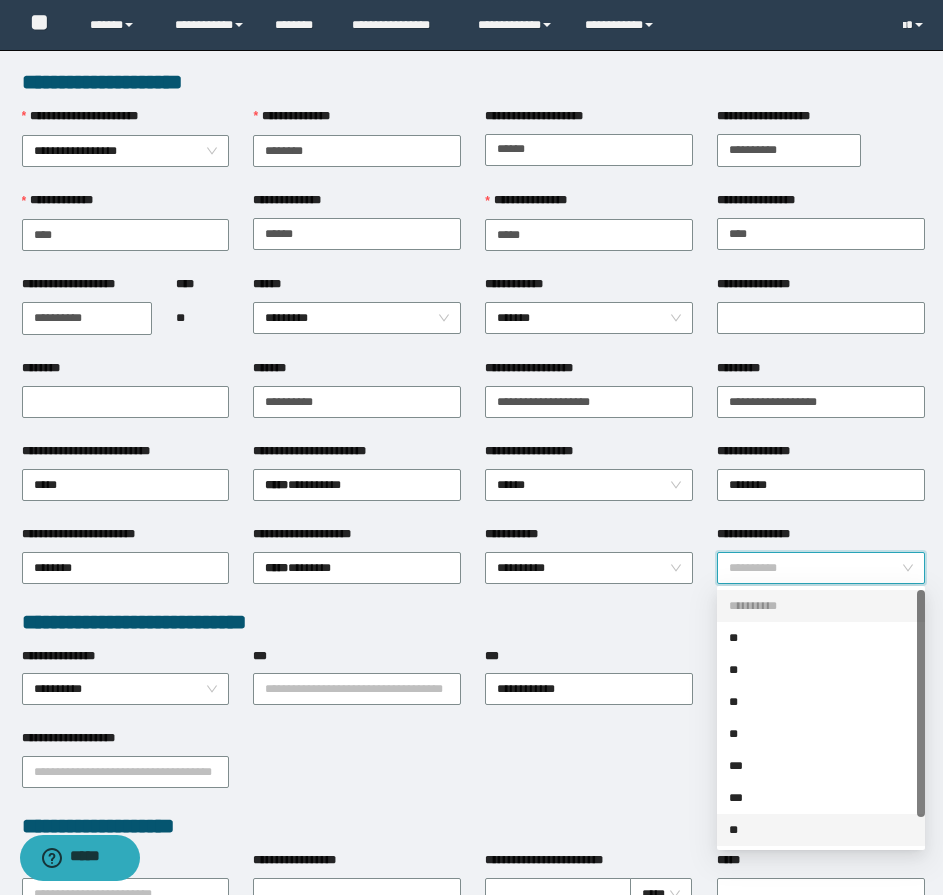 click on "**" at bounding box center (821, 830) 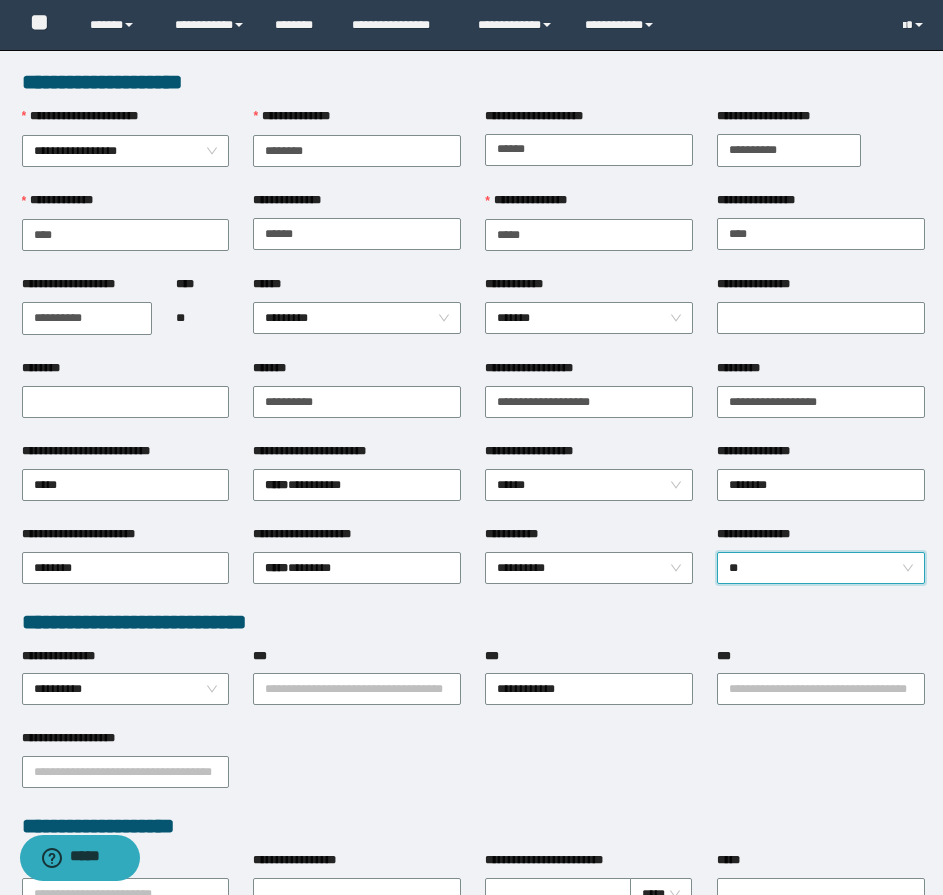 click on "**********" at bounding box center [589, 566] 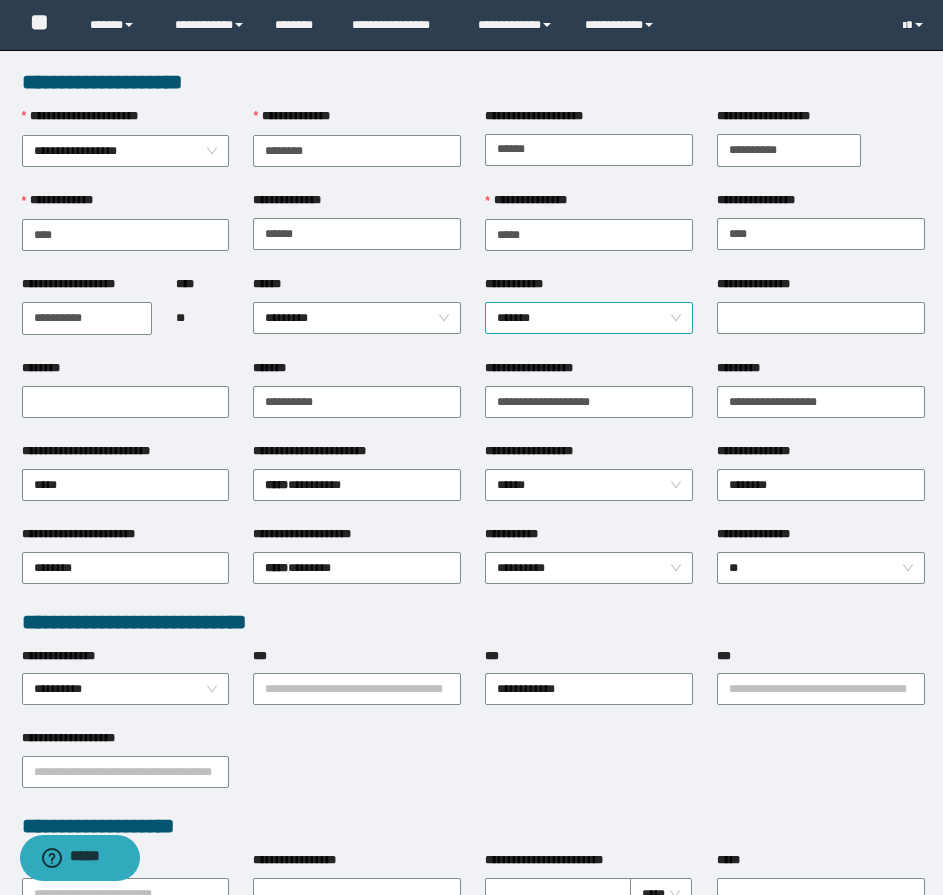 click on "*******" at bounding box center [589, 318] 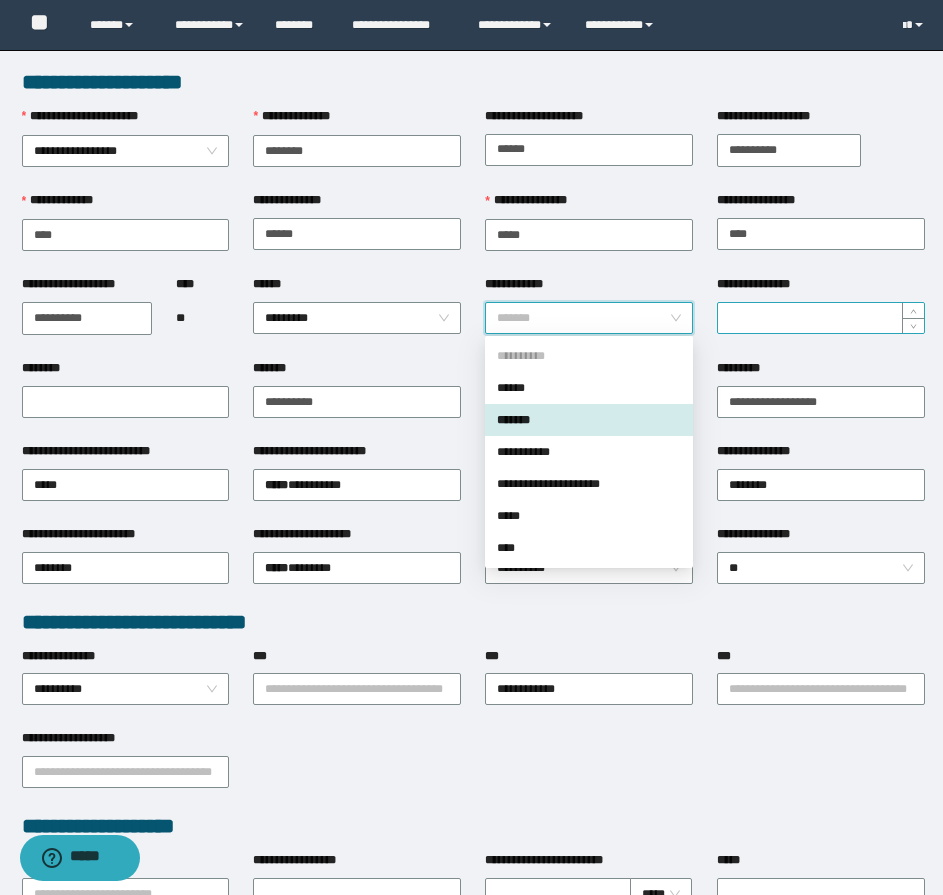 click on "**********" at bounding box center (821, 318) 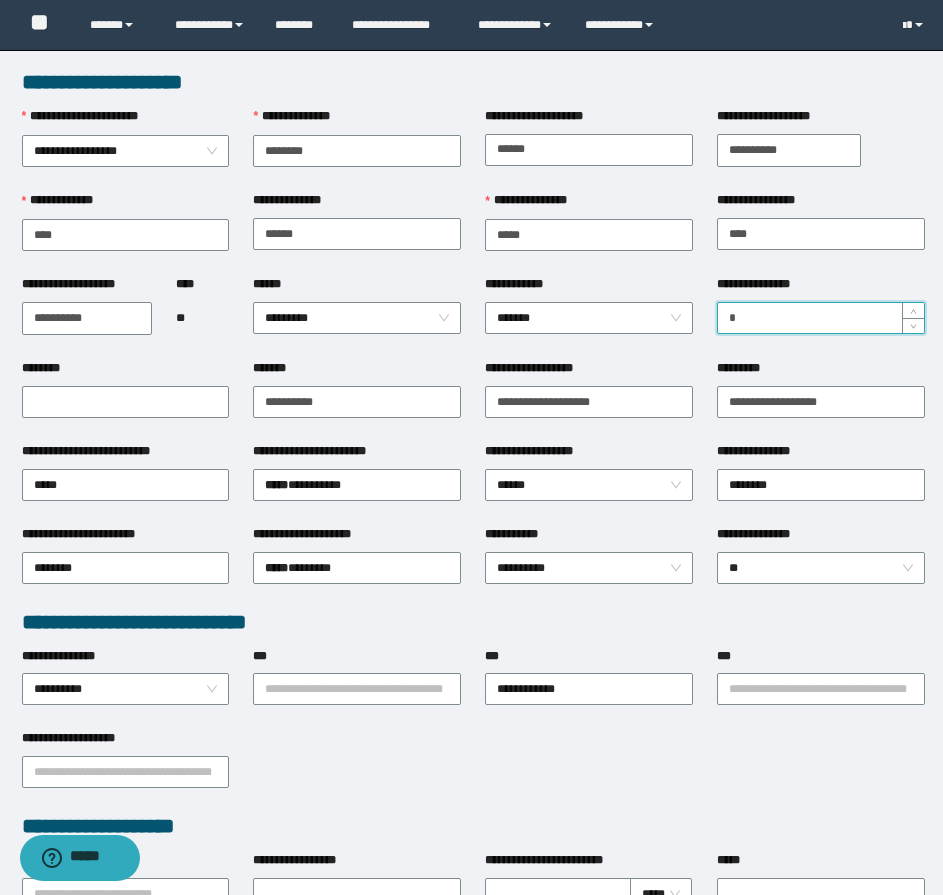 type on "*" 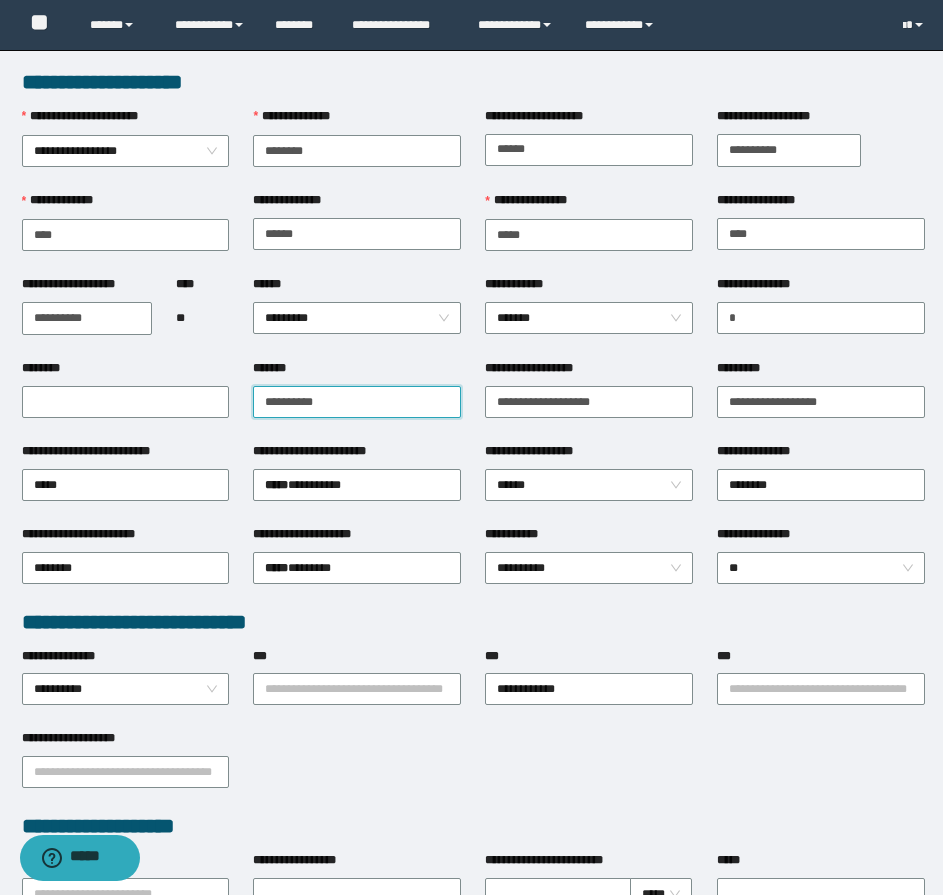 click on "*******" at bounding box center (357, 402) 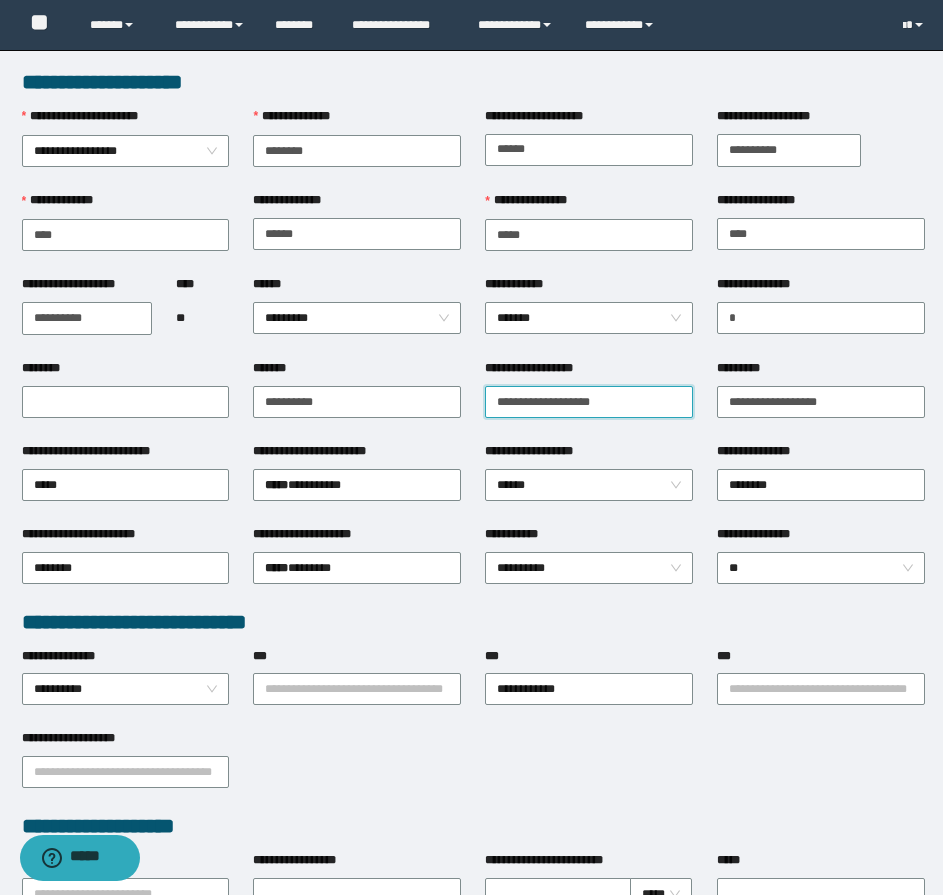 click on "**********" at bounding box center (589, 402) 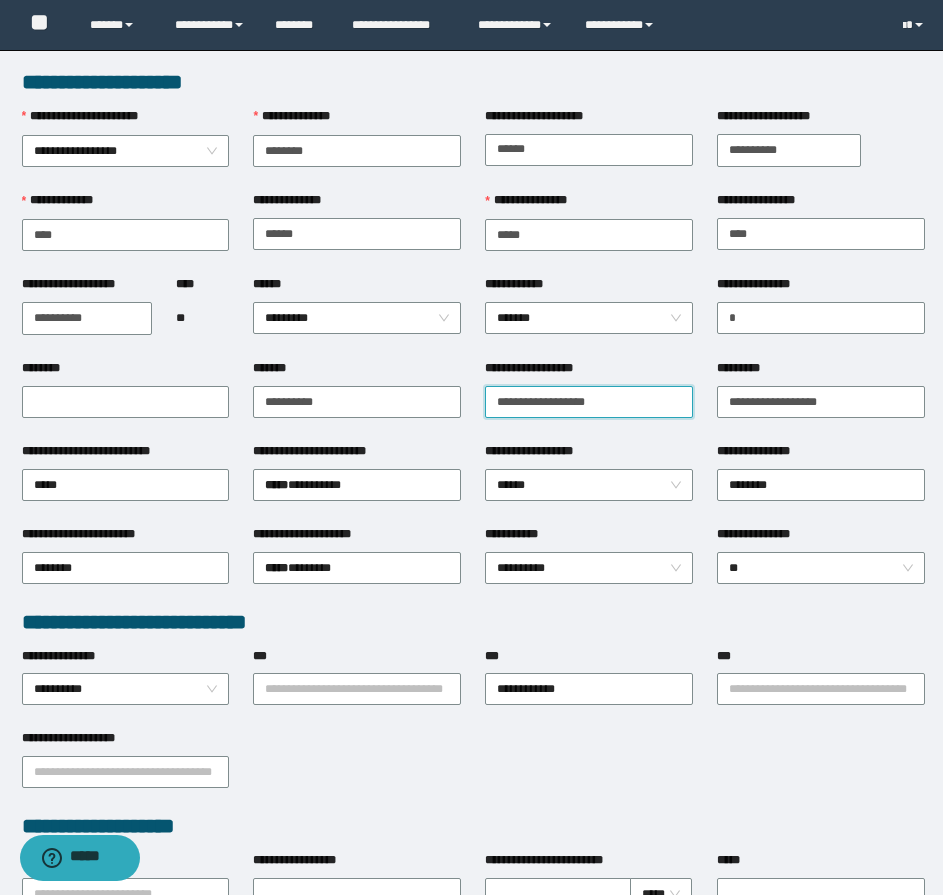 type on "**********" 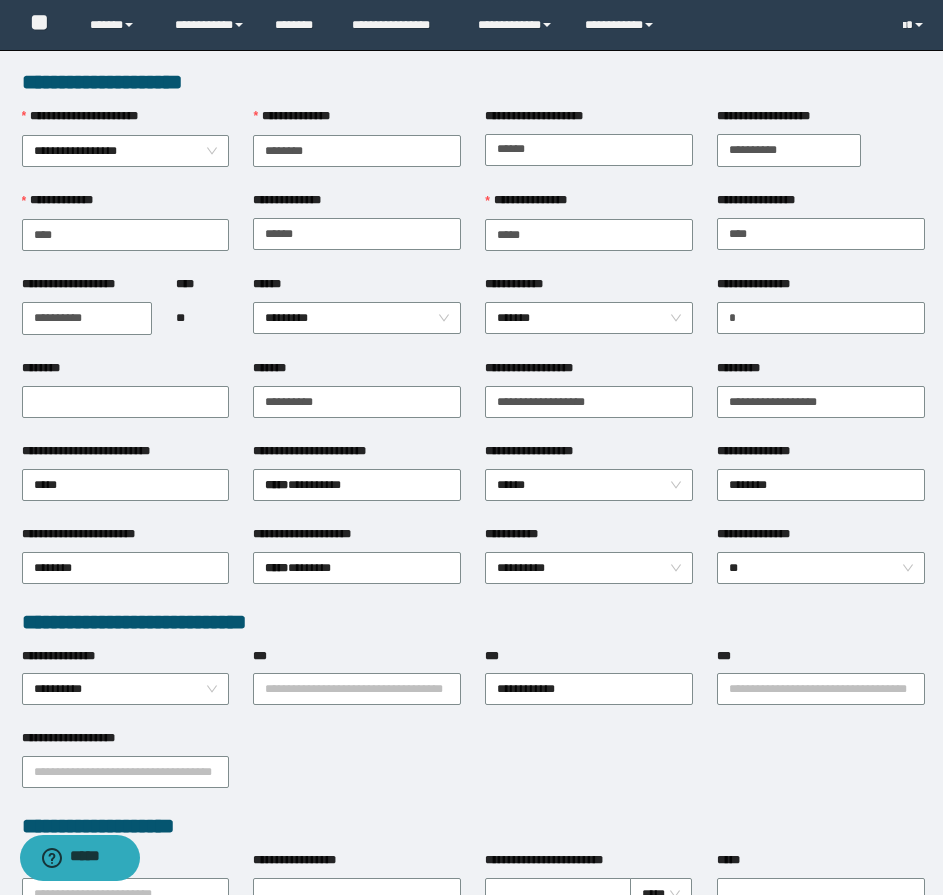 click on "**********" at bounding box center [589, 400] 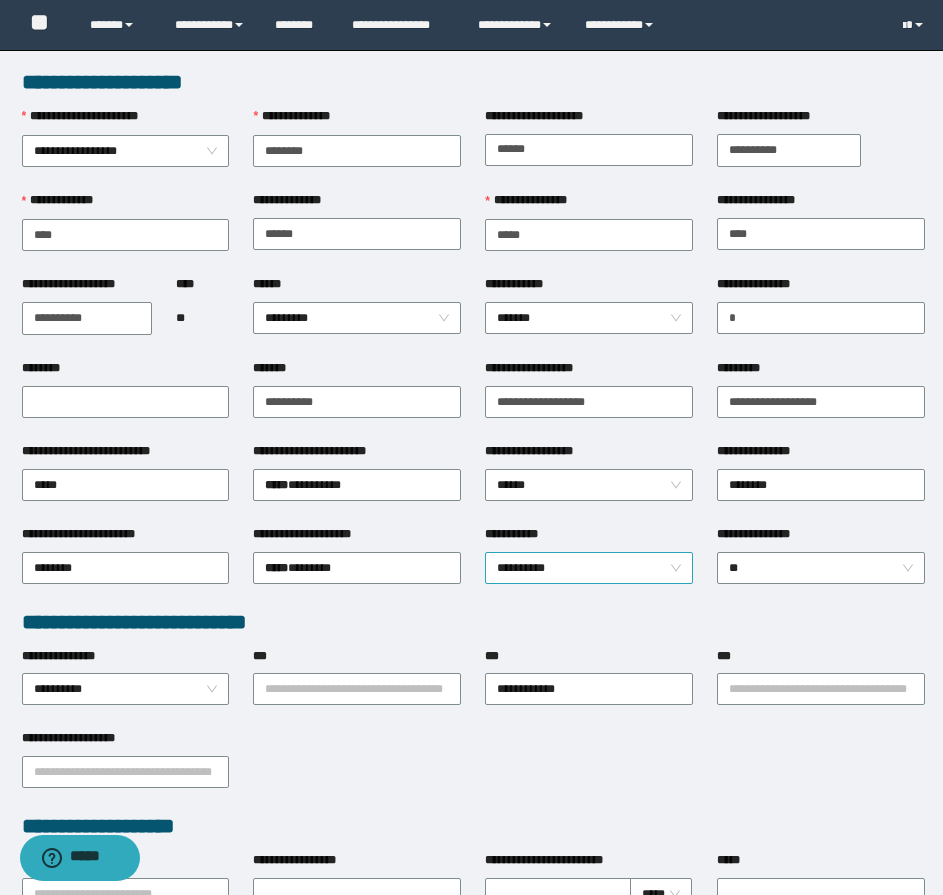 click on "**********" at bounding box center [589, 568] 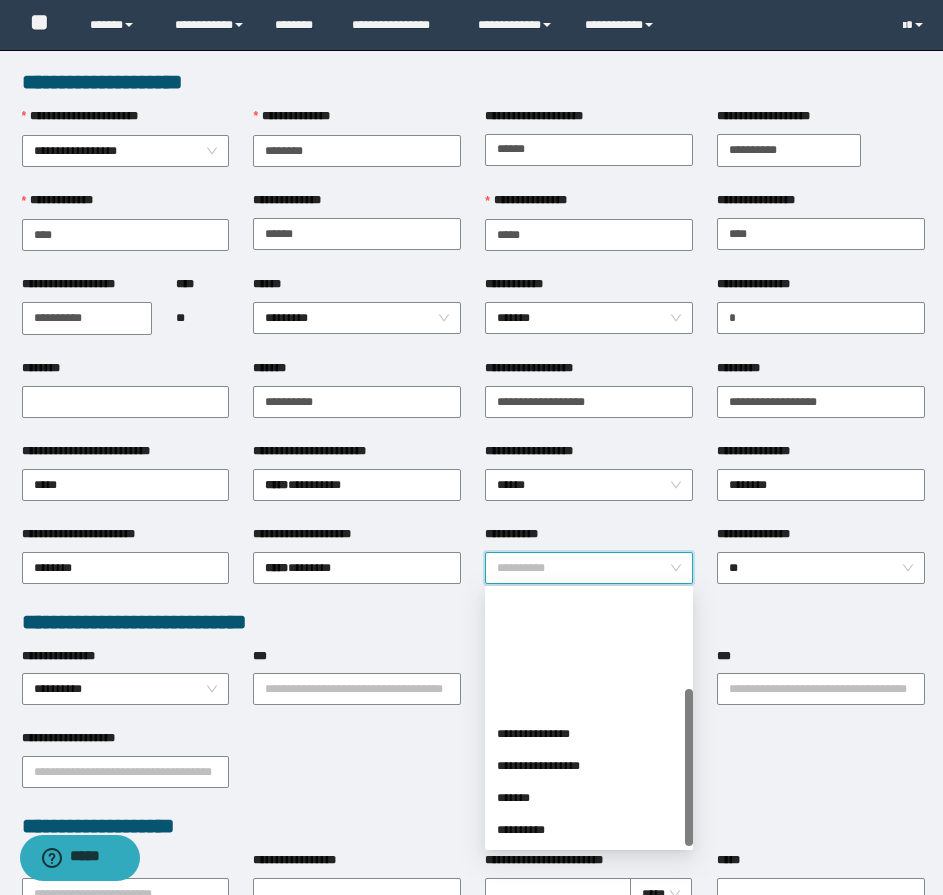 scroll, scrollTop: 160, scrollLeft: 0, axis: vertical 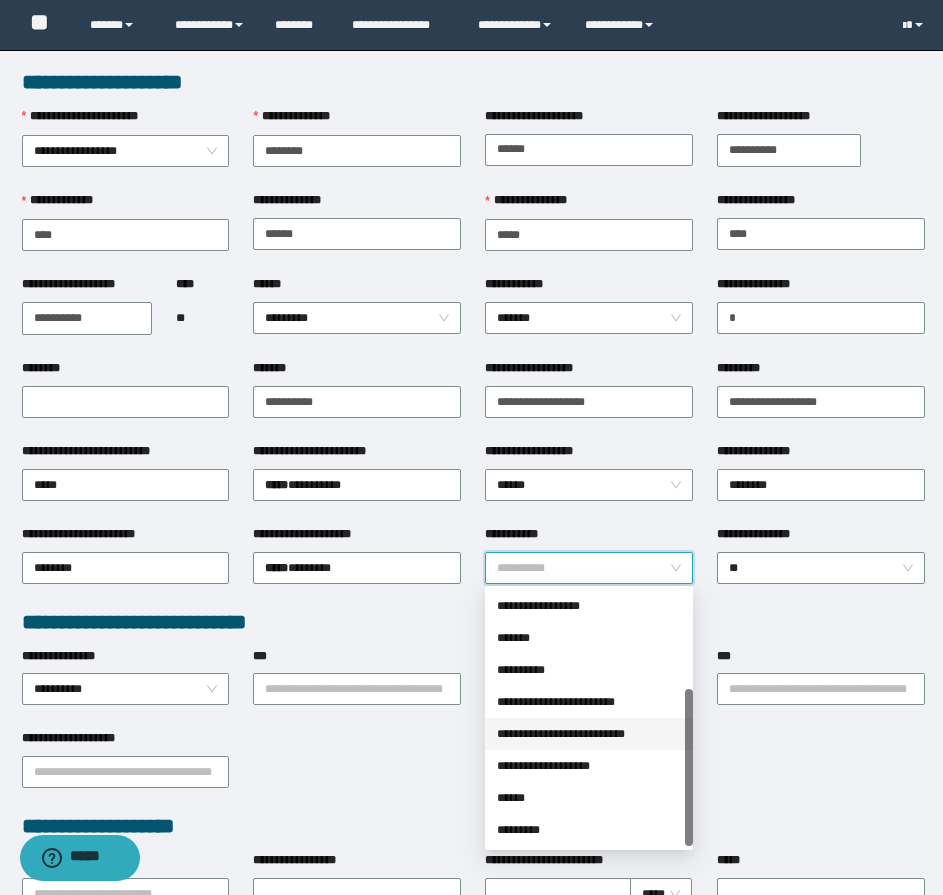 click on "**********" at bounding box center [589, 734] 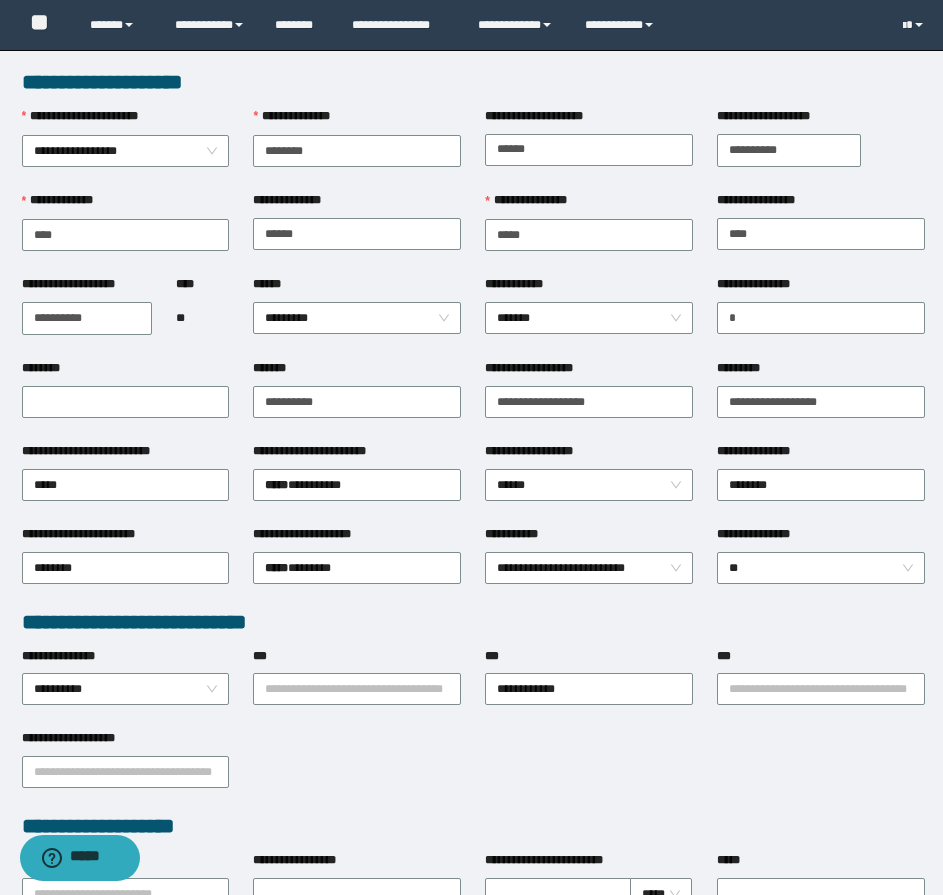click on "**********" at bounding box center [473, 622] 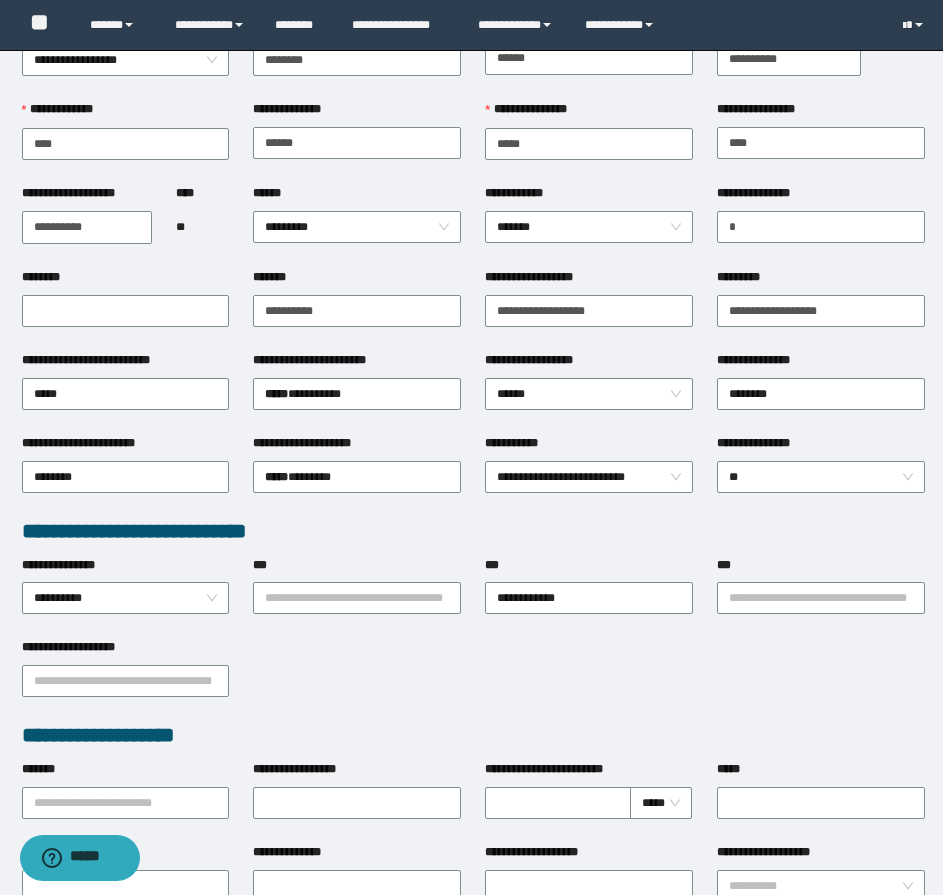 scroll, scrollTop: 100, scrollLeft: 0, axis: vertical 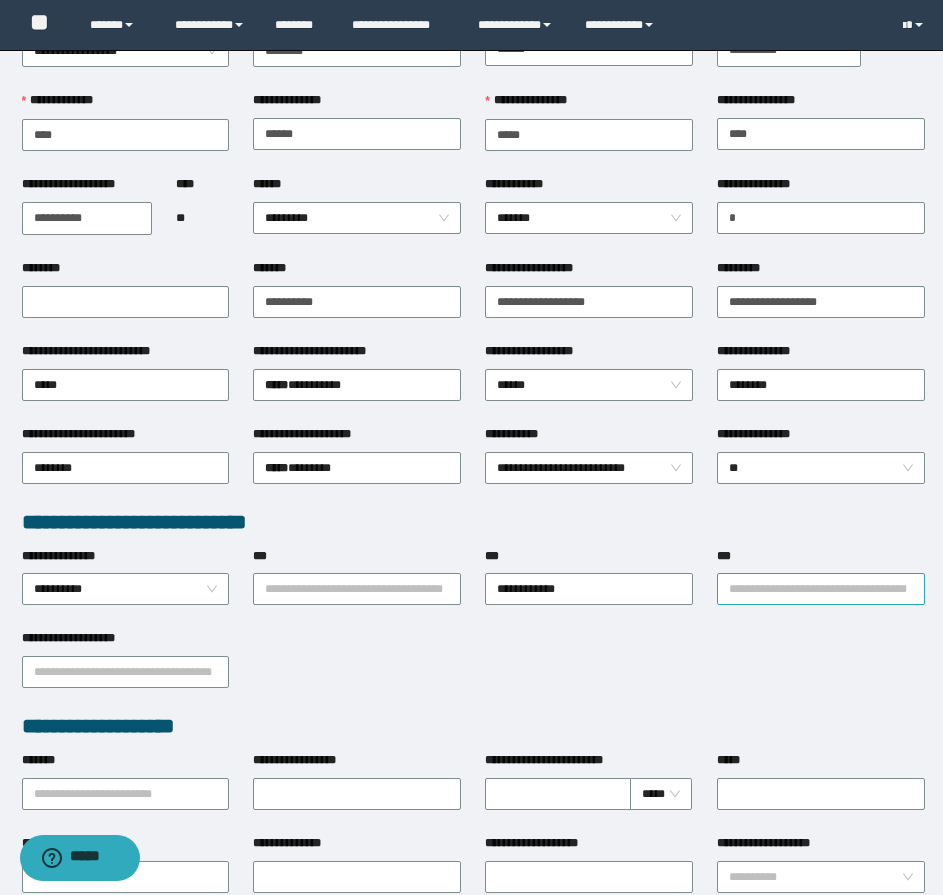 click on "***" at bounding box center (821, 589) 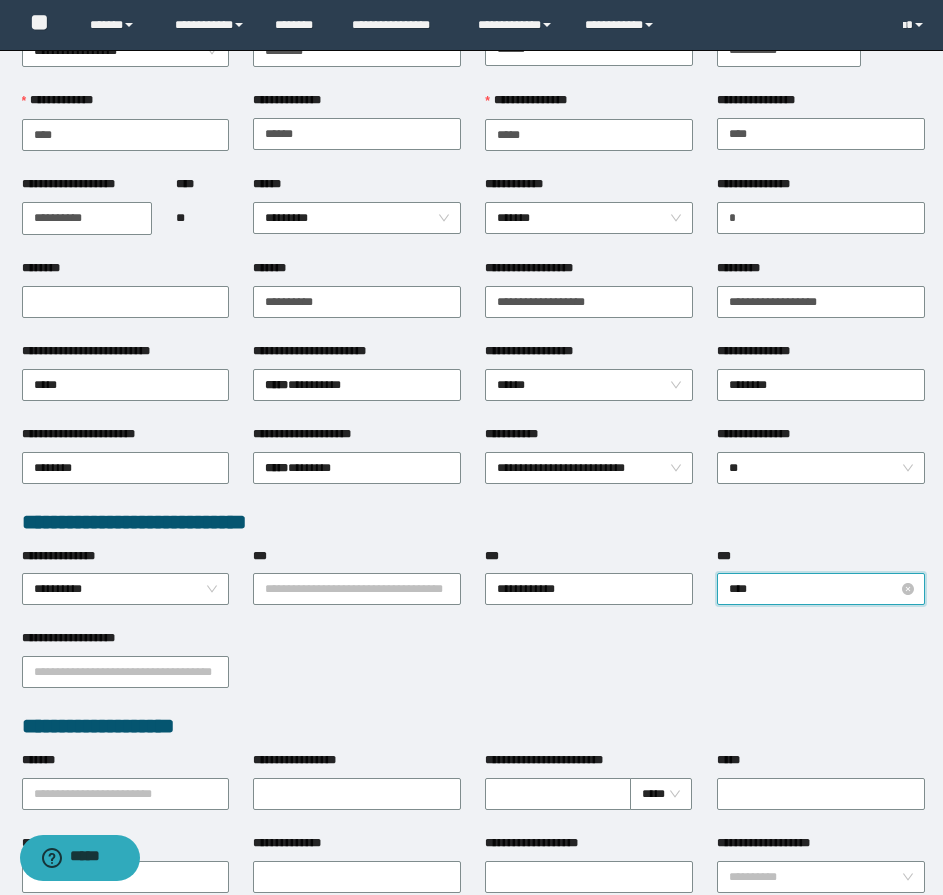 type on "*****" 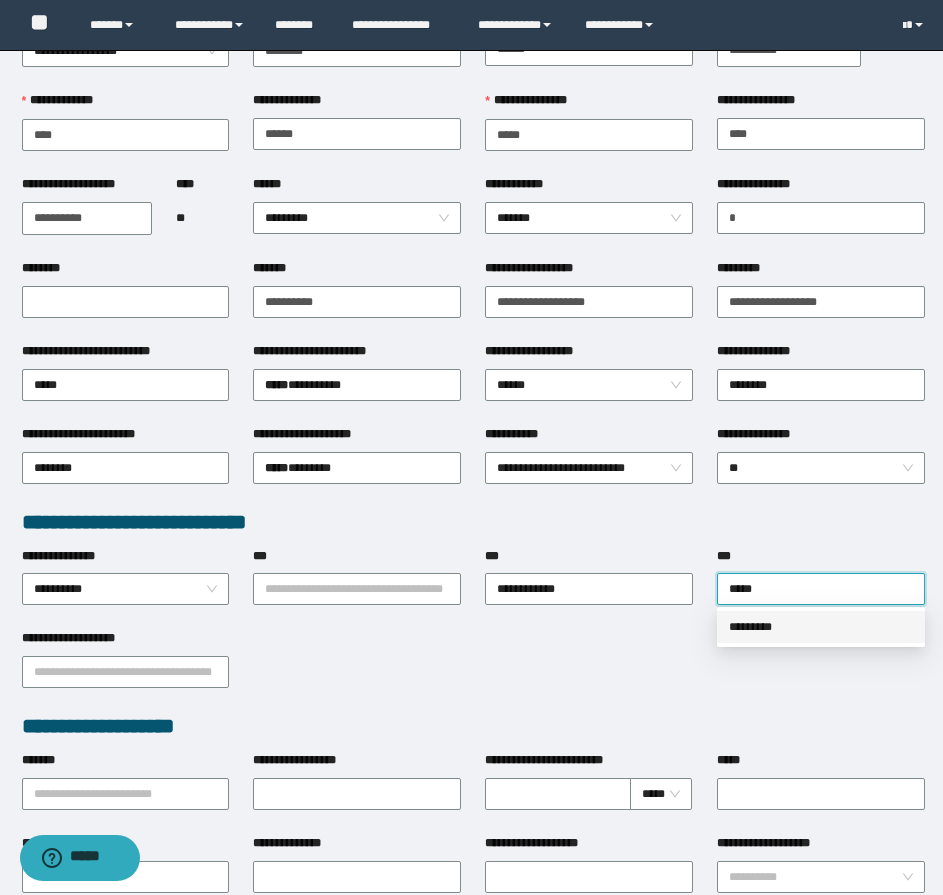 click on "*********" at bounding box center (821, 627) 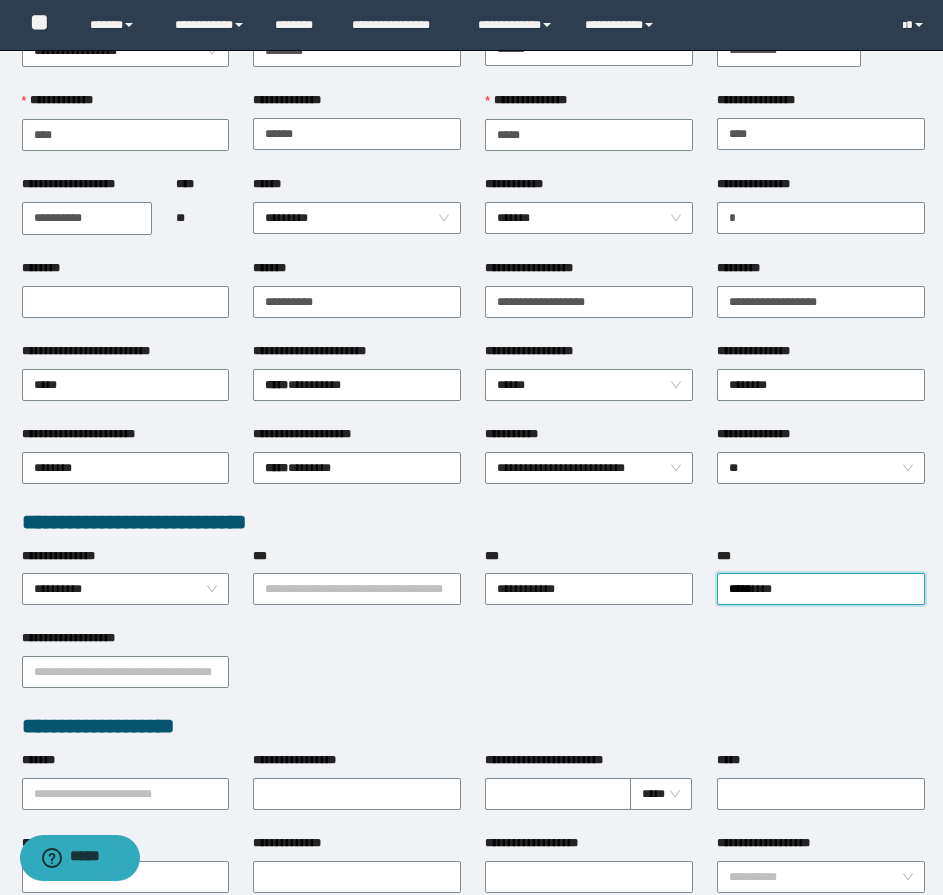 click on "**********" at bounding box center (473, 670) 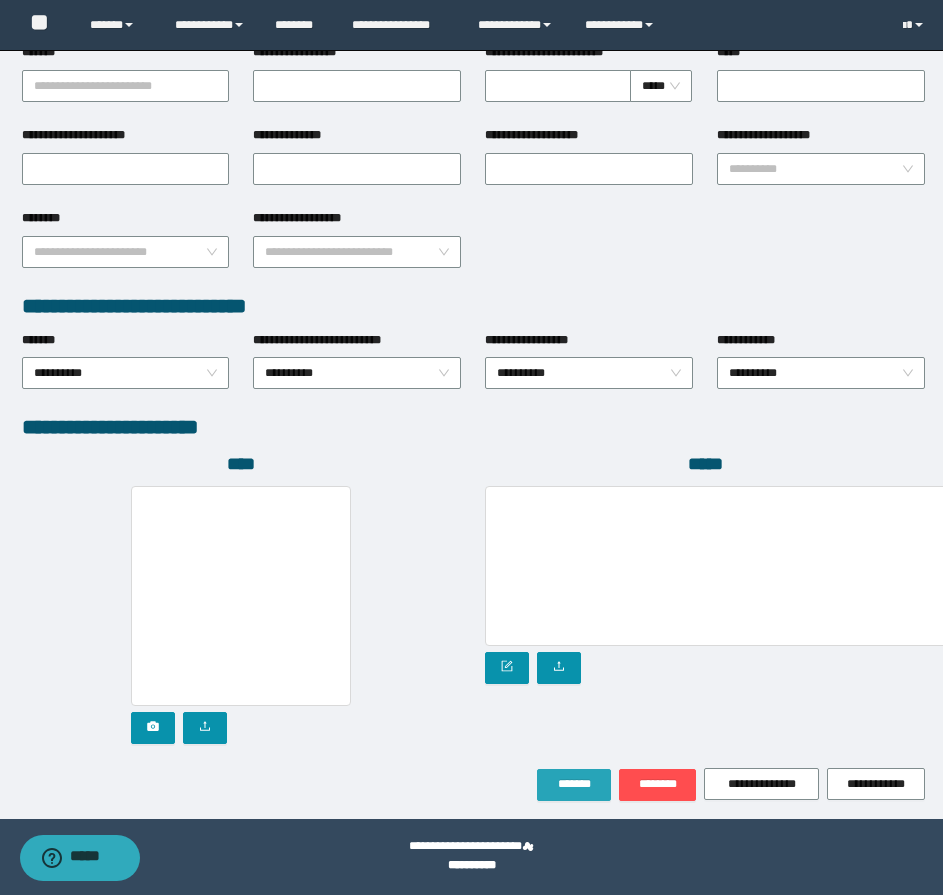 click on "*******" at bounding box center [574, 785] 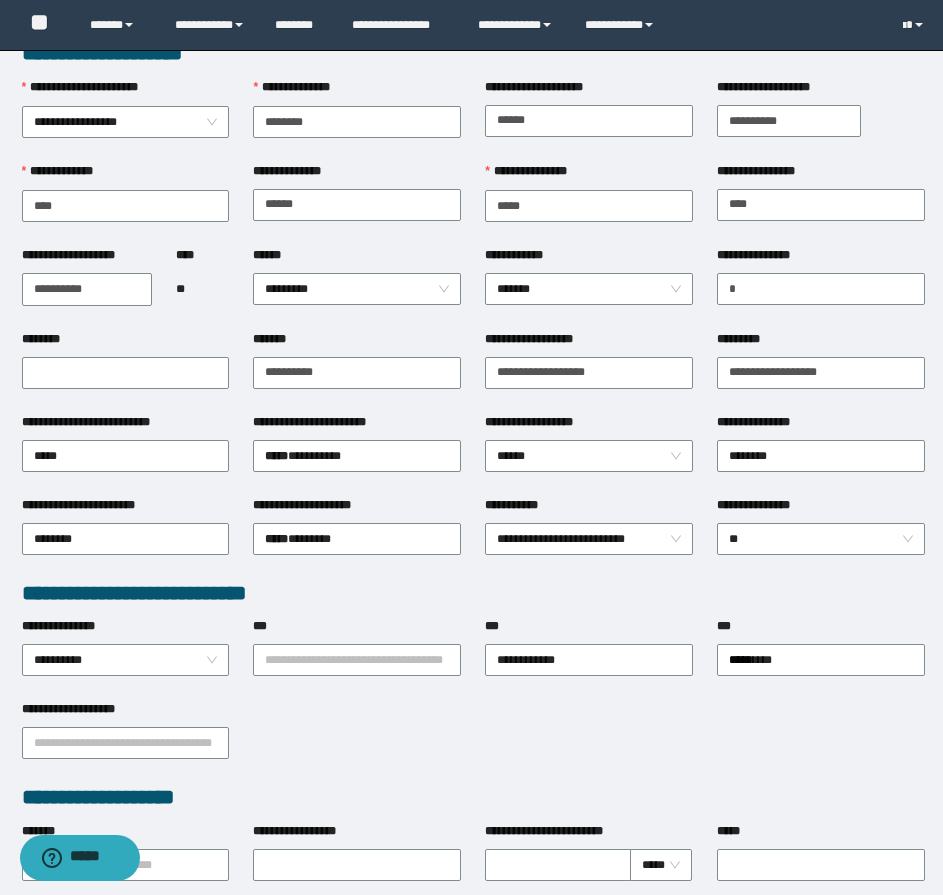 scroll, scrollTop: 0, scrollLeft: 0, axis: both 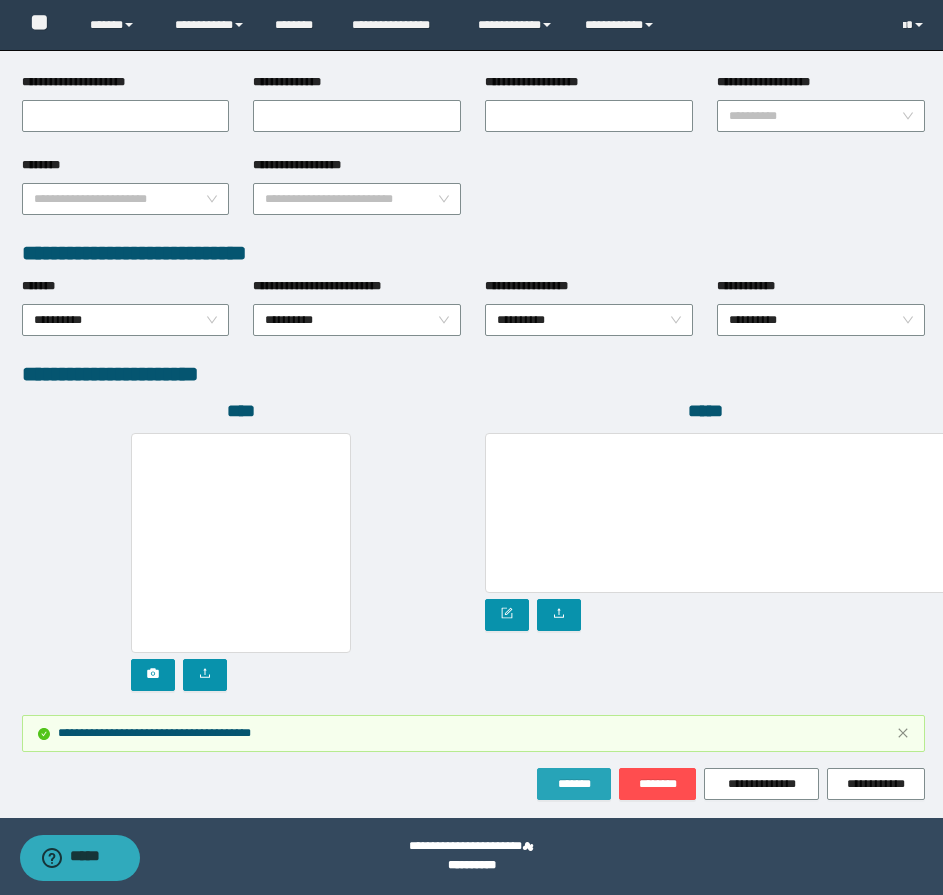 click on "*******" at bounding box center [574, 784] 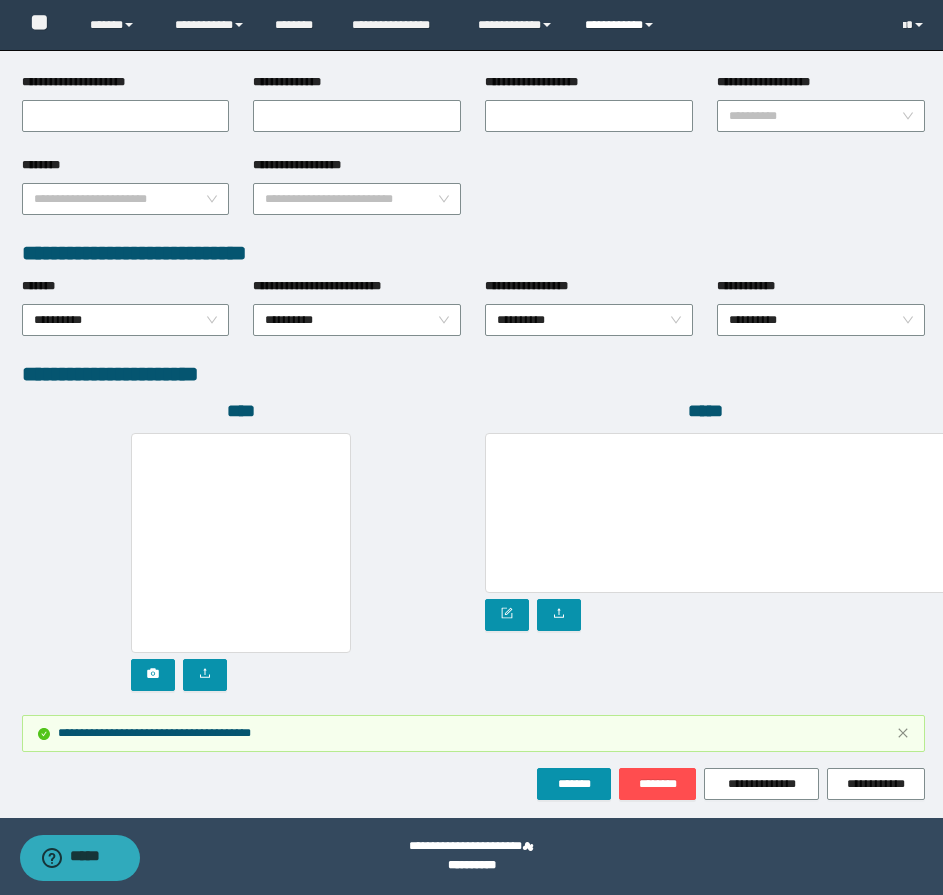 click on "**********" at bounding box center [622, 25] 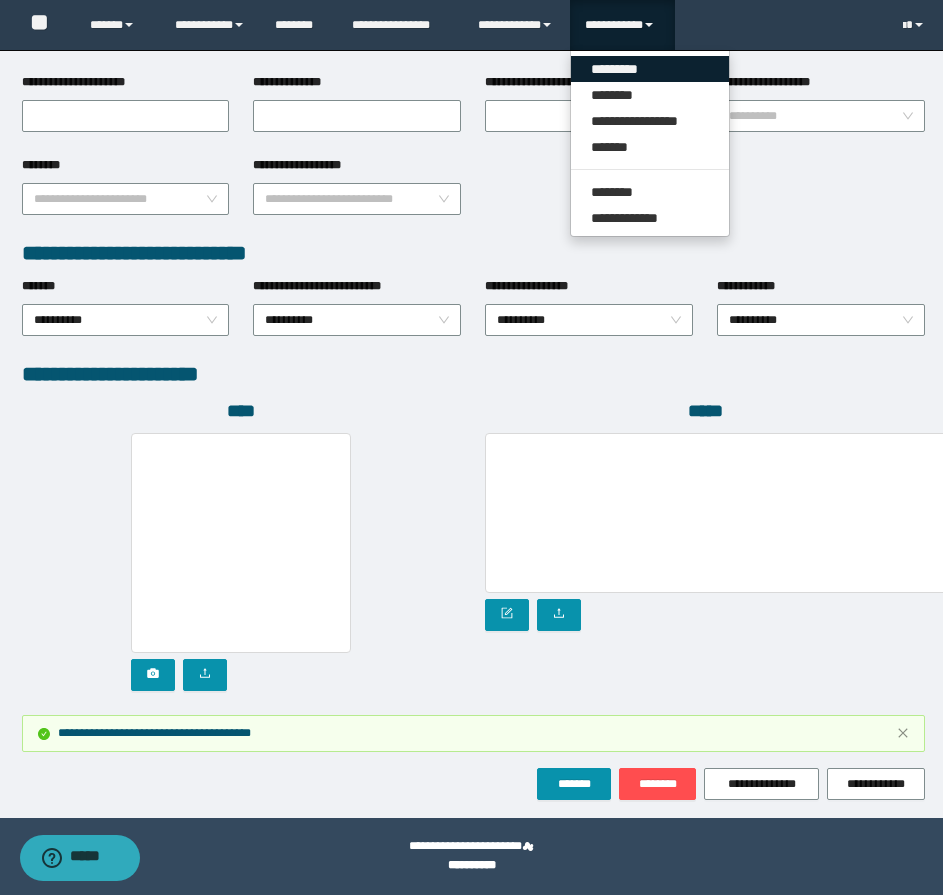 click on "*********" at bounding box center [650, 69] 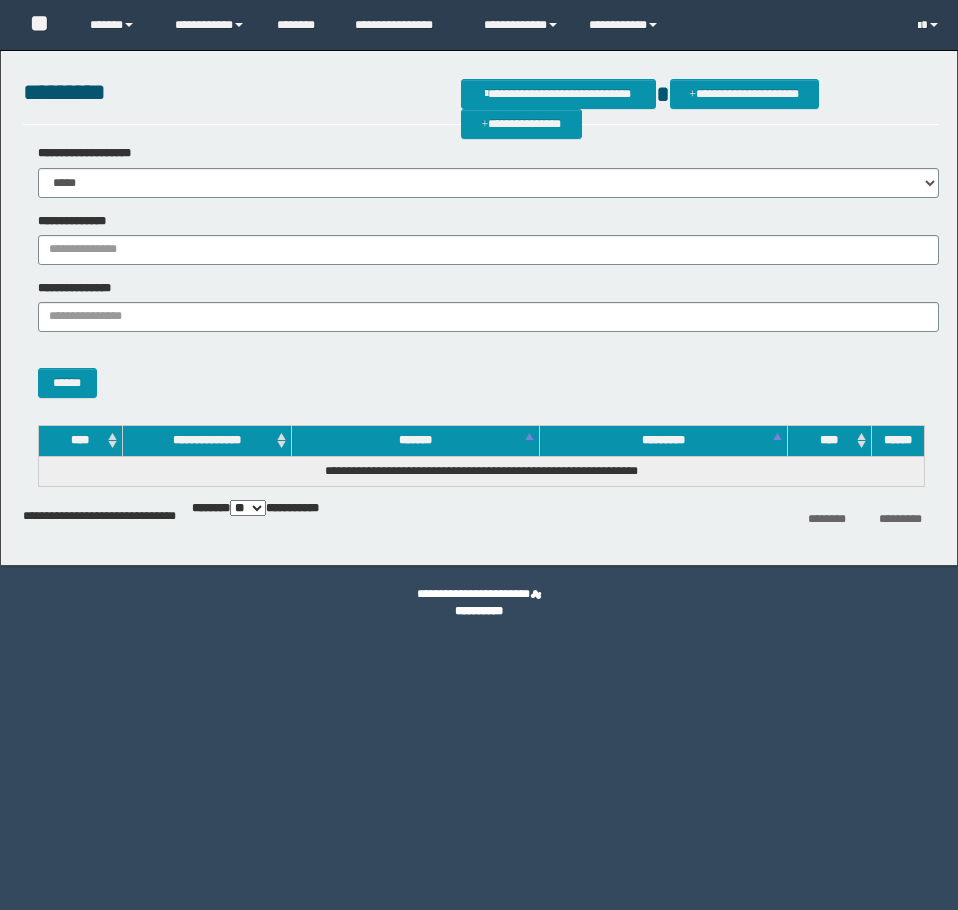 scroll, scrollTop: 0, scrollLeft: 0, axis: both 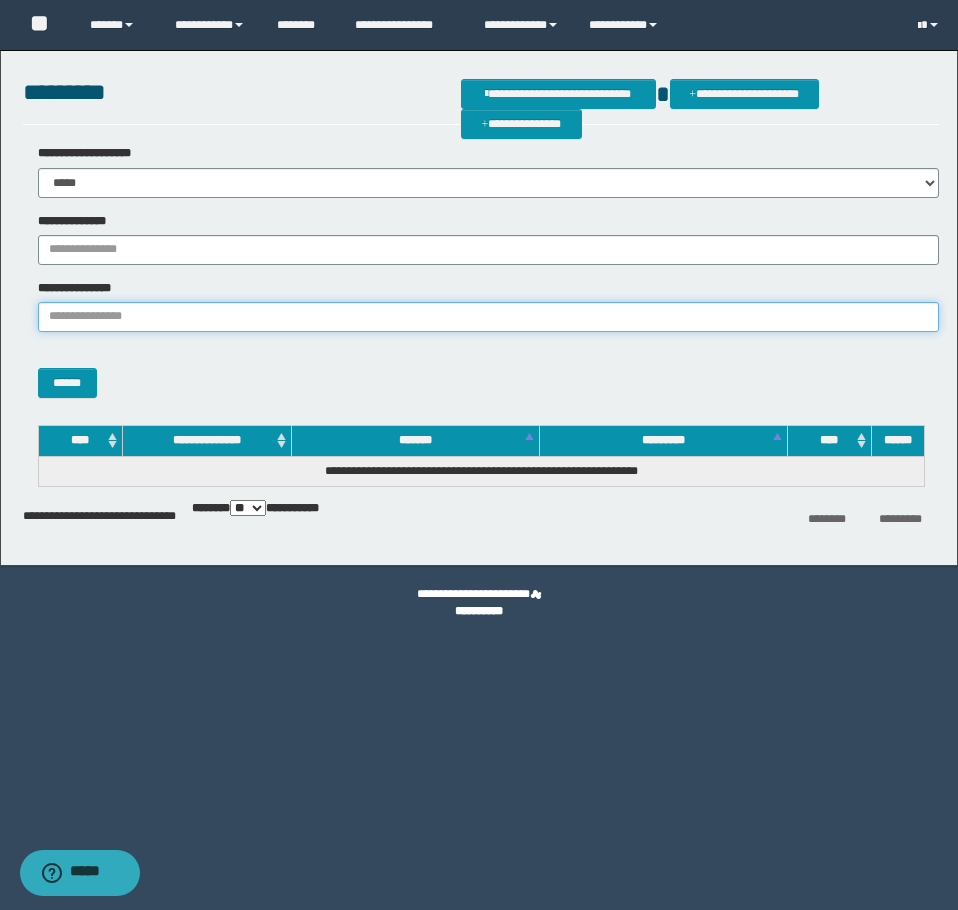 click on "**********" at bounding box center (488, 317) 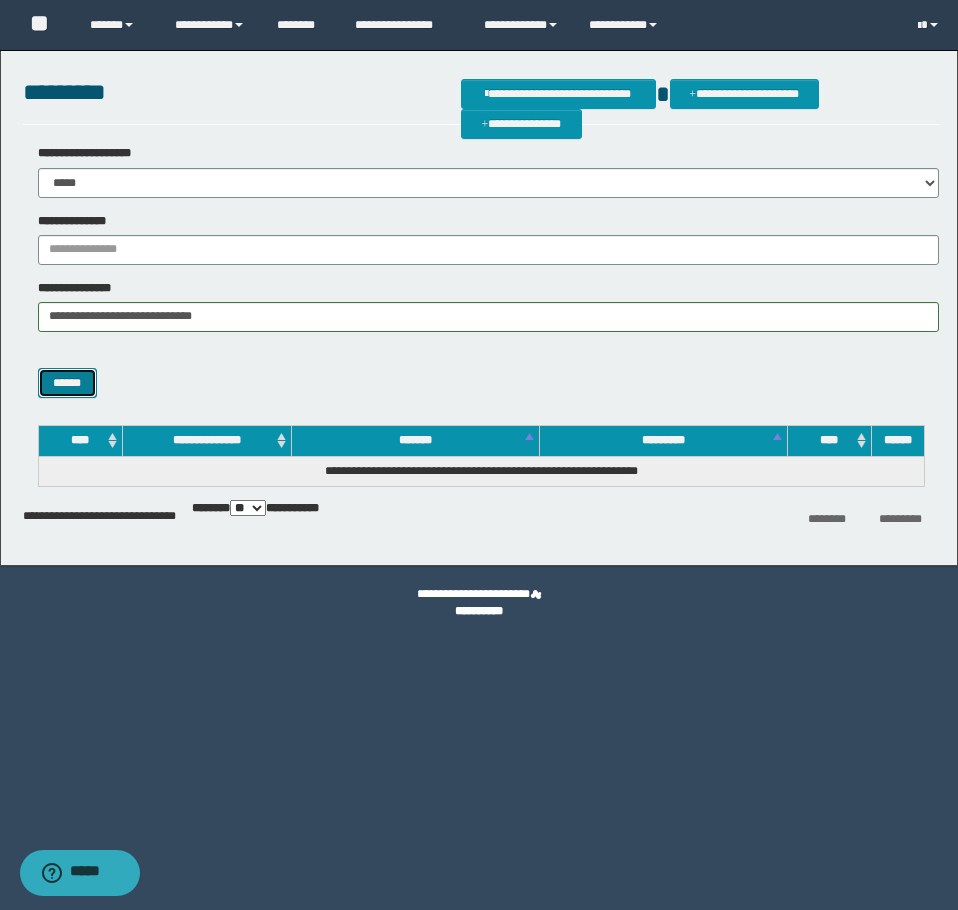 click on "******" at bounding box center (67, 383) 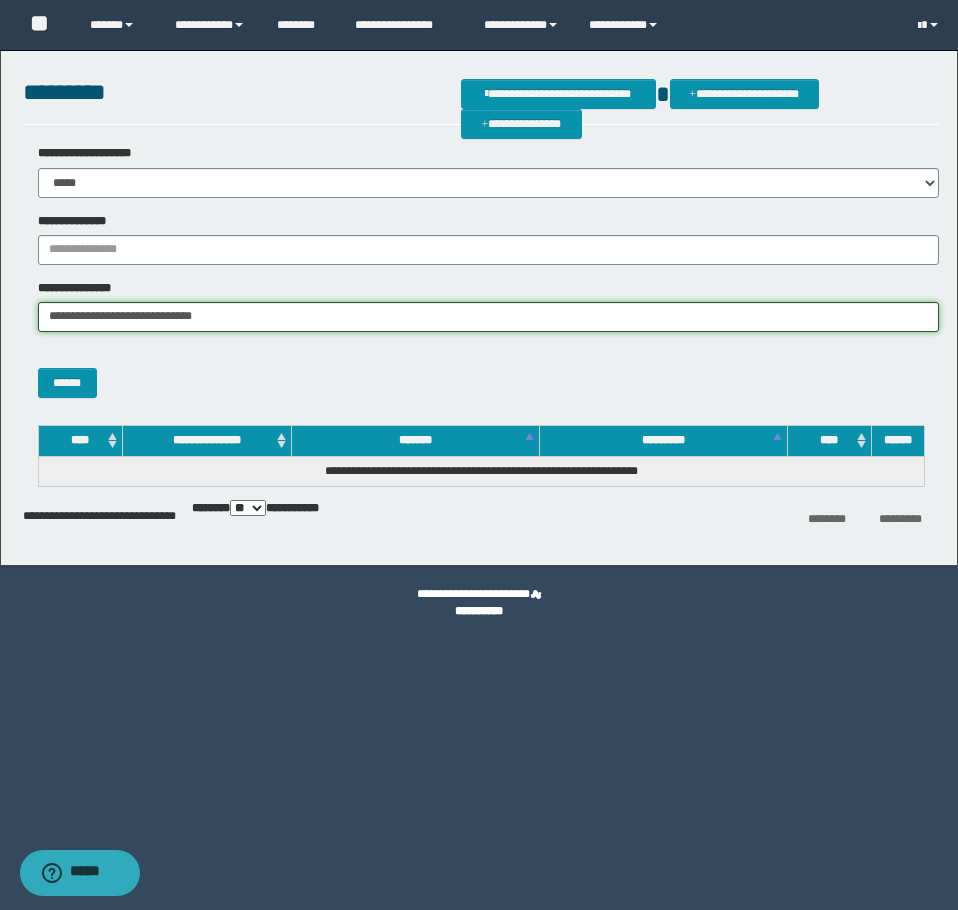 click on "**********" at bounding box center [488, 317] 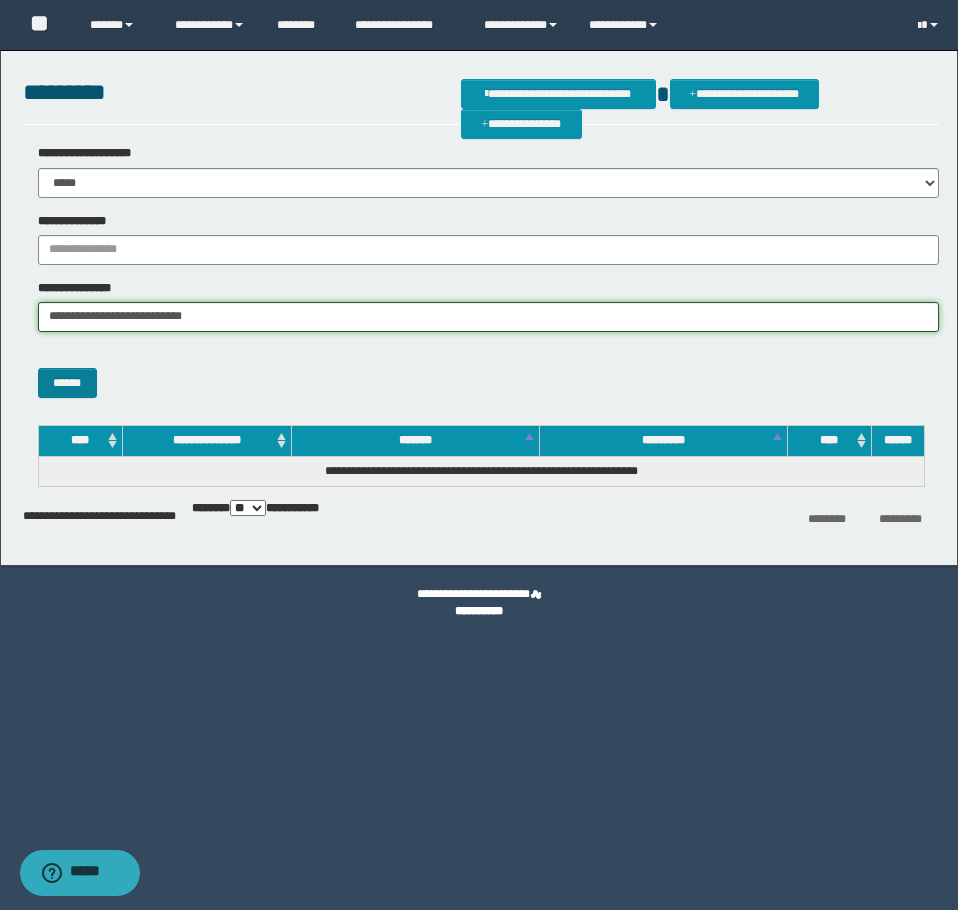 type on "**********" 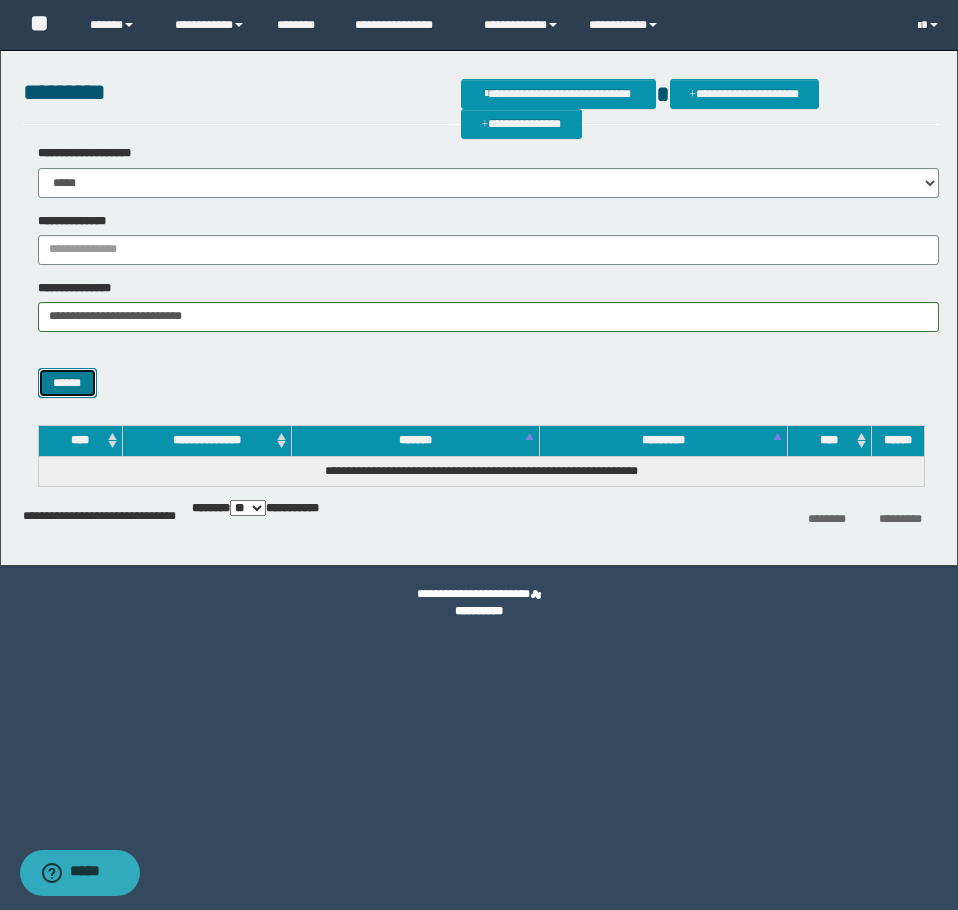 click on "******" at bounding box center [67, 383] 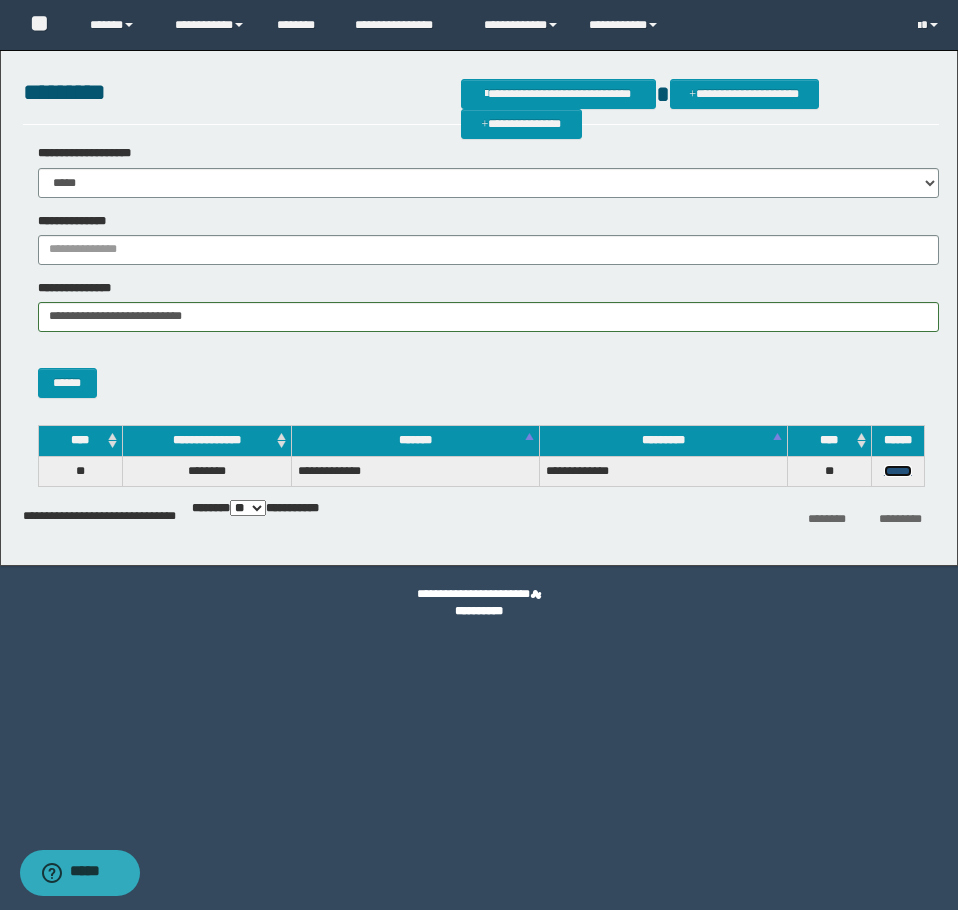 click on "******" at bounding box center (898, 471) 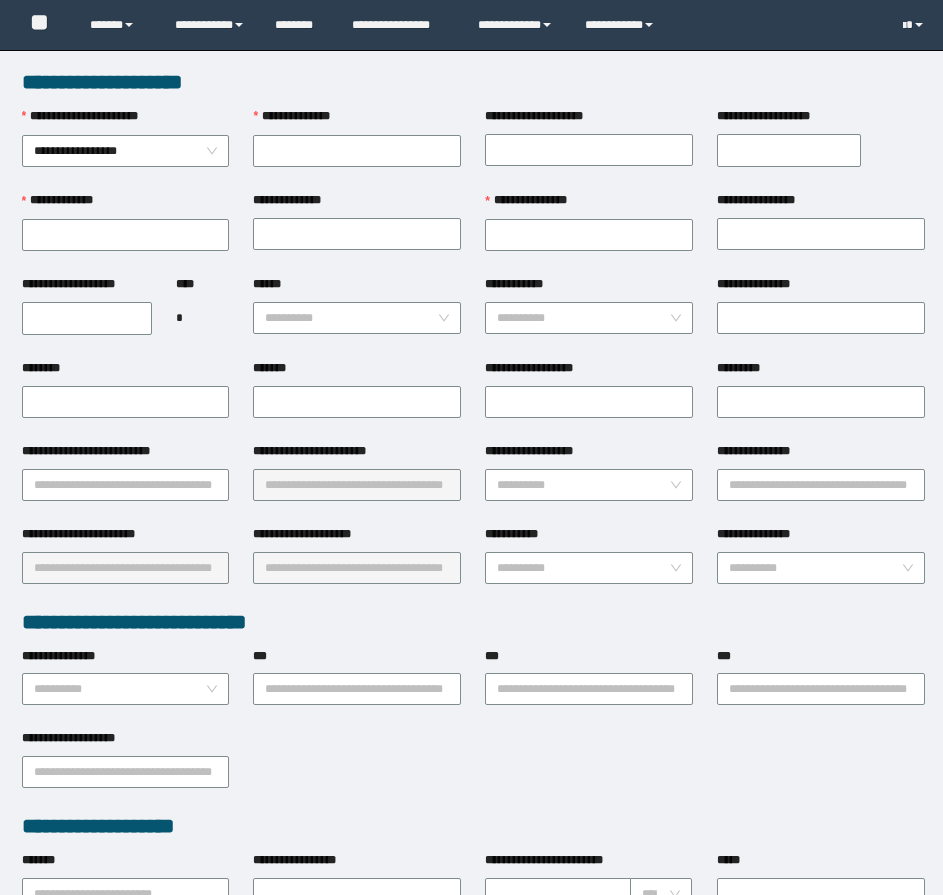 scroll, scrollTop: 0, scrollLeft: 0, axis: both 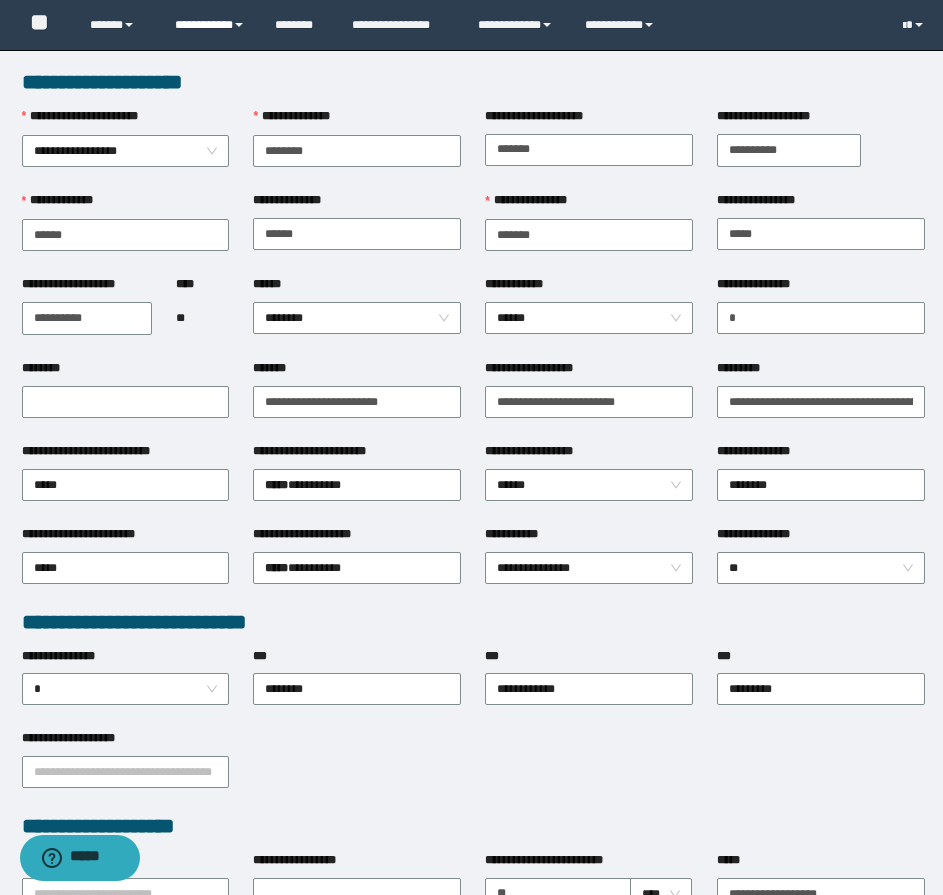 click on "**********" at bounding box center [210, 25] 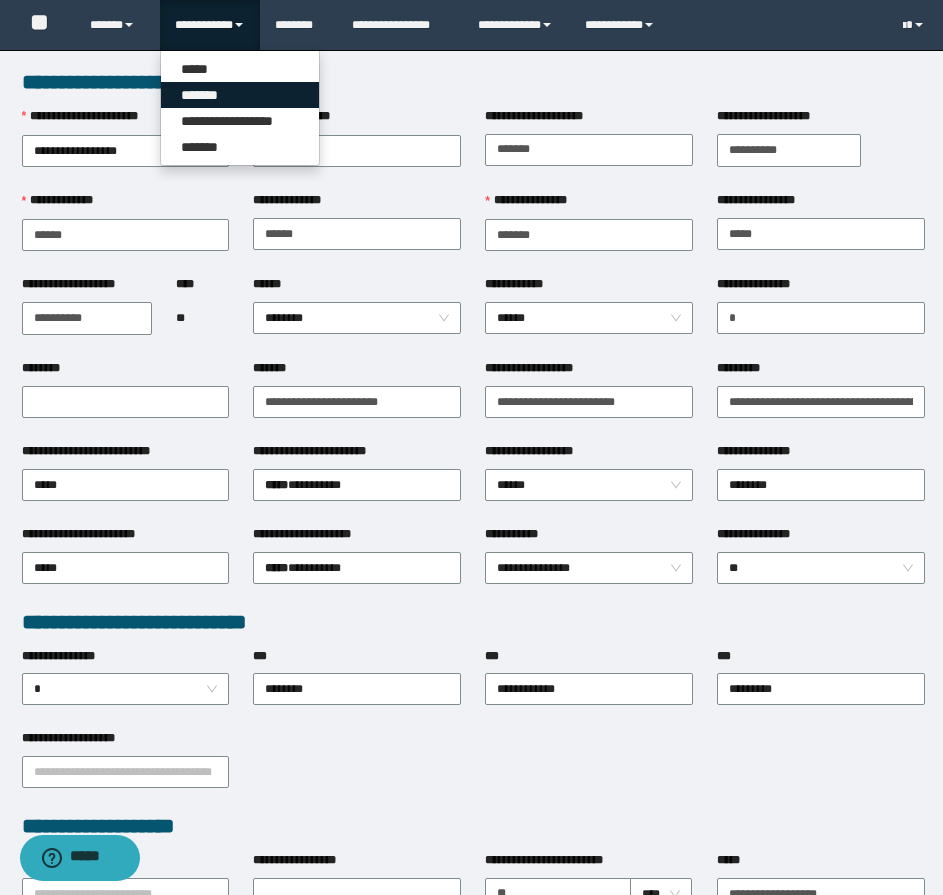 click on "*******" at bounding box center (240, 95) 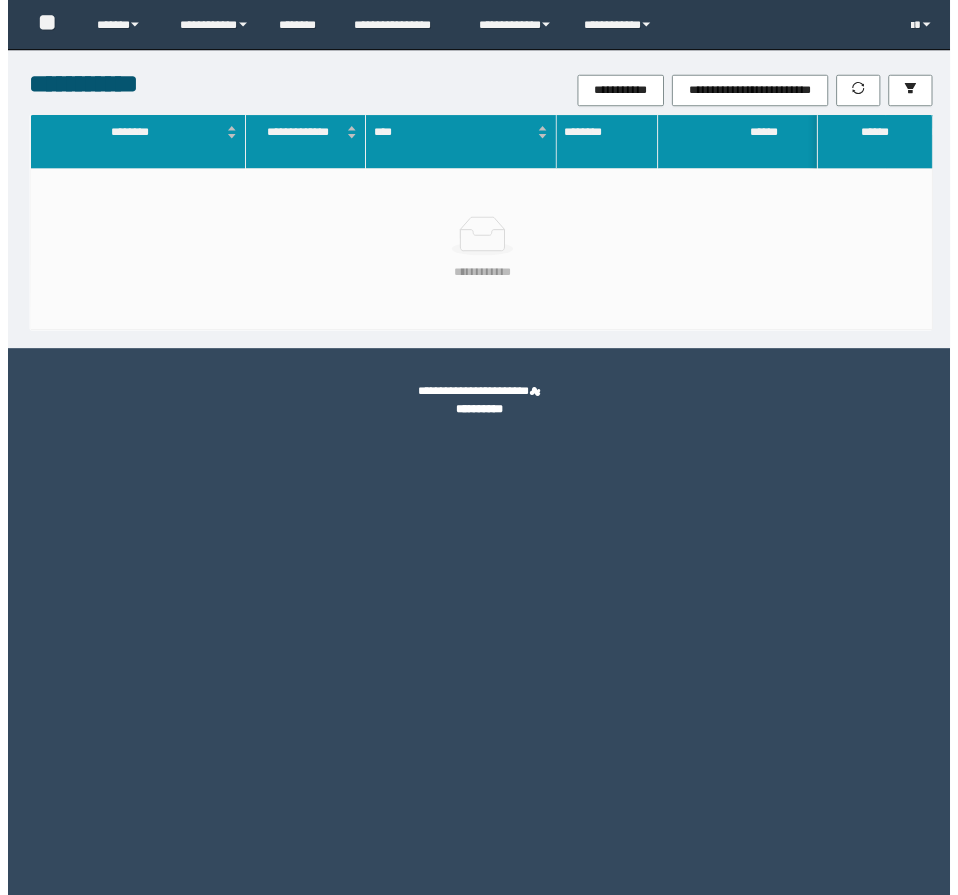scroll, scrollTop: 0, scrollLeft: 0, axis: both 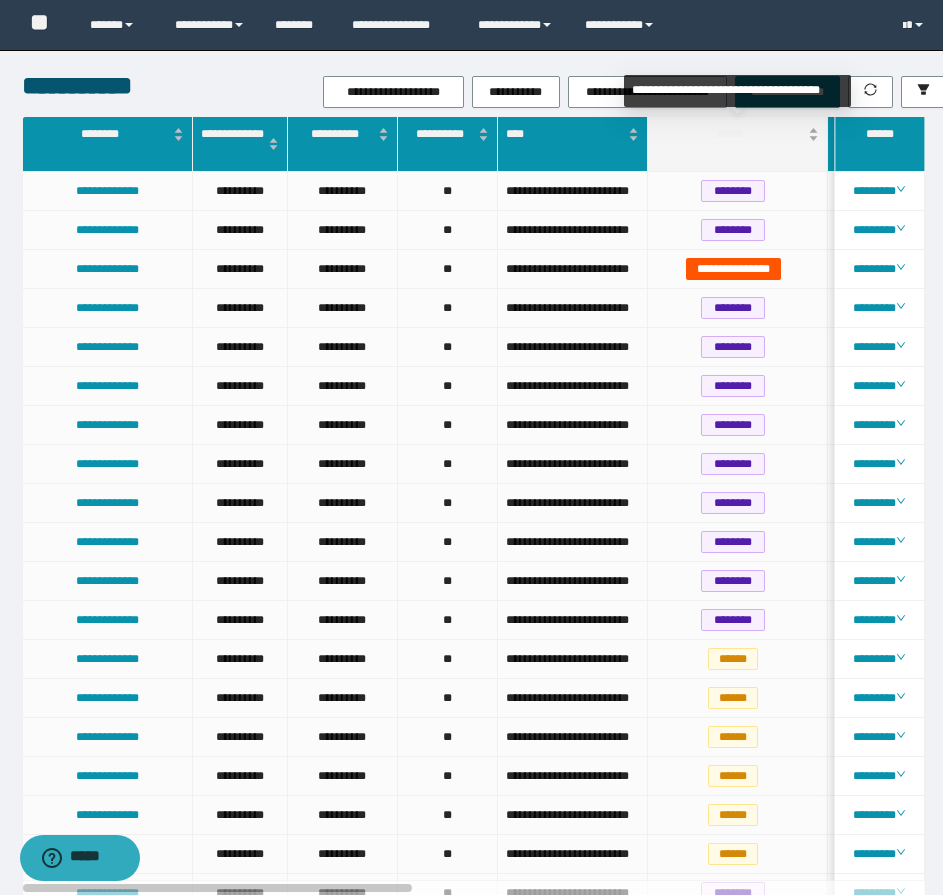 click on "******" at bounding box center (730, 134) 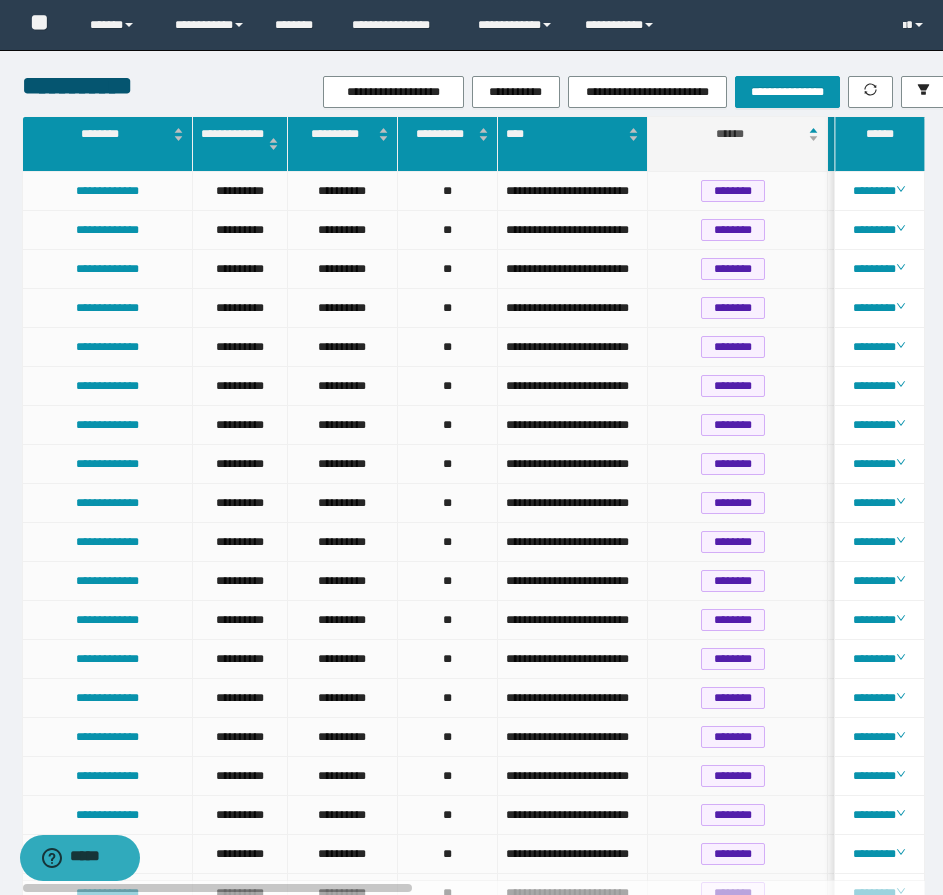 click on "******" at bounding box center [730, 134] 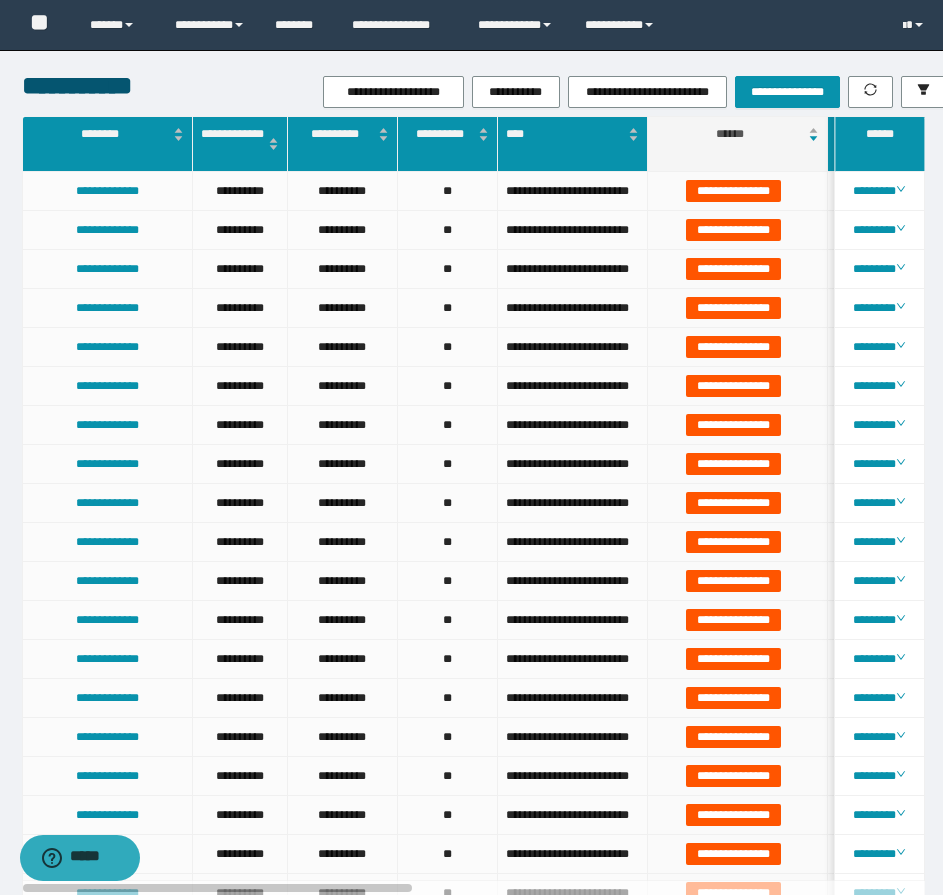 click on "******" at bounding box center [730, 134] 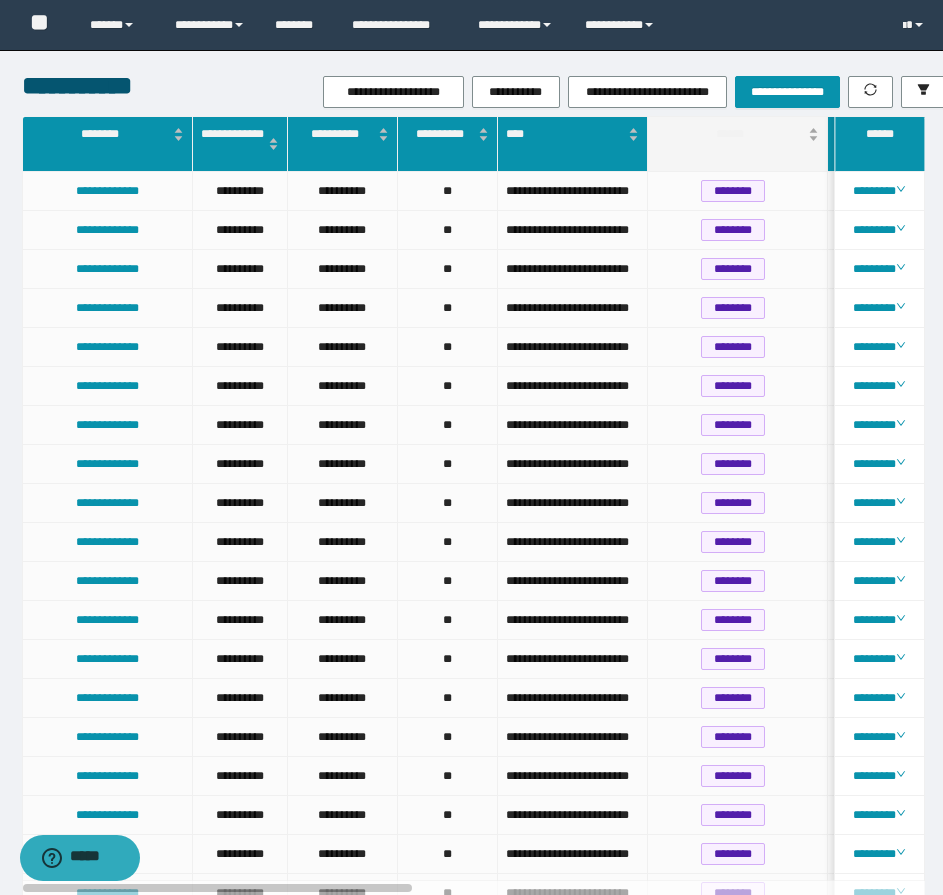 click on "******" at bounding box center (730, 134) 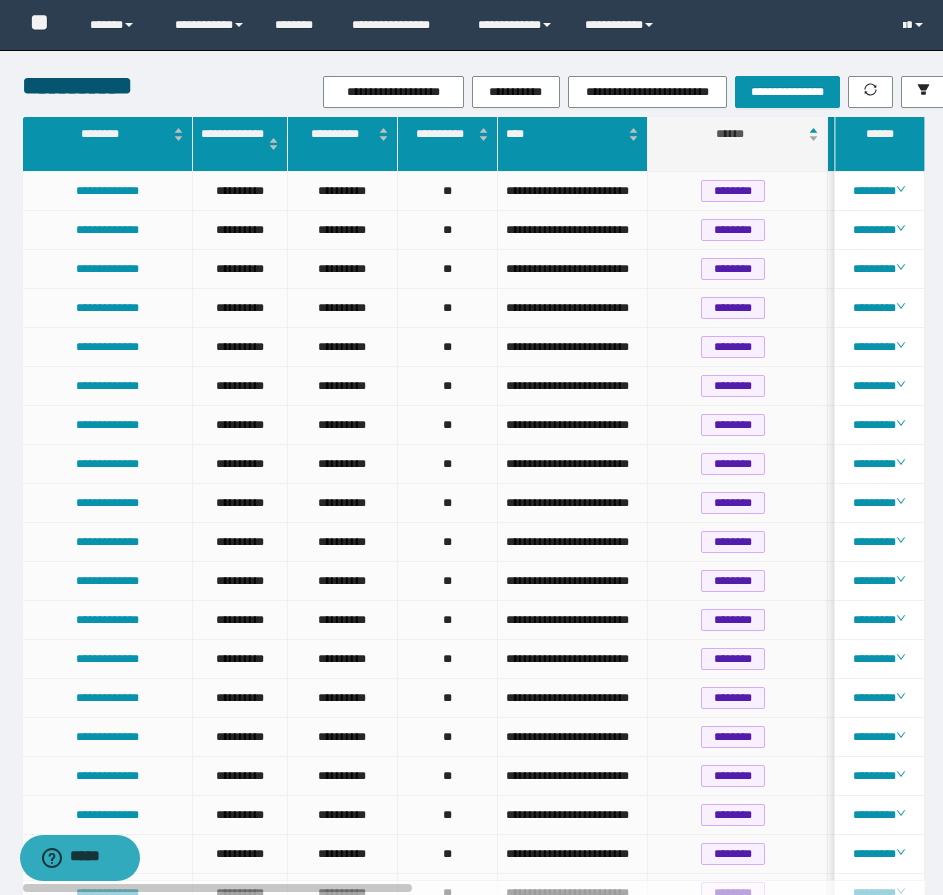 click on "******" at bounding box center [730, 134] 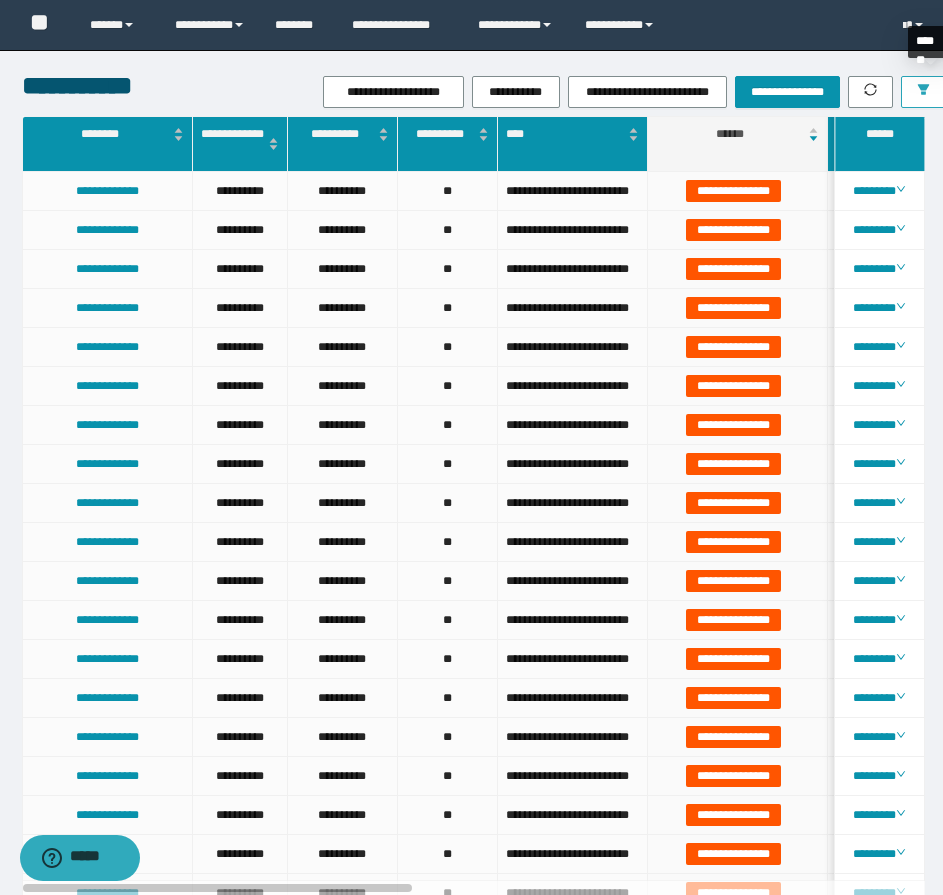click at bounding box center [923, 92] 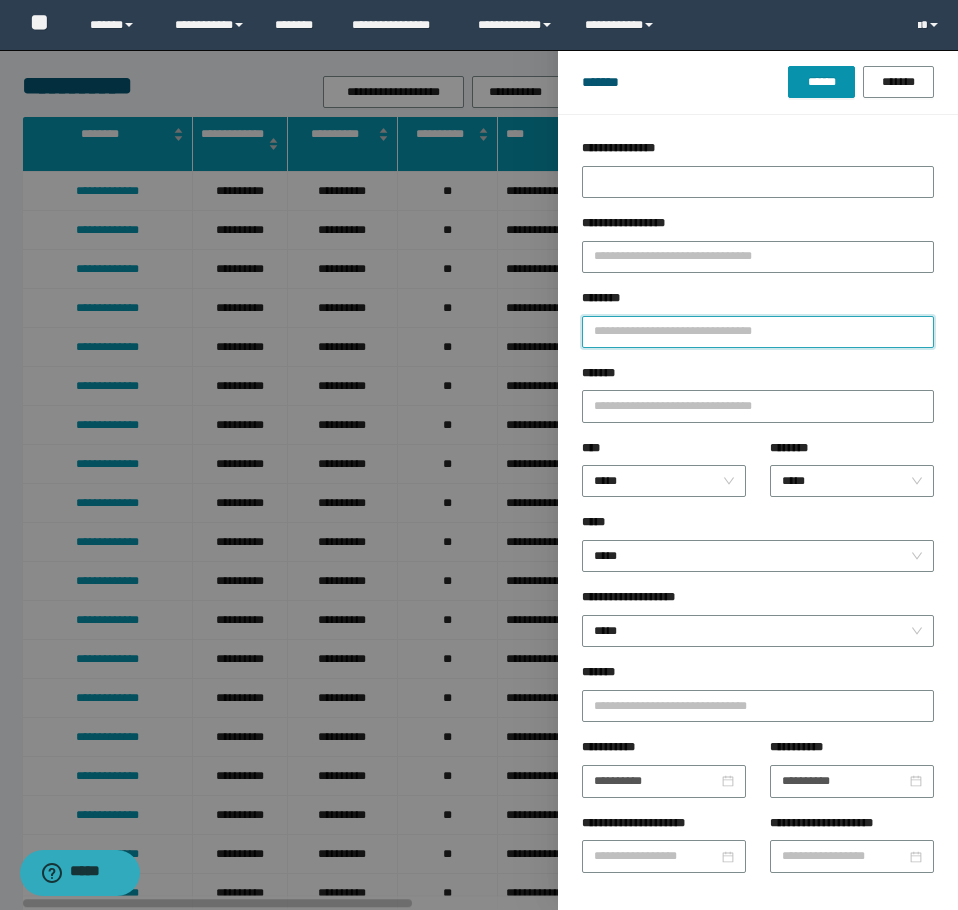 click on "********" at bounding box center [758, 332] 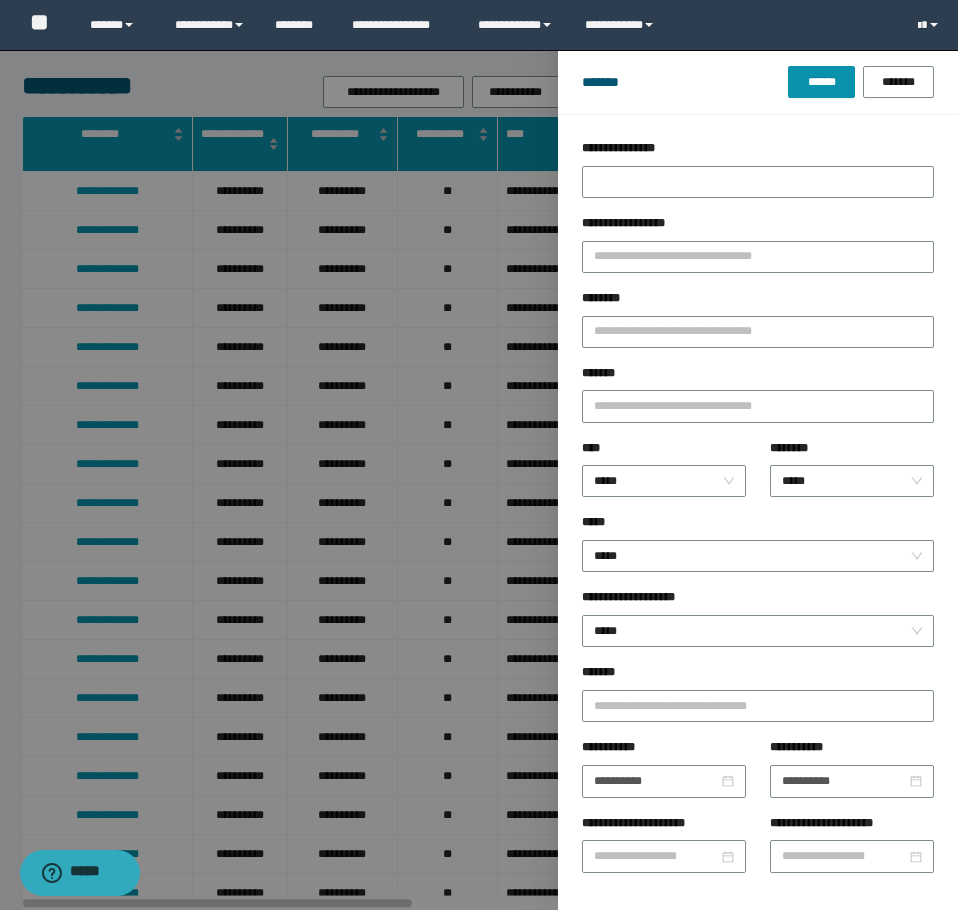 click on "**********" at bounding box center [758, 537] 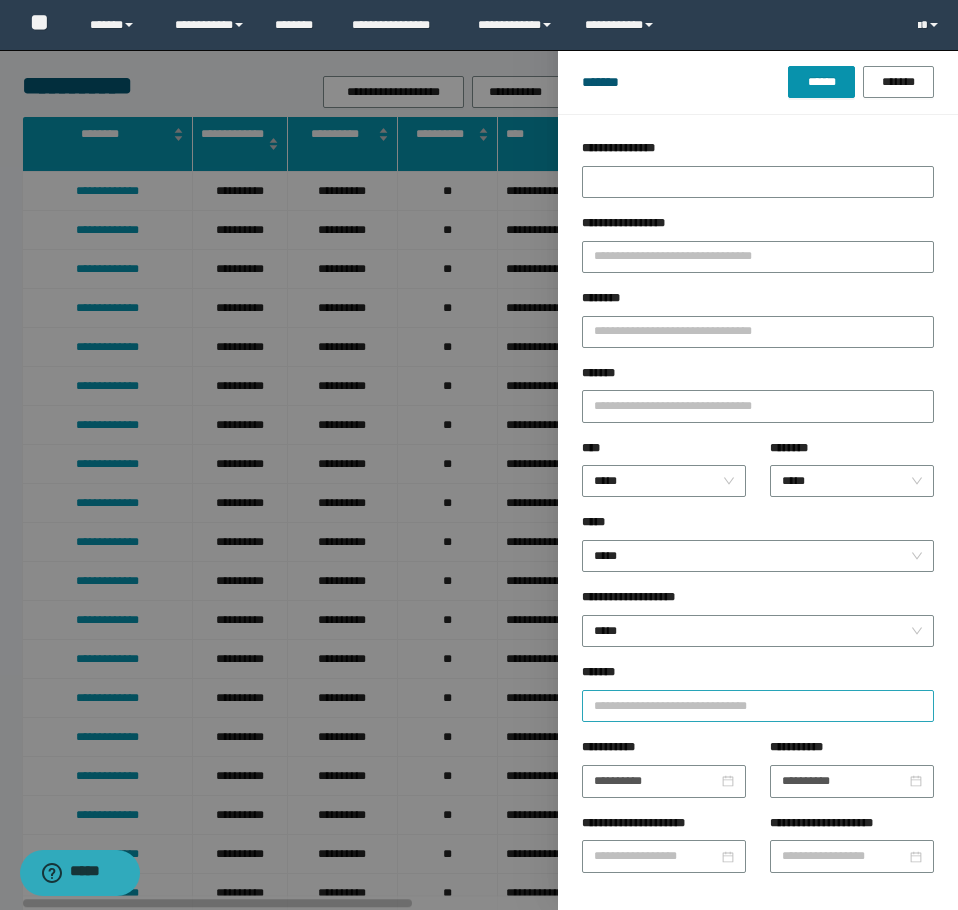 click at bounding box center [749, 705] 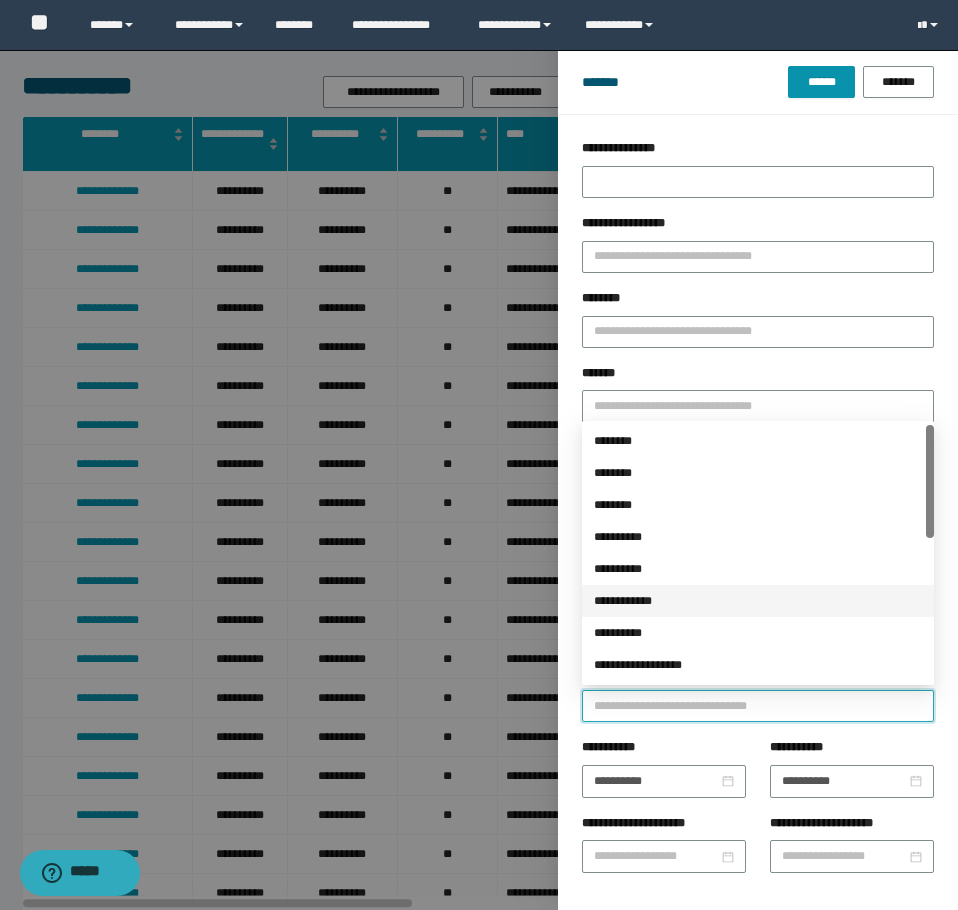 click on "**********" at bounding box center [758, 601] 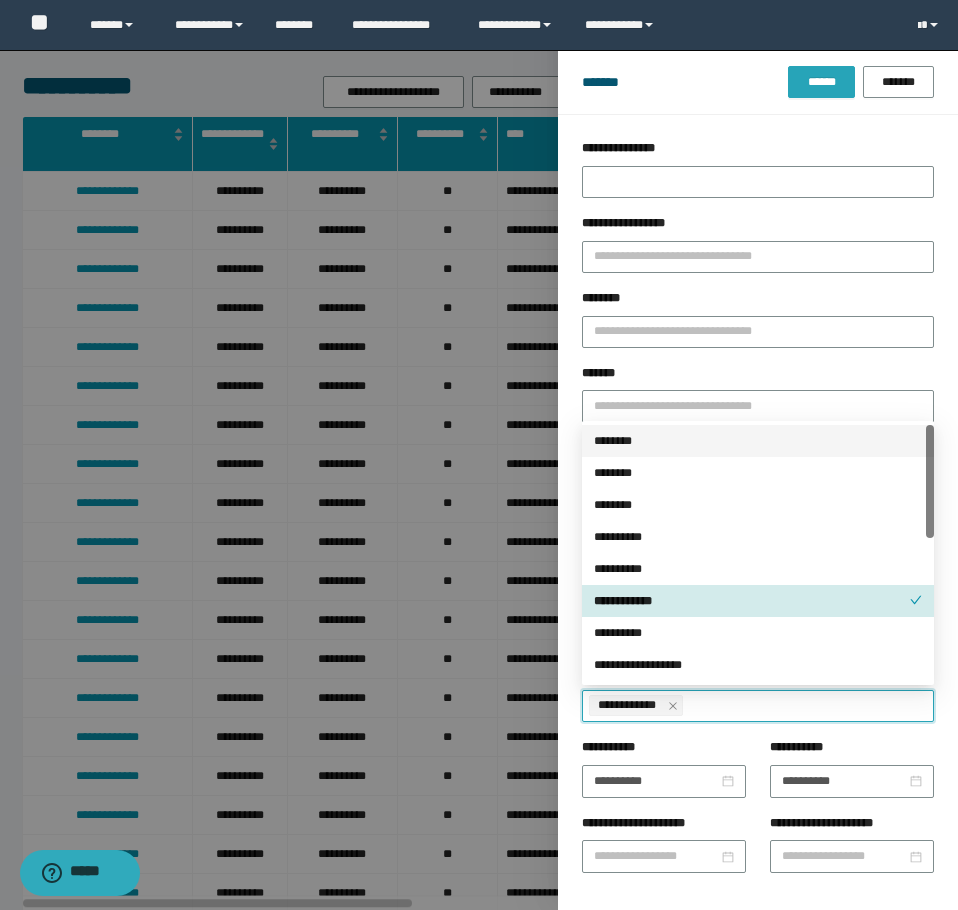 click on "******" at bounding box center [821, 82] 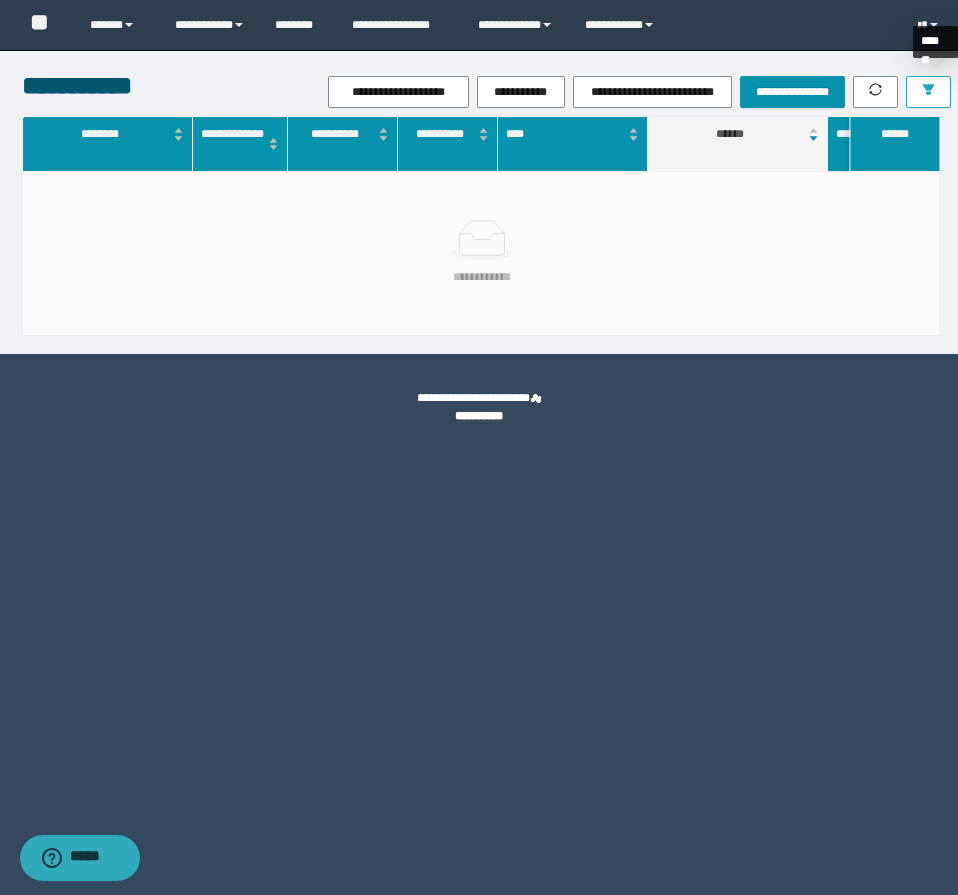 click 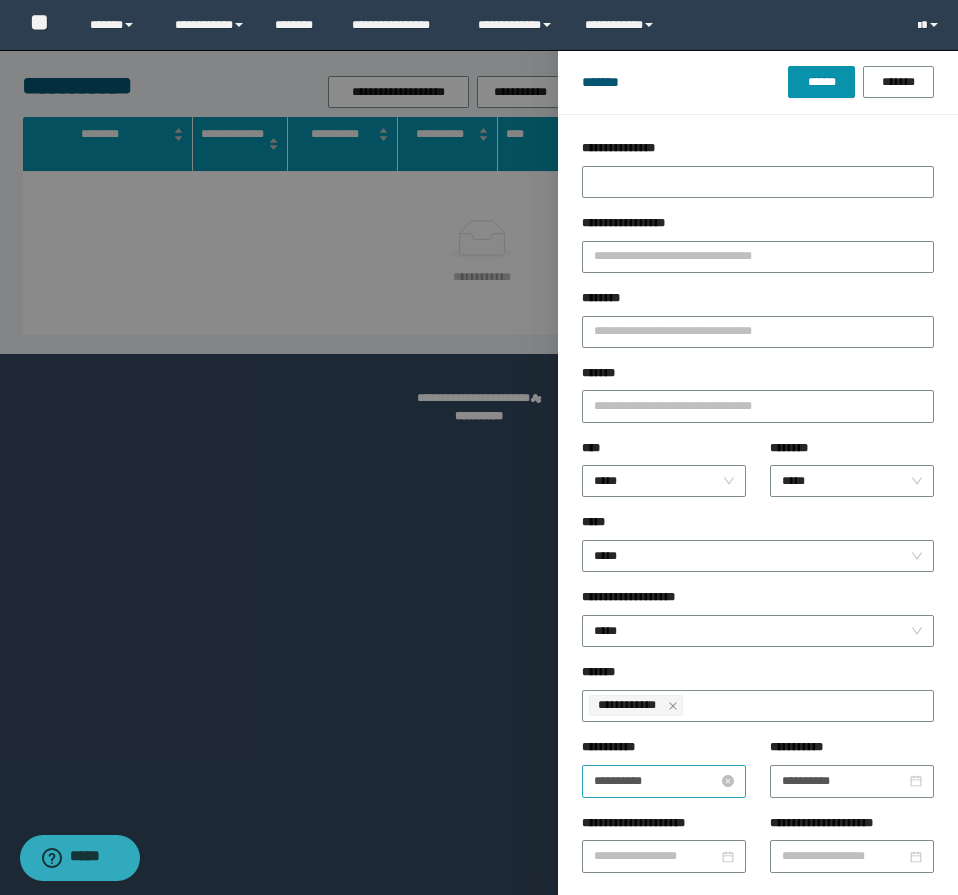 type 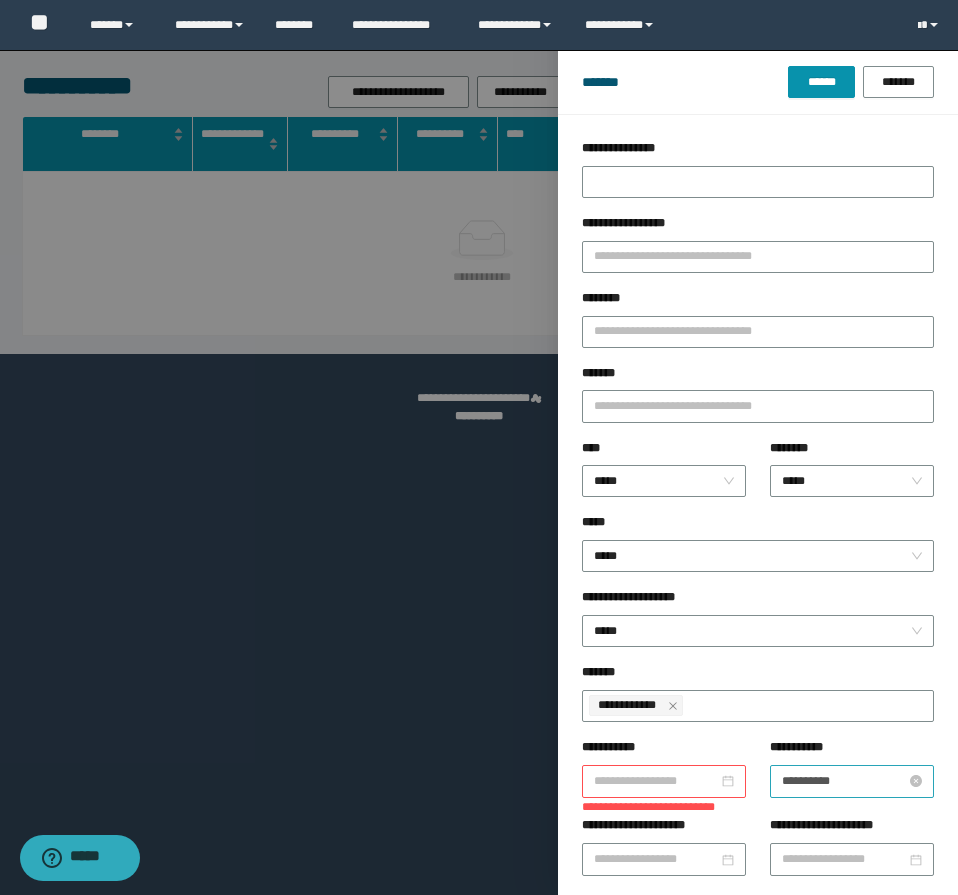 type 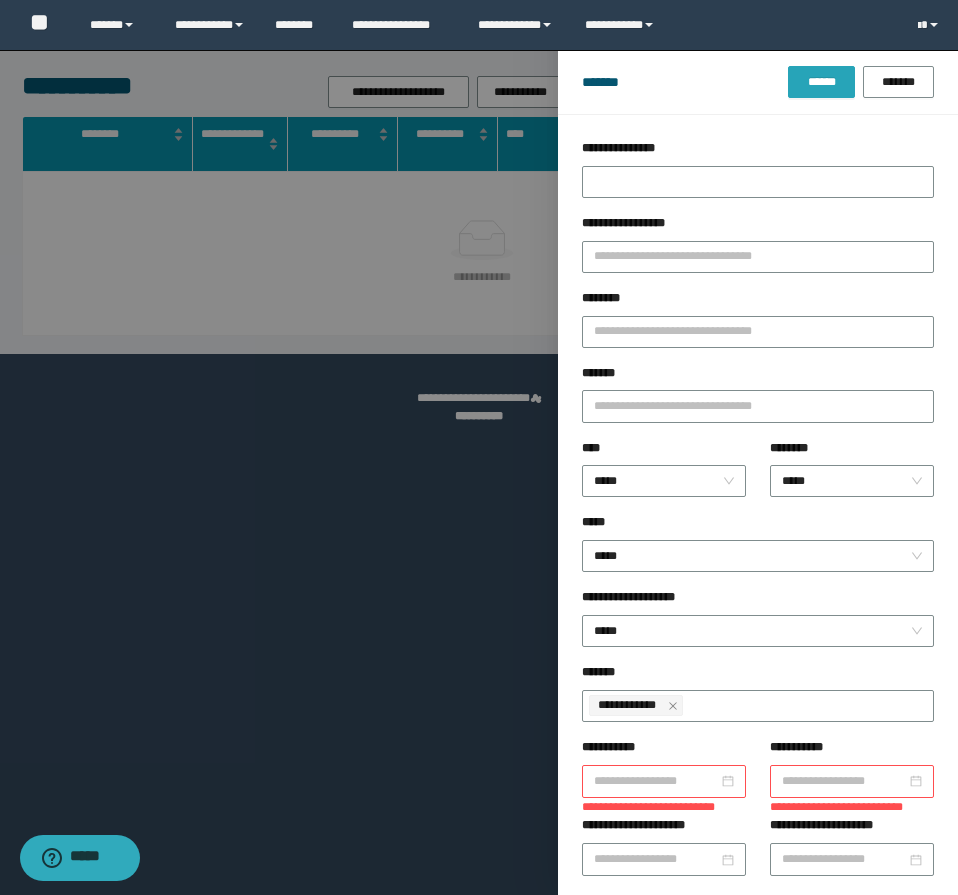 click on "******" at bounding box center [821, 82] 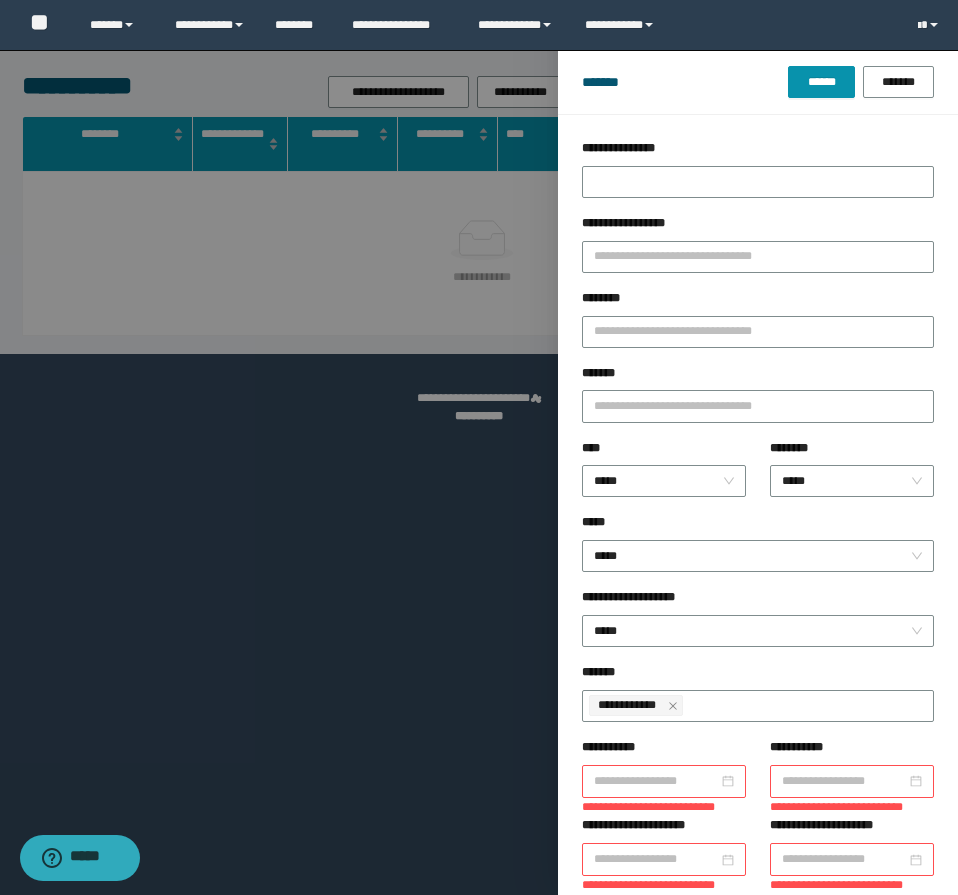 drag, startPoint x: 370, startPoint y: 576, endPoint x: 455, endPoint y: 486, distance: 123.79418 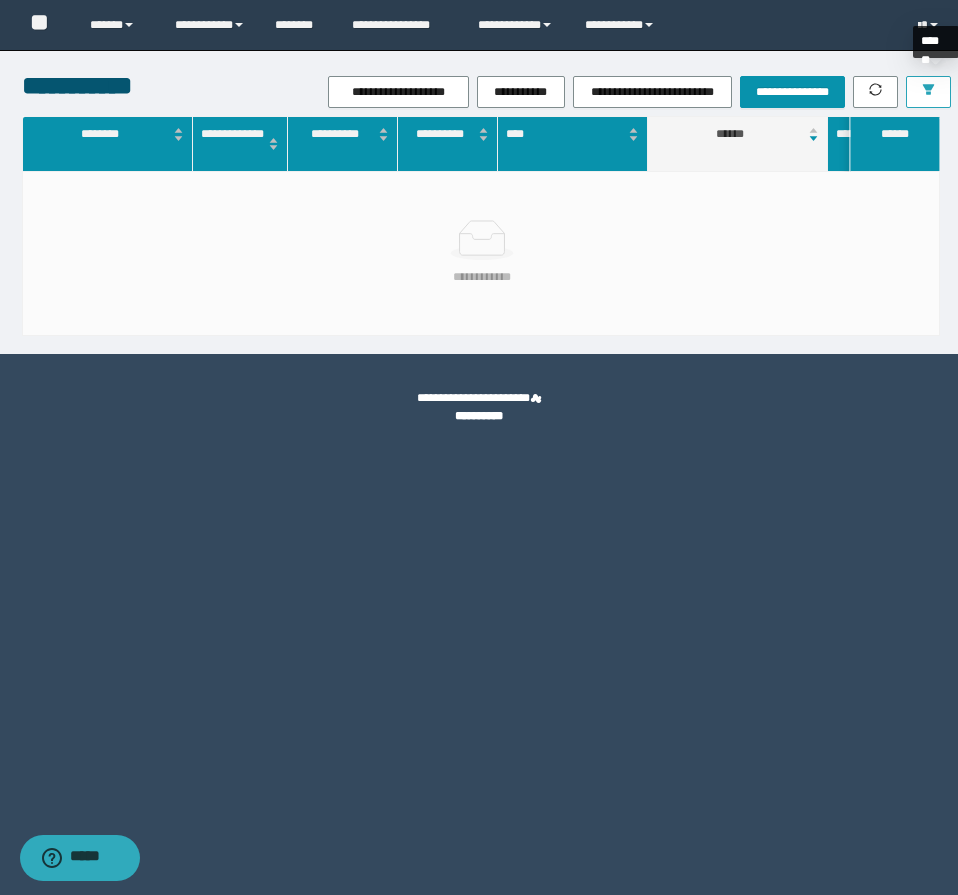 click 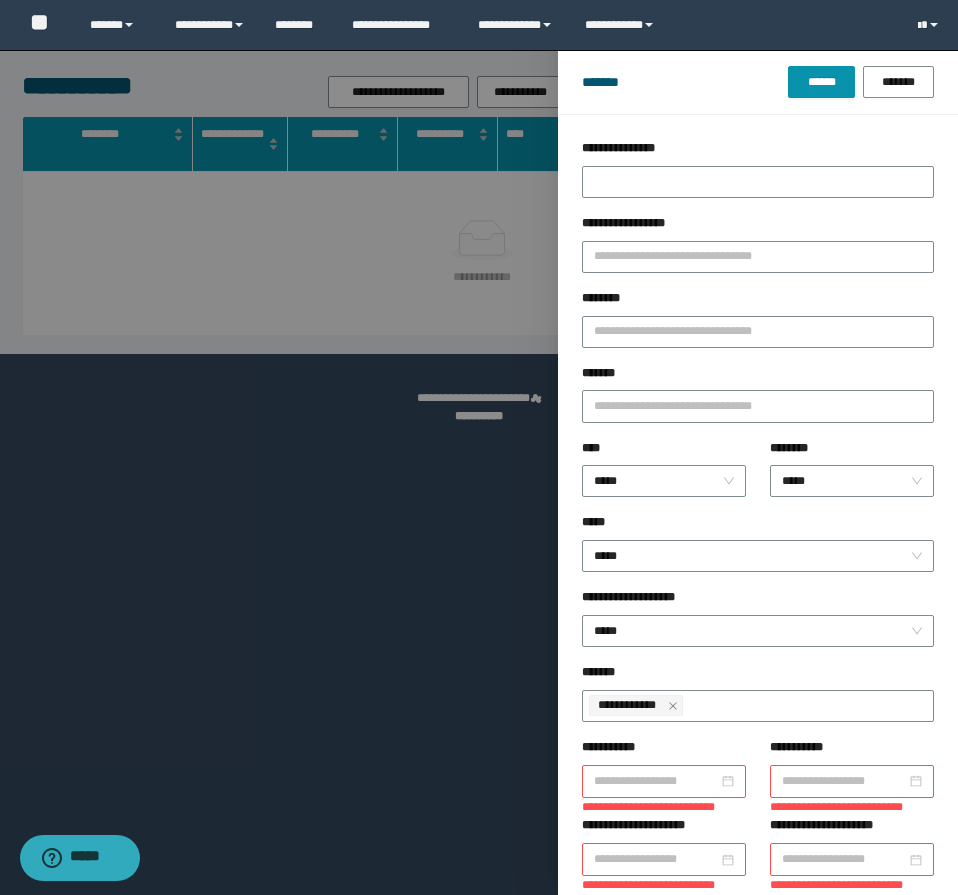 click at bounding box center (479, 447) 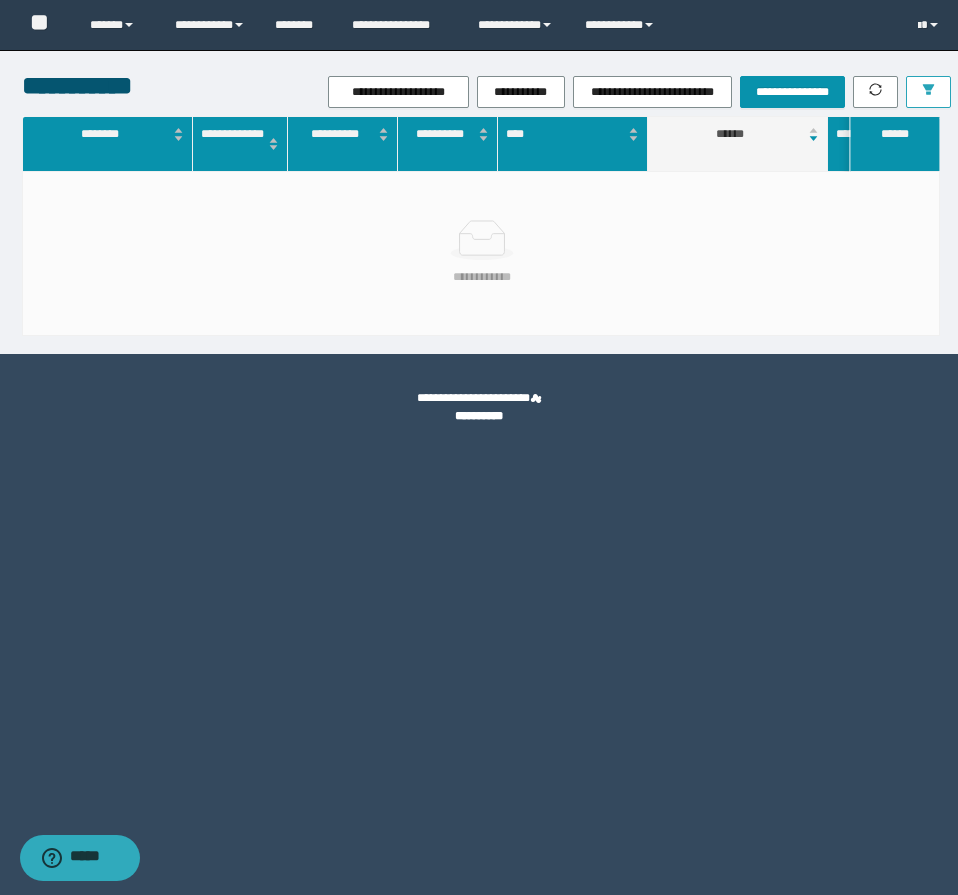 click at bounding box center [928, 92] 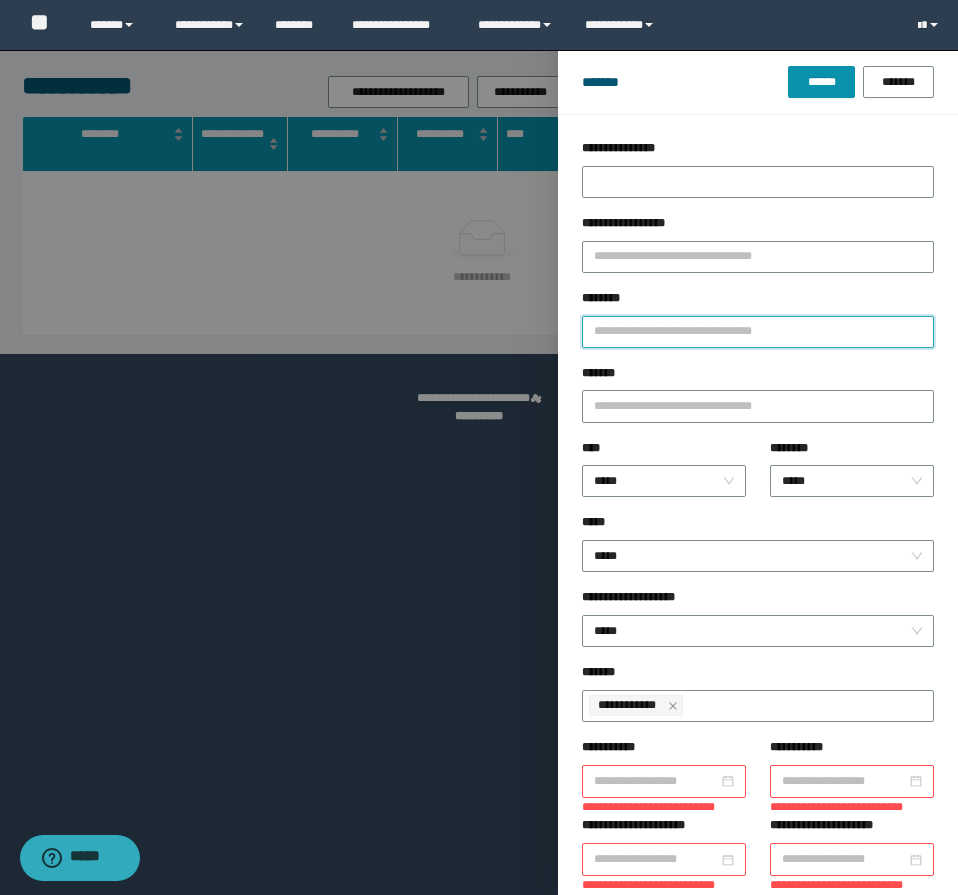 click on "********" at bounding box center [758, 332] 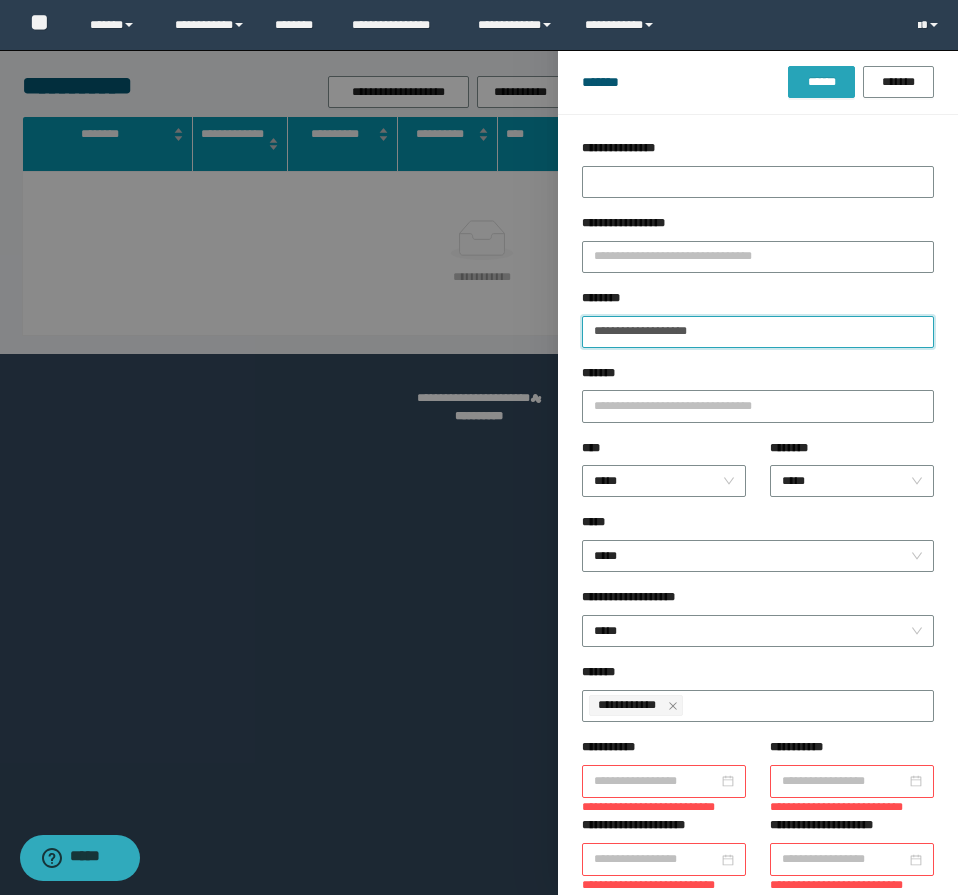 type on "**********" 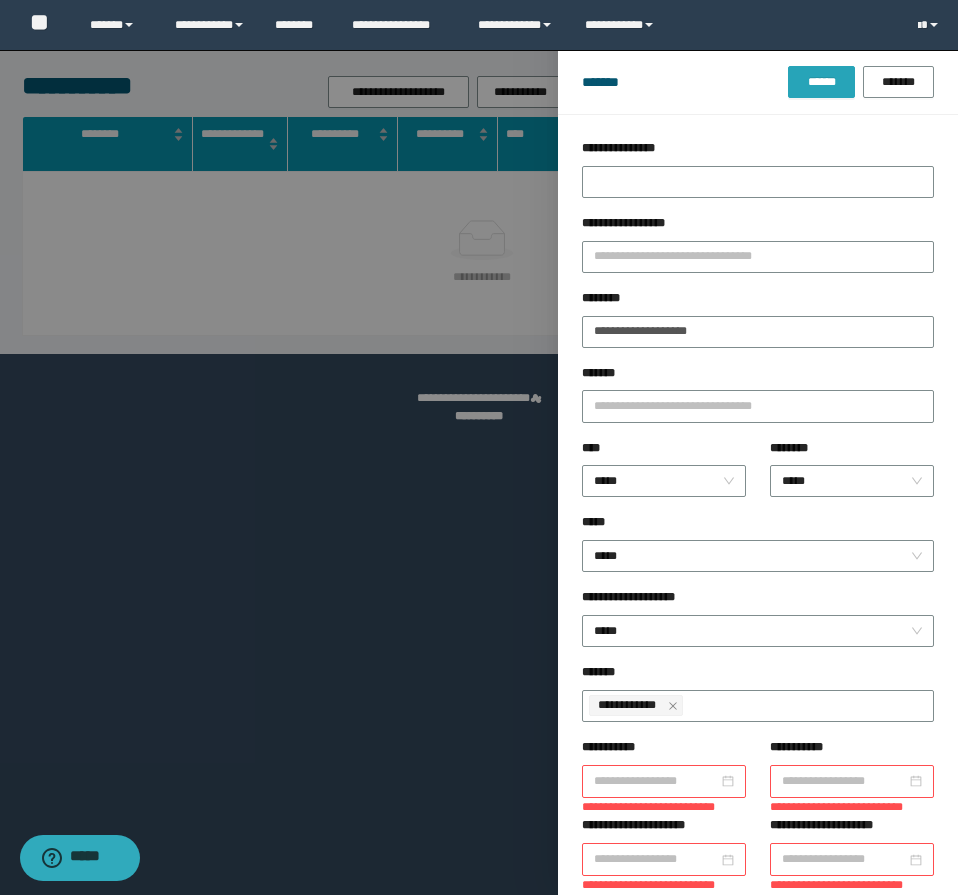 click on "******" at bounding box center [821, 82] 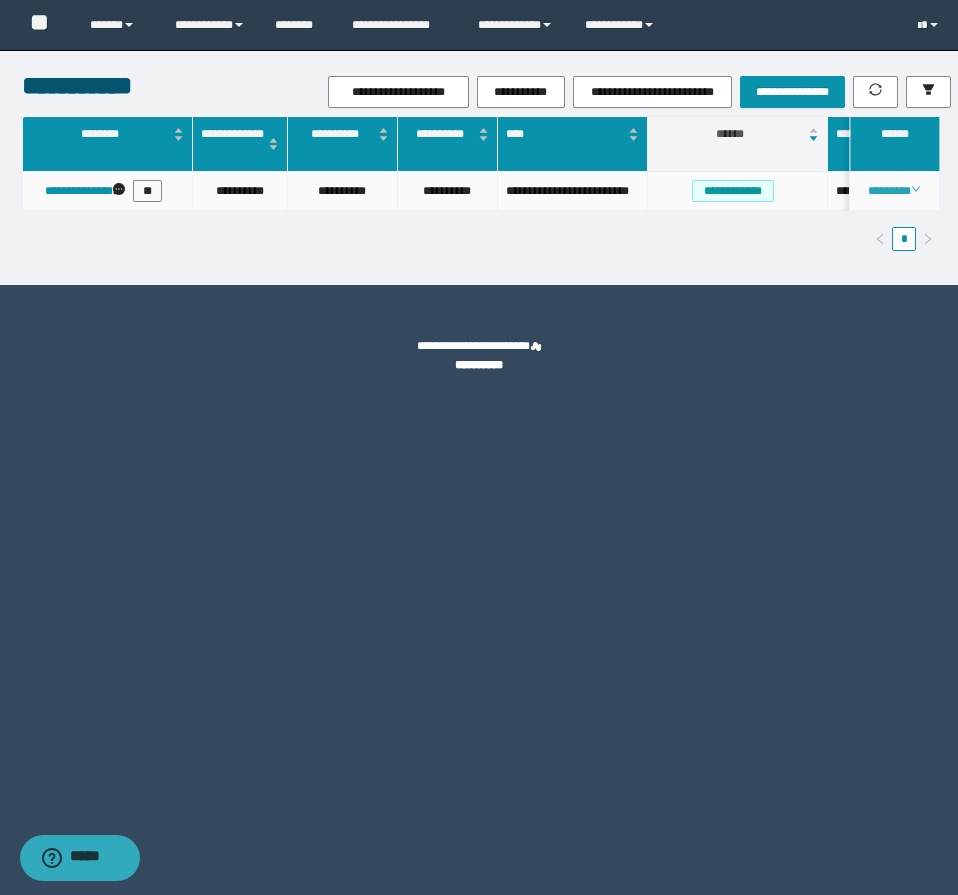click on "********" at bounding box center [894, 191] 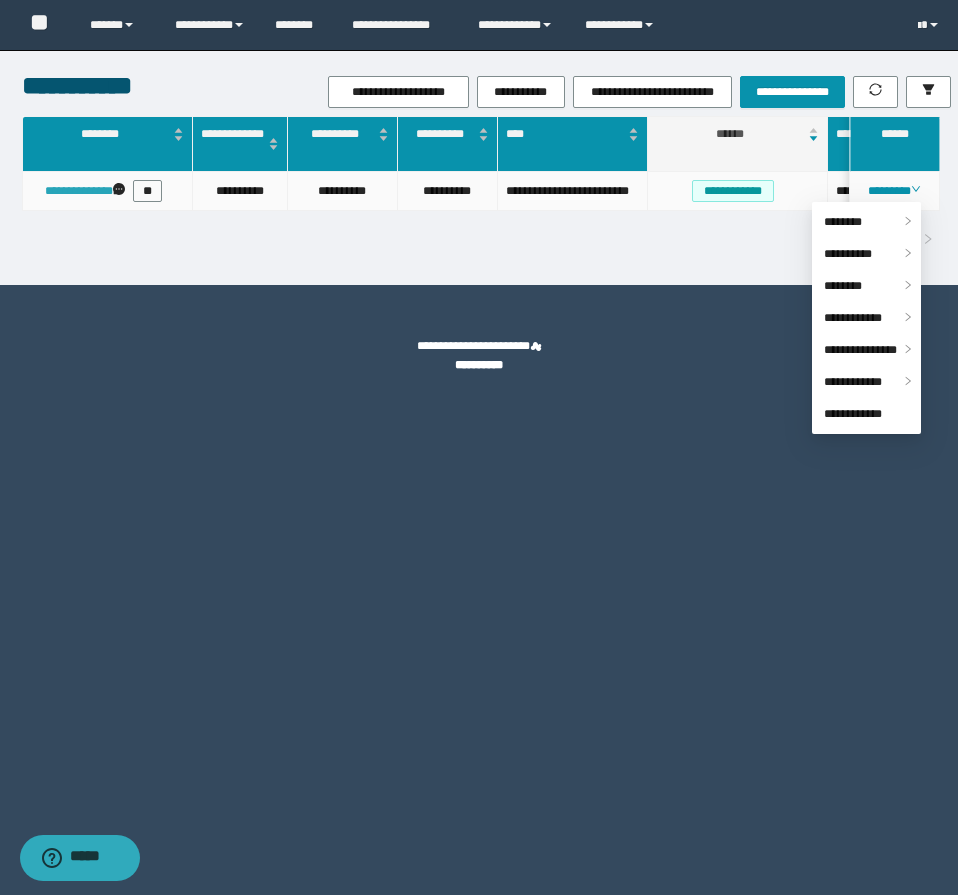 click on "**********" at bounding box center (79, 191) 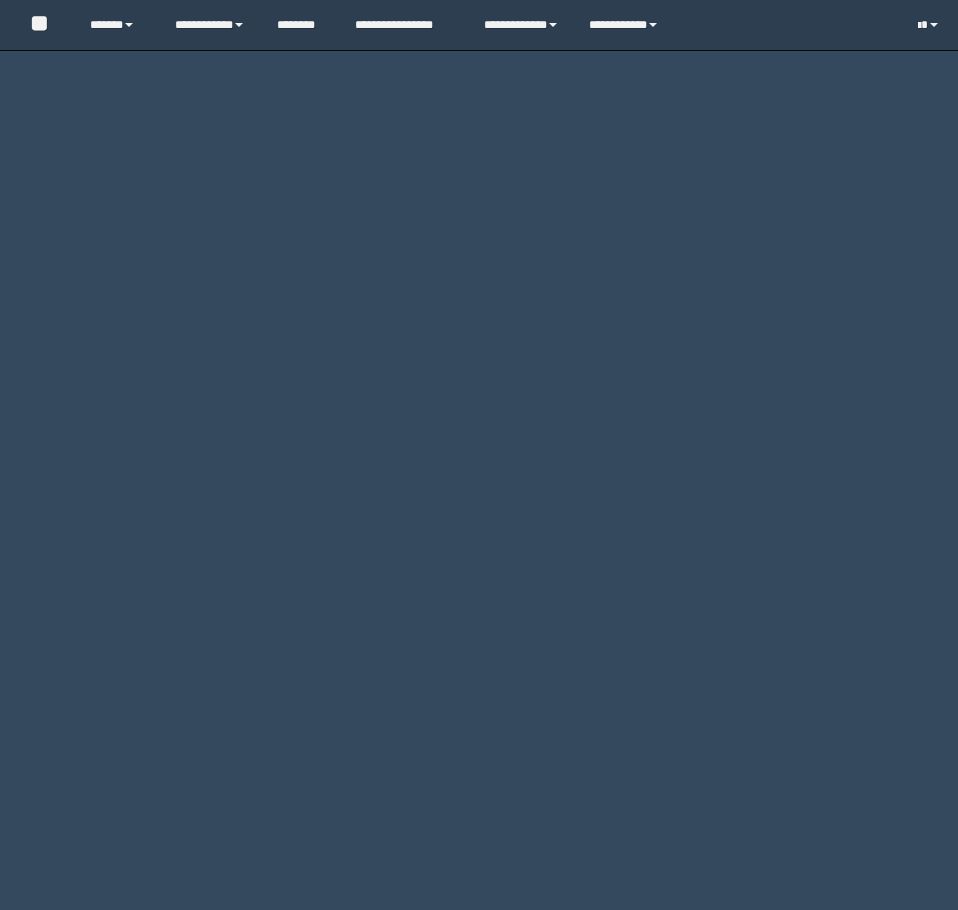 scroll, scrollTop: 0, scrollLeft: 0, axis: both 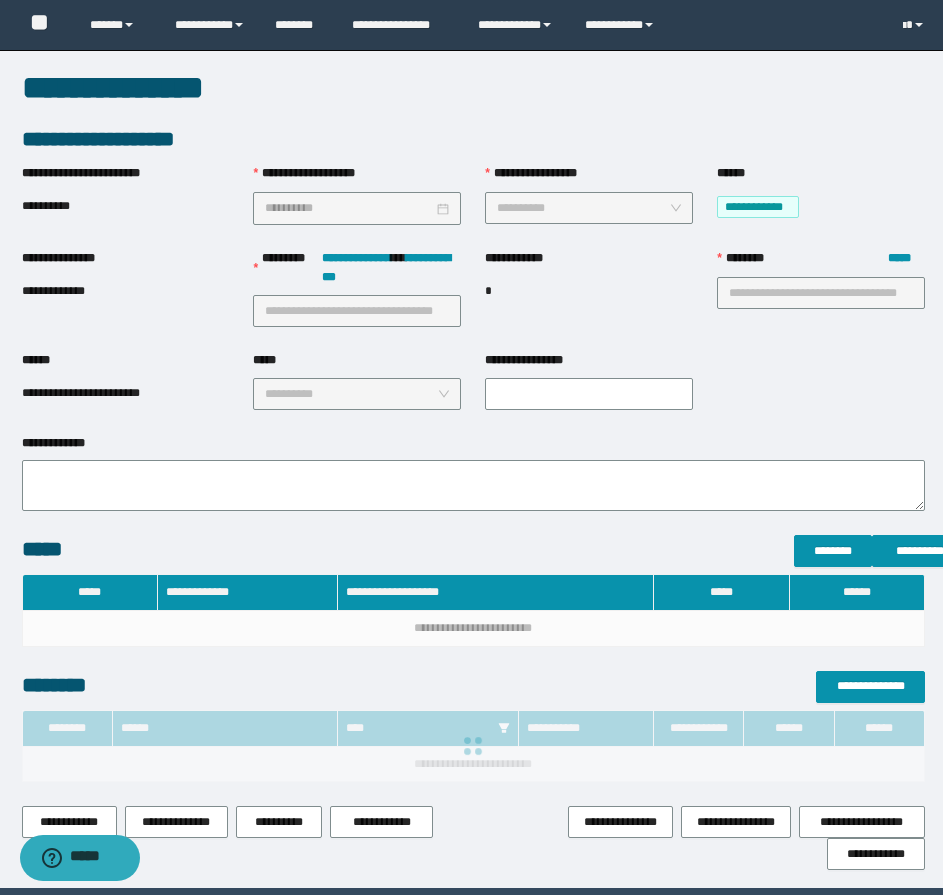 type on "**********" 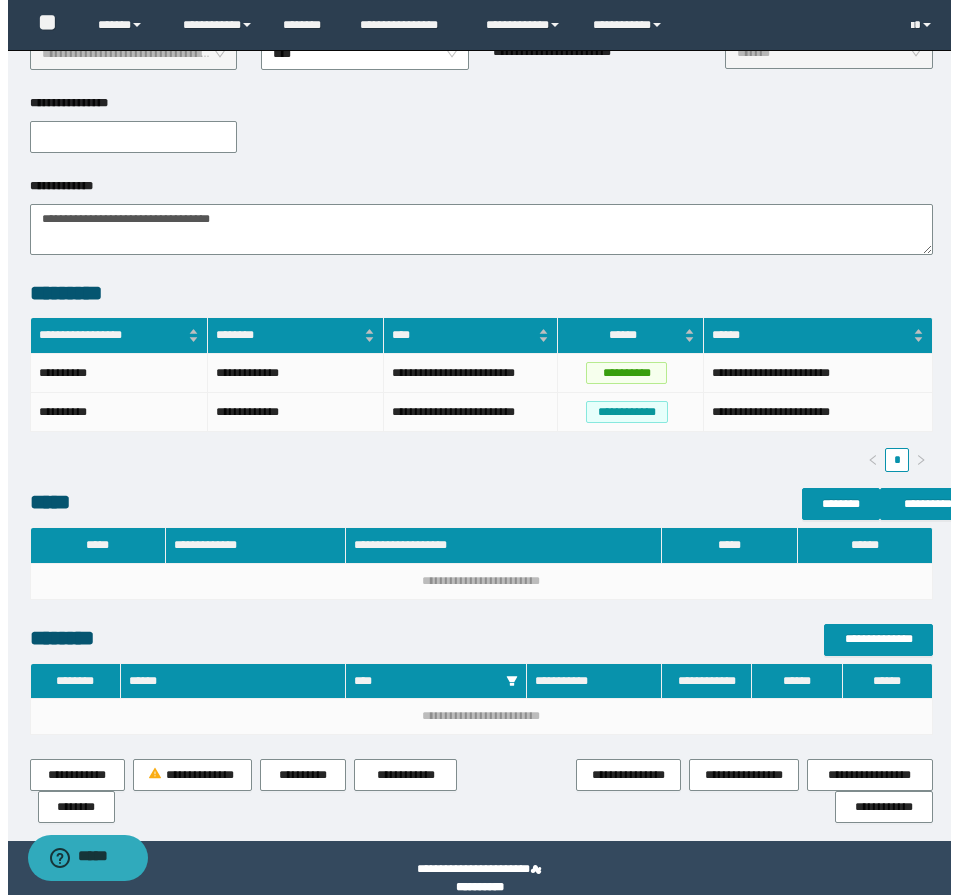 scroll, scrollTop: 363, scrollLeft: 0, axis: vertical 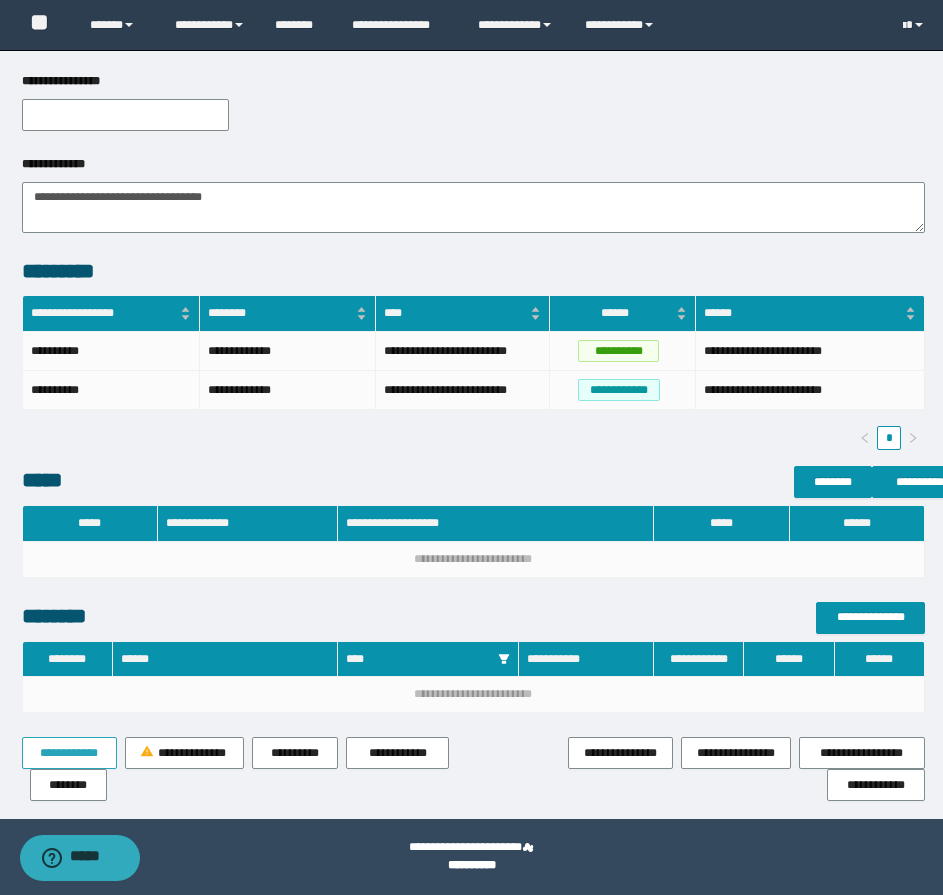 click on "**********" at bounding box center (69, 753) 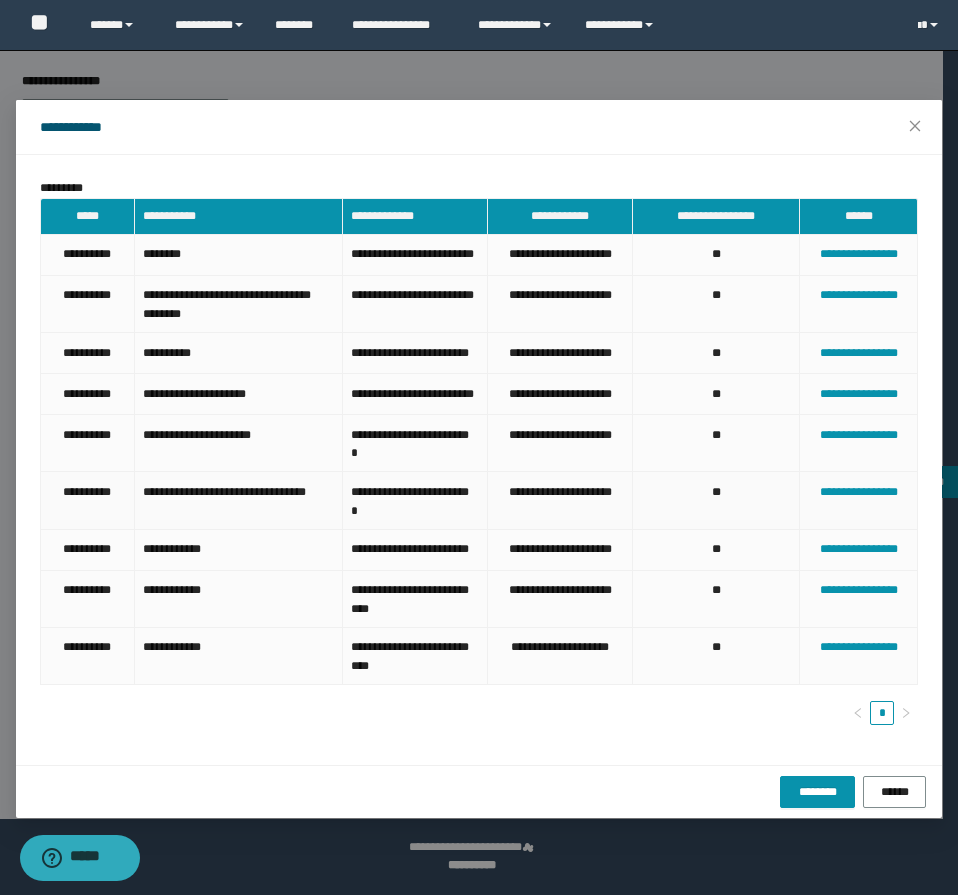 scroll, scrollTop: 12, scrollLeft: 0, axis: vertical 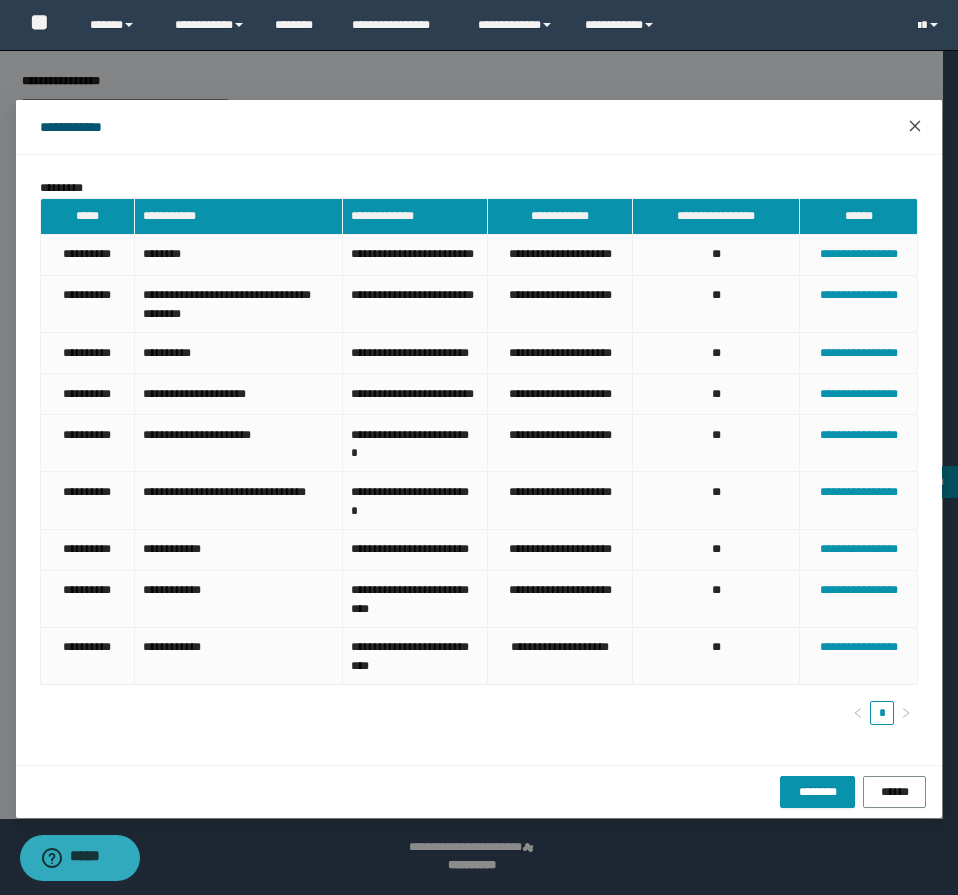 click 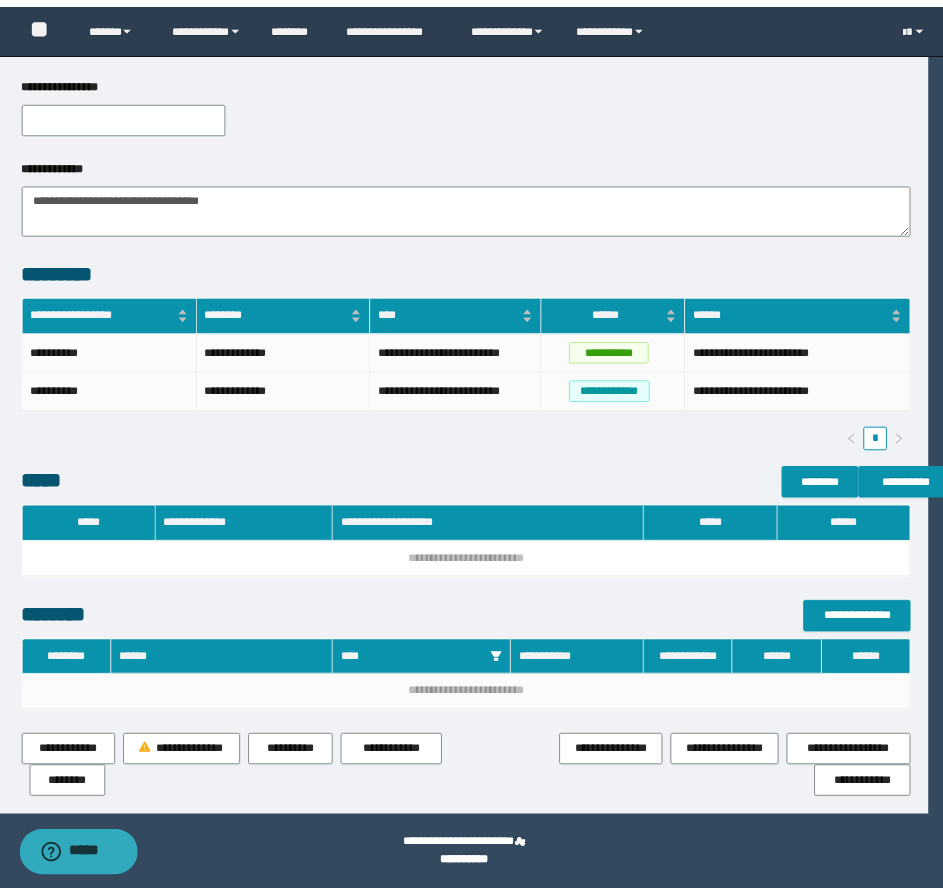 scroll, scrollTop: 0, scrollLeft: 0, axis: both 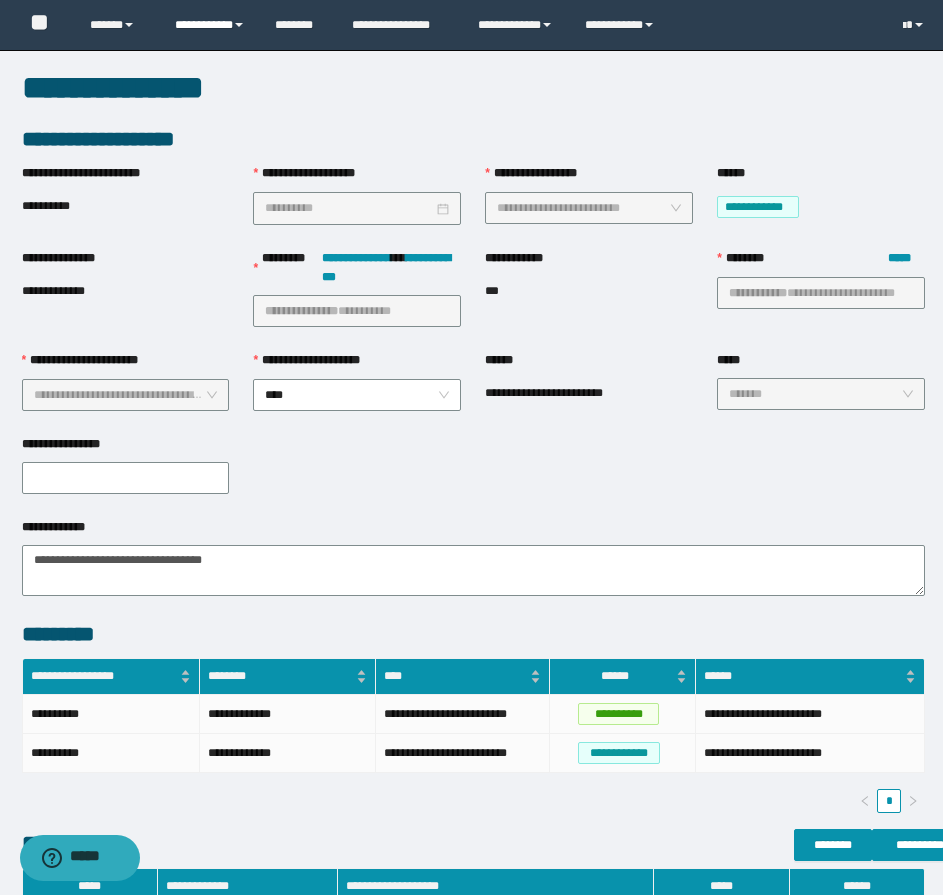 click on "**********" at bounding box center [210, 25] 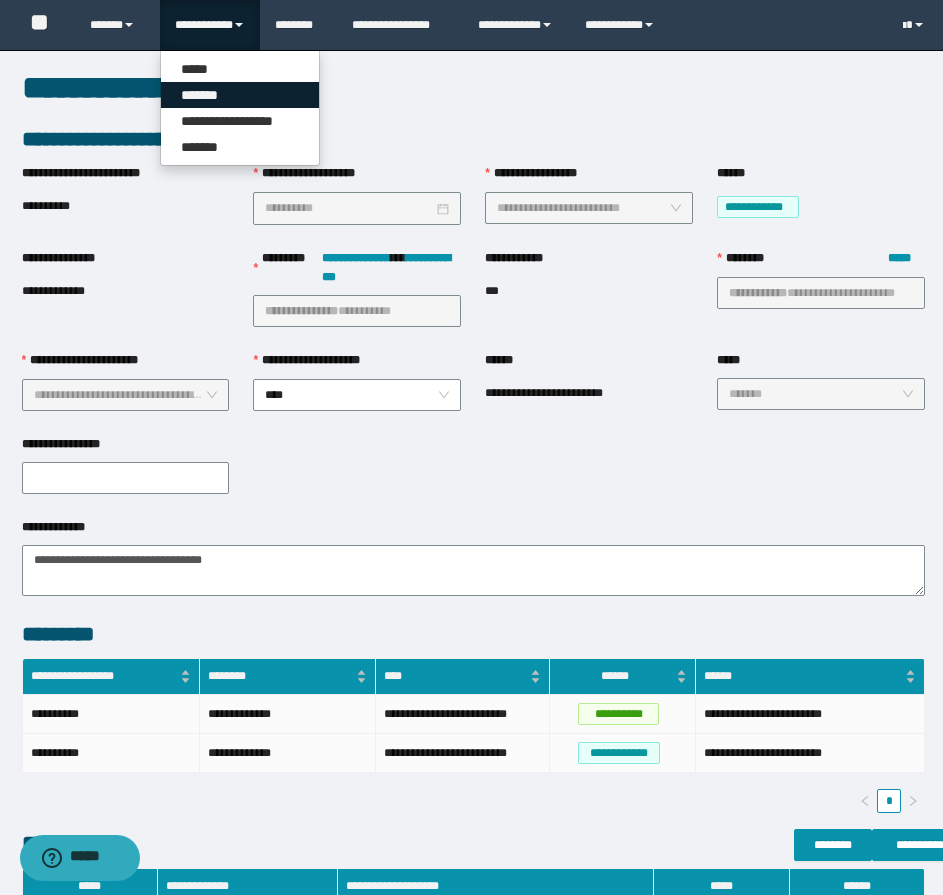 click on "*******" at bounding box center [240, 95] 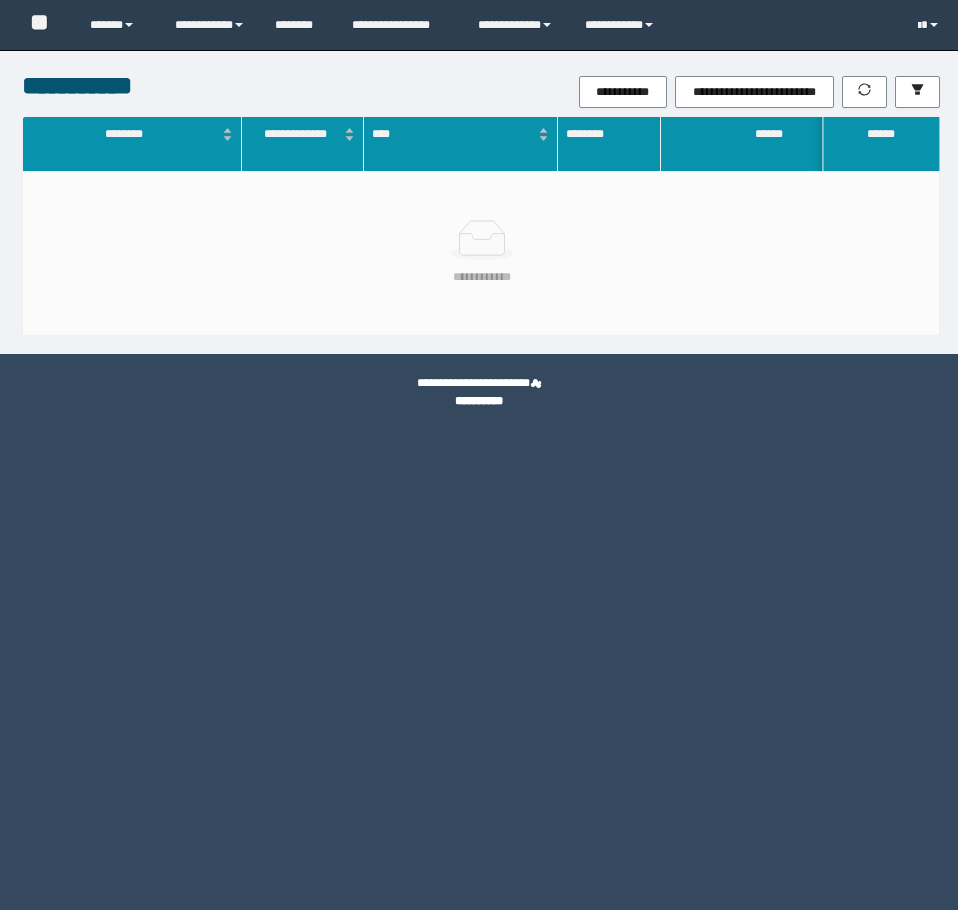 scroll, scrollTop: 0, scrollLeft: 0, axis: both 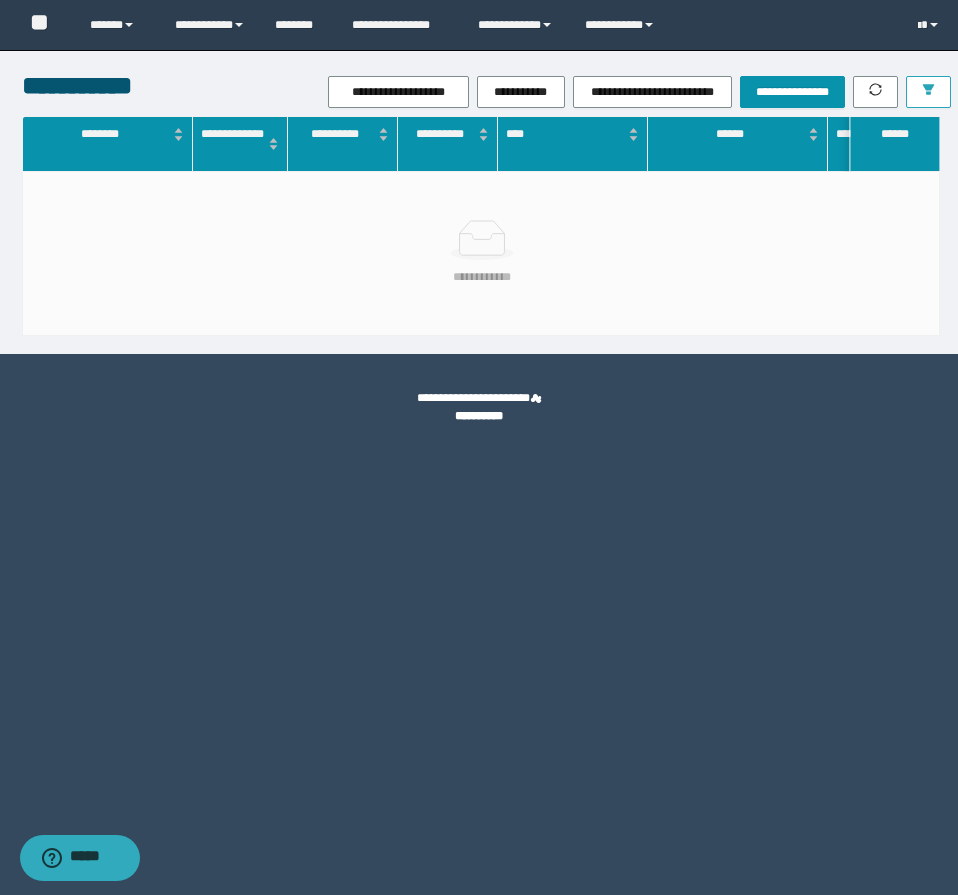 click 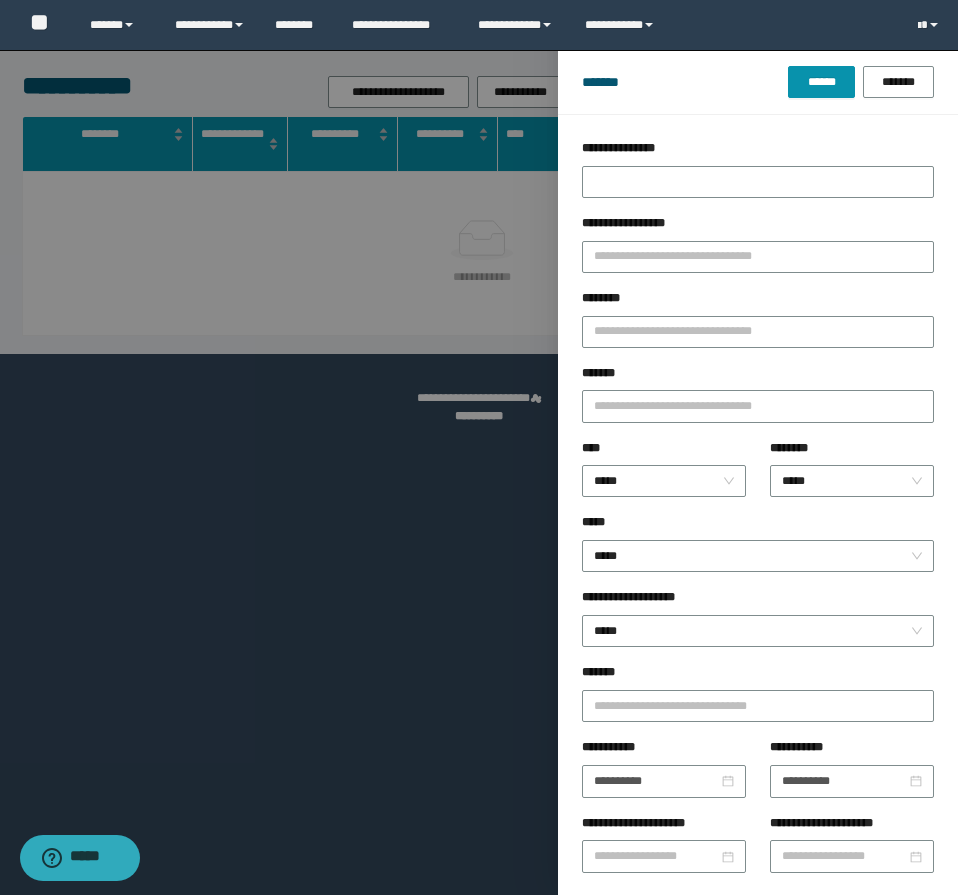 click on "********" at bounding box center [758, 326] 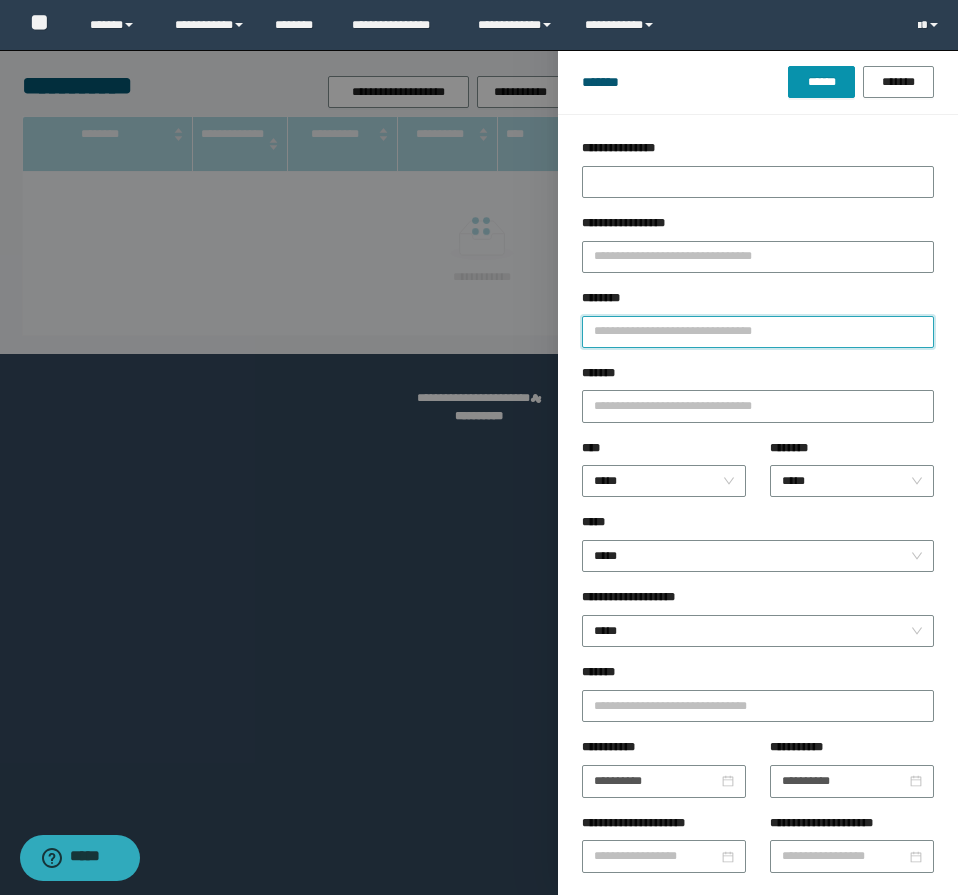 click on "********" at bounding box center (758, 332) 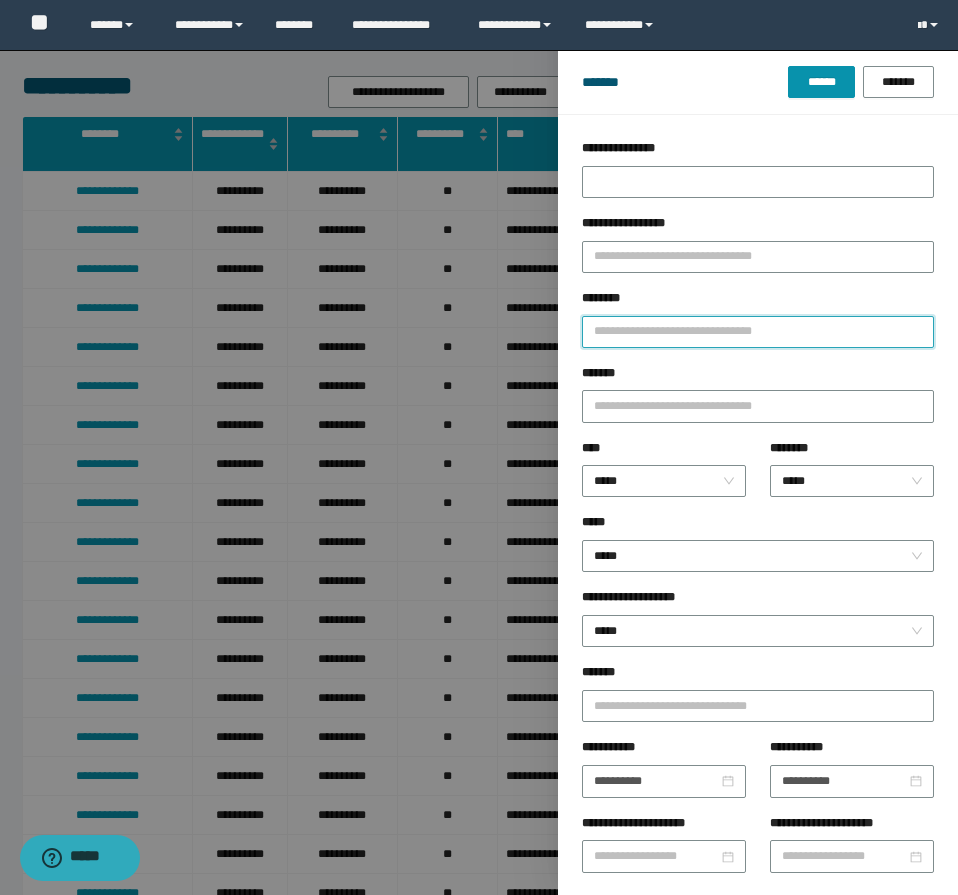 paste on "**********" 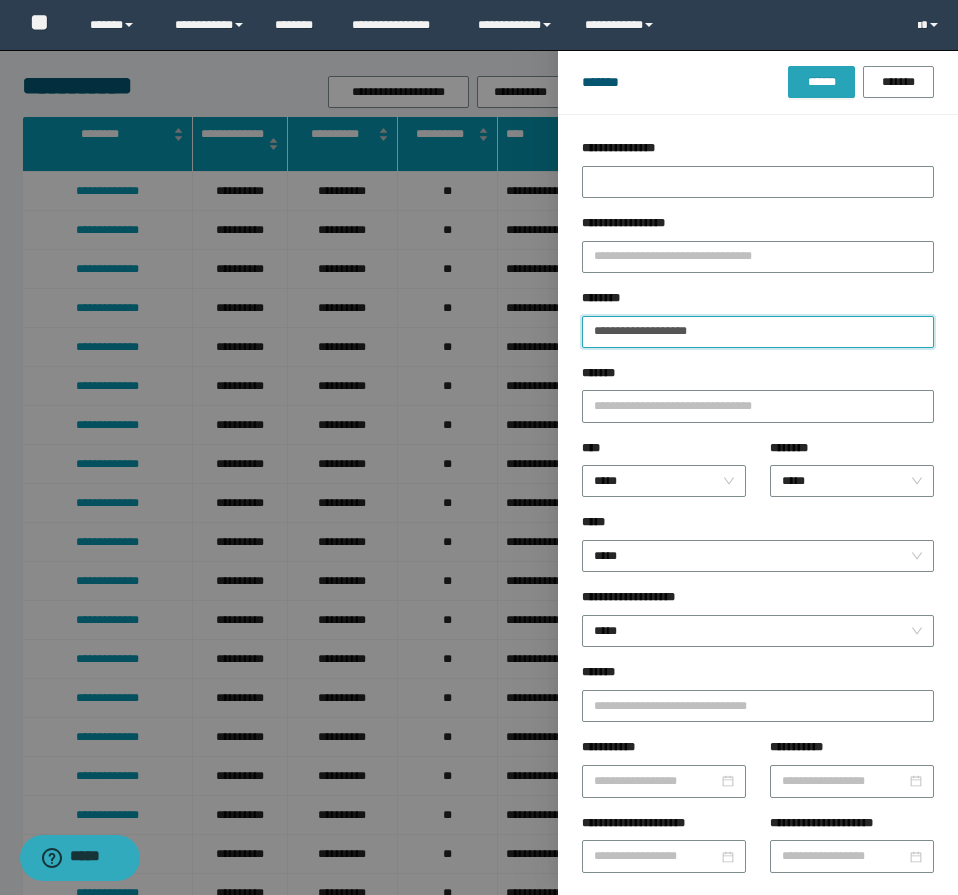 type on "**********" 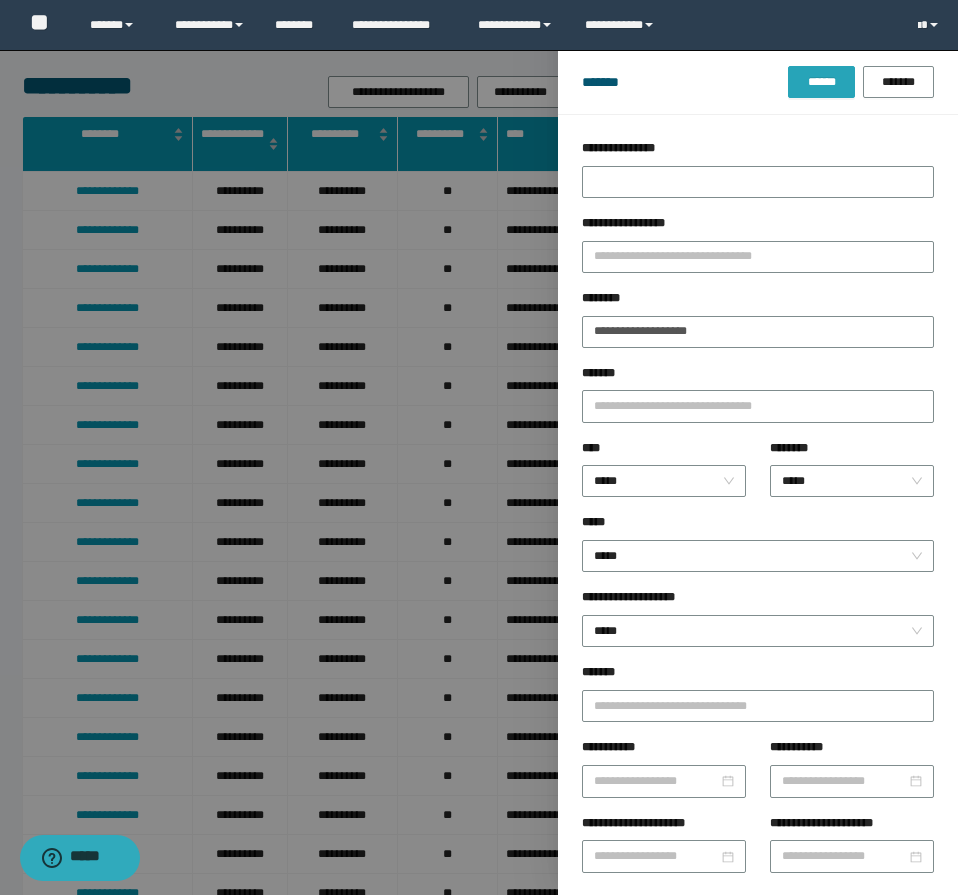 click on "******" at bounding box center [821, 82] 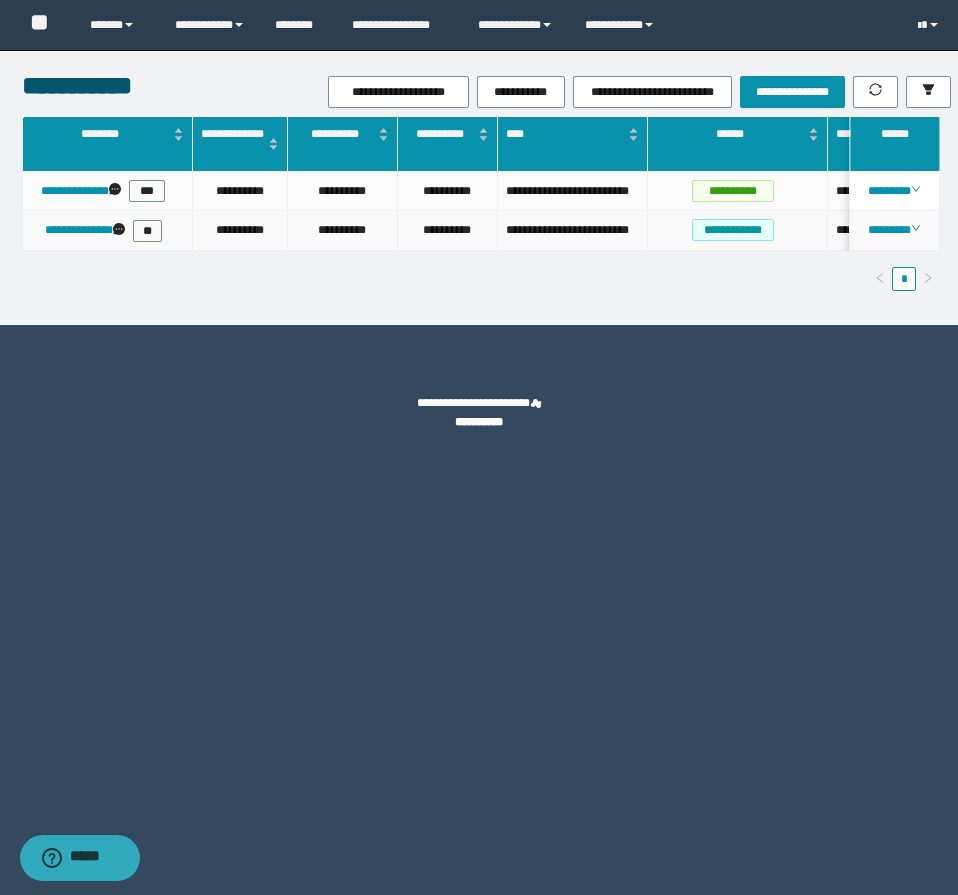 click on "********" at bounding box center [895, 230] 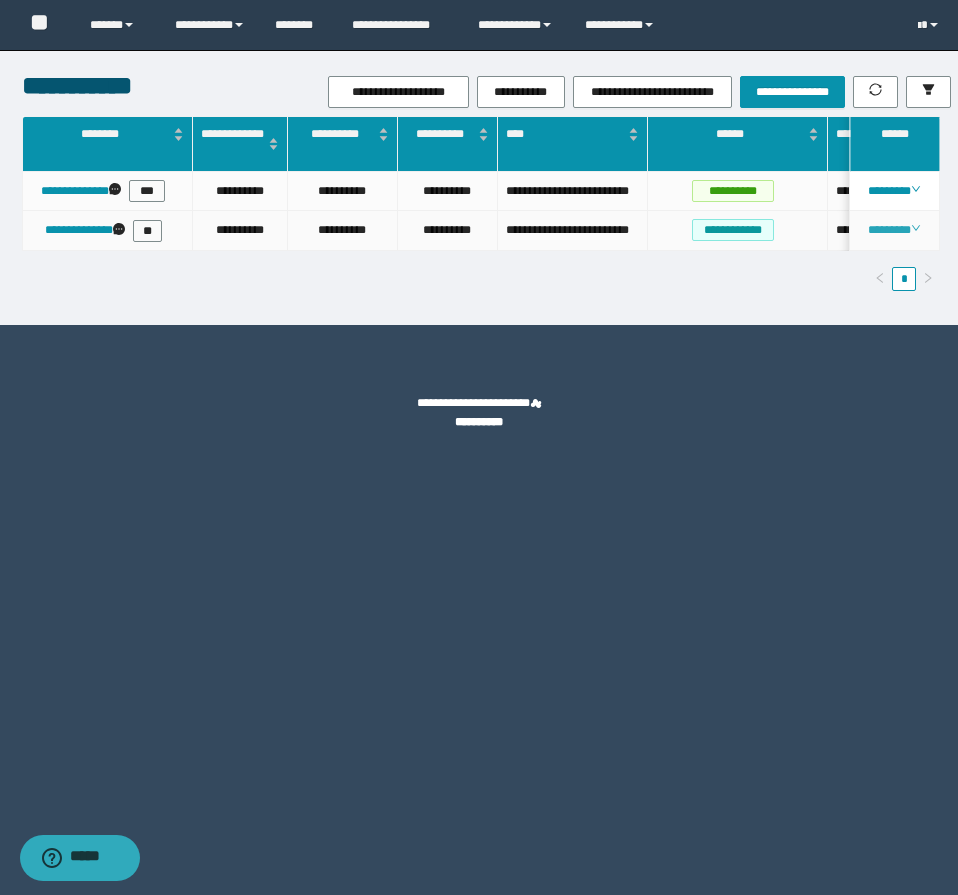 click on "********" at bounding box center (895, 230) 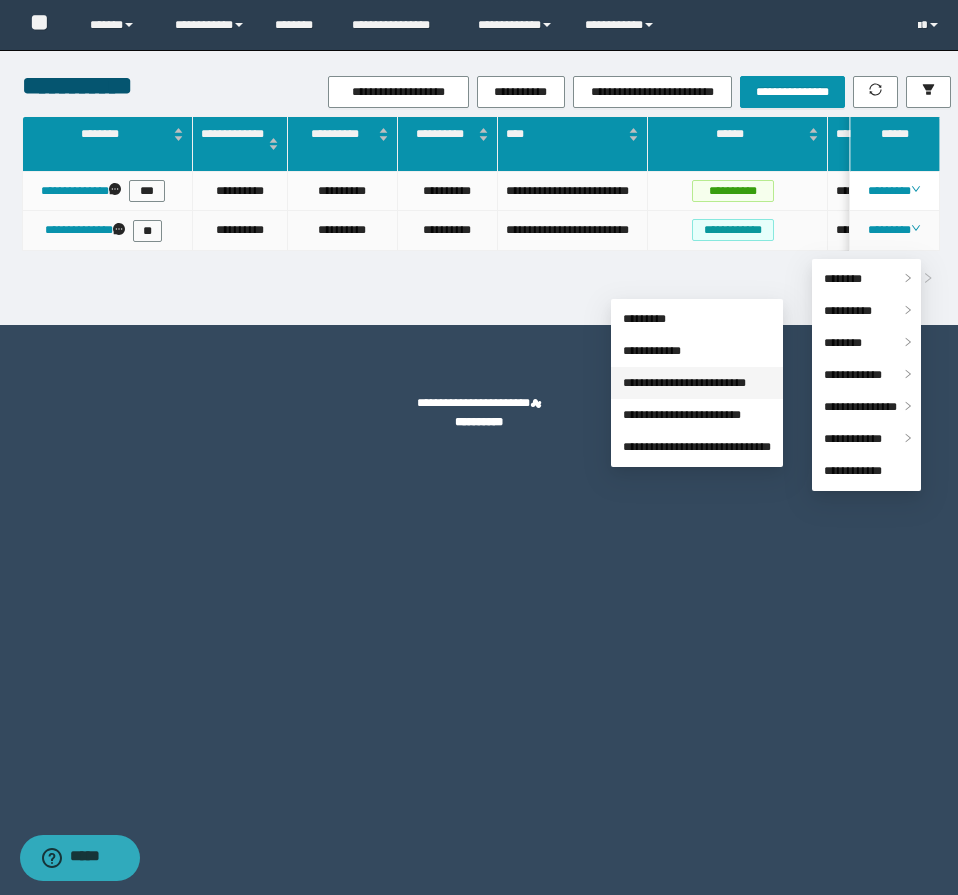 click on "**********" at bounding box center (684, 383) 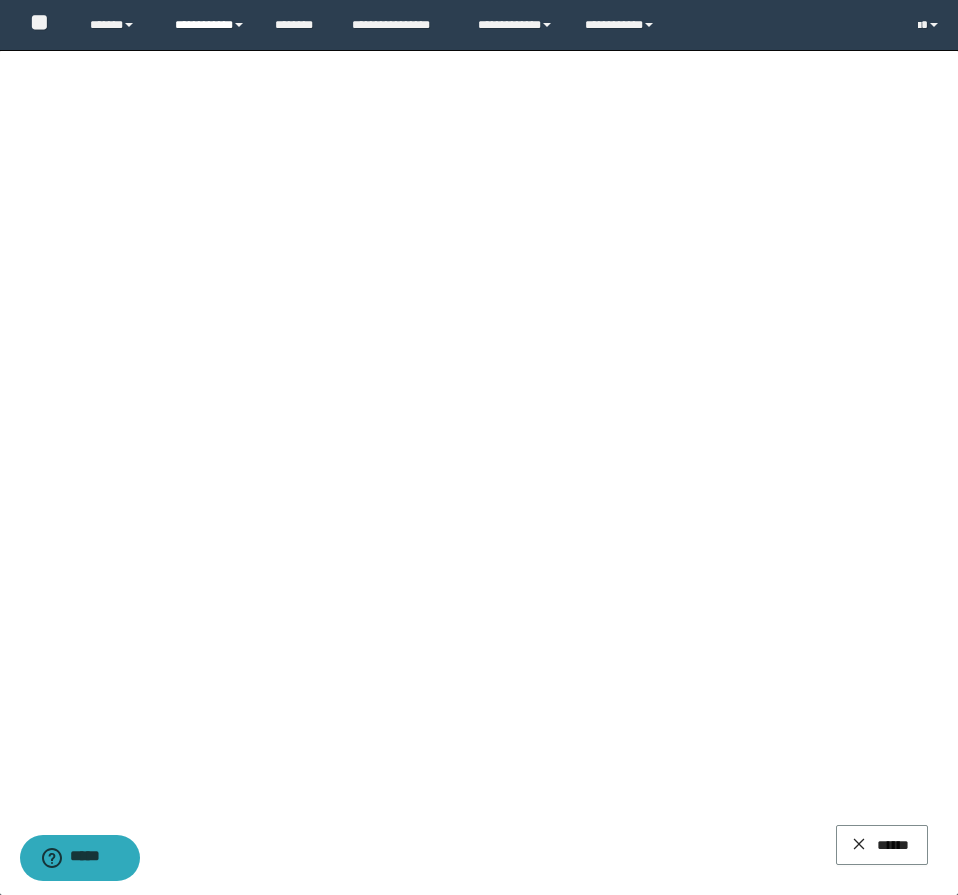 click on "**********" at bounding box center [210, 25] 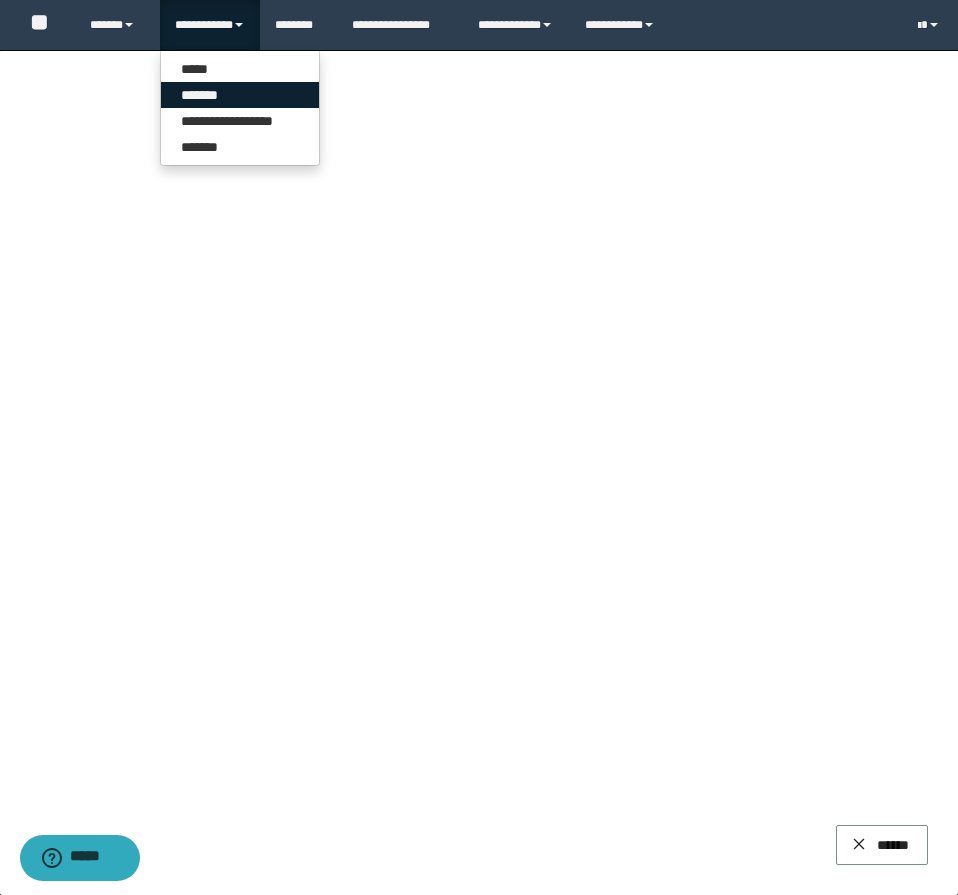 click on "*******" at bounding box center [240, 95] 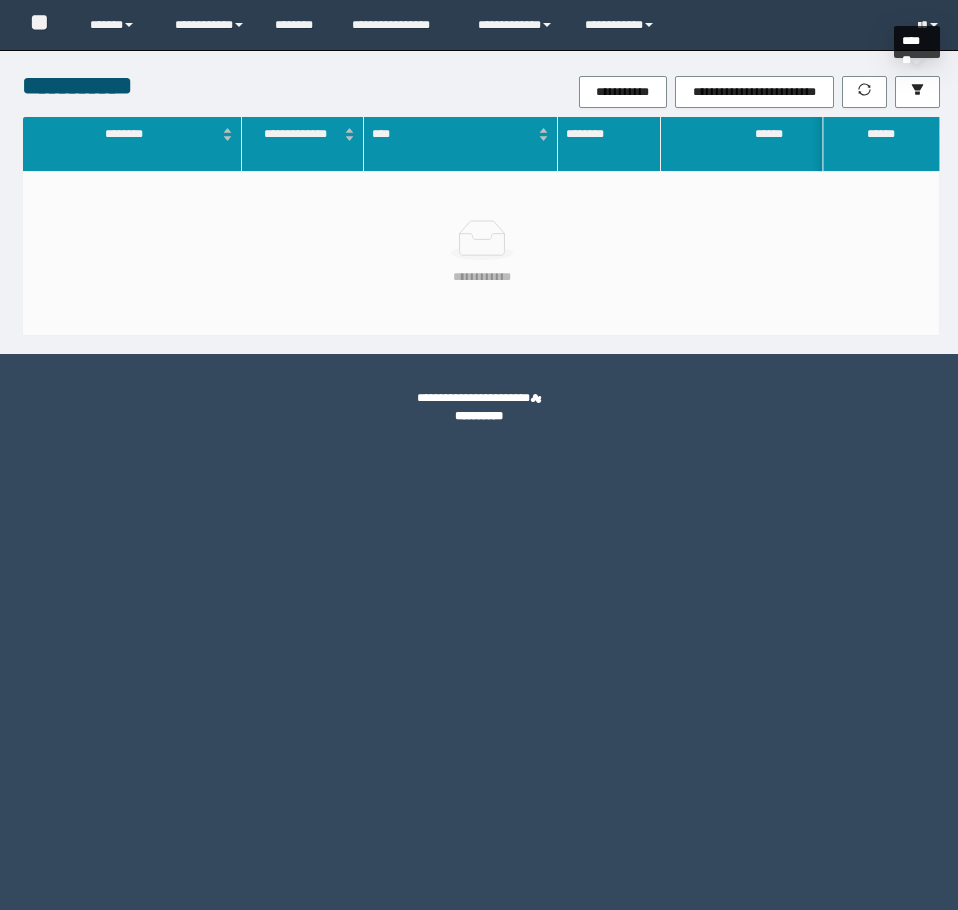 scroll, scrollTop: 0, scrollLeft: 0, axis: both 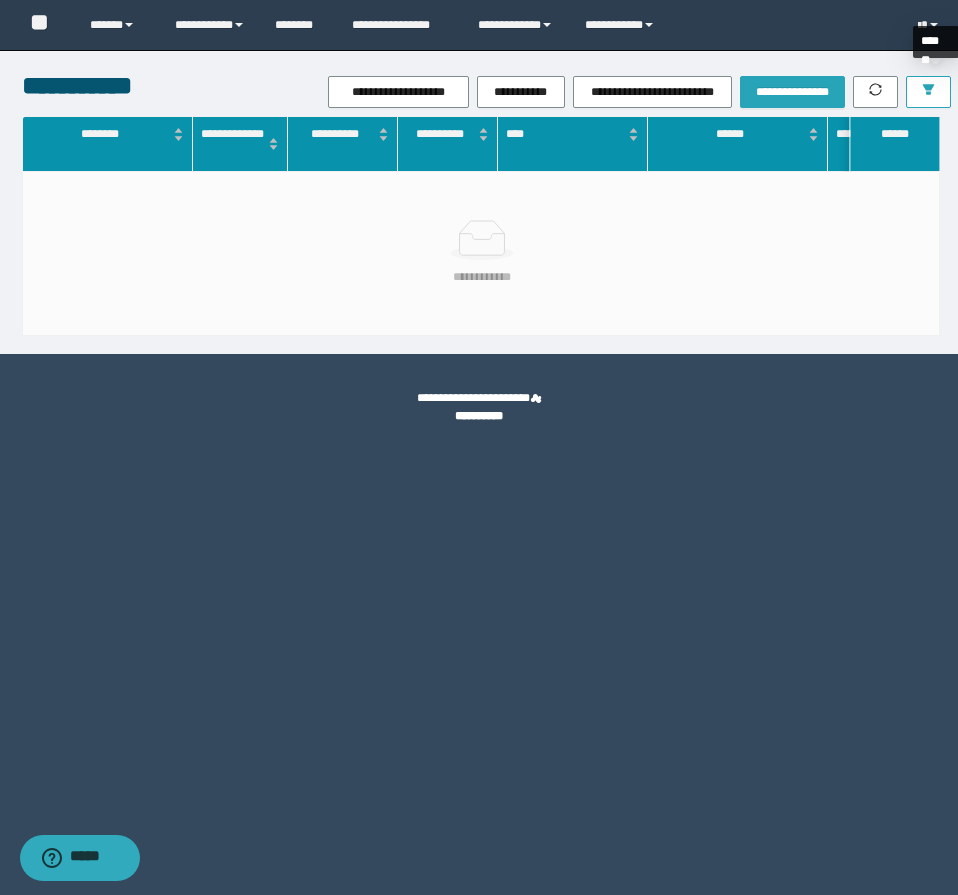 click 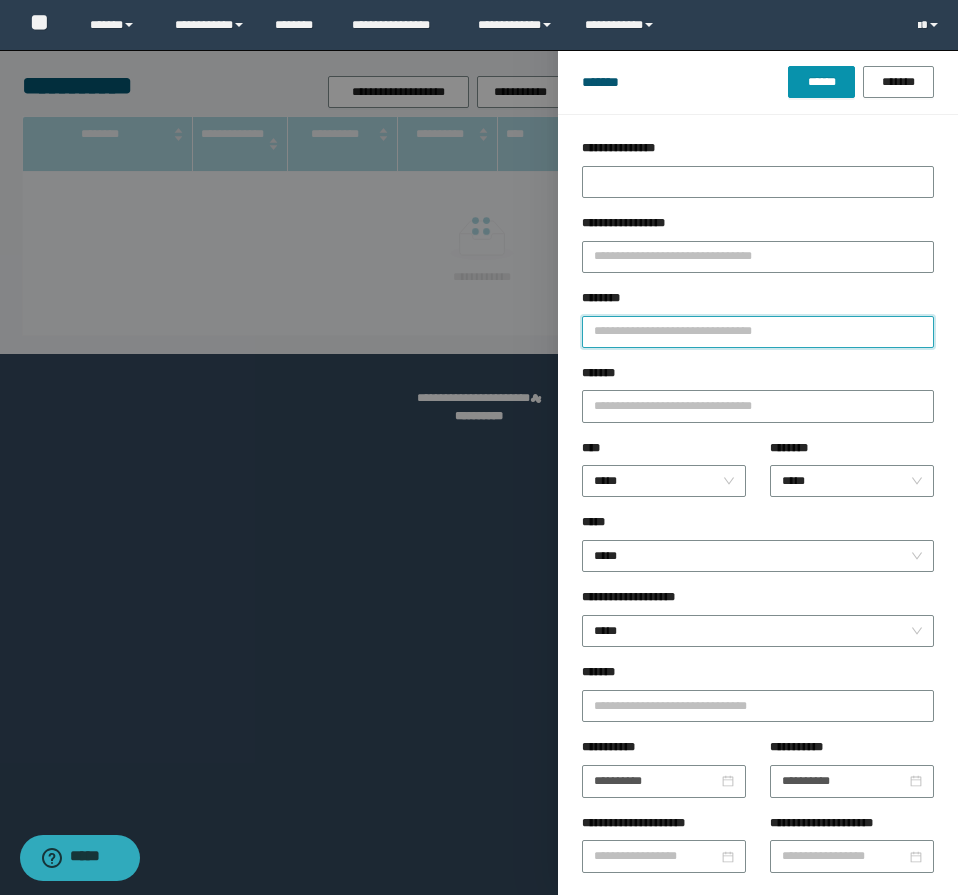 click on "********" at bounding box center (758, 332) 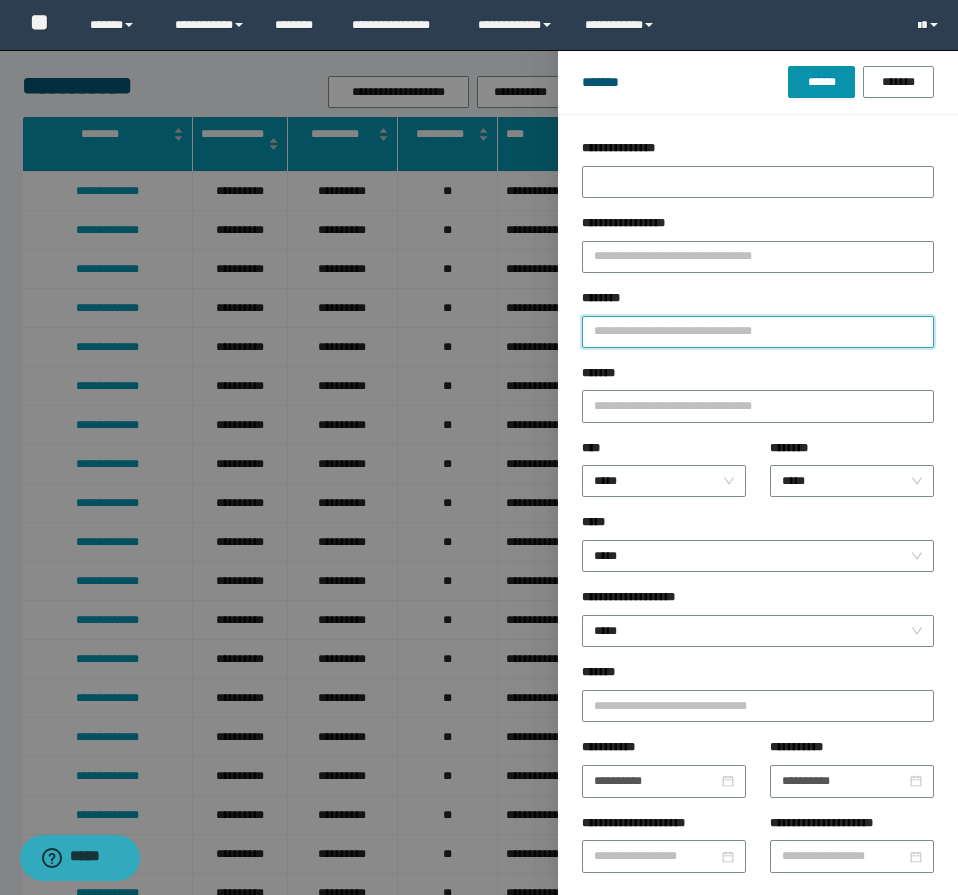 click on "********" at bounding box center (758, 332) 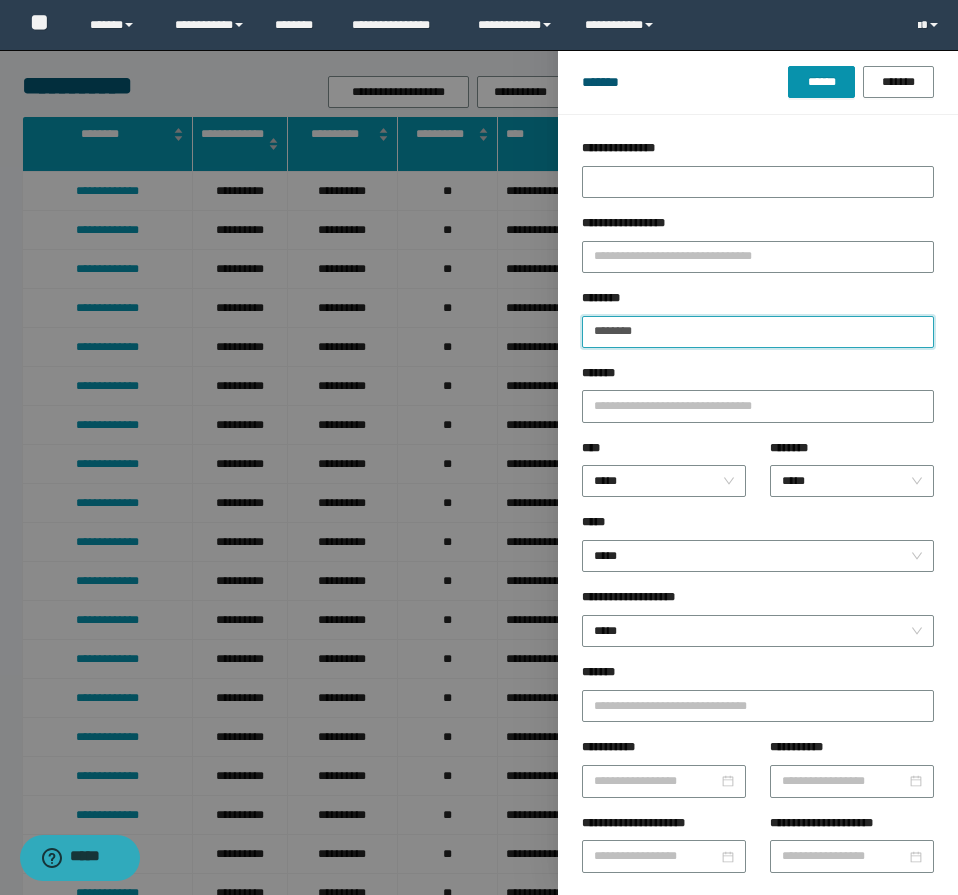 click on "******" at bounding box center [821, 82] 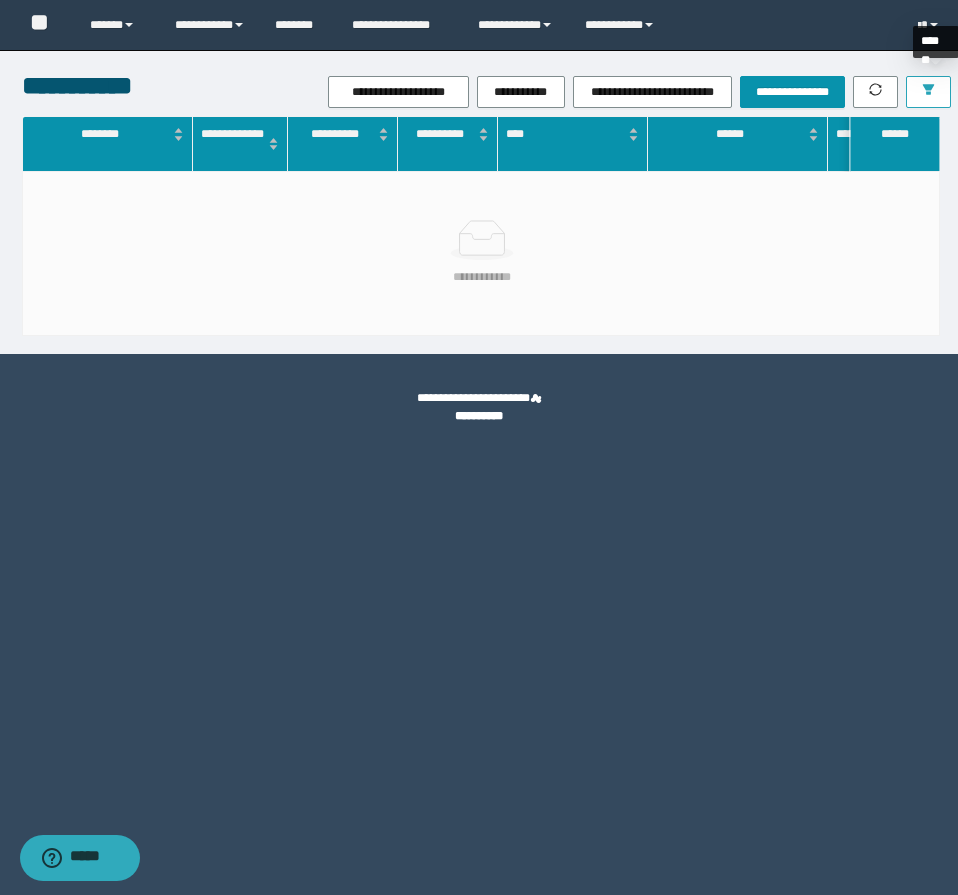 click at bounding box center [928, 92] 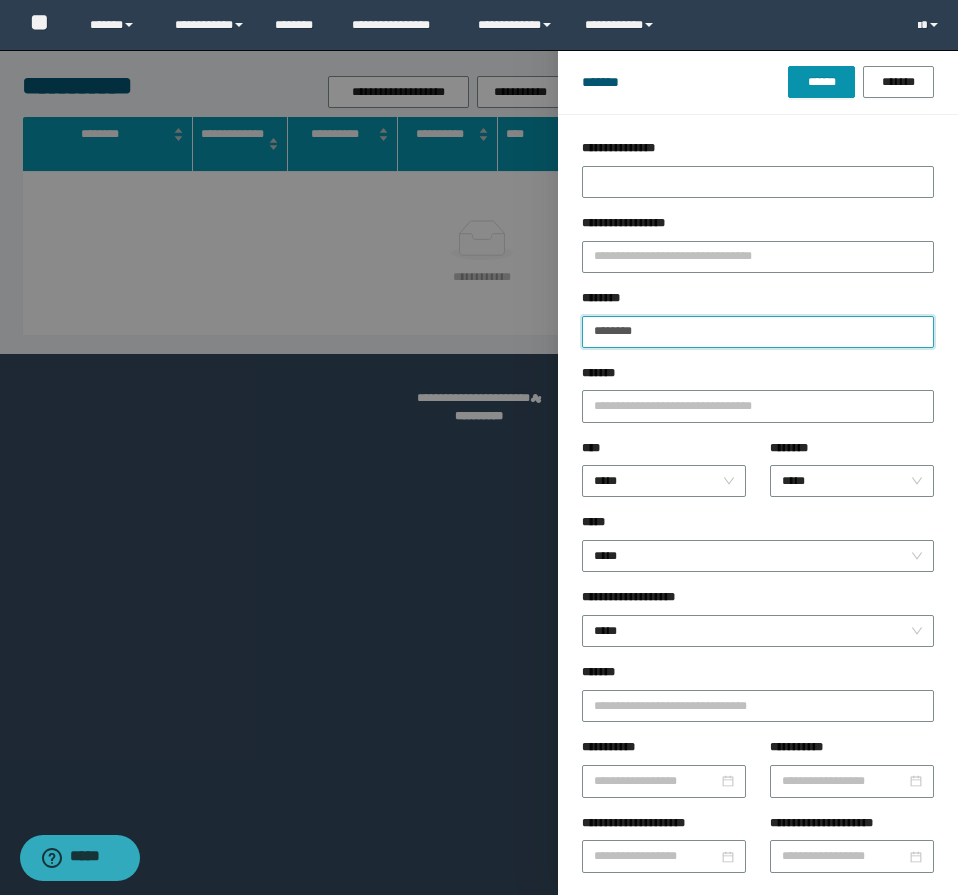 click on "********" at bounding box center [758, 332] 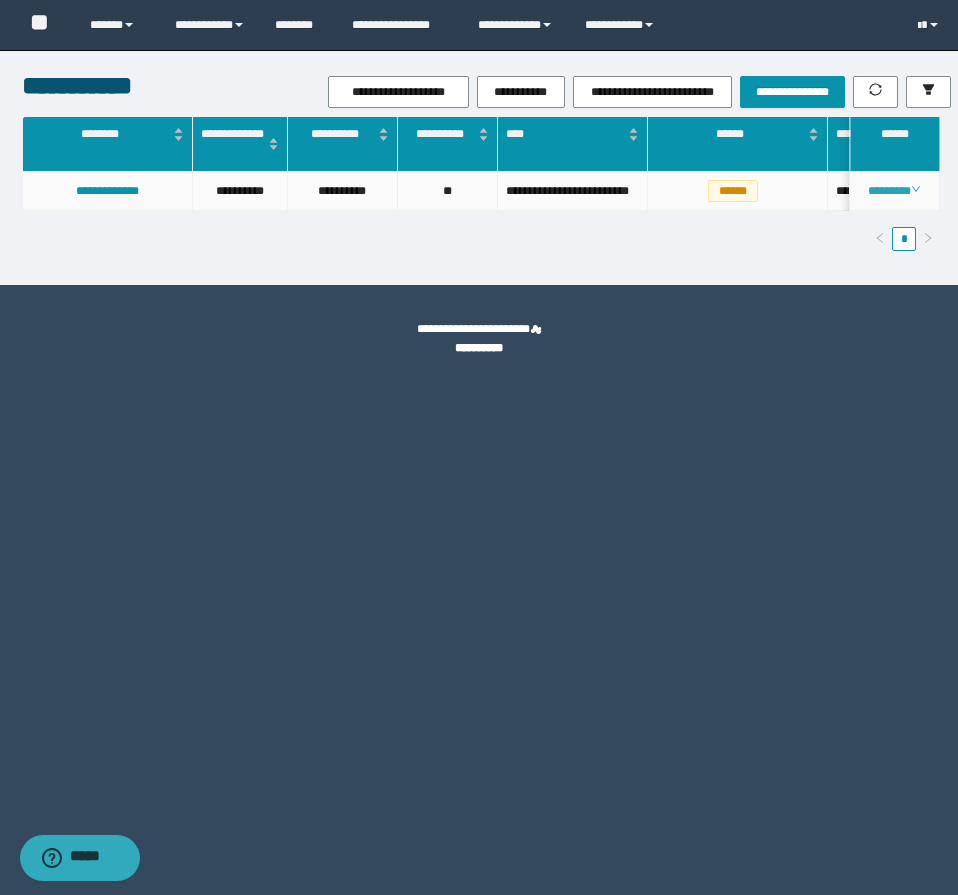 click on "********" at bounding box center (894, 191) 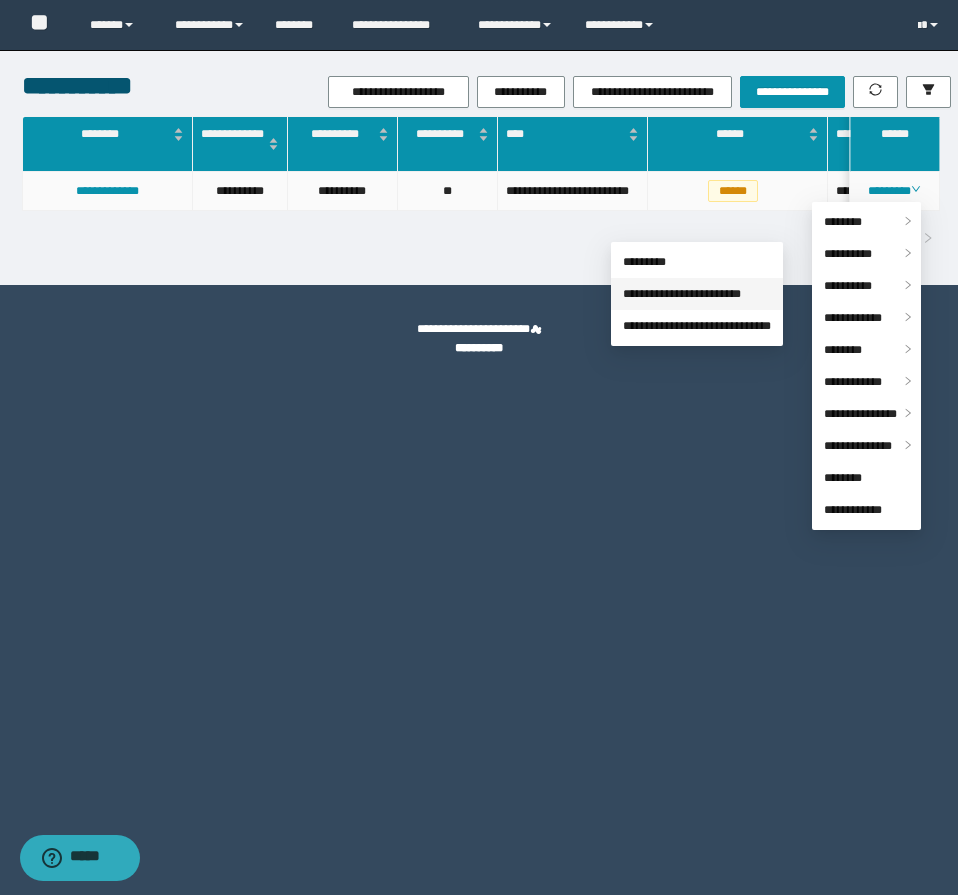 click on "**********" at bounding box center (682, 294) 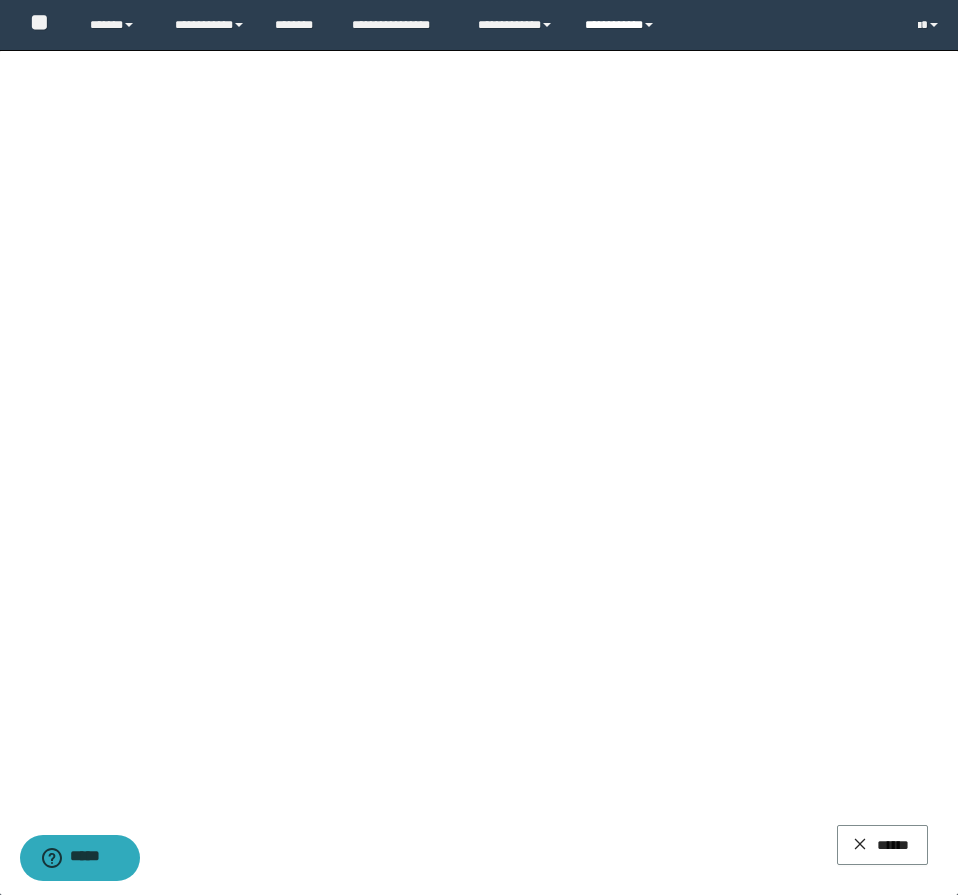 click on "**********" at bounding box center [622, 25] 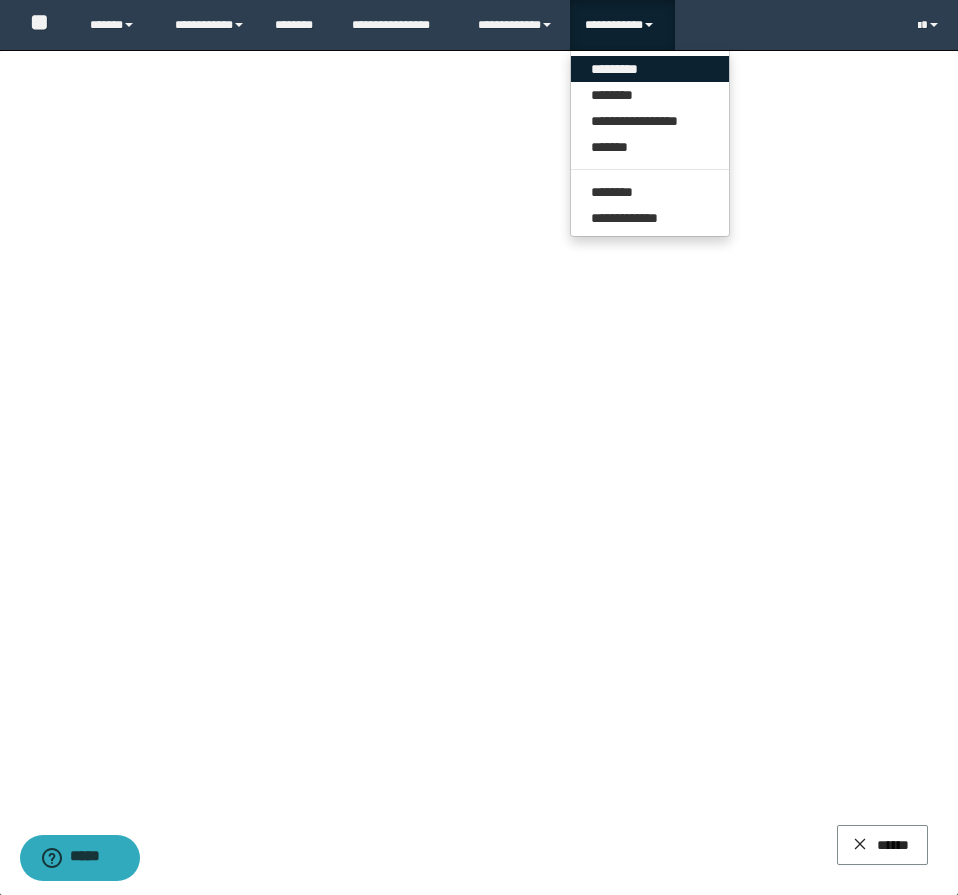 click on "*********" at bounding box center (650, 69) 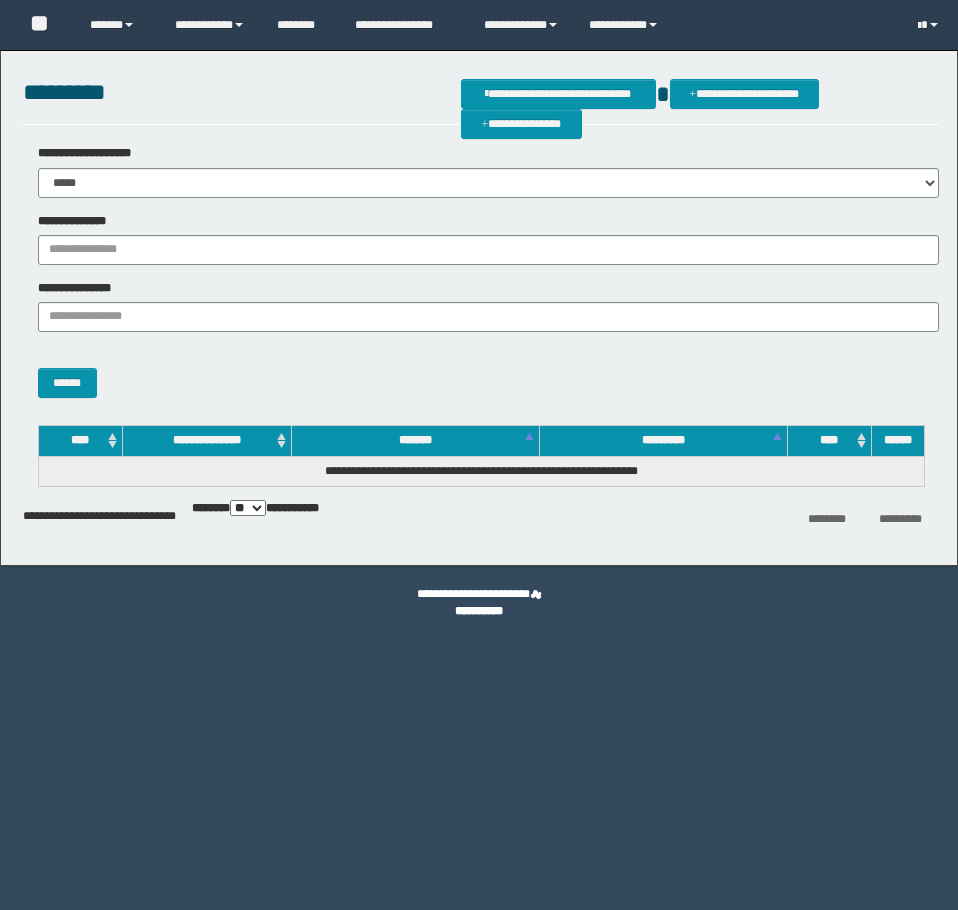 scroll, scrollTop: 0, scrollLeft: 0, axis: both 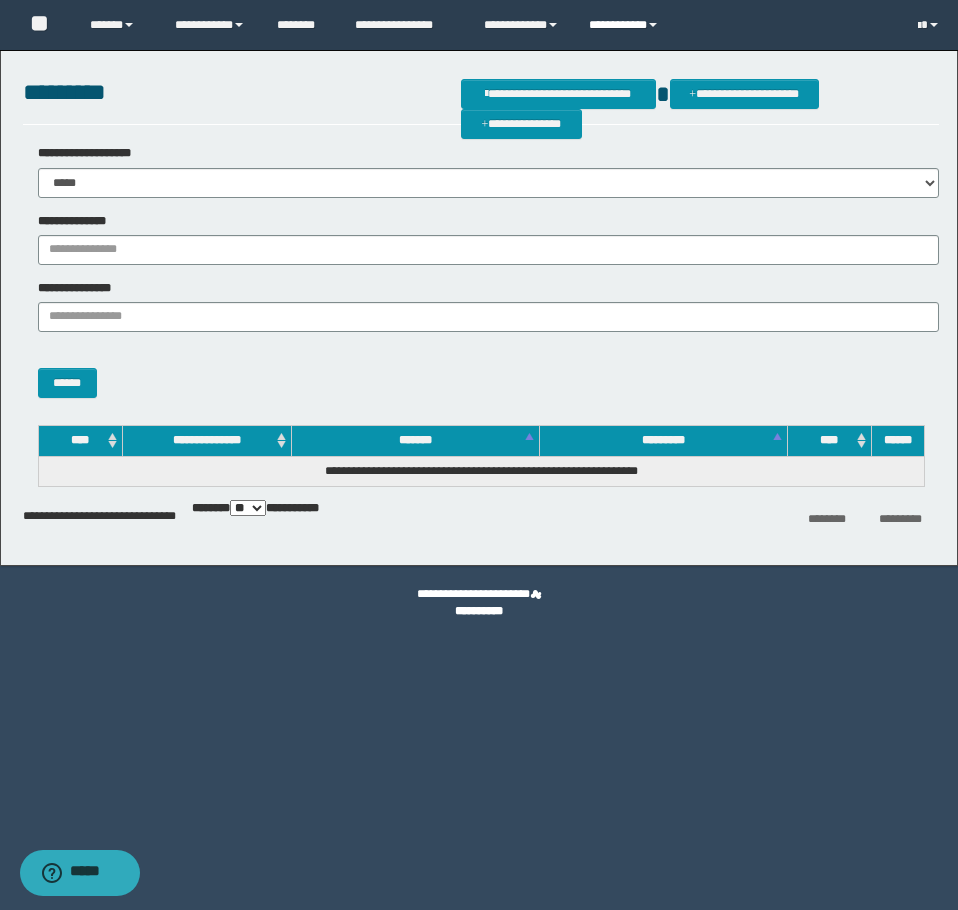 click on "**********" at bounding box center [626, 25] 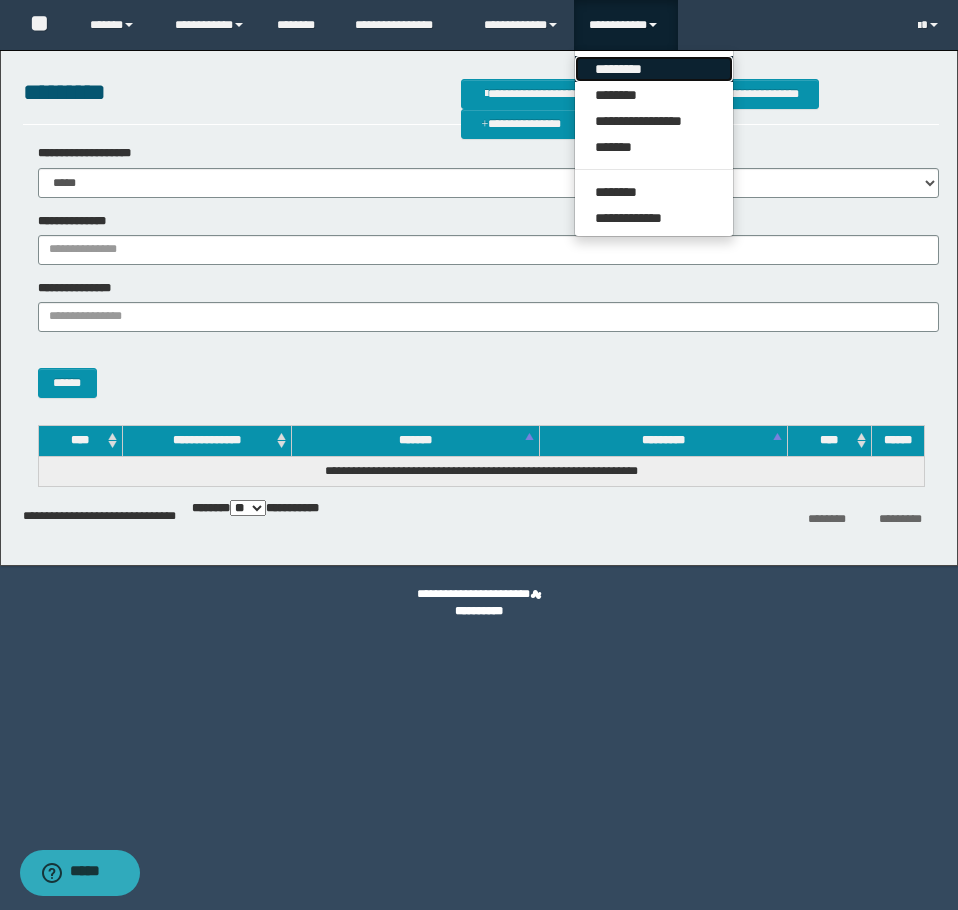 click on "*********" at bounding box center [654, 69] 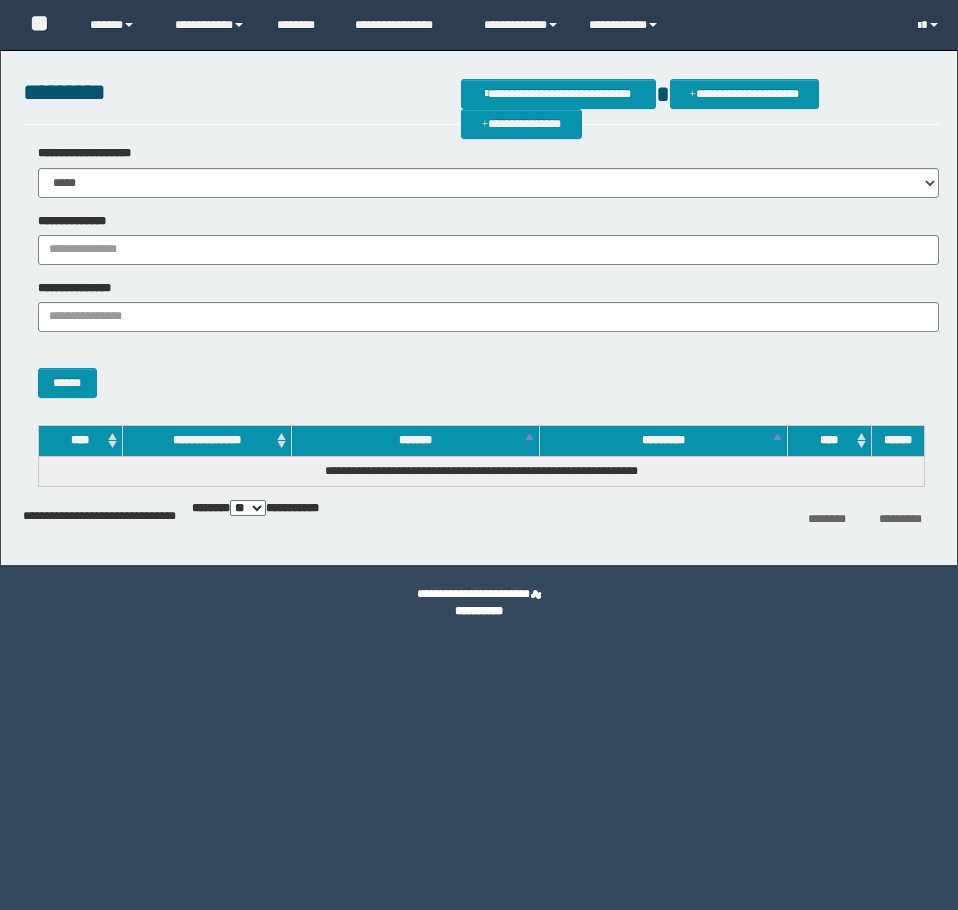 scroll, scrollTop: 0, scrollLeft: 0, axis: both 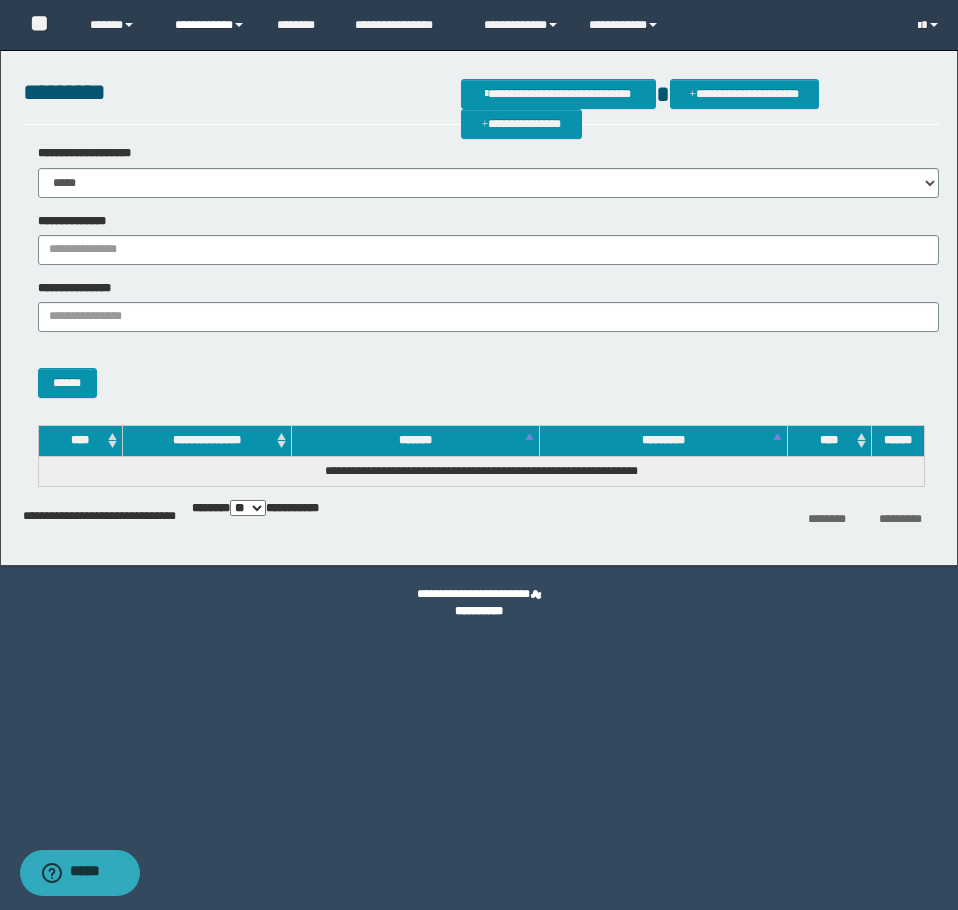 click on "**********" at bounding box center (210, 25) 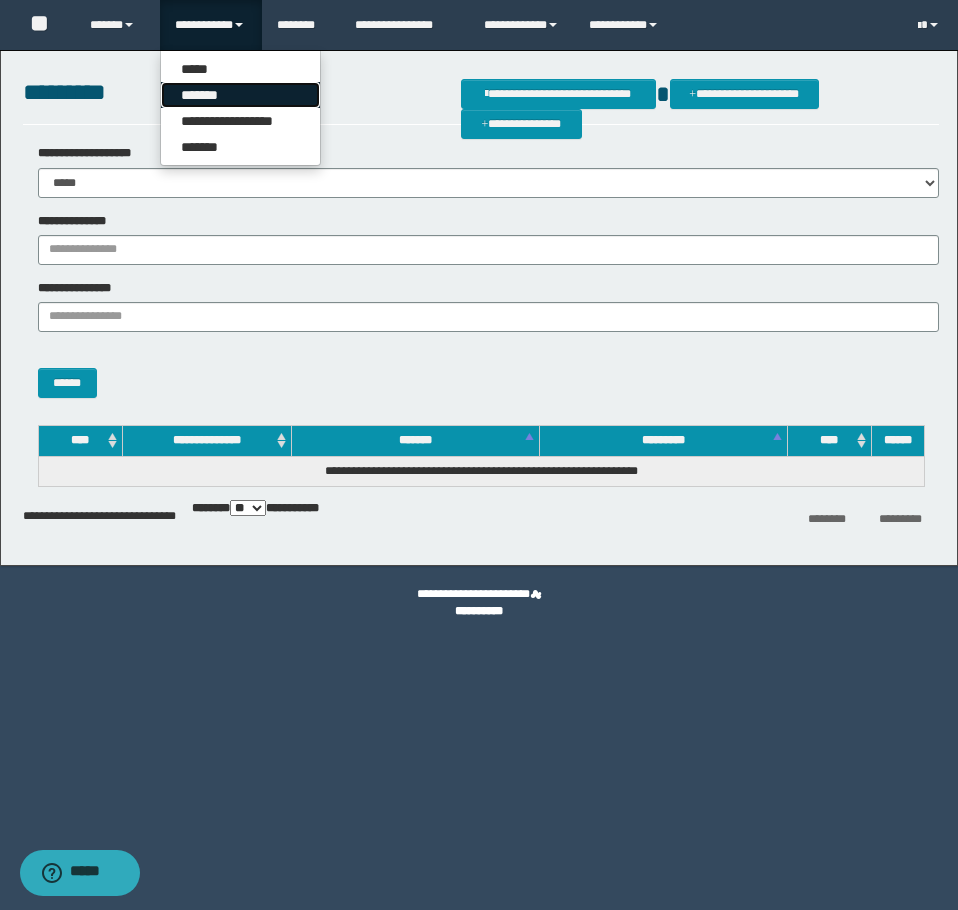 click on "*******" at bounding box center [240, 95] 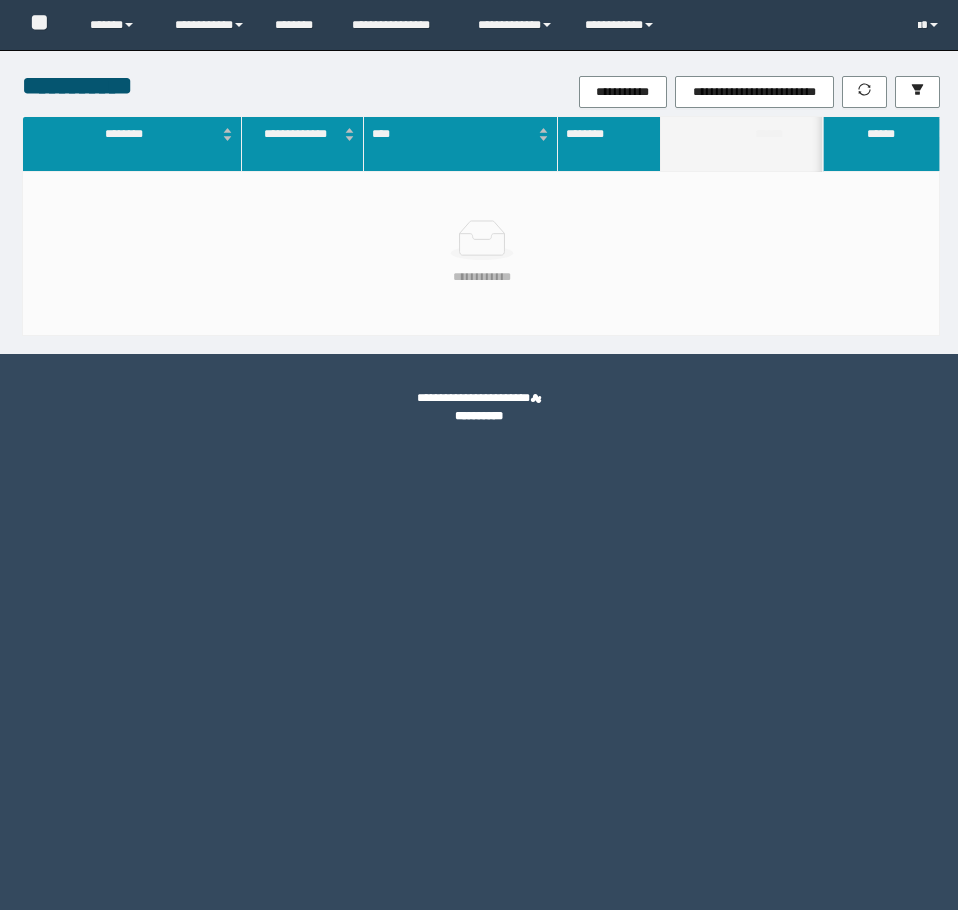 scroll, scrollTop: 0, scrollLeft: 0, axis: both 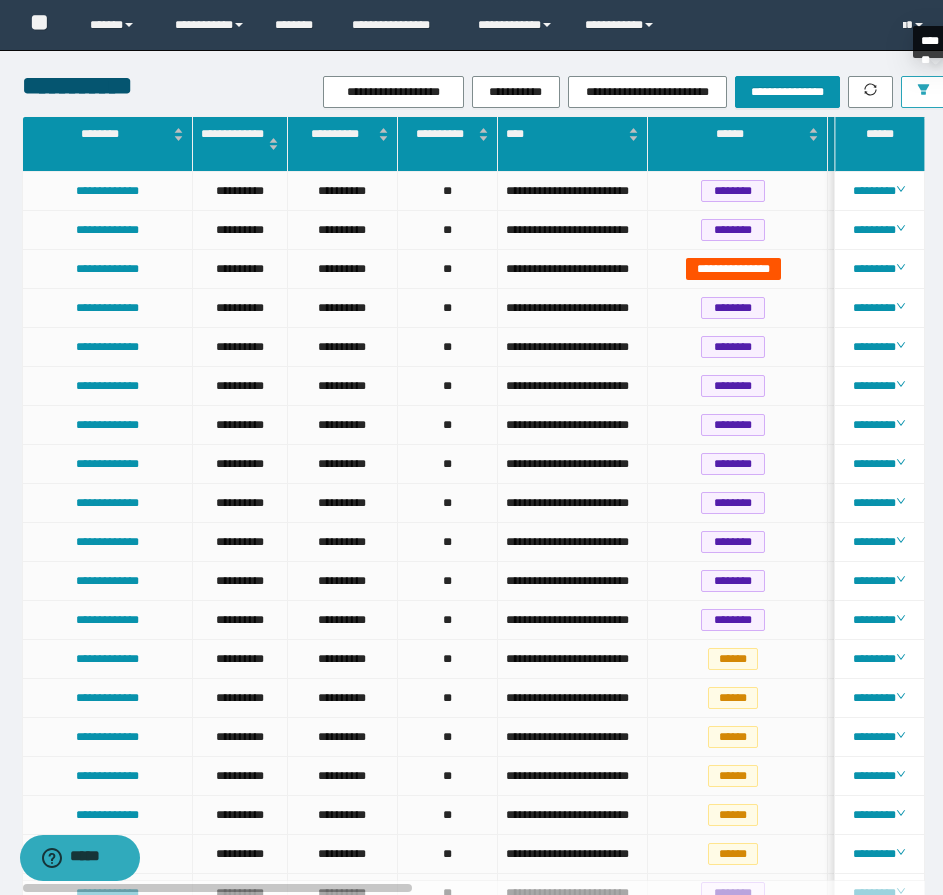 click 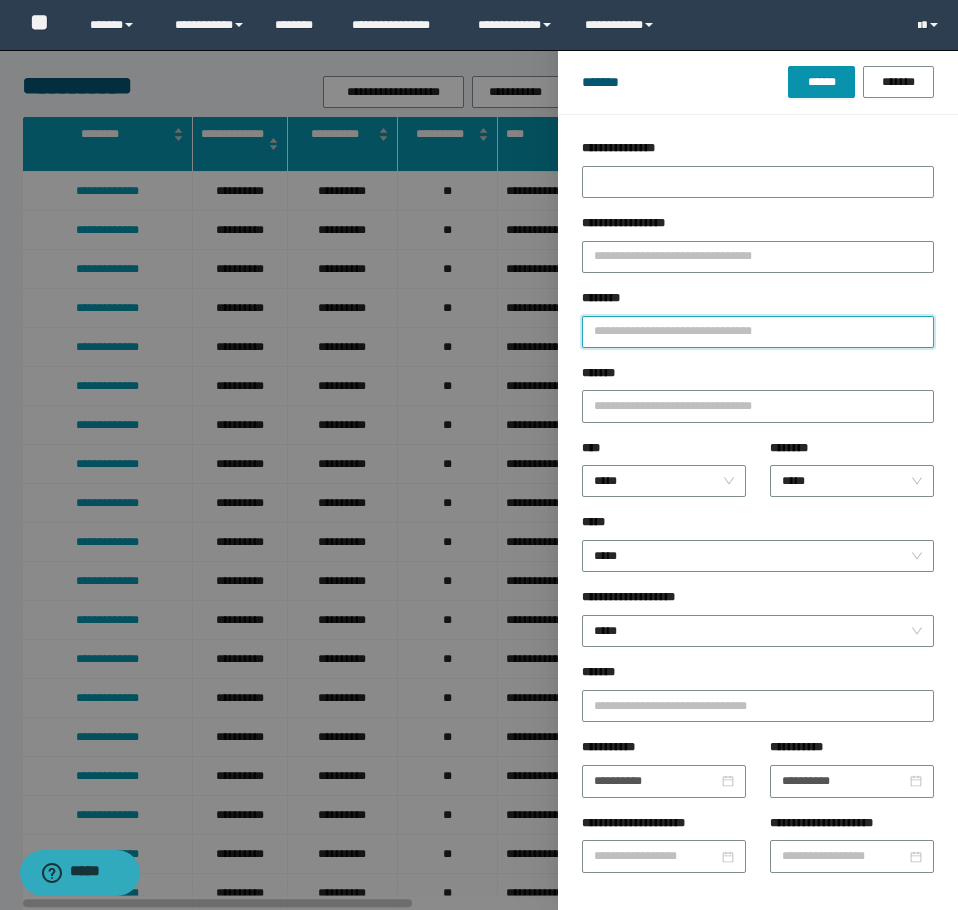 click on "********" at bounding box center (758, 332) 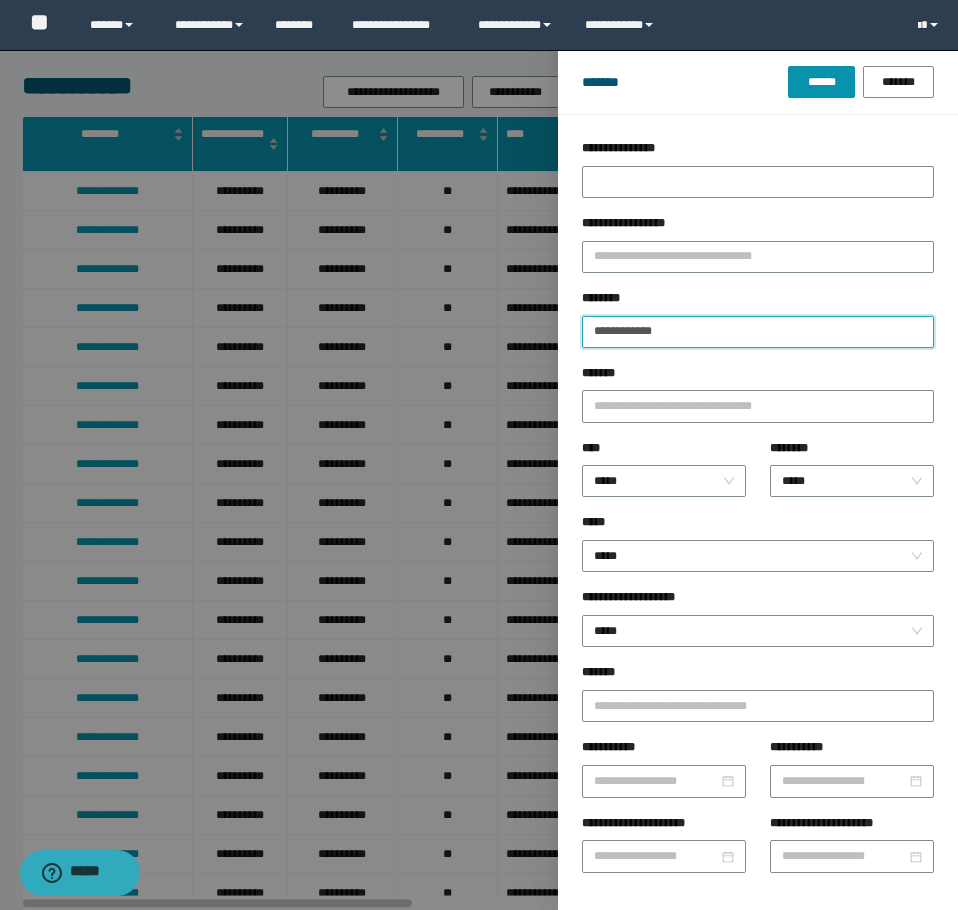 type on "**********" 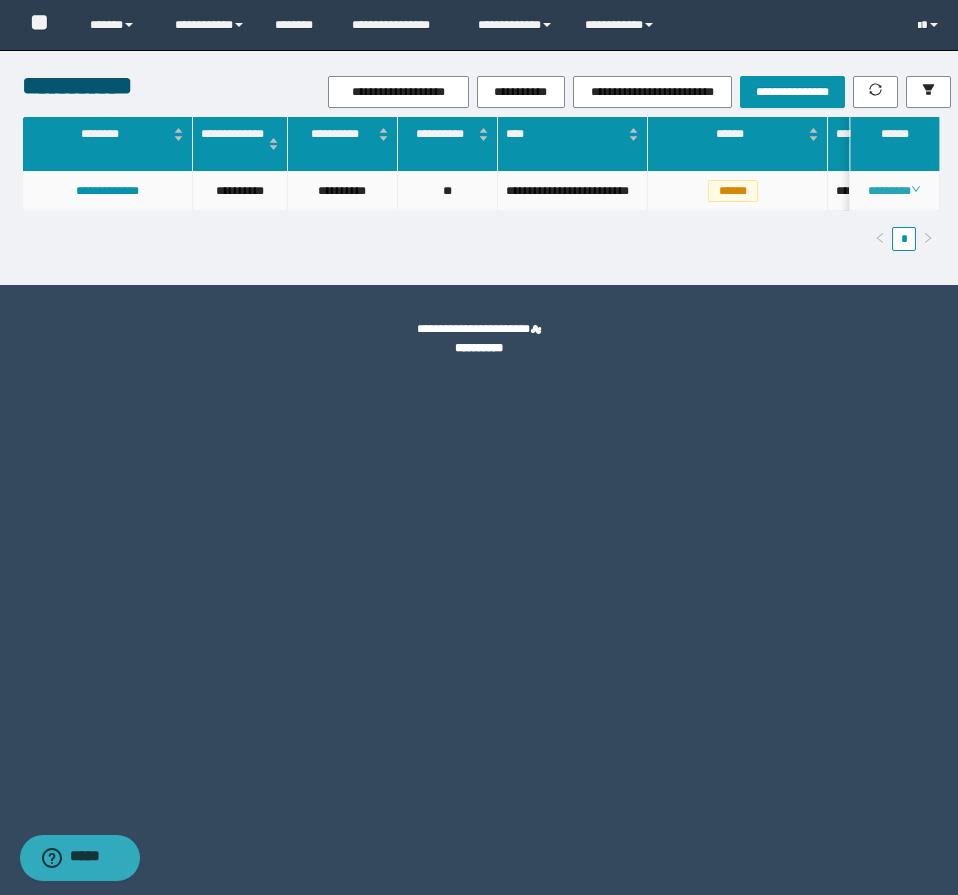 click on "********" at bounding box center (894, 191) 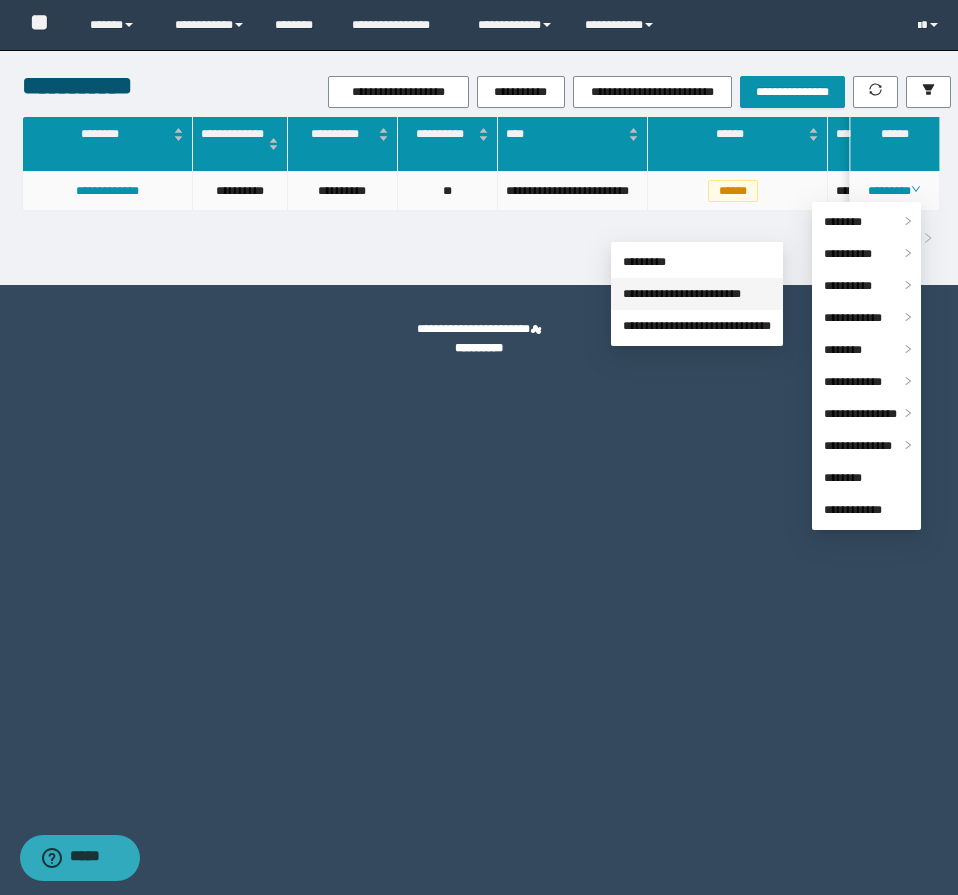 click on "**********" at bounding box center (682, 294) 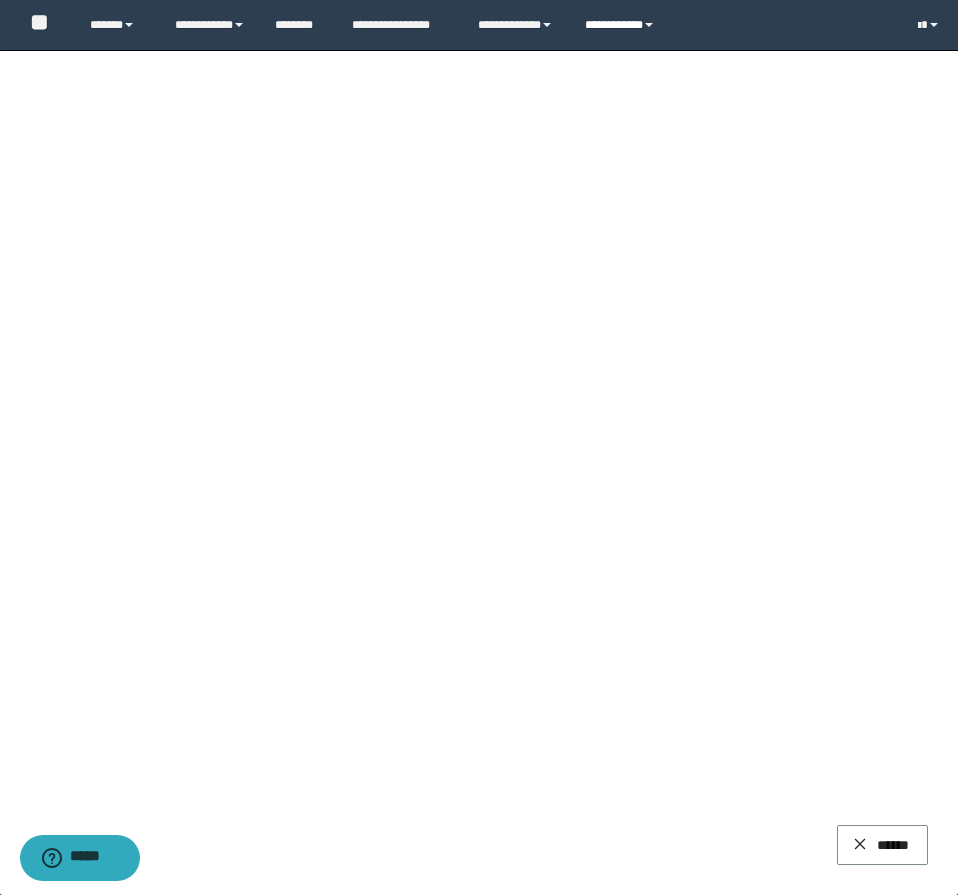 click on "**********" at bounding box center (622, 25) 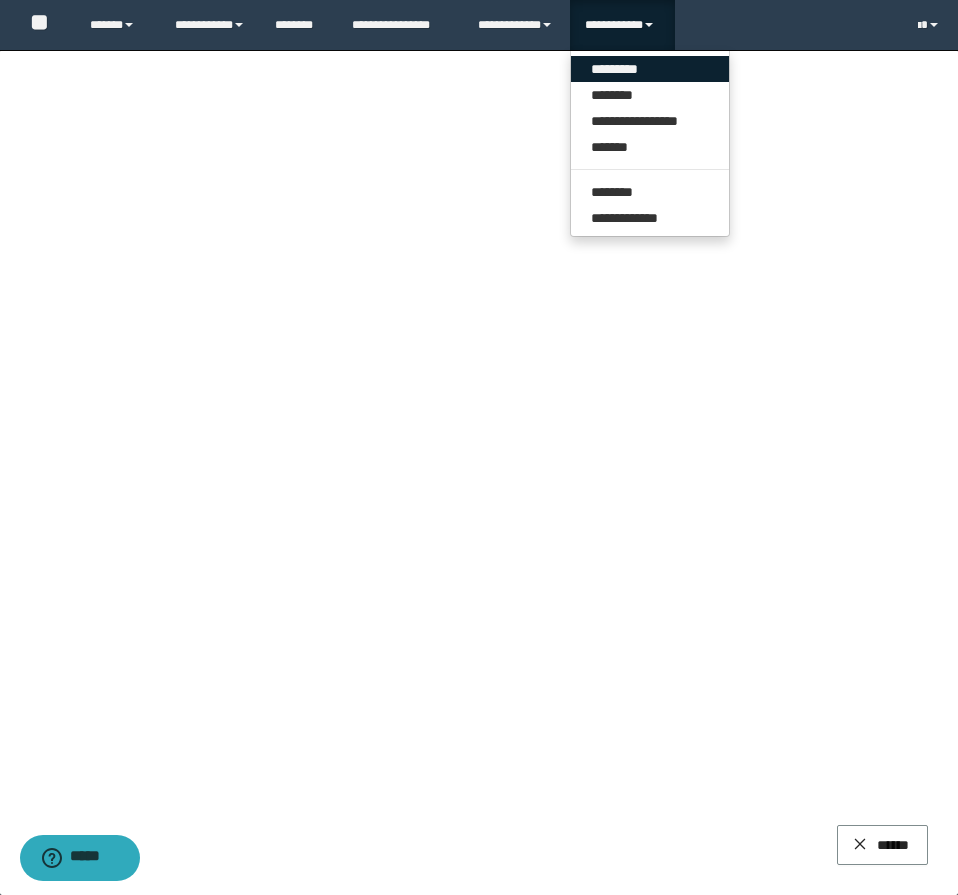 click on "*********" at bounding box center (650, 69) 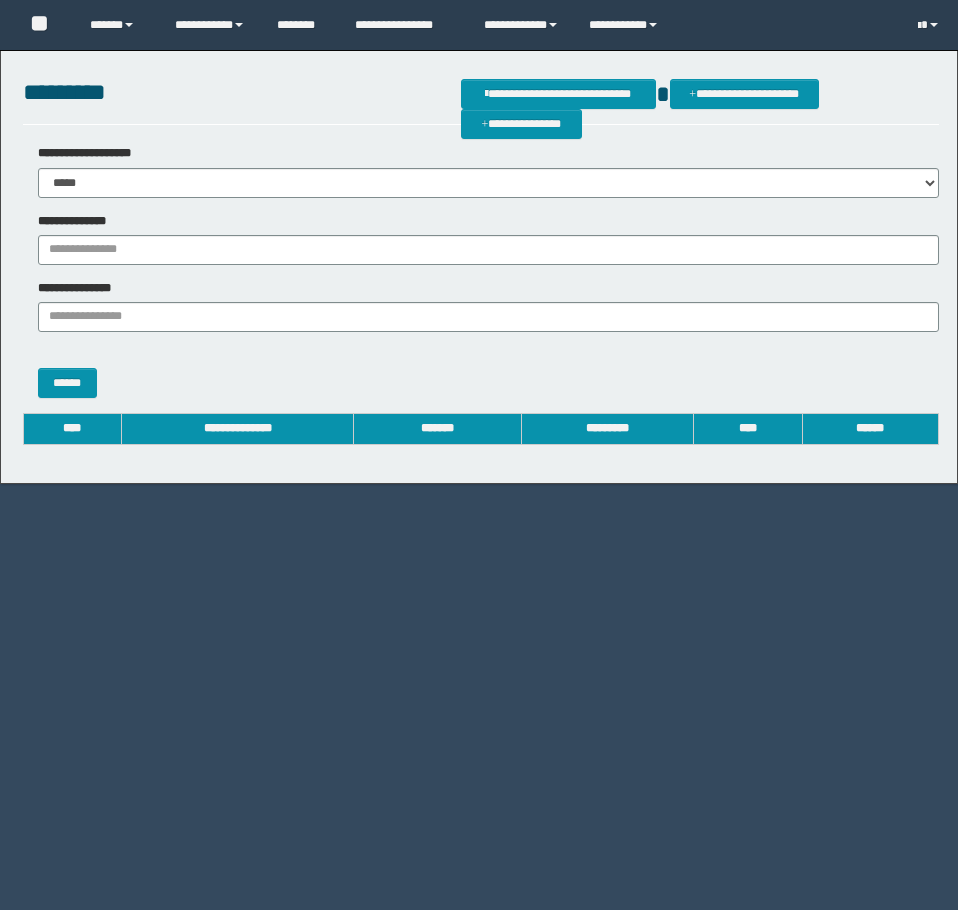 scroll, scrollTop: 0, scrollLeft: 0, axis: both 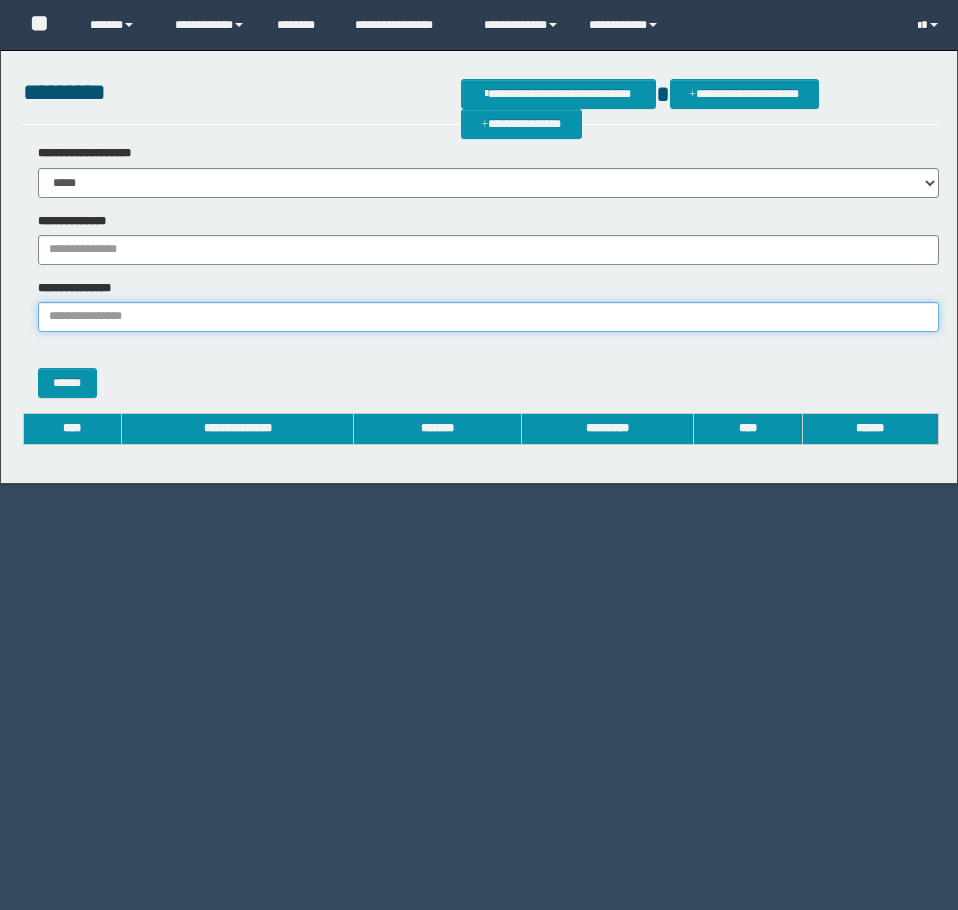 click on "**********" at bounding box center [488, 317] 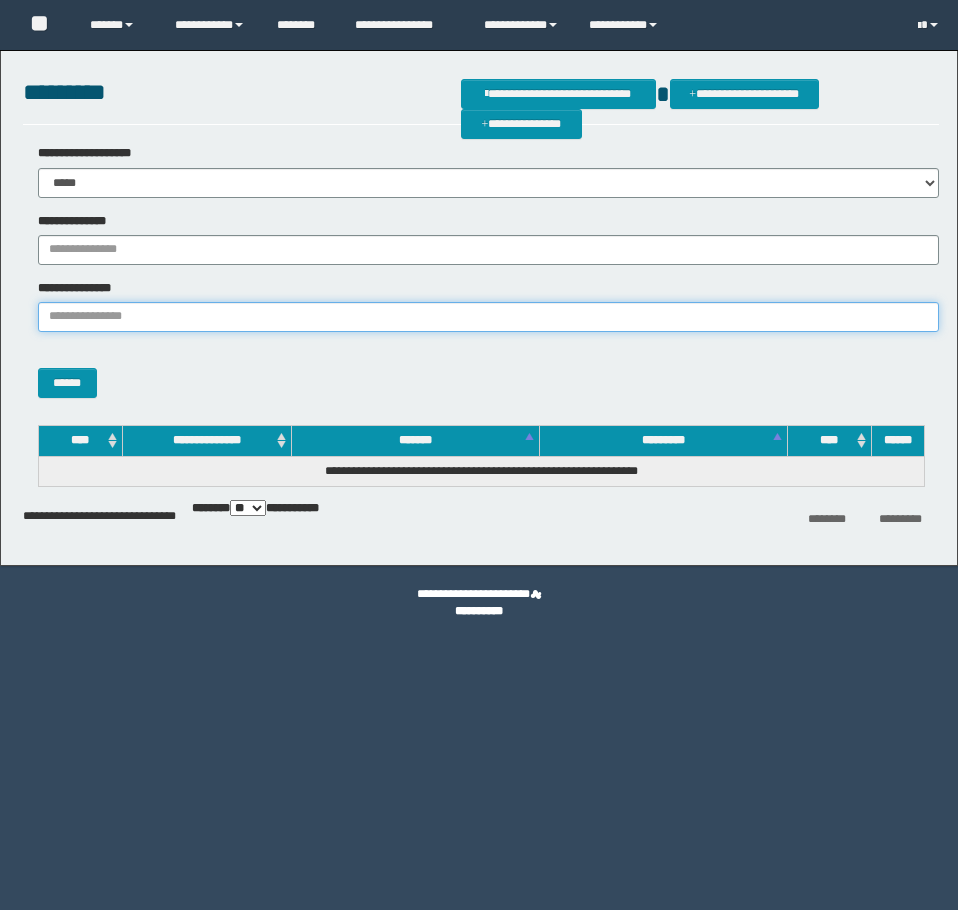 scroll, scrollTop: 0, scrollLeft: 0, axis: both 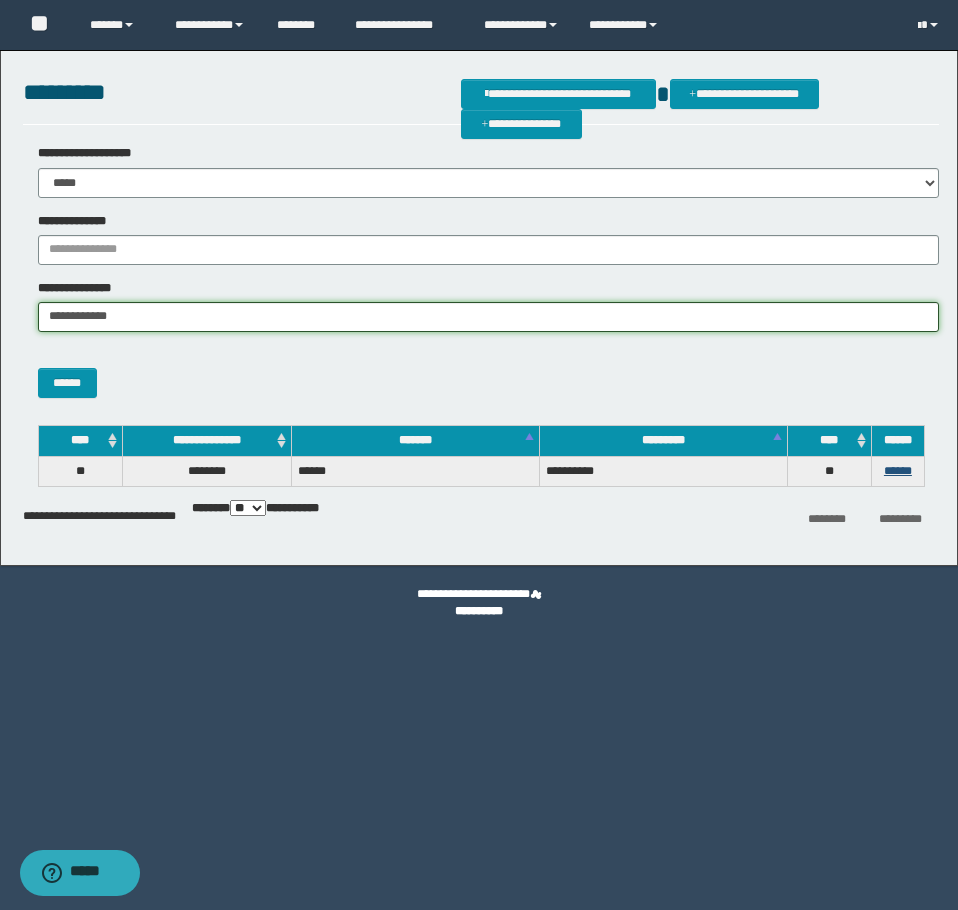type on "**********" 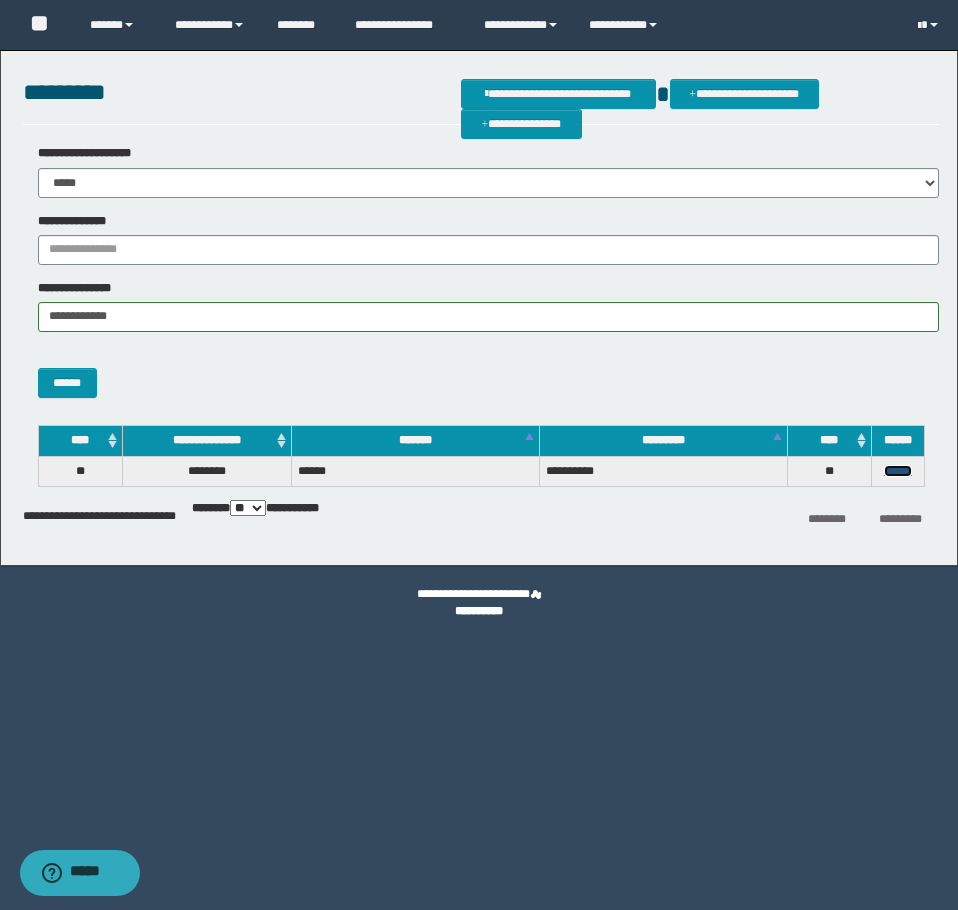 click on "******" at bounding box center [898, 471] 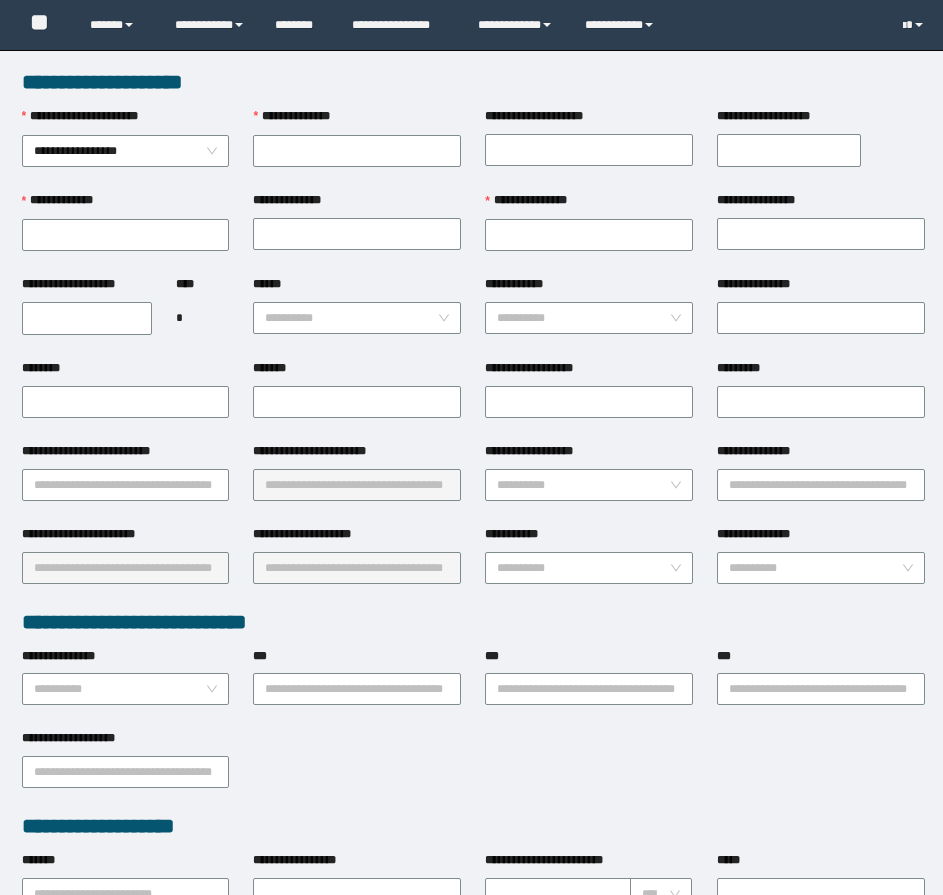 scroll, scrollTop: 0, scrollLeft: 0, axis: both 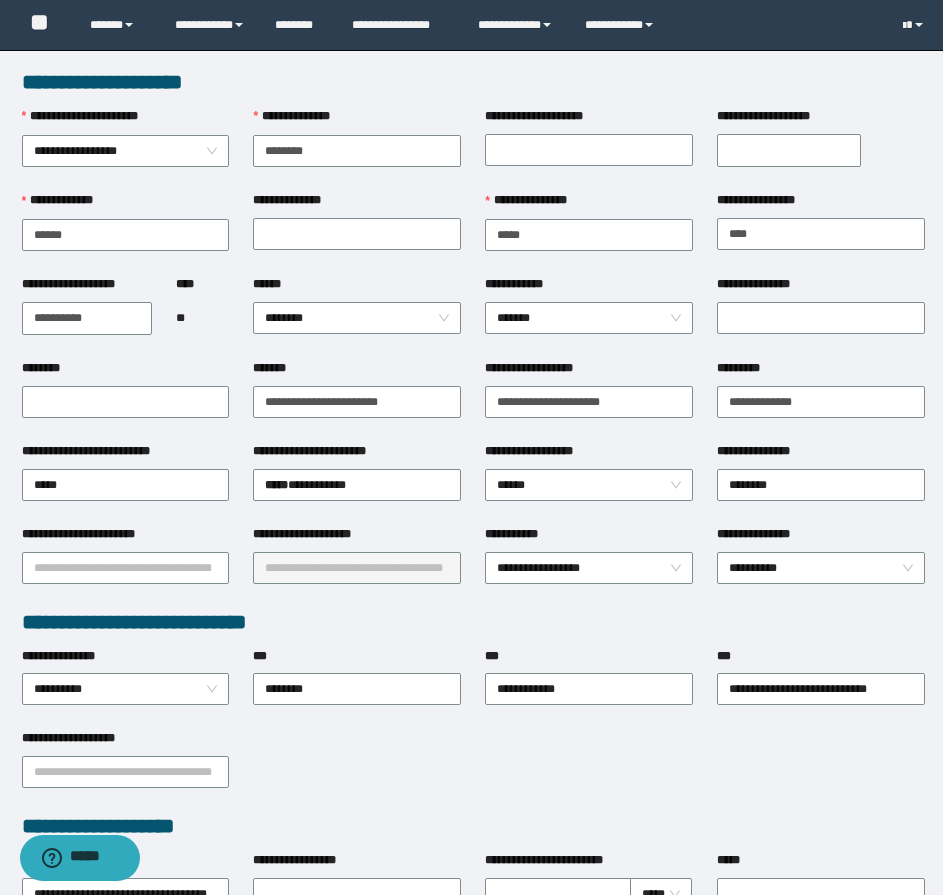 click on "**********" at bounding box center [87, 318] 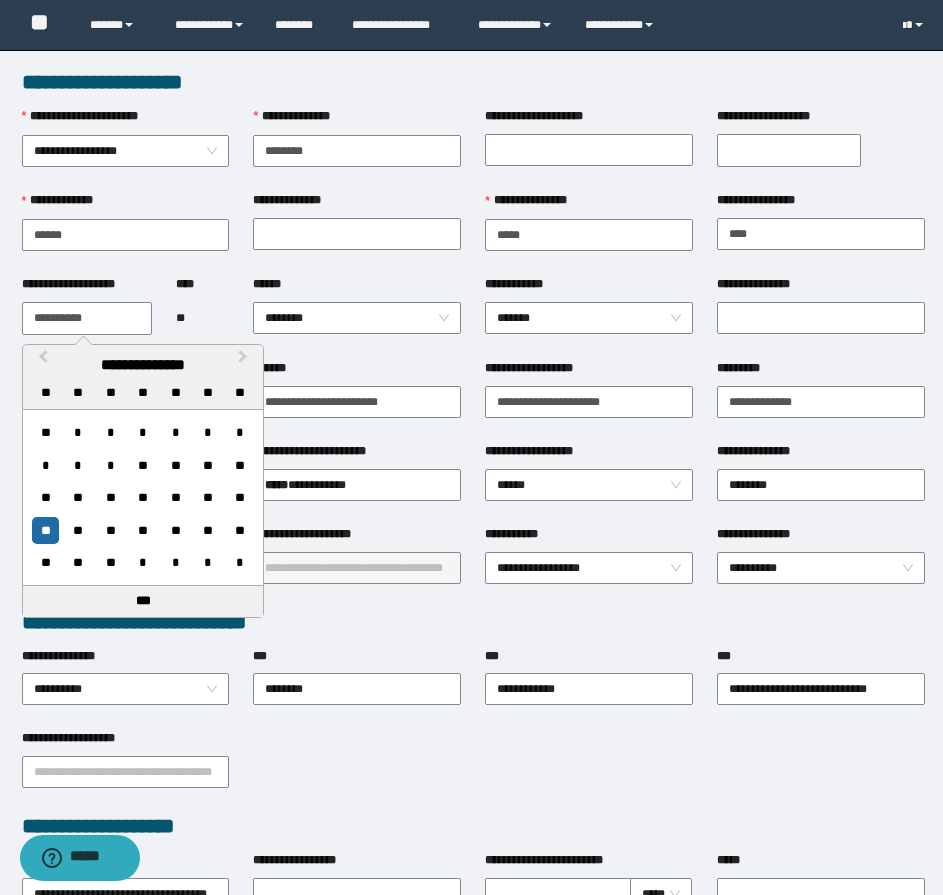 click on "**********" at bounding box center (87, 318) 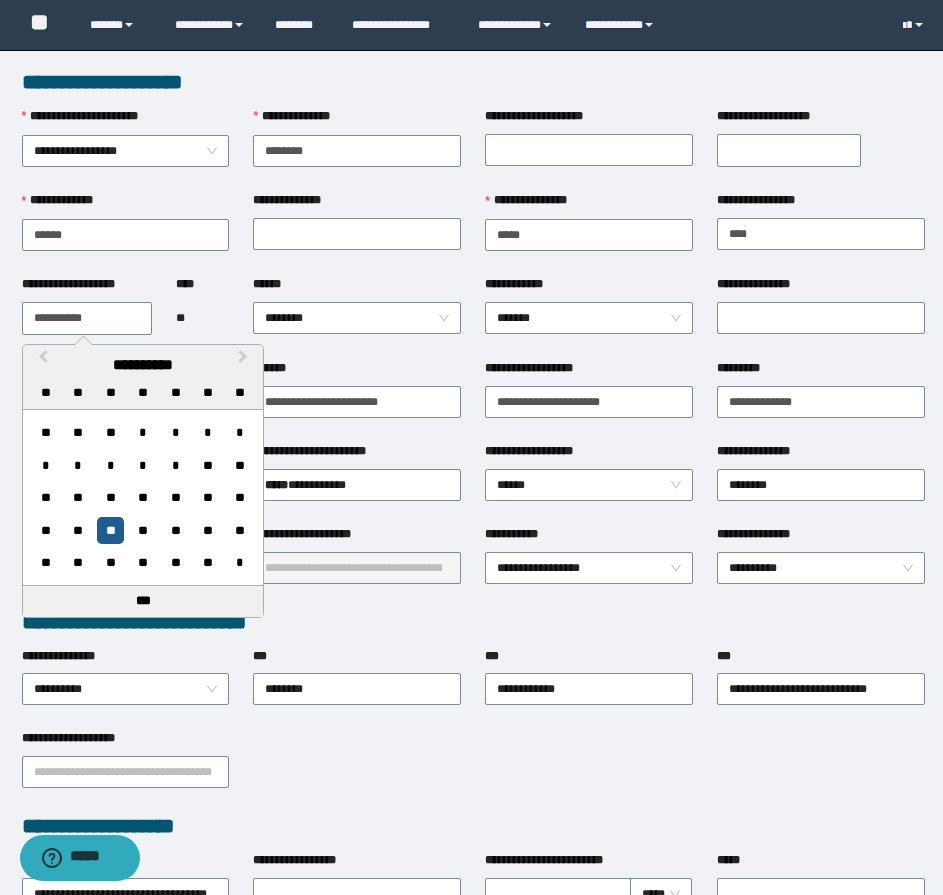 type on "**********" 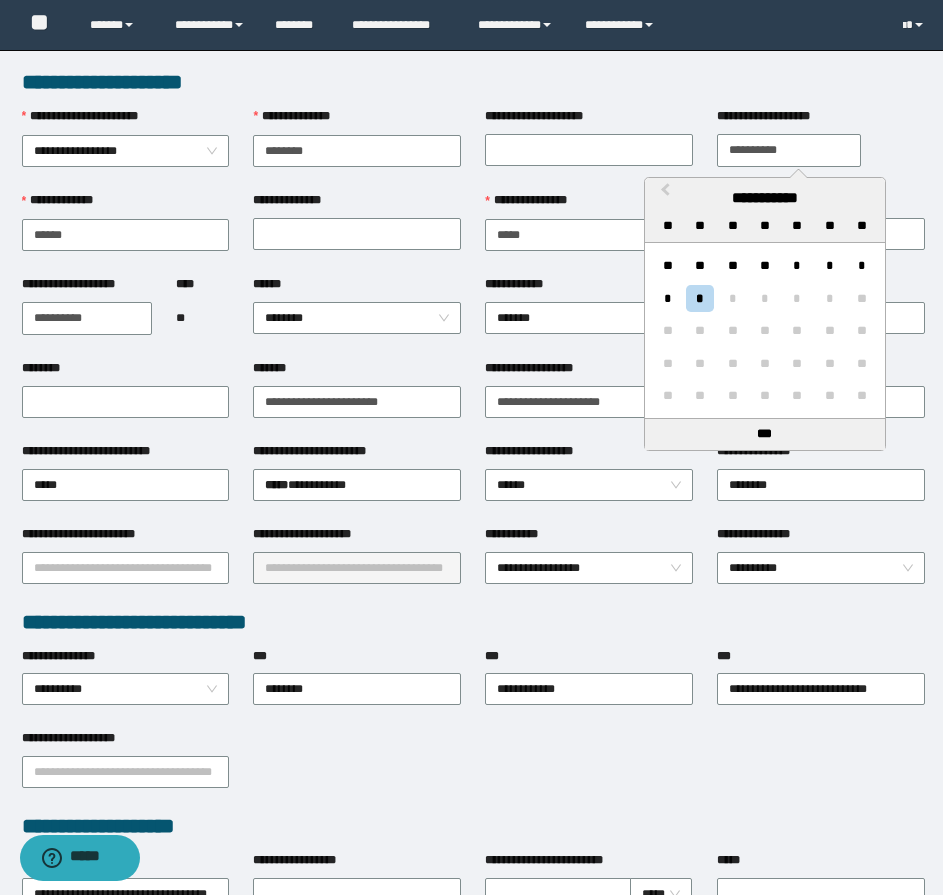 click on "**********" at bounding box center [789, 150] 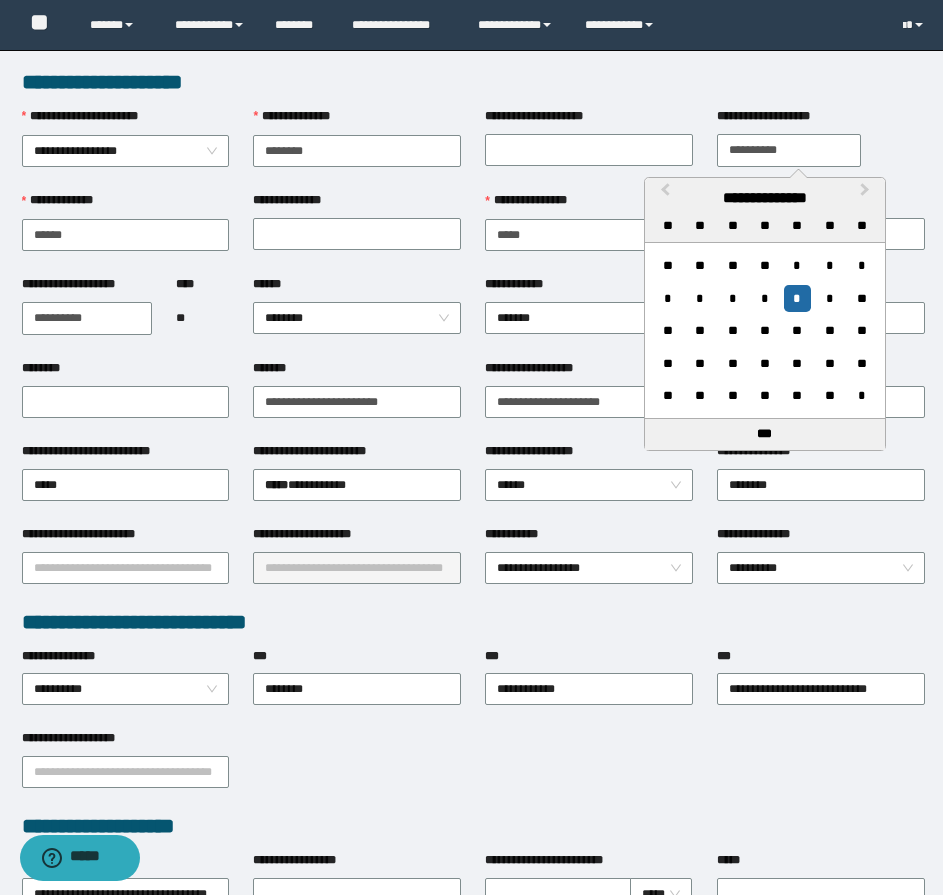 type on "**********" 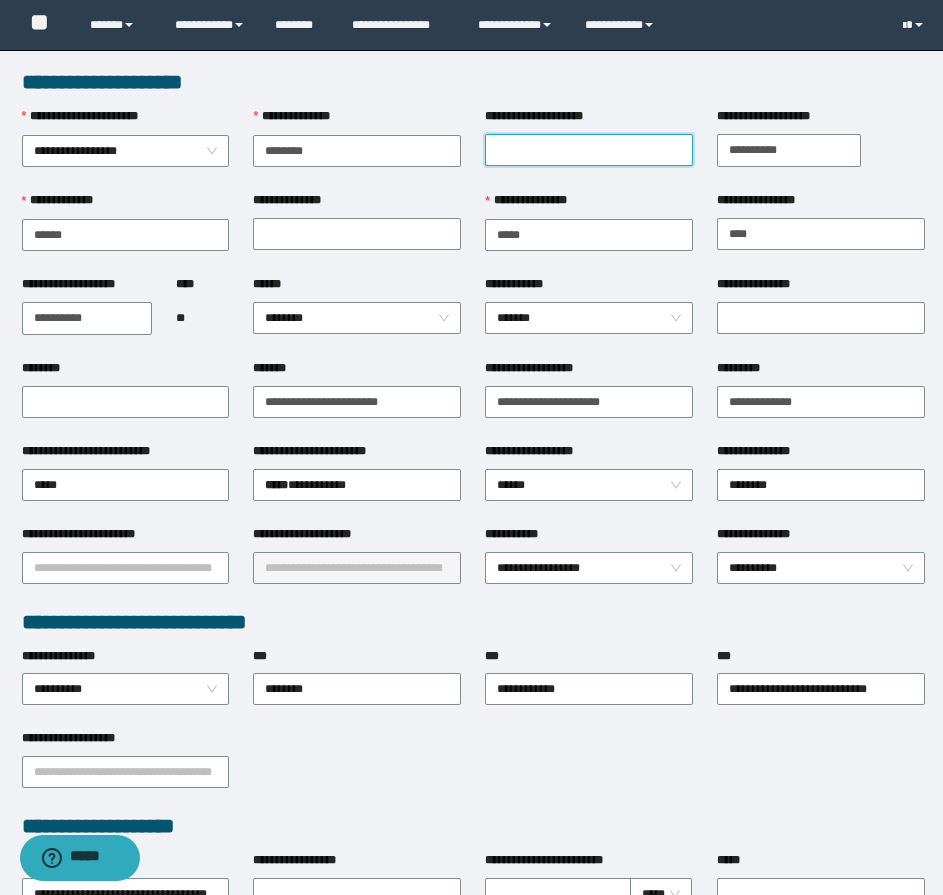 click on "**********" at bounding box center (589, 150) 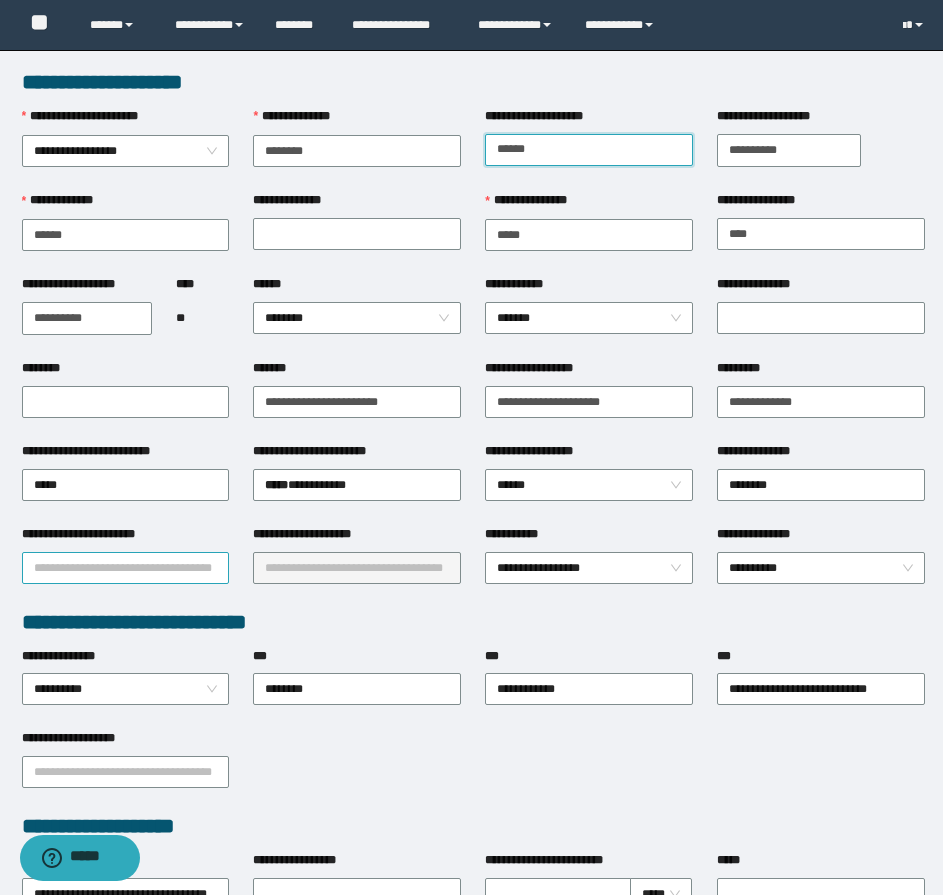 type on "******" 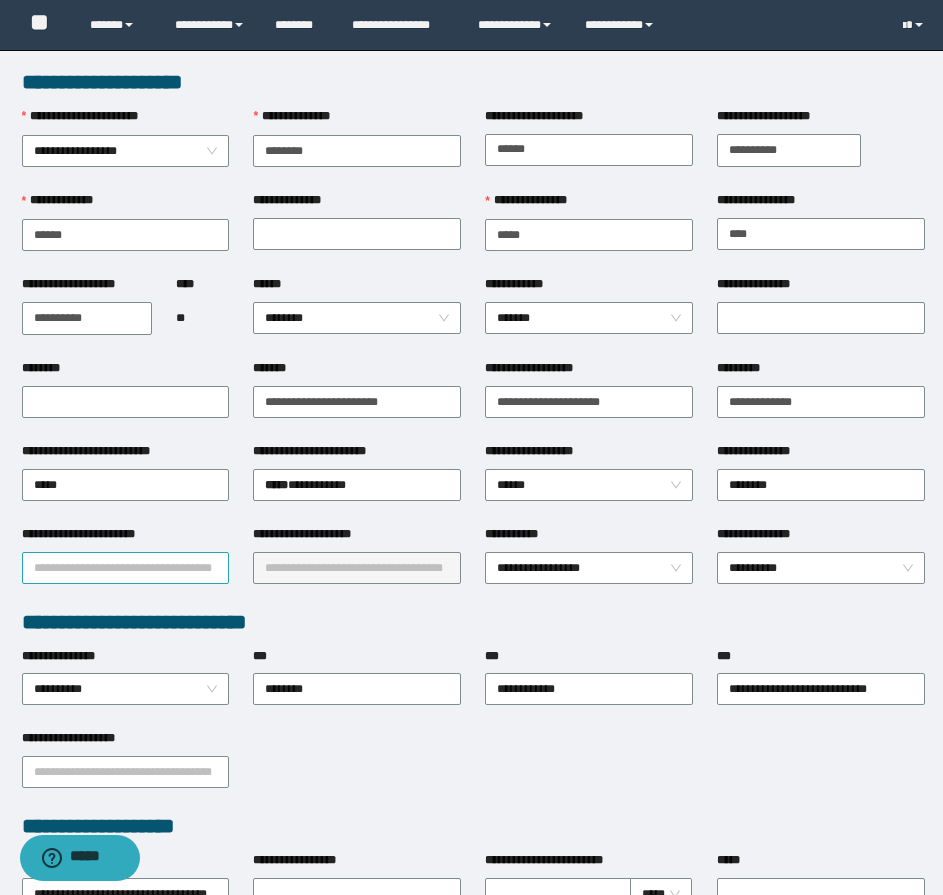 click on "**********" at bounding box center (126, 568) 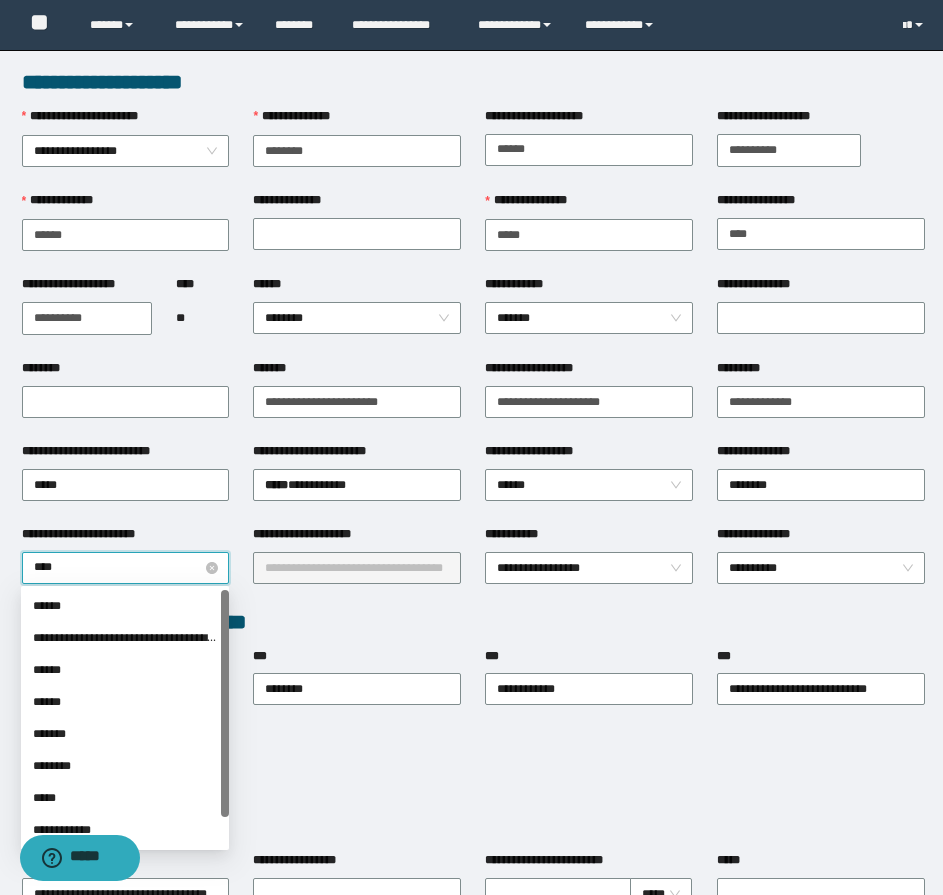 type on "*****" 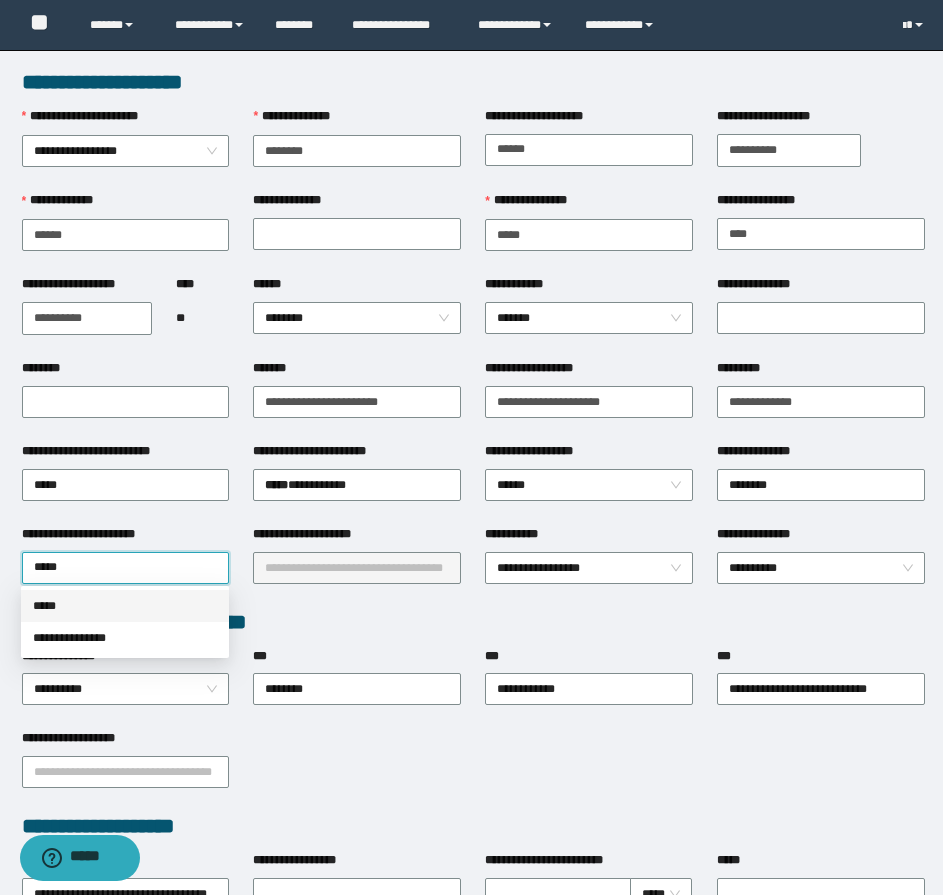 click on "*****" at bounding box center [125, 606] 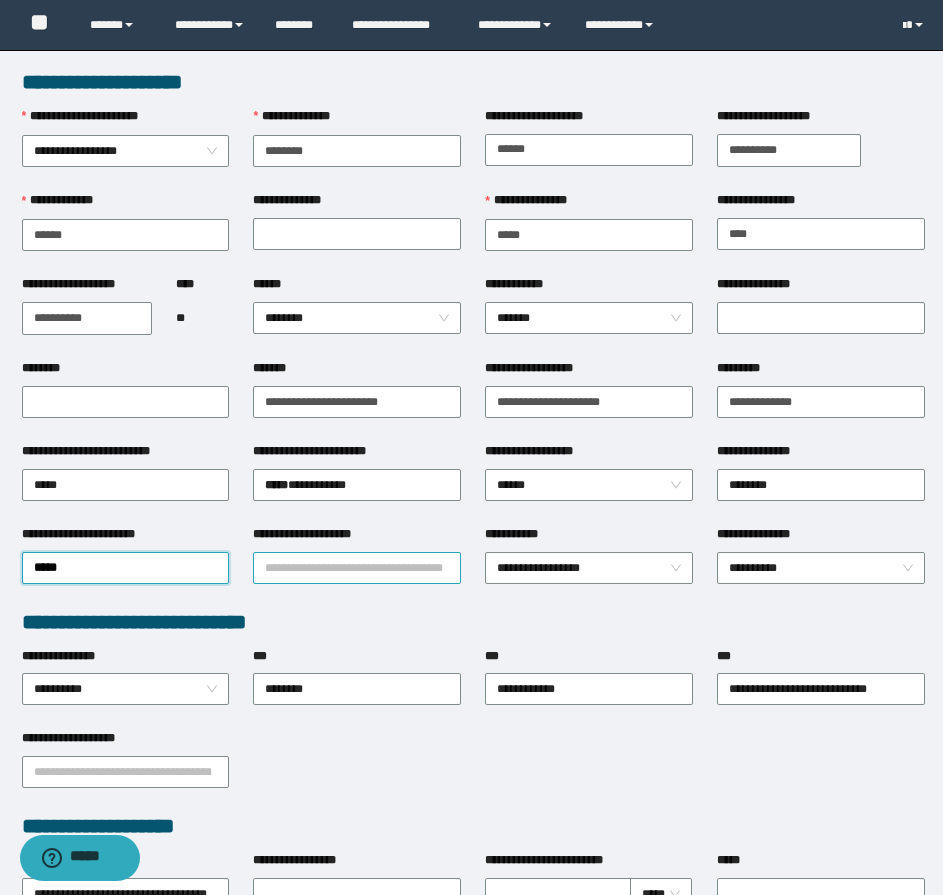 click on "**********" at bounding box center (357, 568) 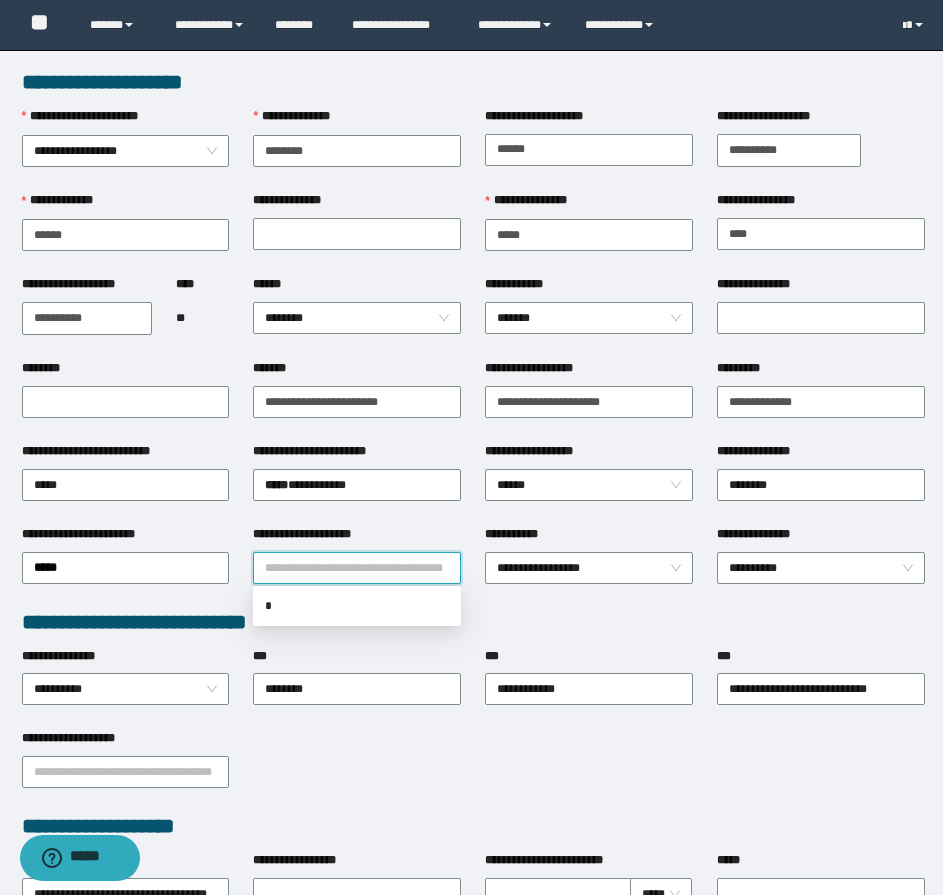 type on "*" 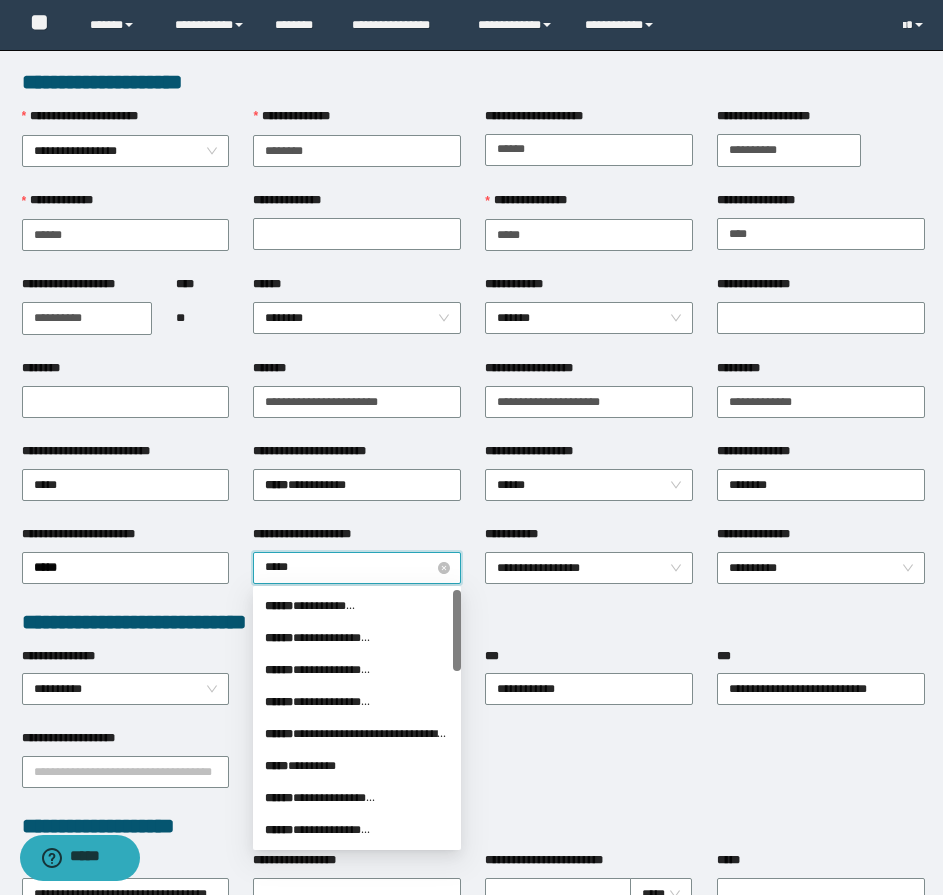 type on "******" 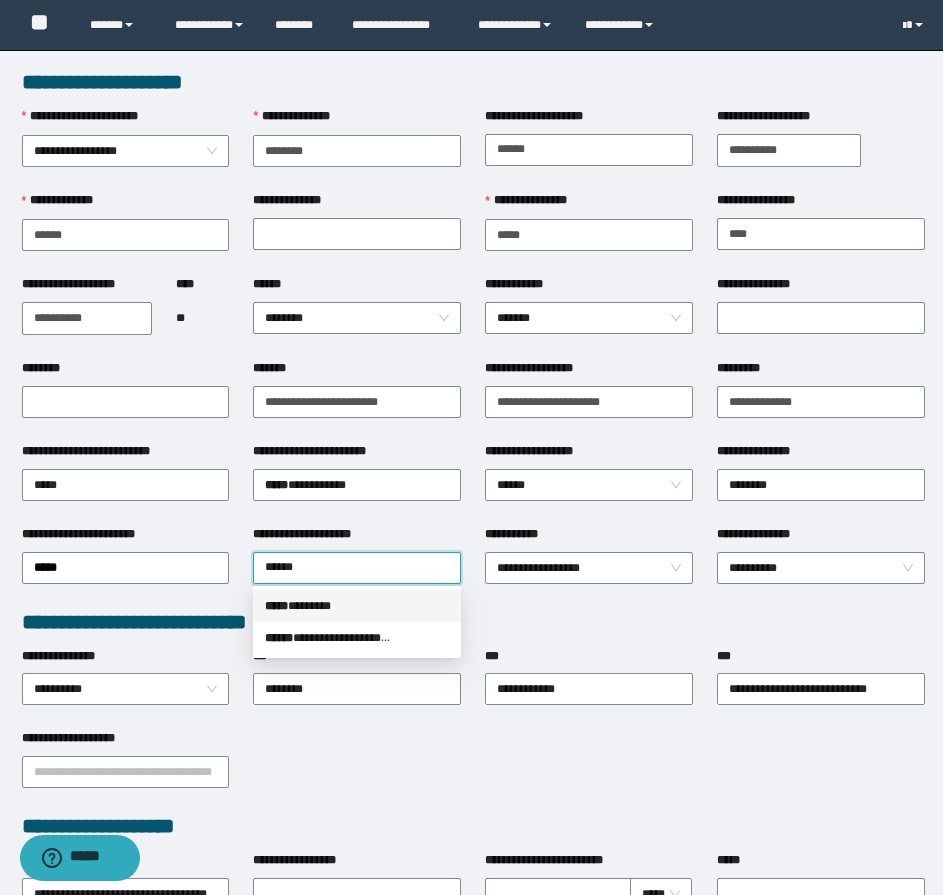 click on "***** * ******" at bounding box center [357, 606] 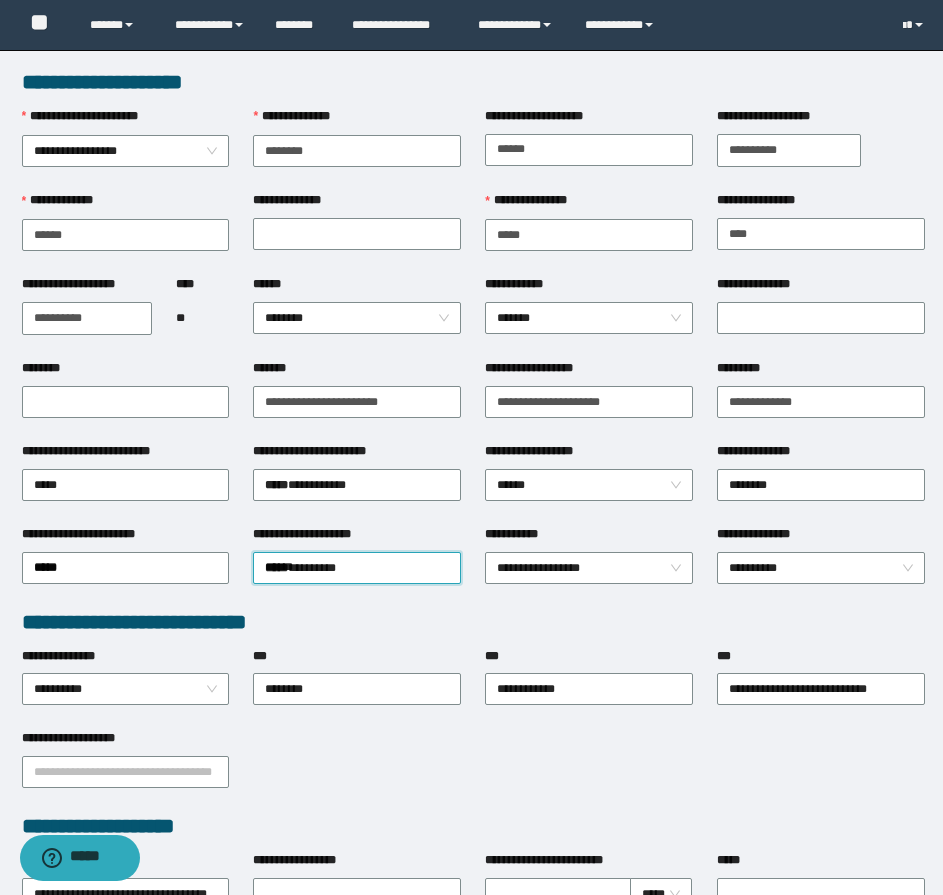 click on "**********" at bounding box center (589, 566) 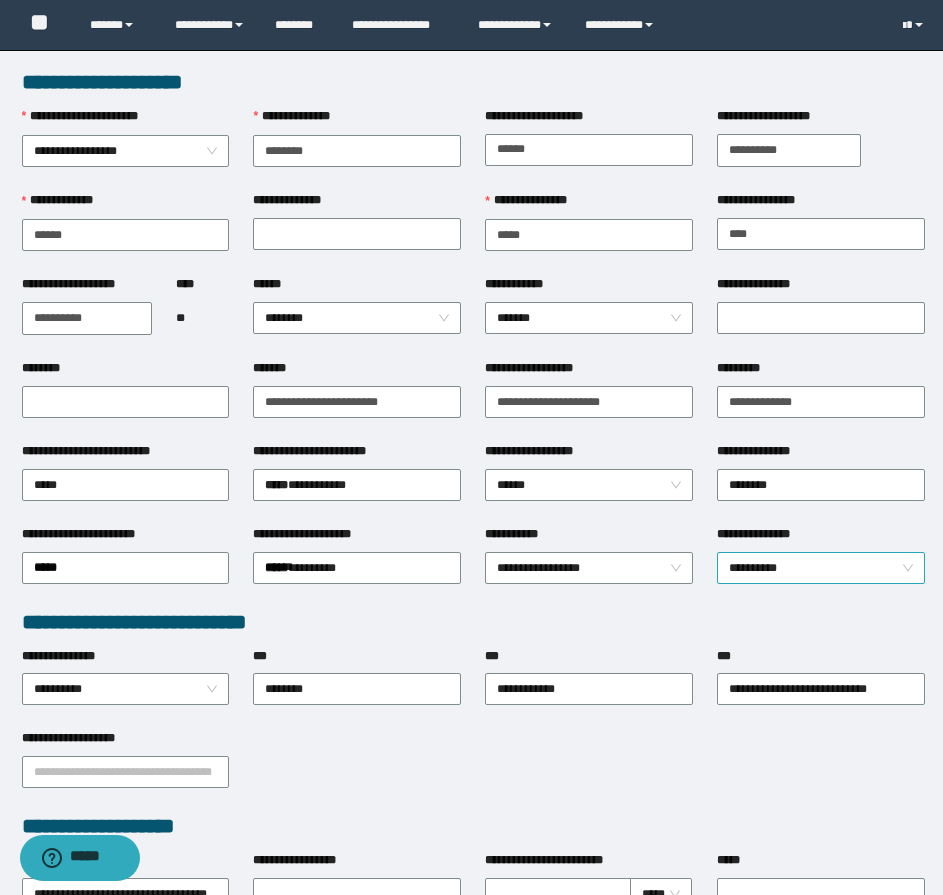 click on "**********" at bounding box center (821, 568) 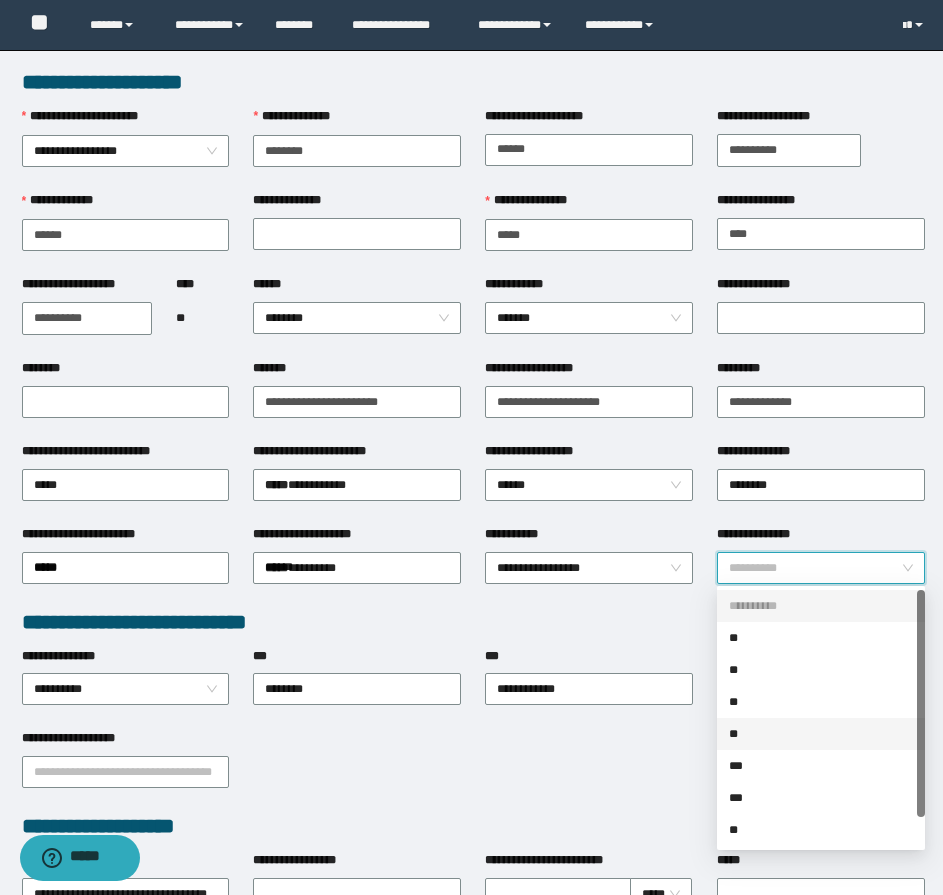click on "**" at bounding box center (821, 734) 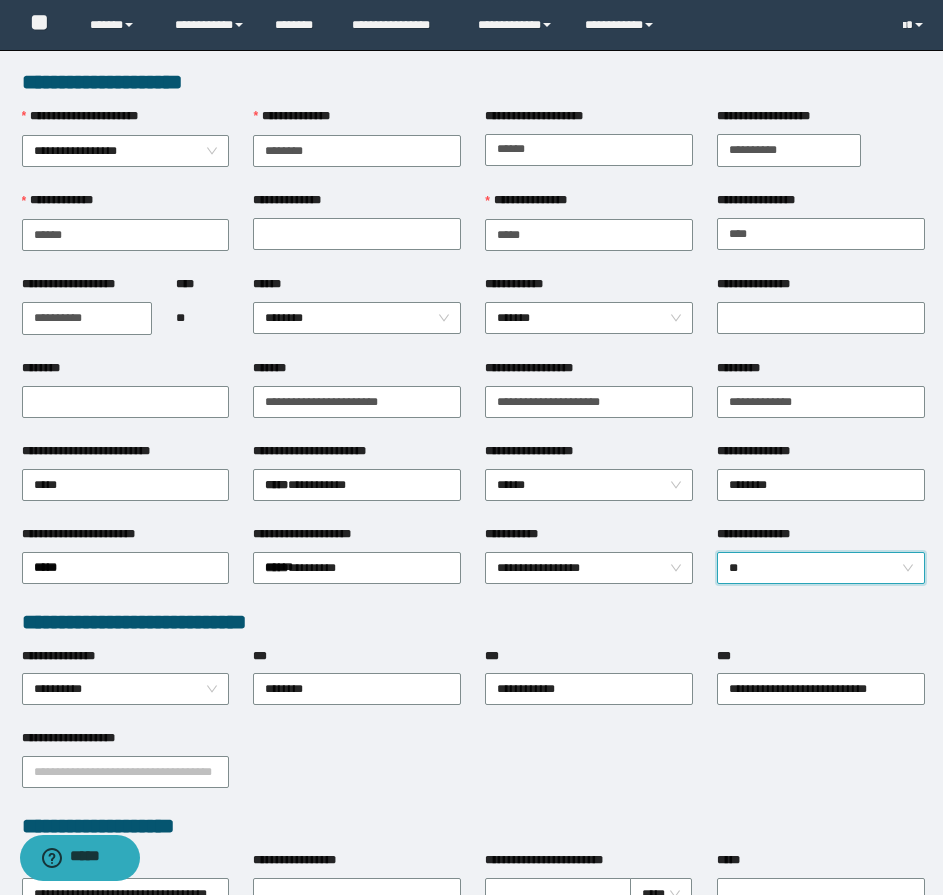 click on "**" at bounding box center (821, 568) 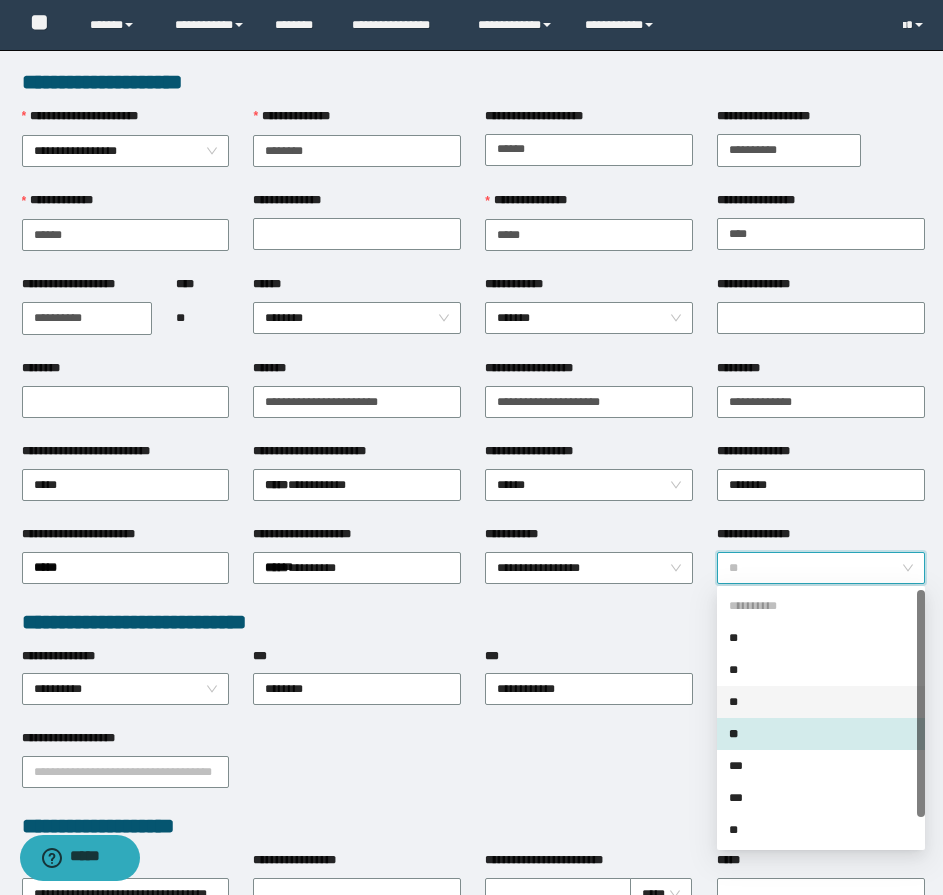 click on "**" at bounding box center (821, 702) 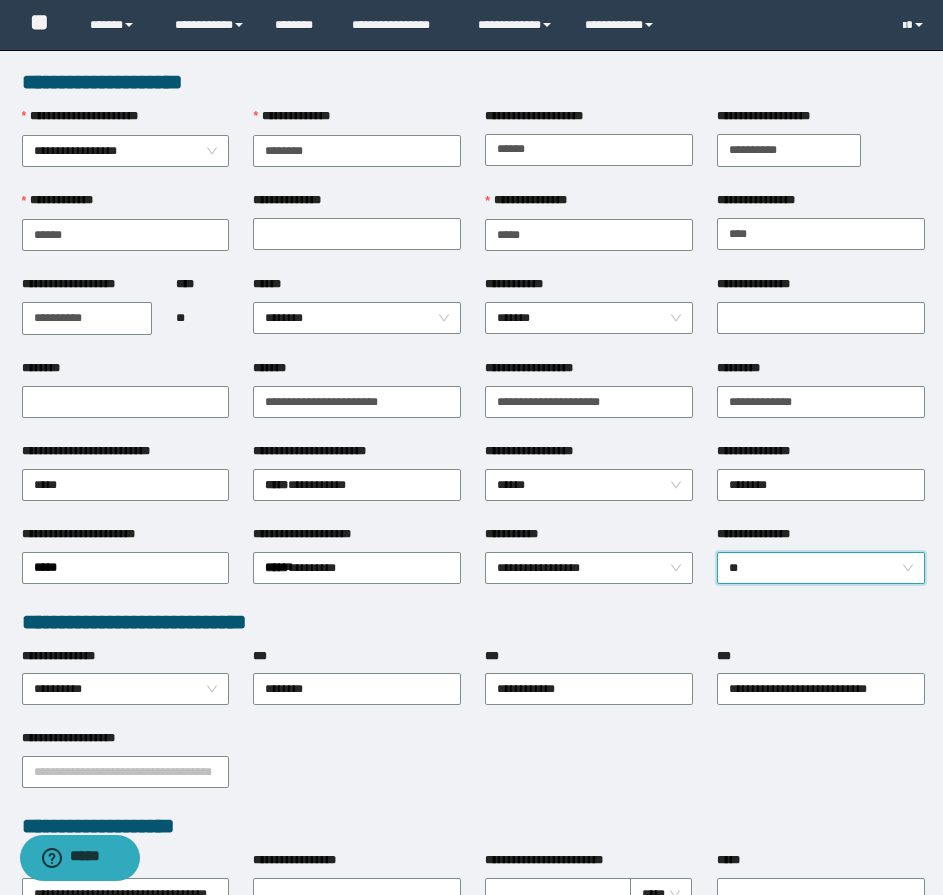 click on "**********" at bounding box center (473, 770) 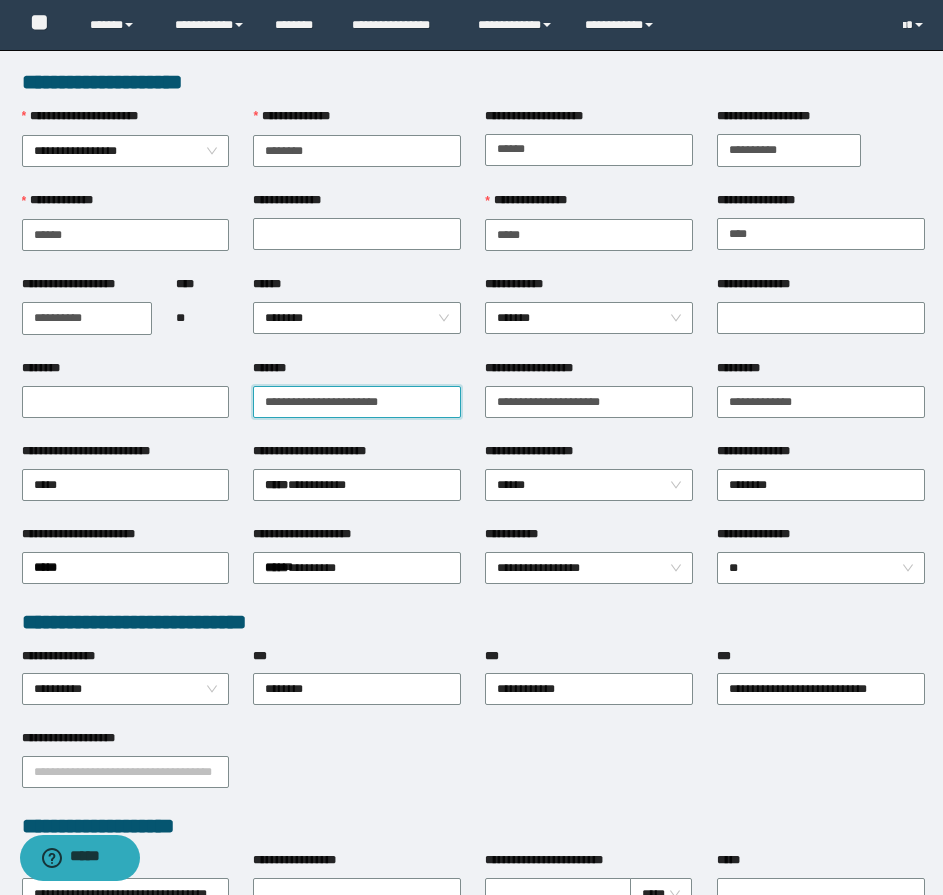 click on "*******" at bounding box center (357, 402) 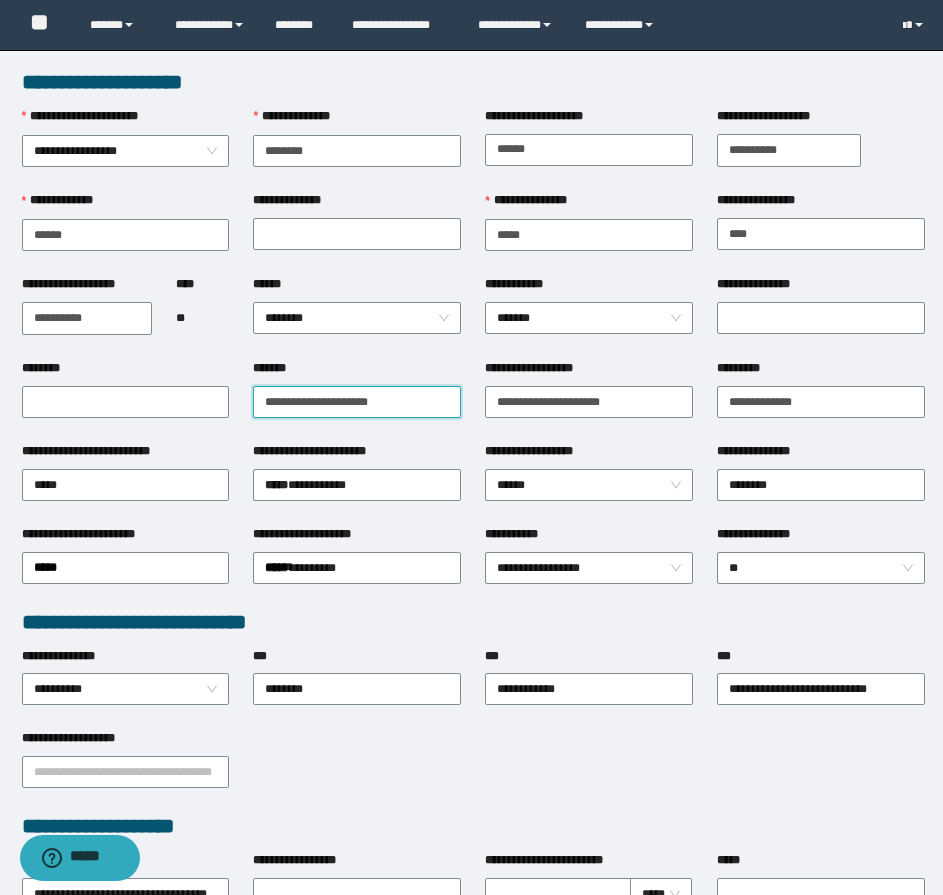 type on "**********" 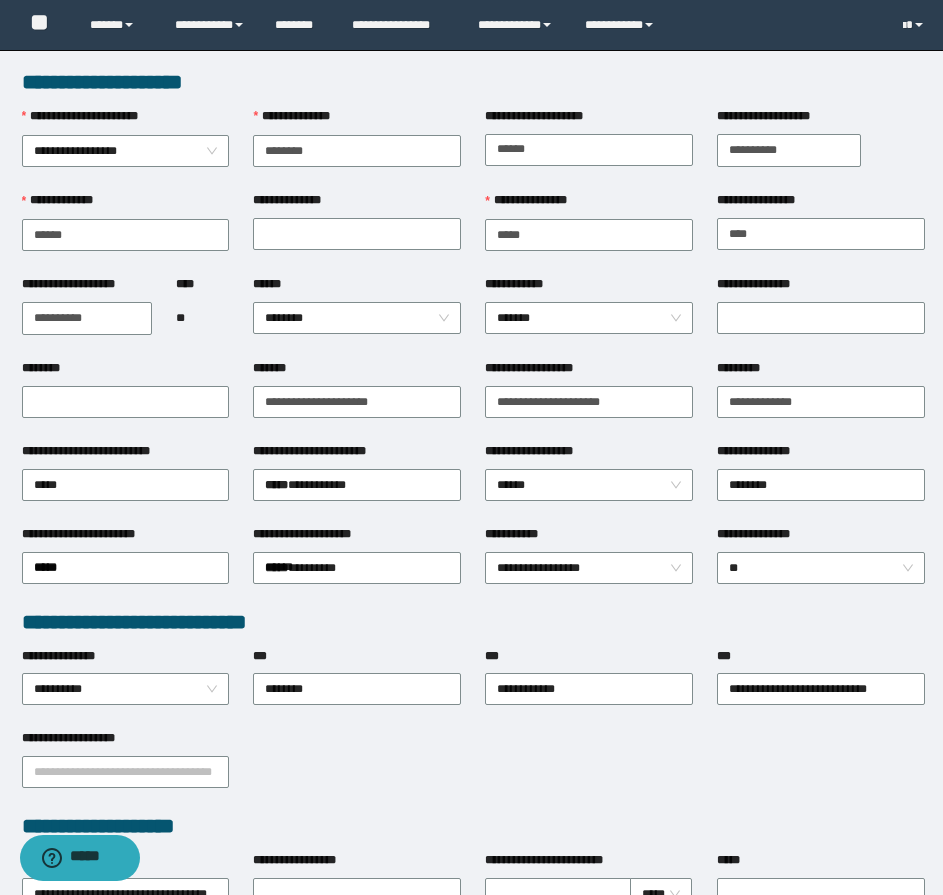 click on "**********" at bounding box center (357, 400) 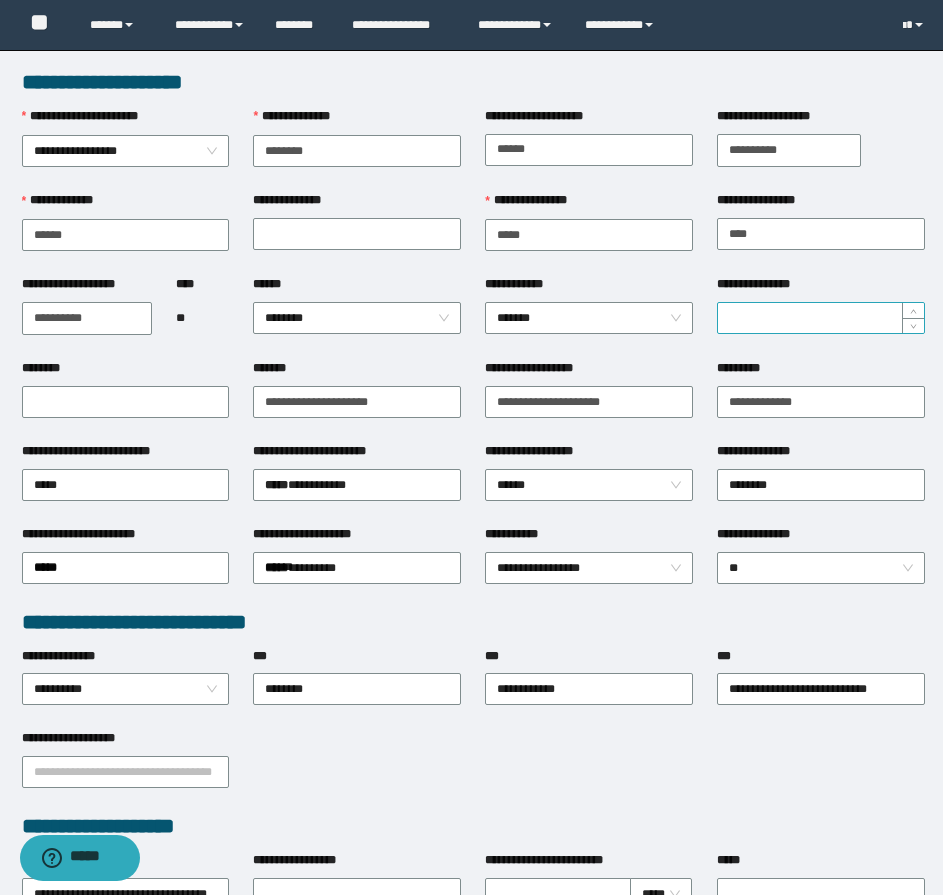click on "**********" at bounding box center (821, 318) 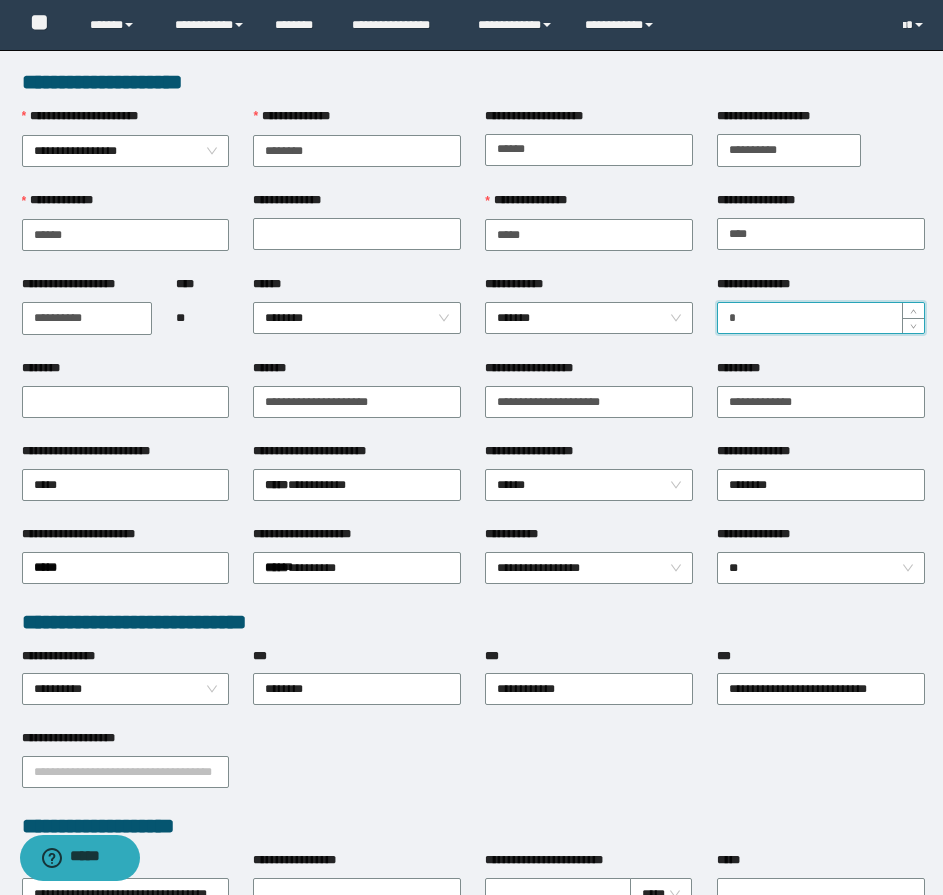 type on "*" 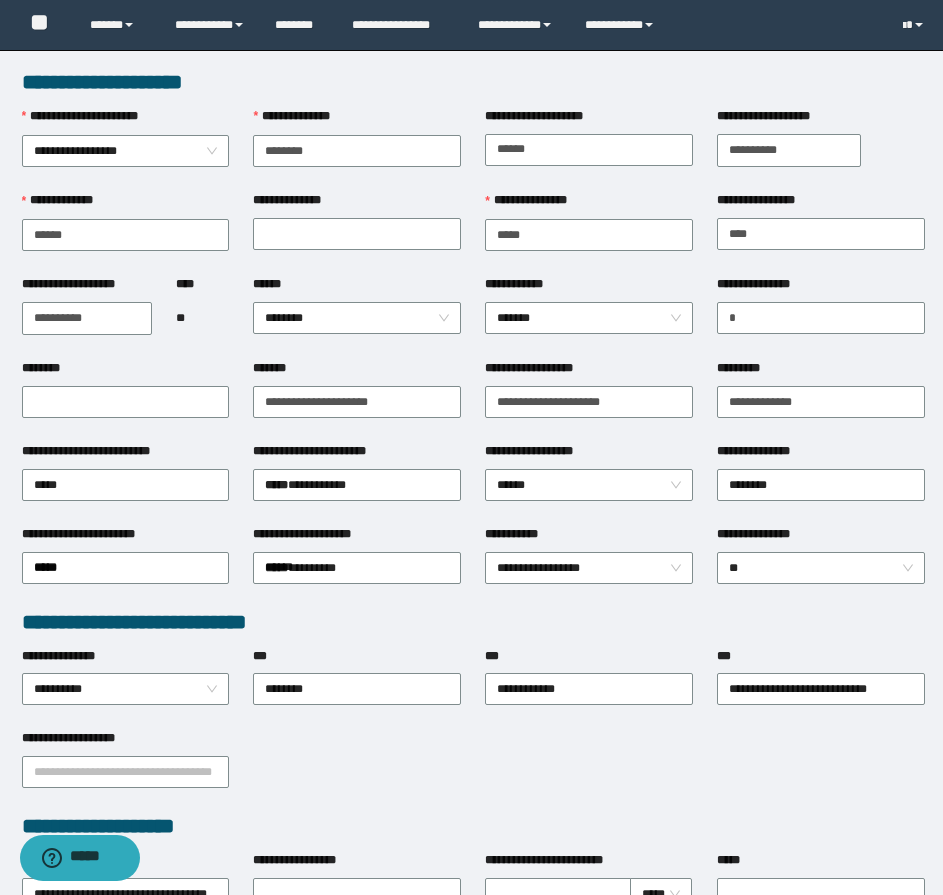 click on "**********" at bounding box center (821, 317) 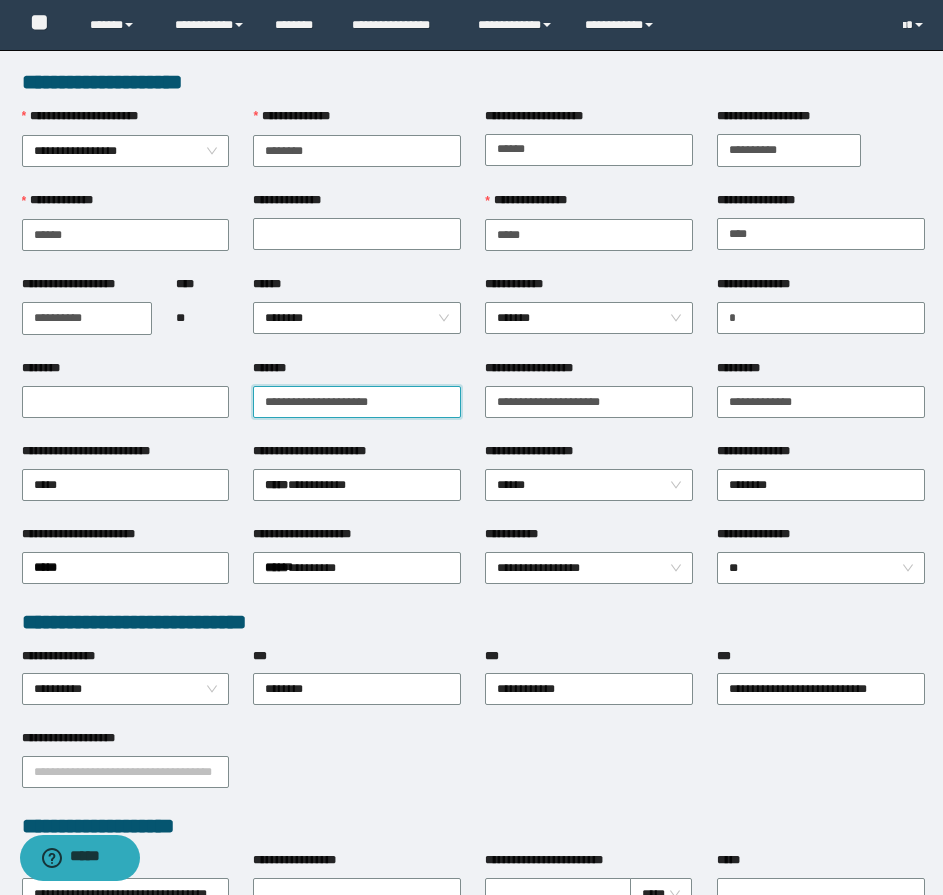 drag, startPoint x: 263, startPoint y: 399, endPoint x: 408, endPoint y: 399, distance: 145 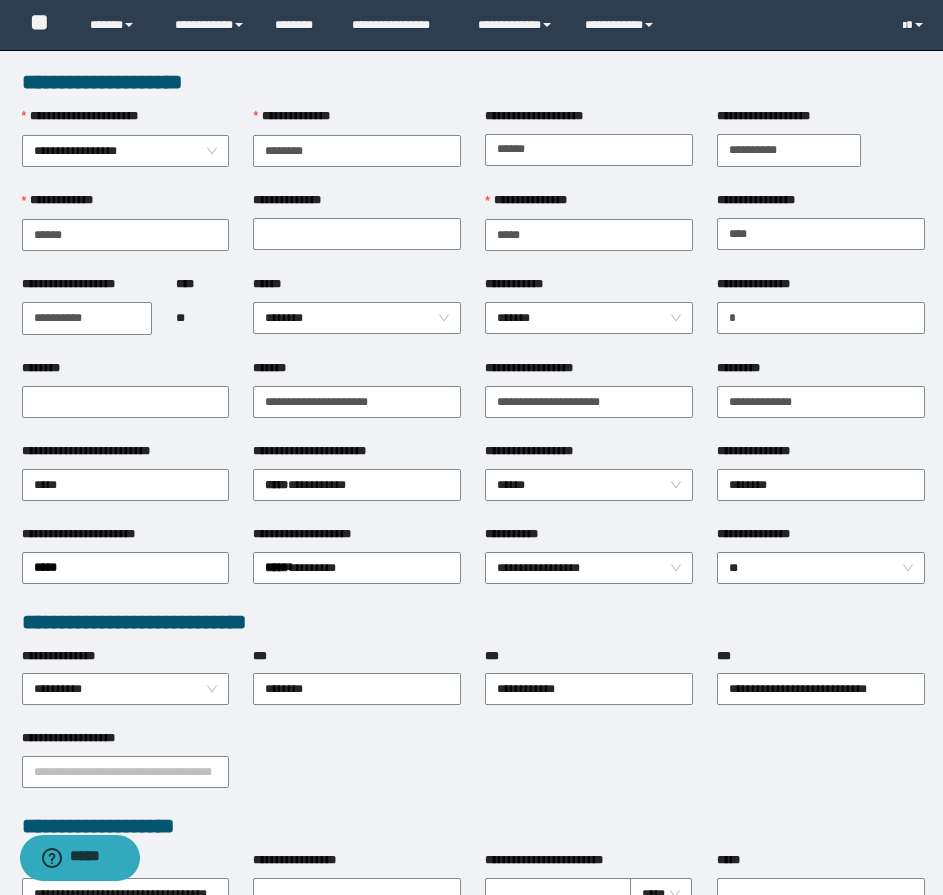 click on "**********" at bounding box center (589, 372) 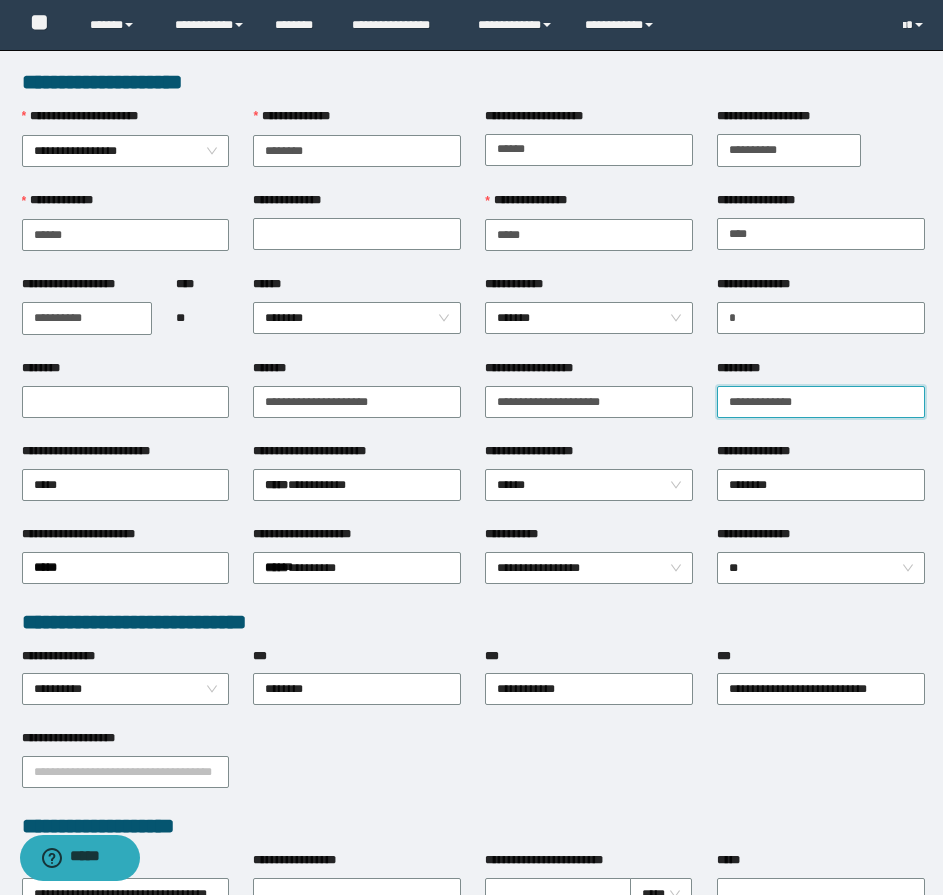 click on "*********" at bounding box center (821, 402) 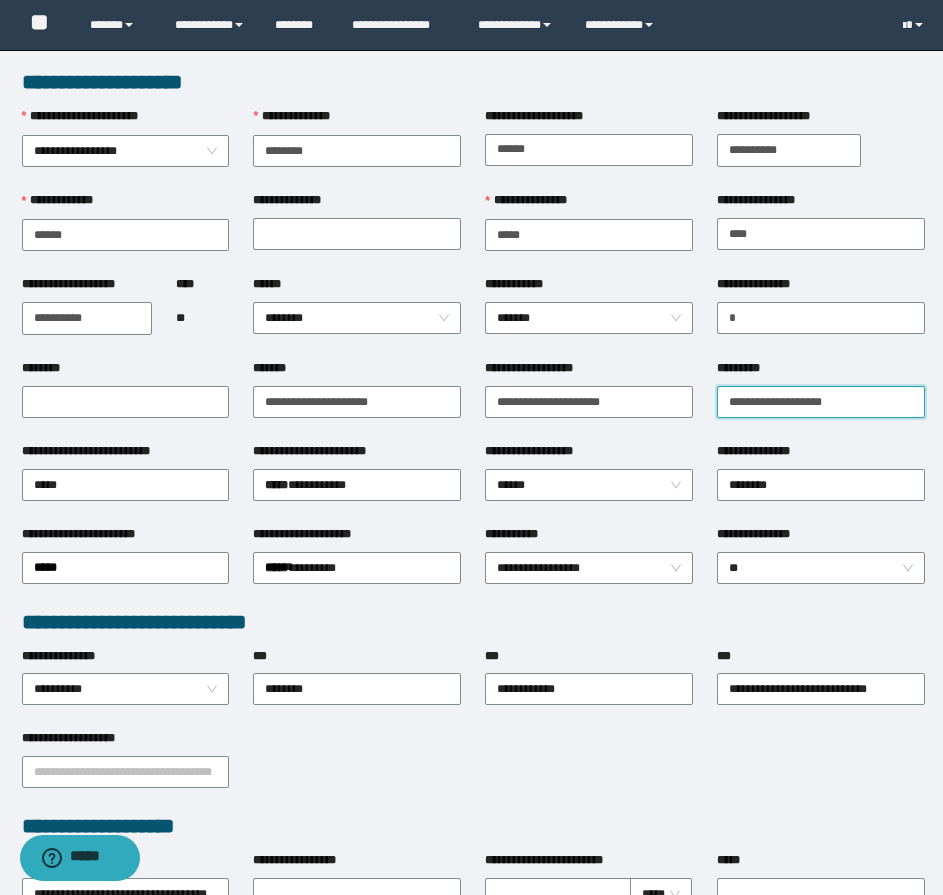 type on "**********" 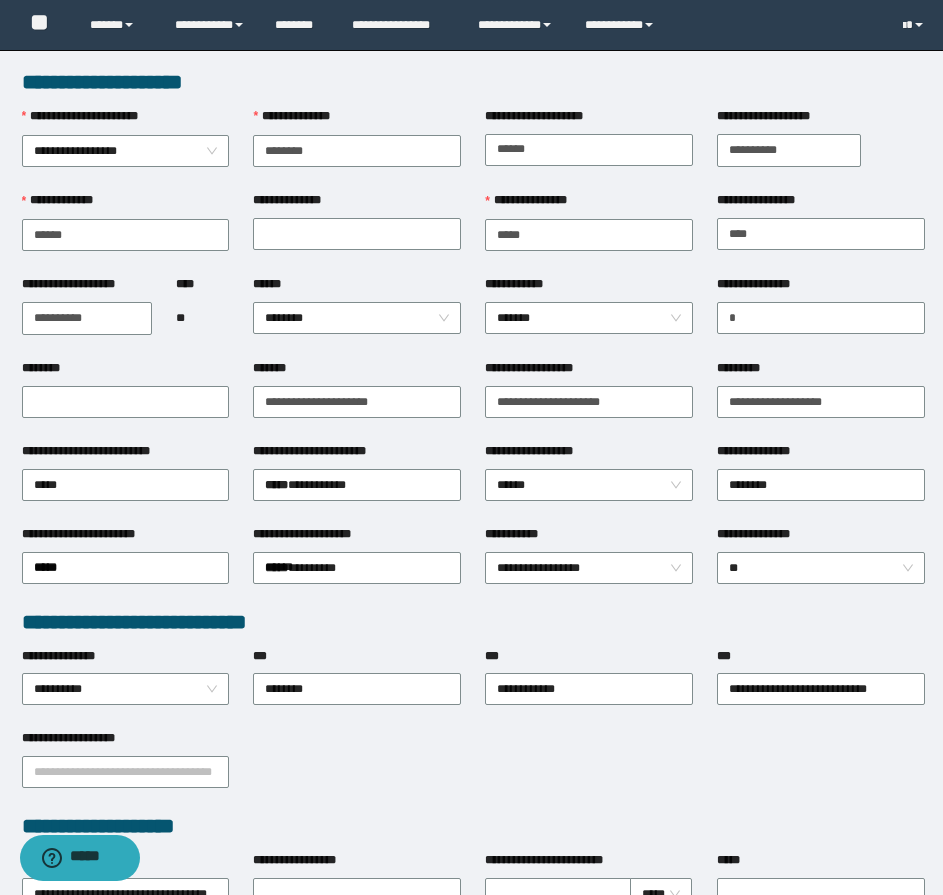click on "**********" at bounding box center [821, 455] 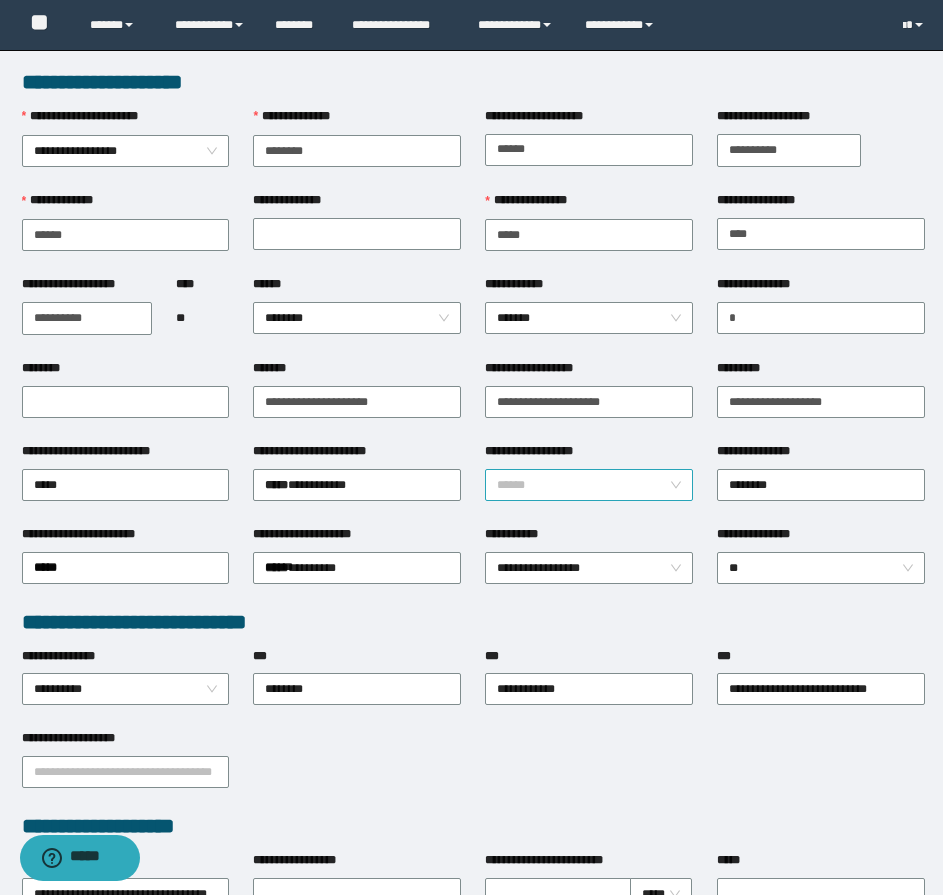 click on "******" at bounding box center (589, 485) 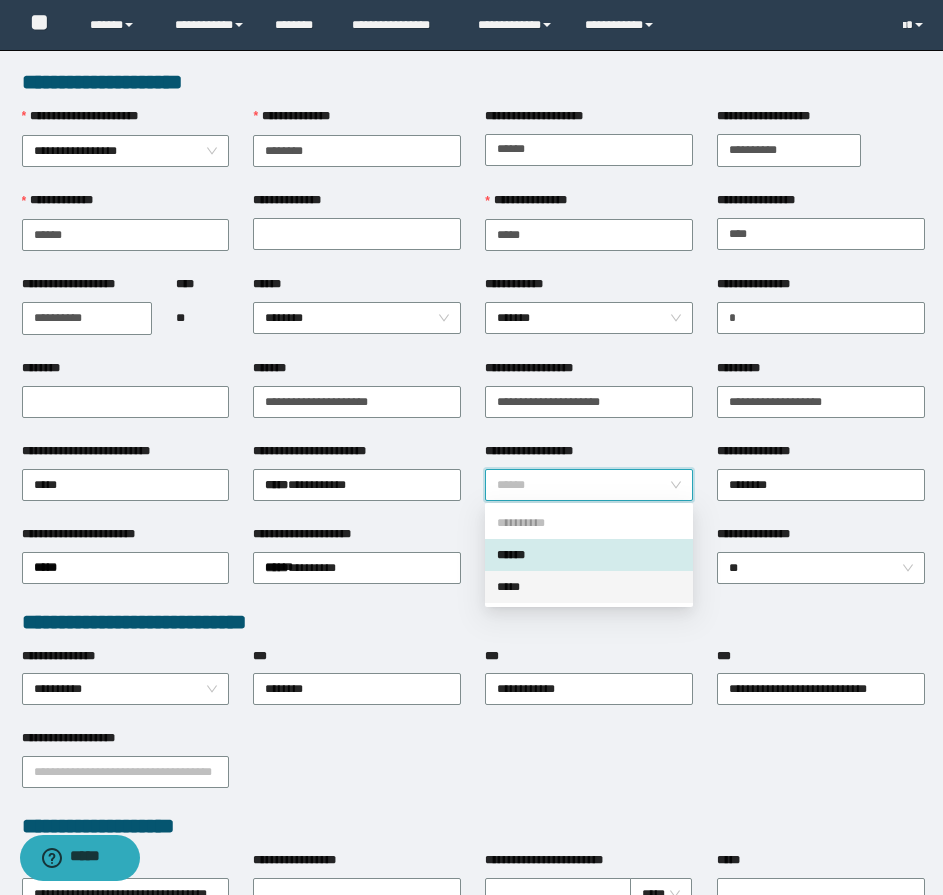 click on "*****" at bounding box center [589, 587] 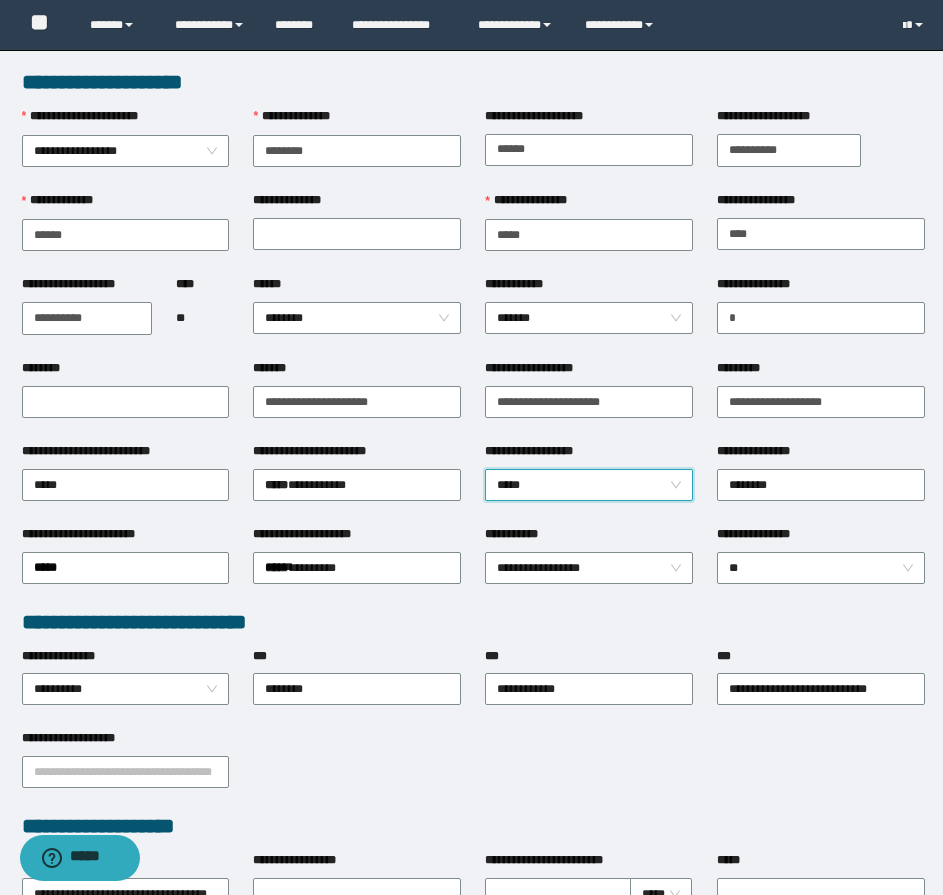 click on "**********" at bounding box center [589, 483] 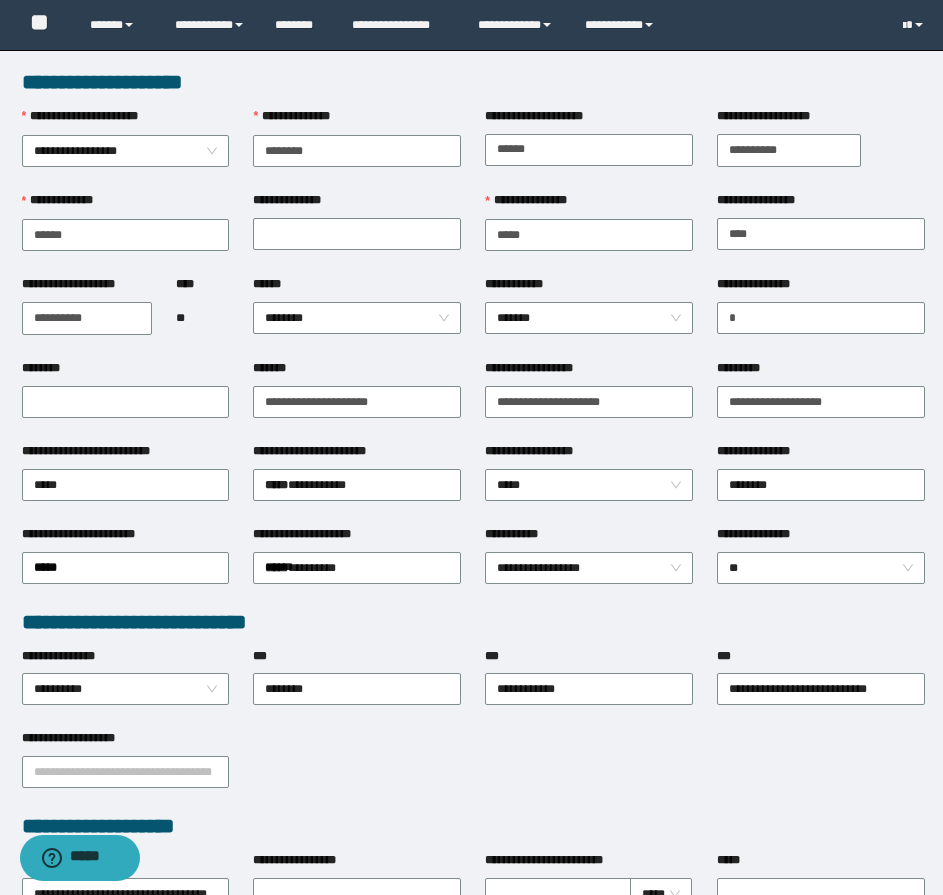 click on "**********" at bounding box center (589, 483) 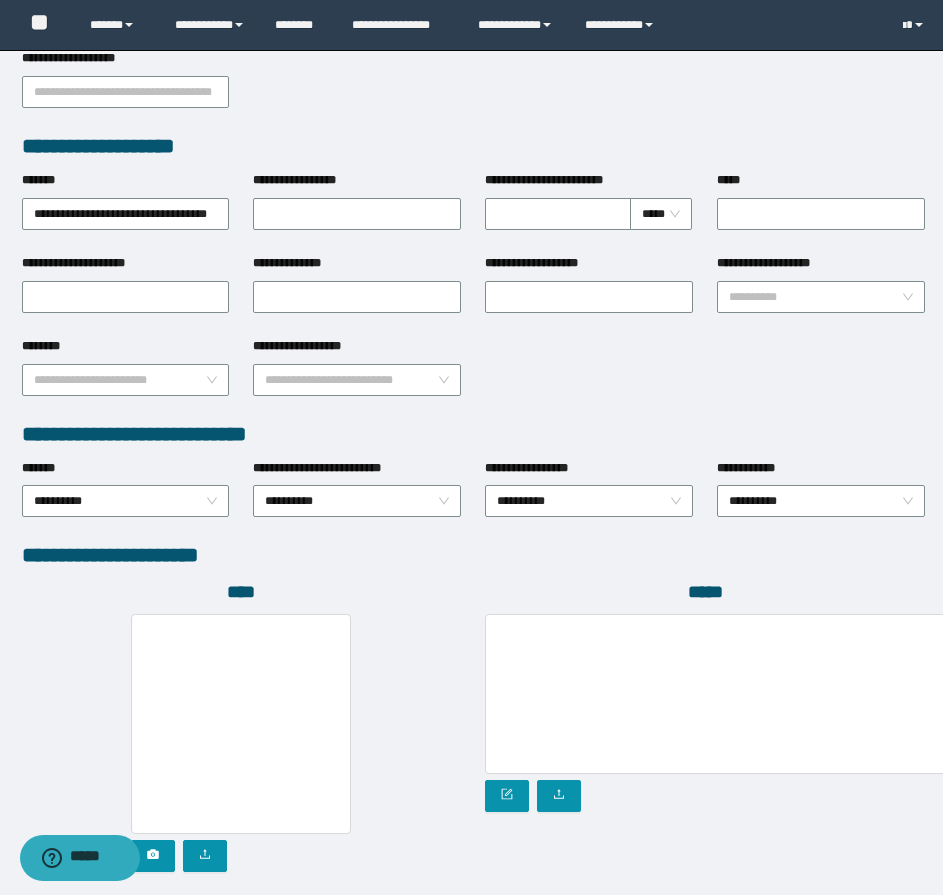 scroll, scrollTop: 808, scrollLeft: 0, axis: vertical 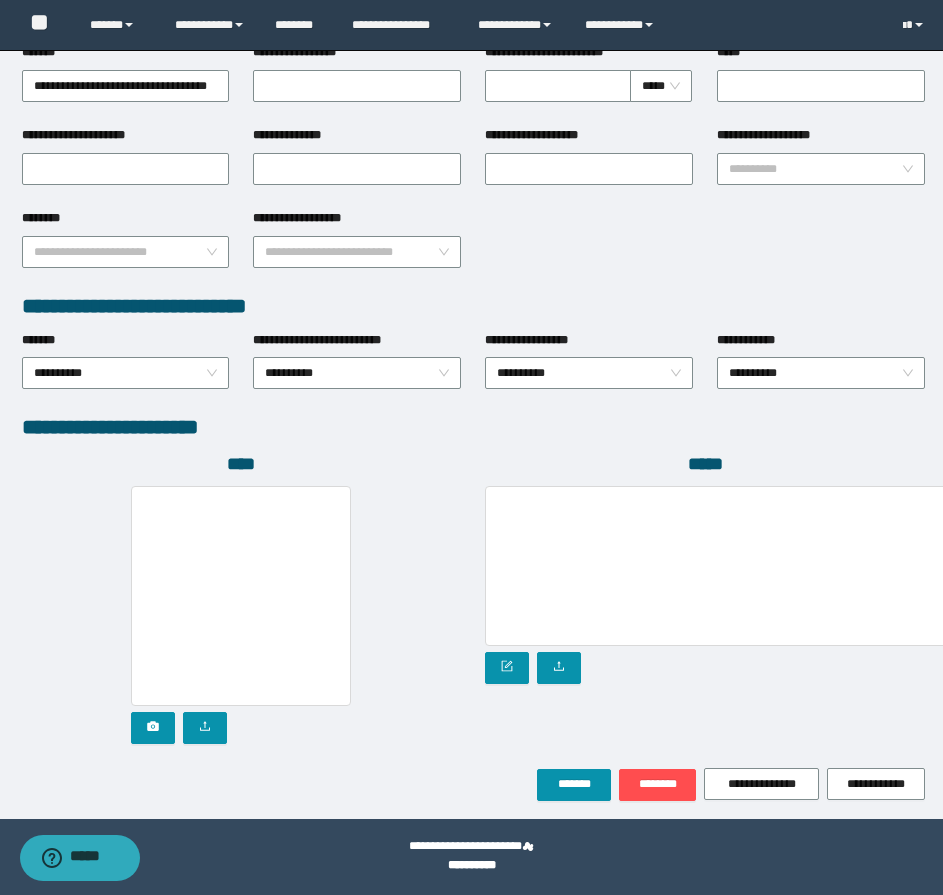 click on "*****" at bounding box center [705, 610] 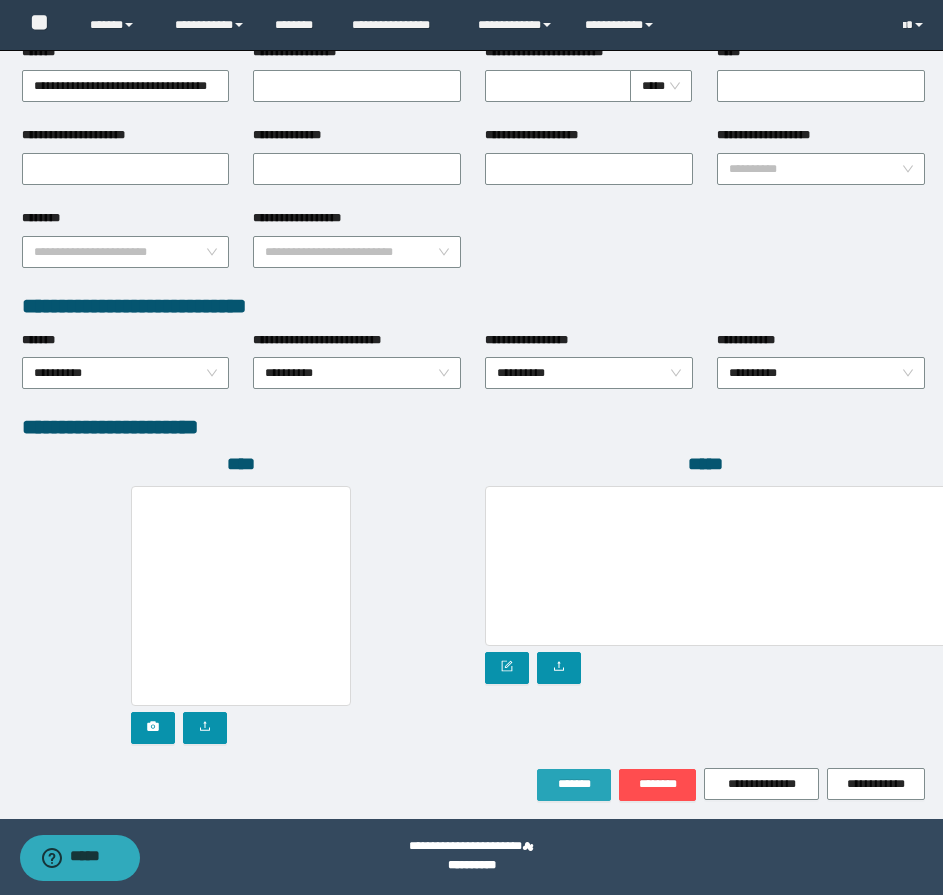 click on "*******" at bounding box center (574, 785) 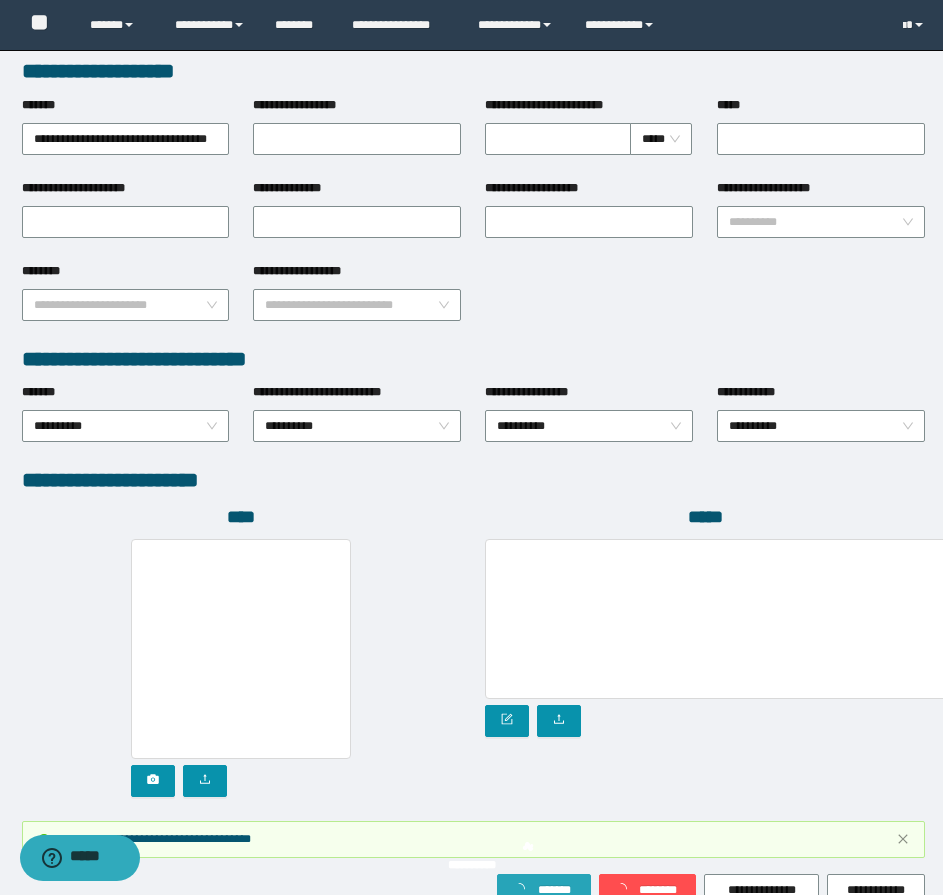 scroll, scrollTop: 861, scrollLeft: 0, axis: vertical 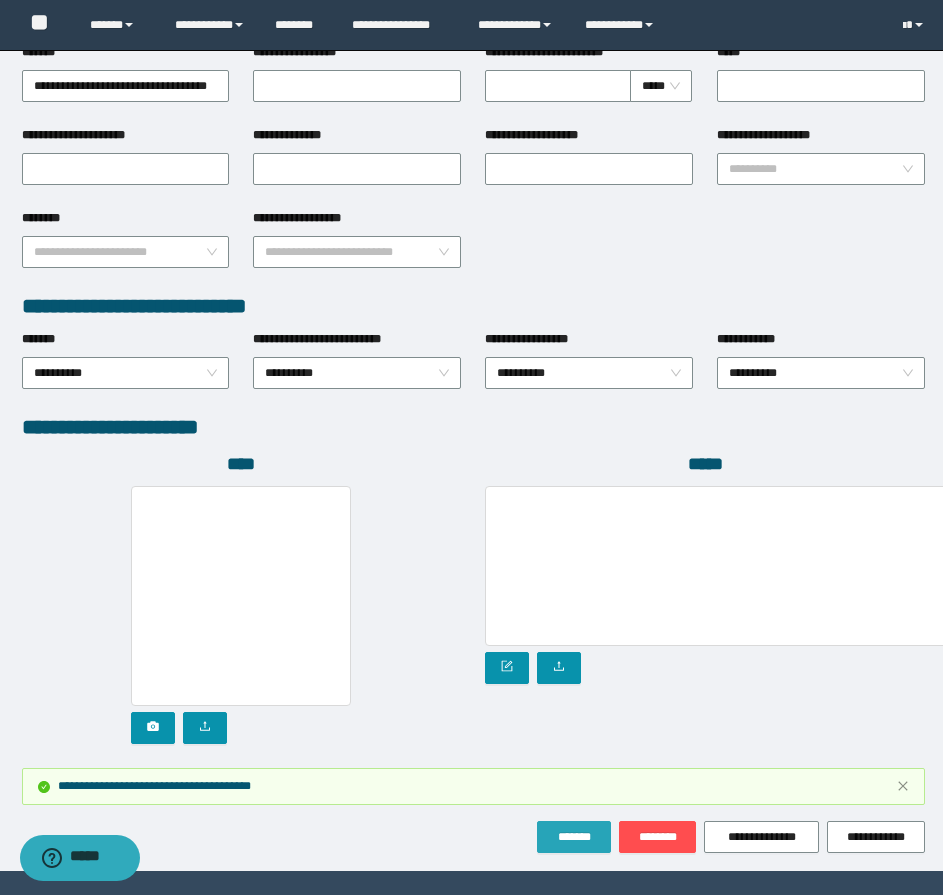 click on "*******" at bounding box center (574, 837) 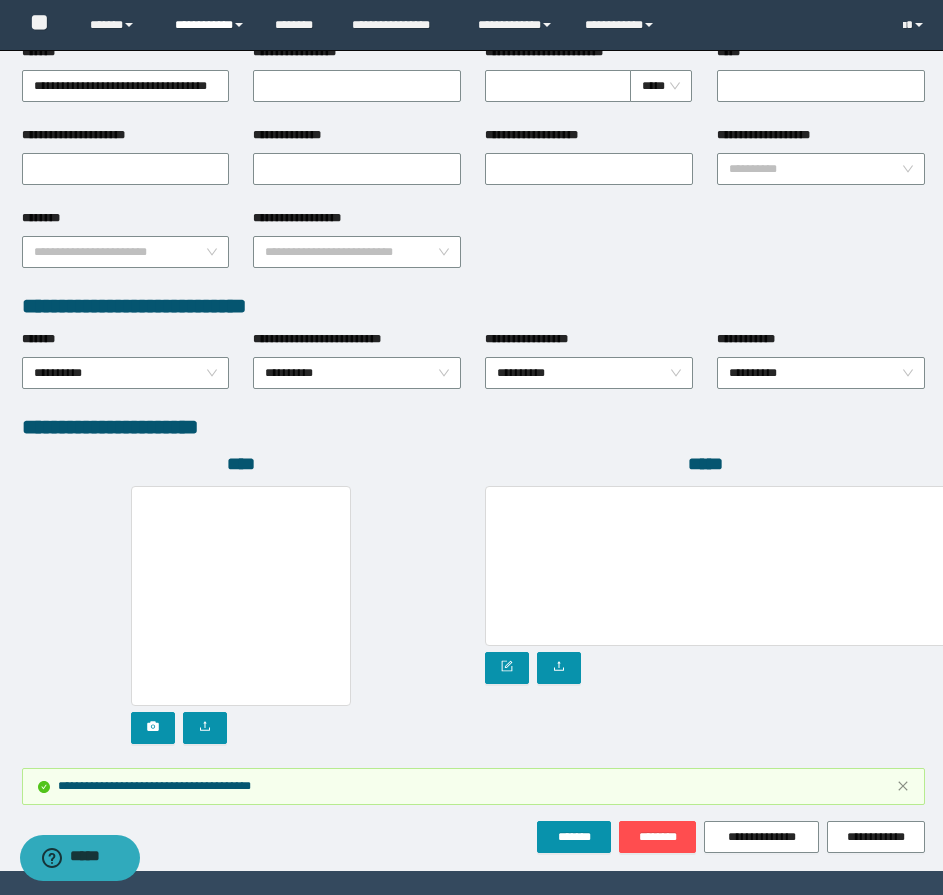 click on "**********" at bounding box center (210, 25) 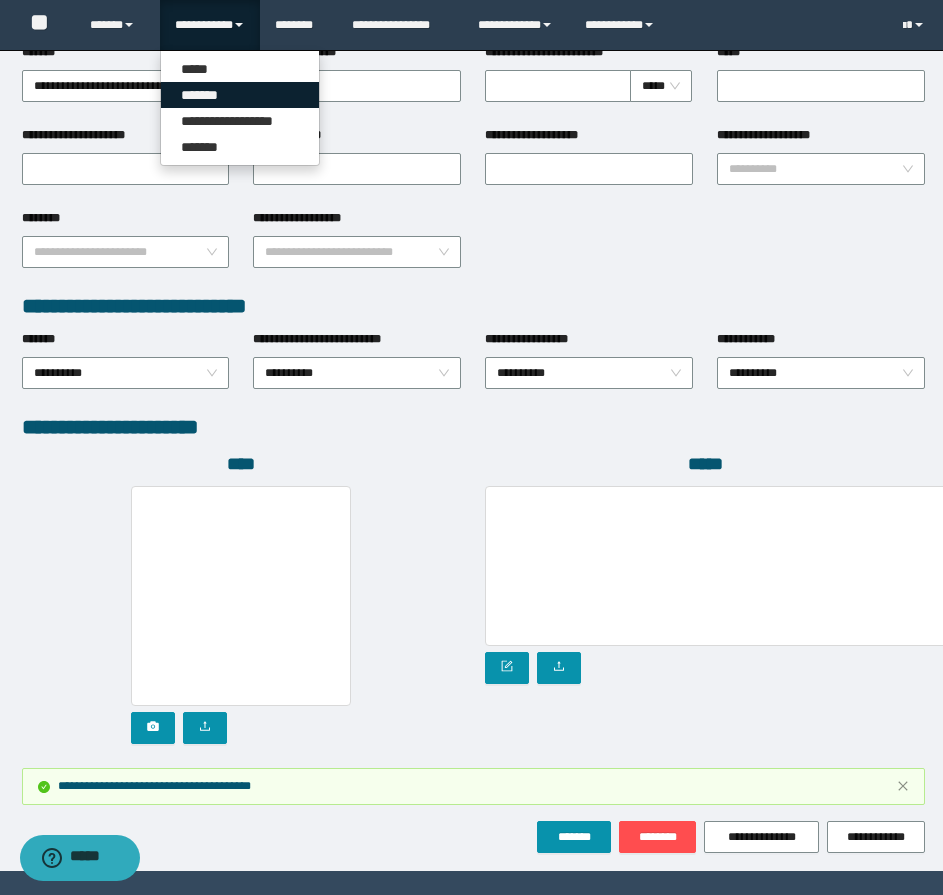 click on "*******" at bounding box center (240, 95) 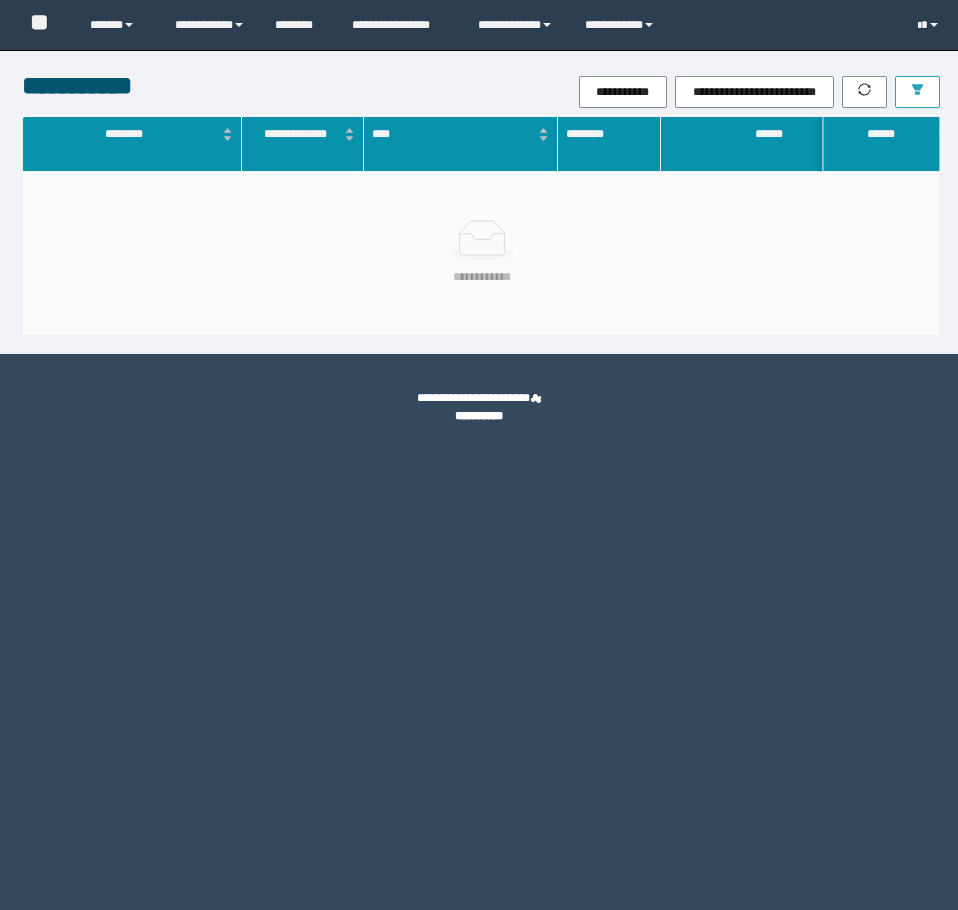 scroll, scrollTop: 0, scrollLeft: 0, axis: both 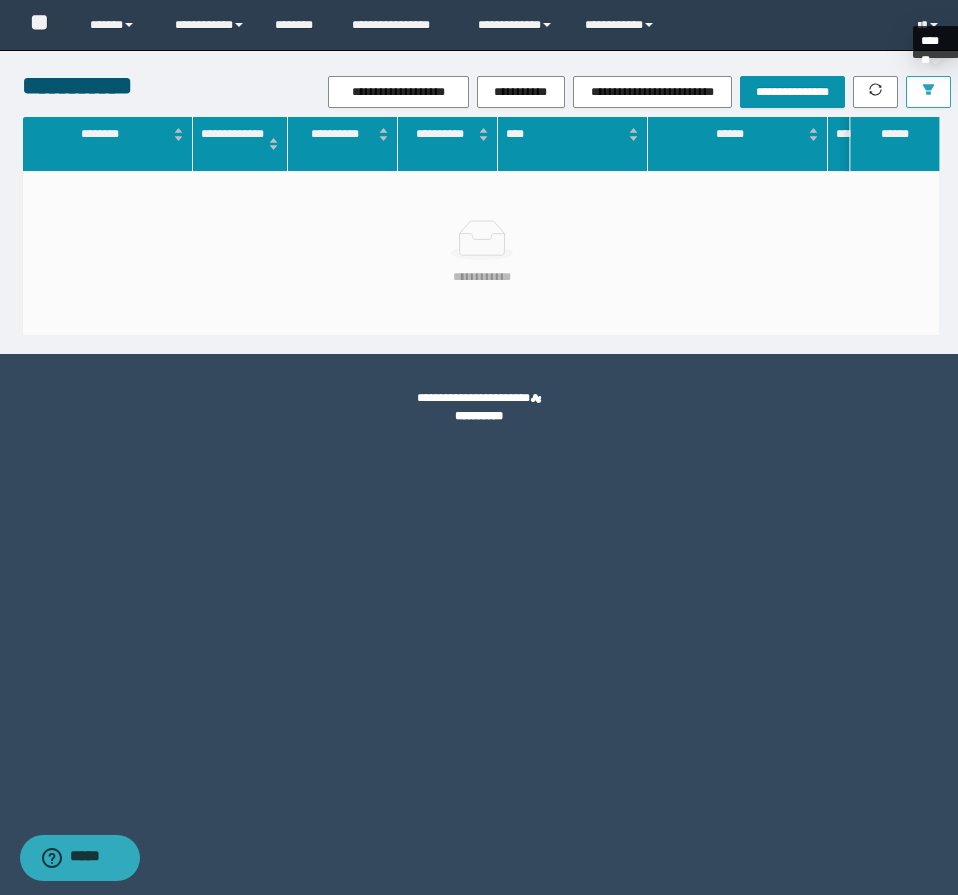 click at bounding box center [928, 92] 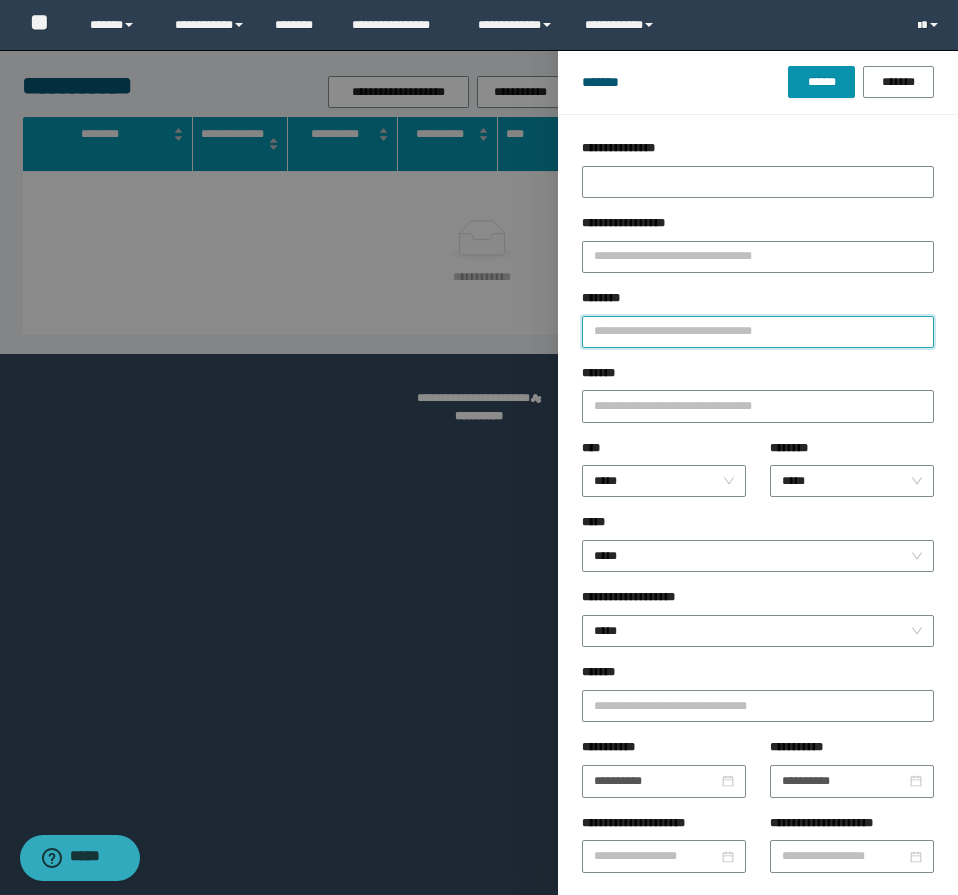 click on "********" at bounding box center (758, 332) 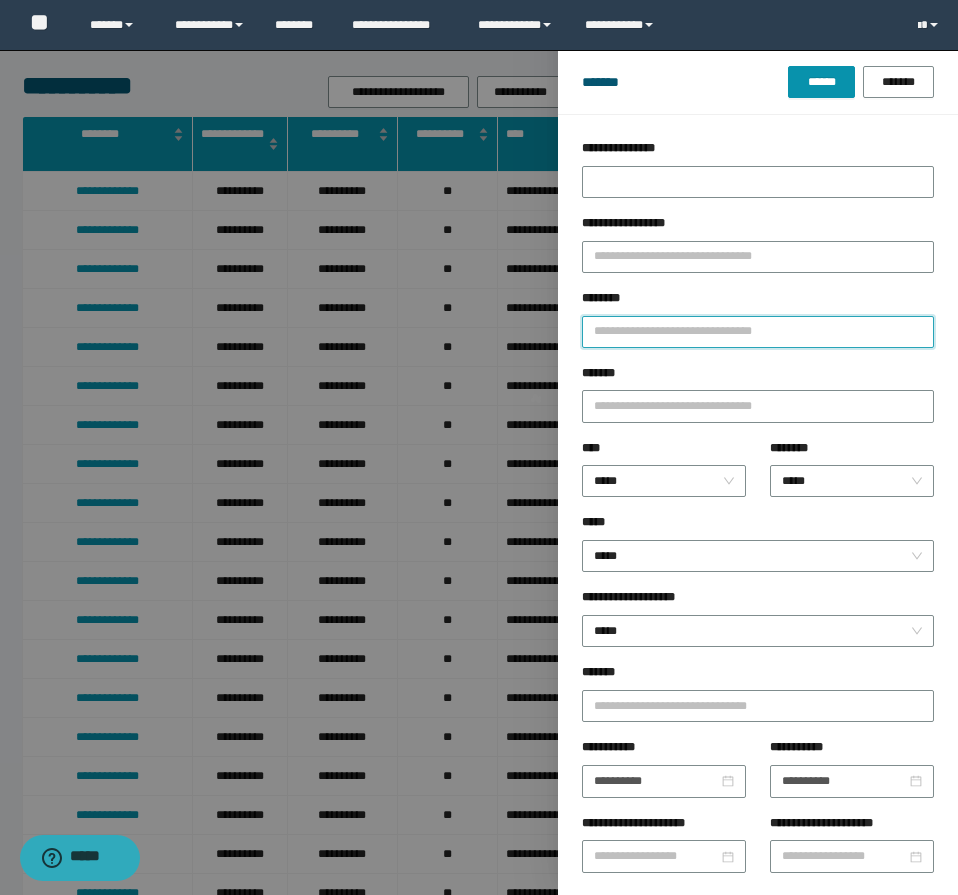 type on "*" 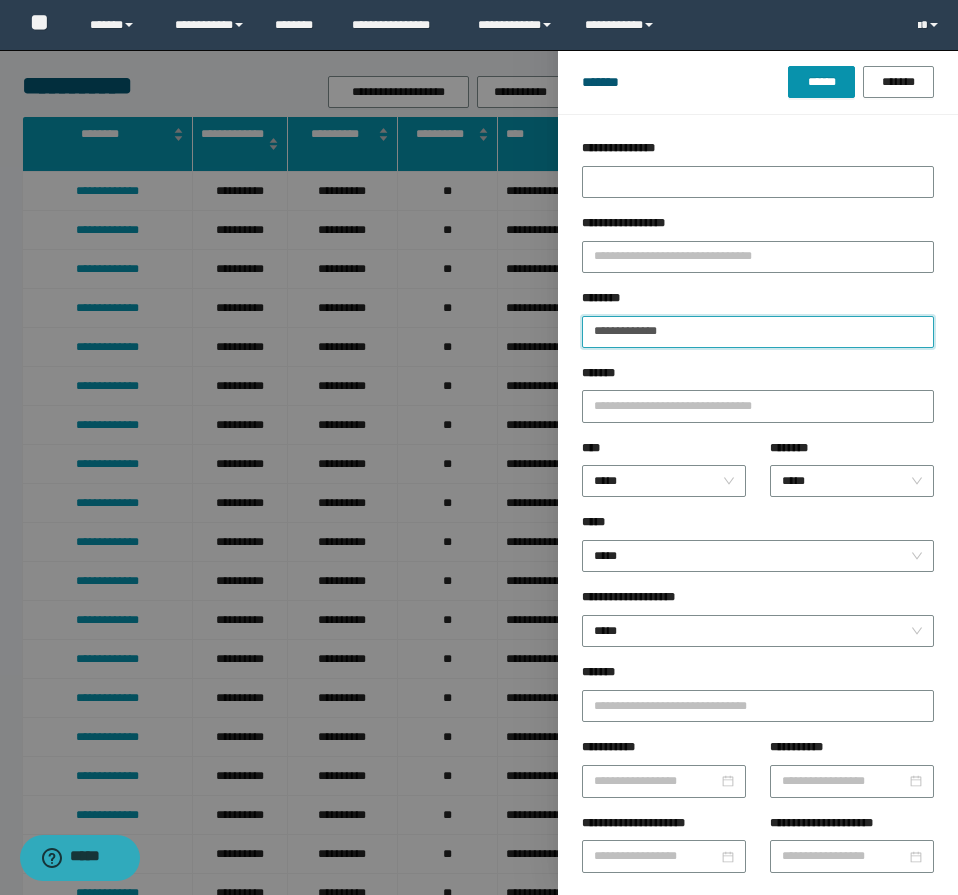 type on "**********" 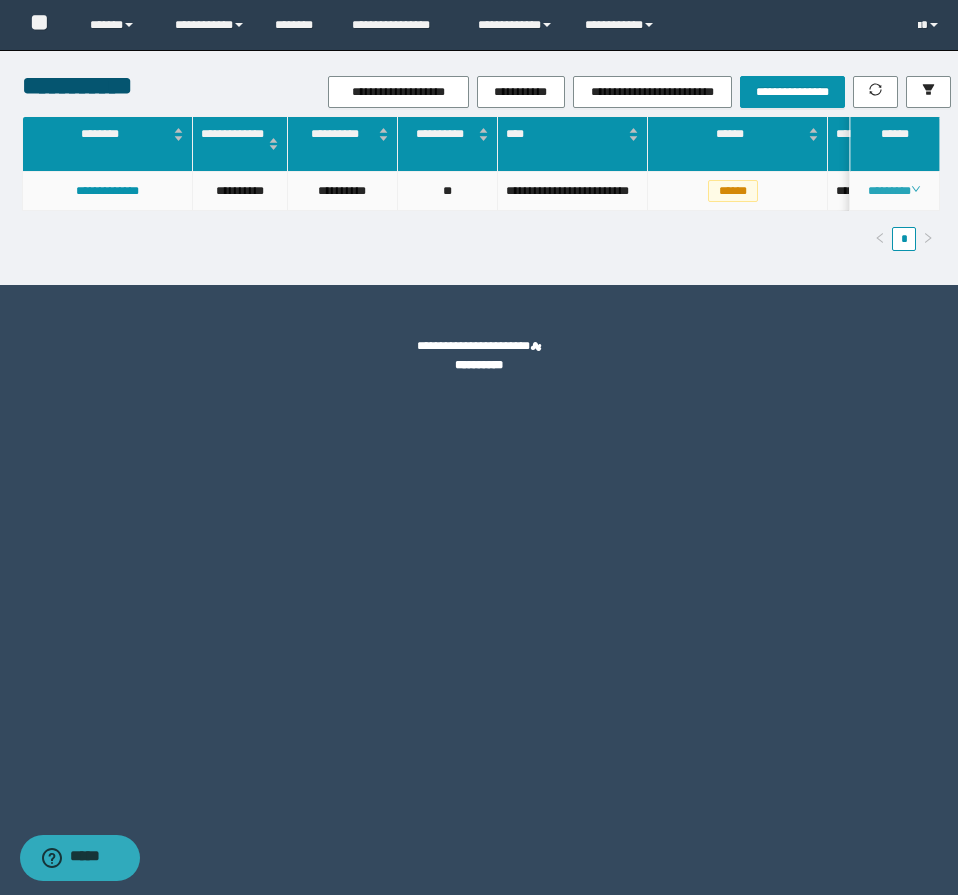click on "********" at bounding box center [894, 191] 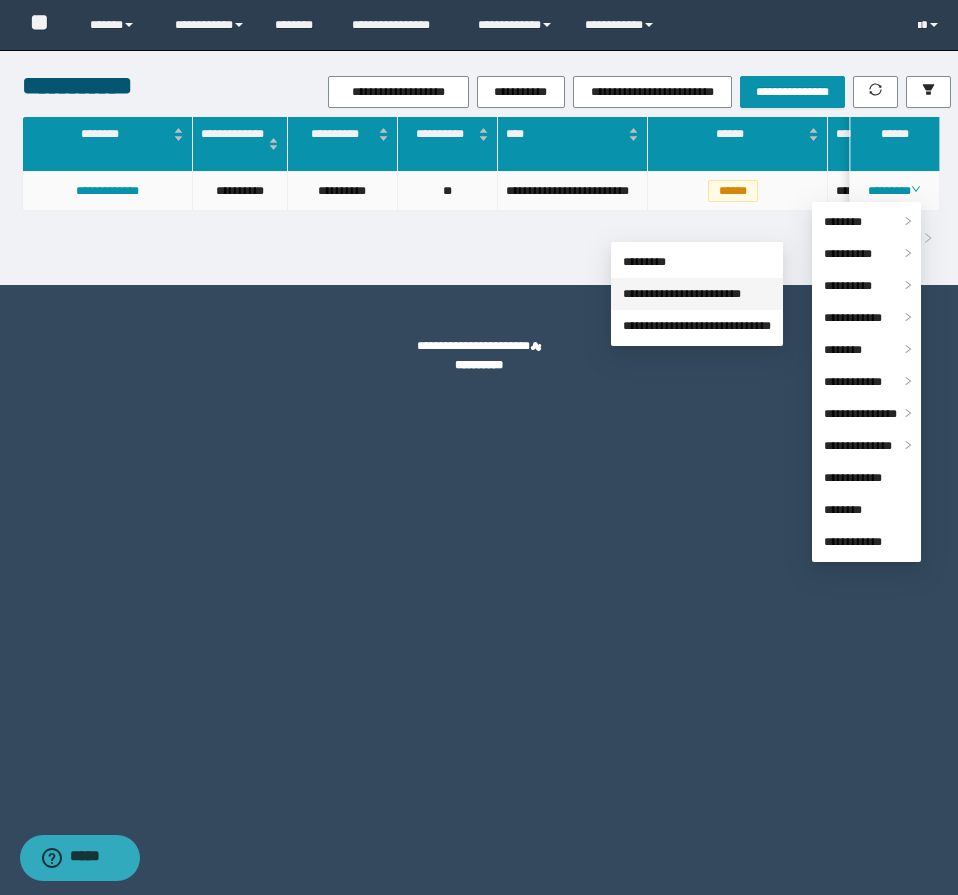 click on "**********" at bounding box center [682, 294] 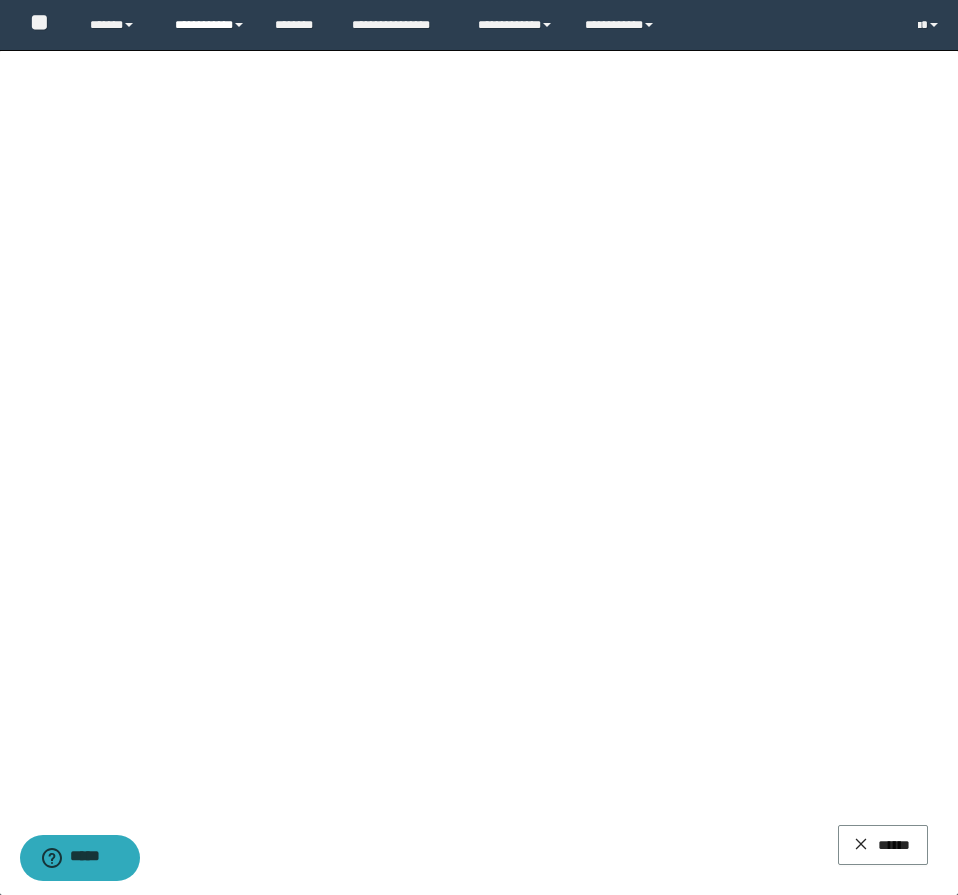 click on "**********" at bounding box center [210, 25] 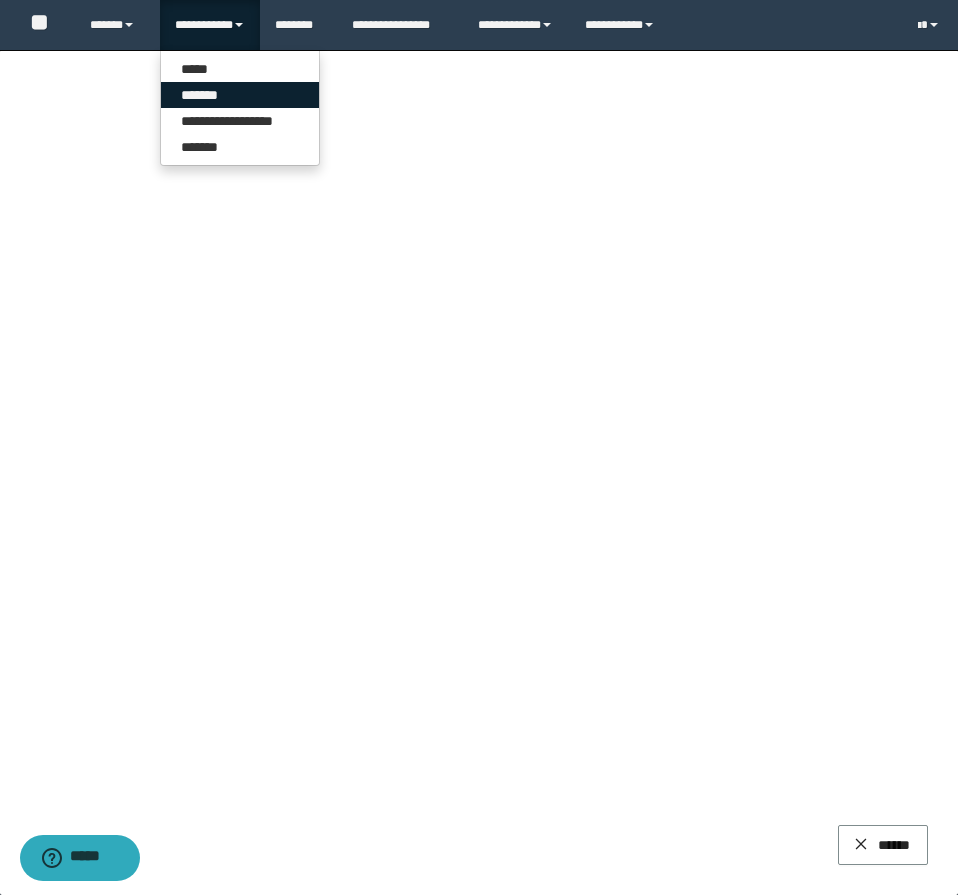 click on "*******" at bounding box center [240, 95] 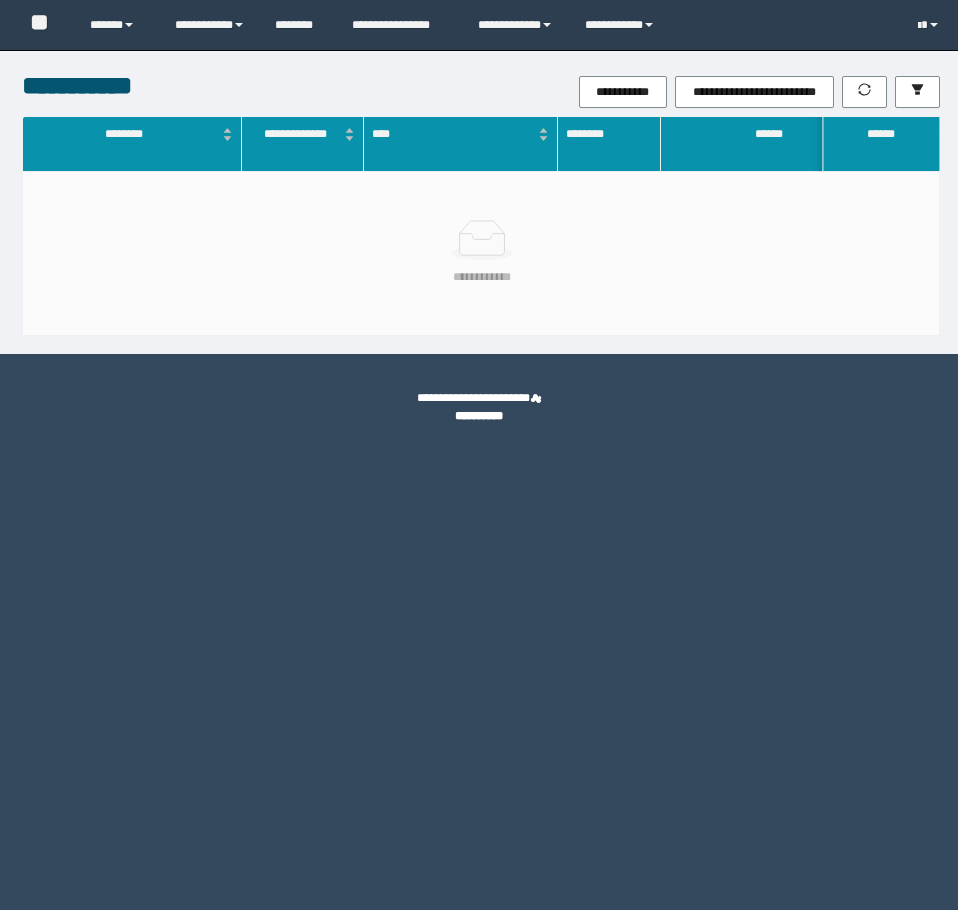 scroll, scrollTop: 0, scrollLeft: 0, axis: both 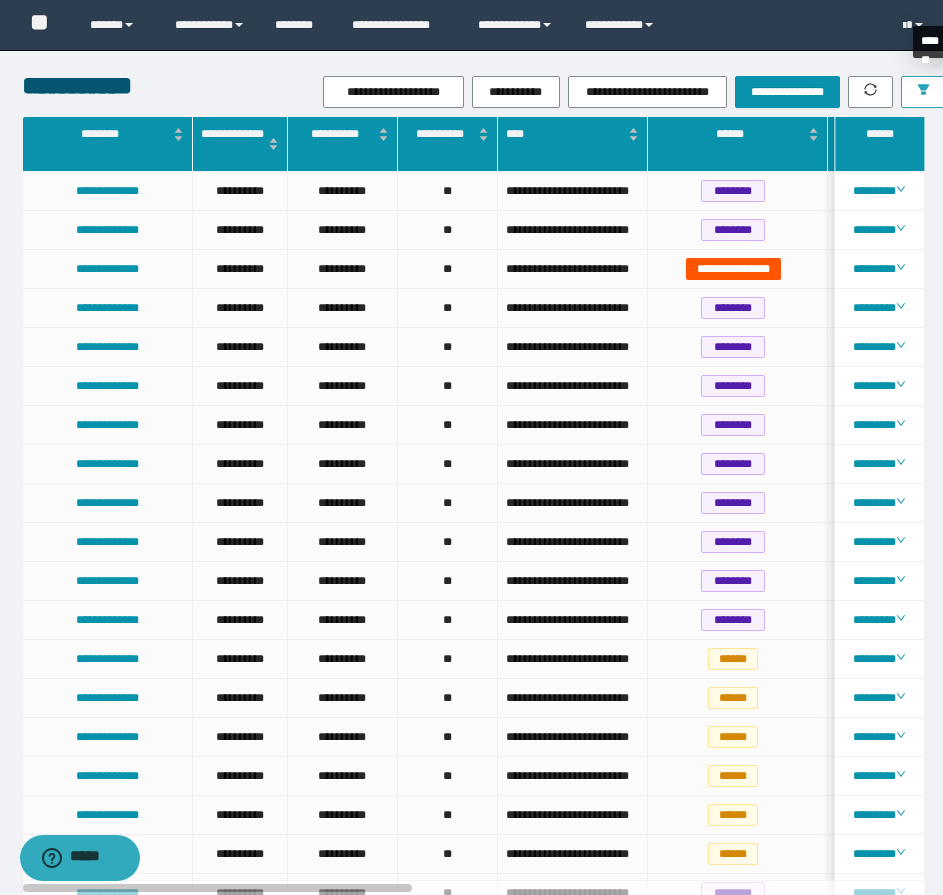 click at bounding box center (923, 92) 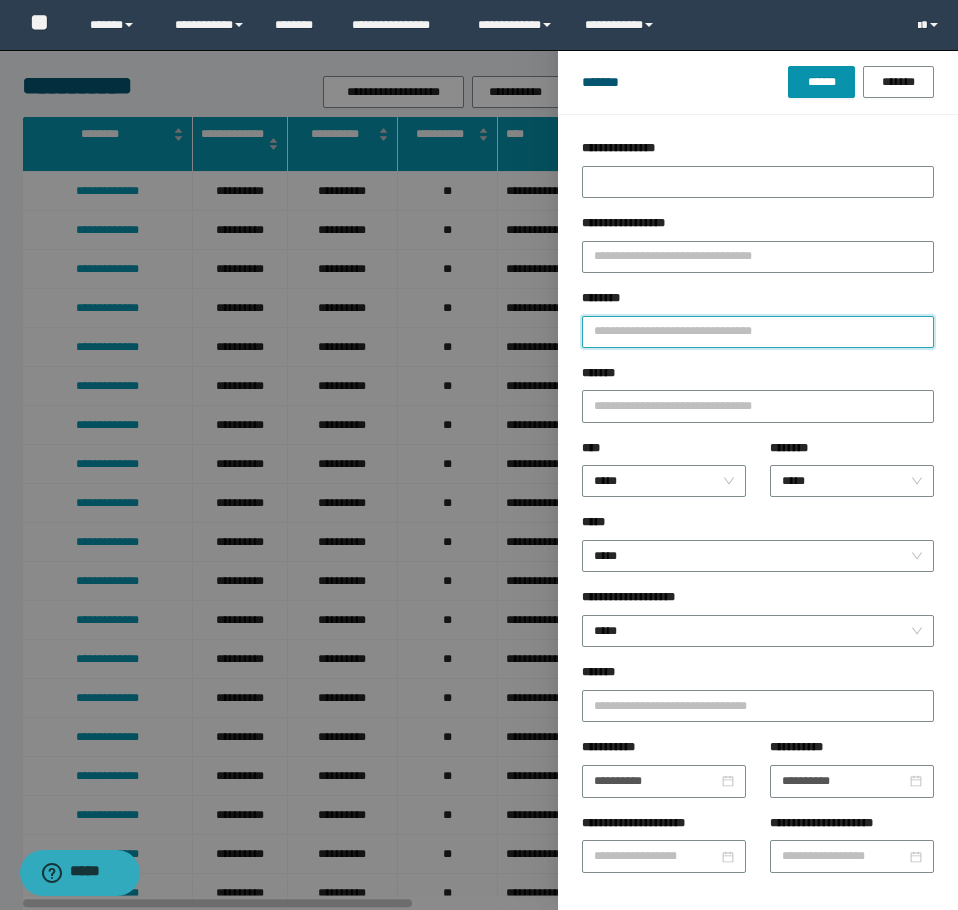 click on "********" at bounding box center (758, 332) 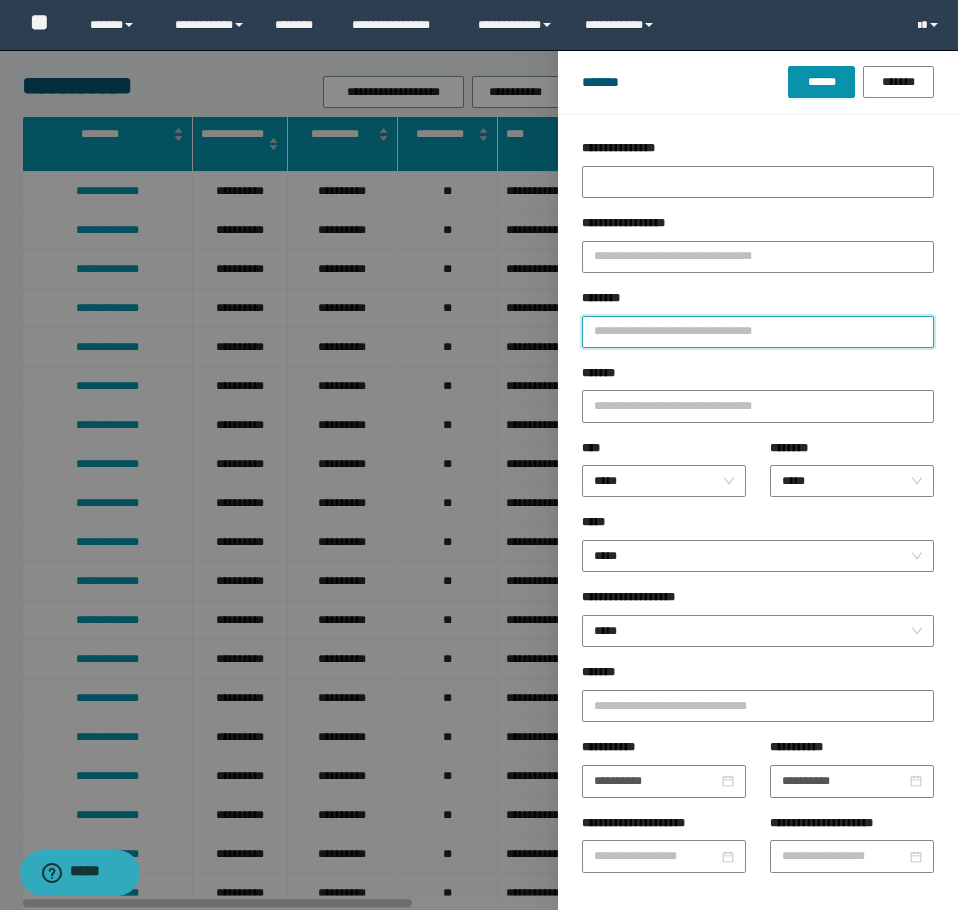 click on "********" at bounding box center [758, 332] 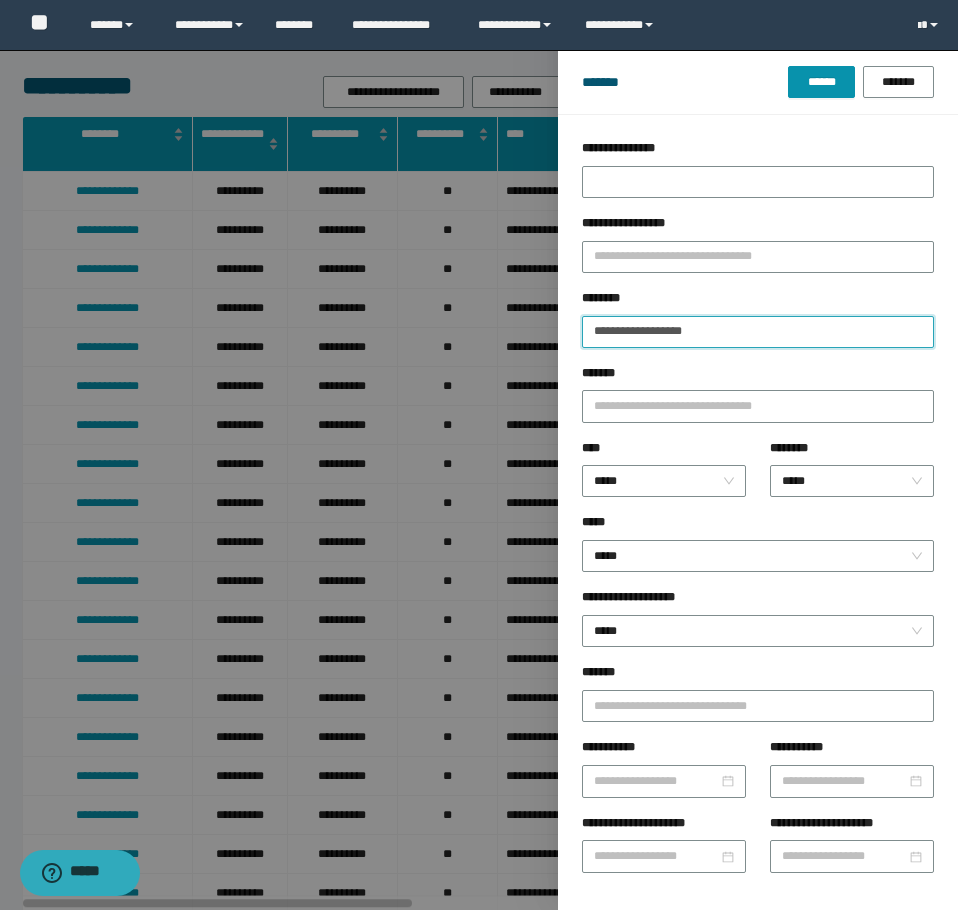 type on "**********" 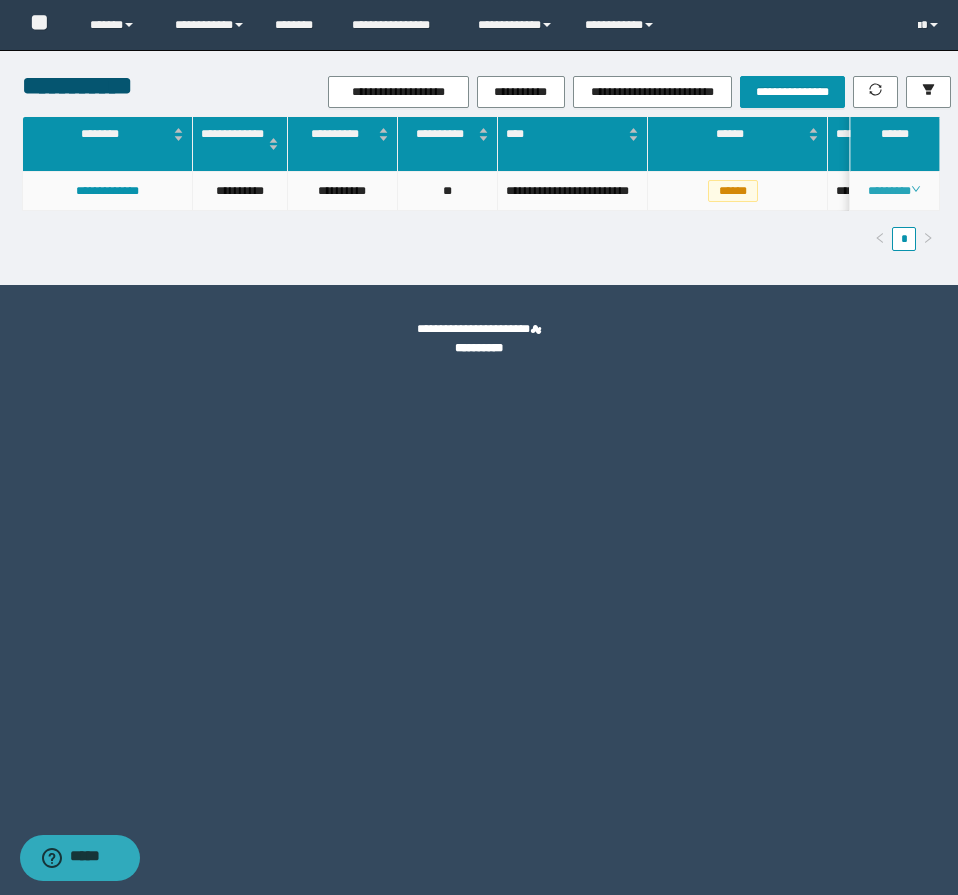 click on "********" at bounding box center [894, 191] 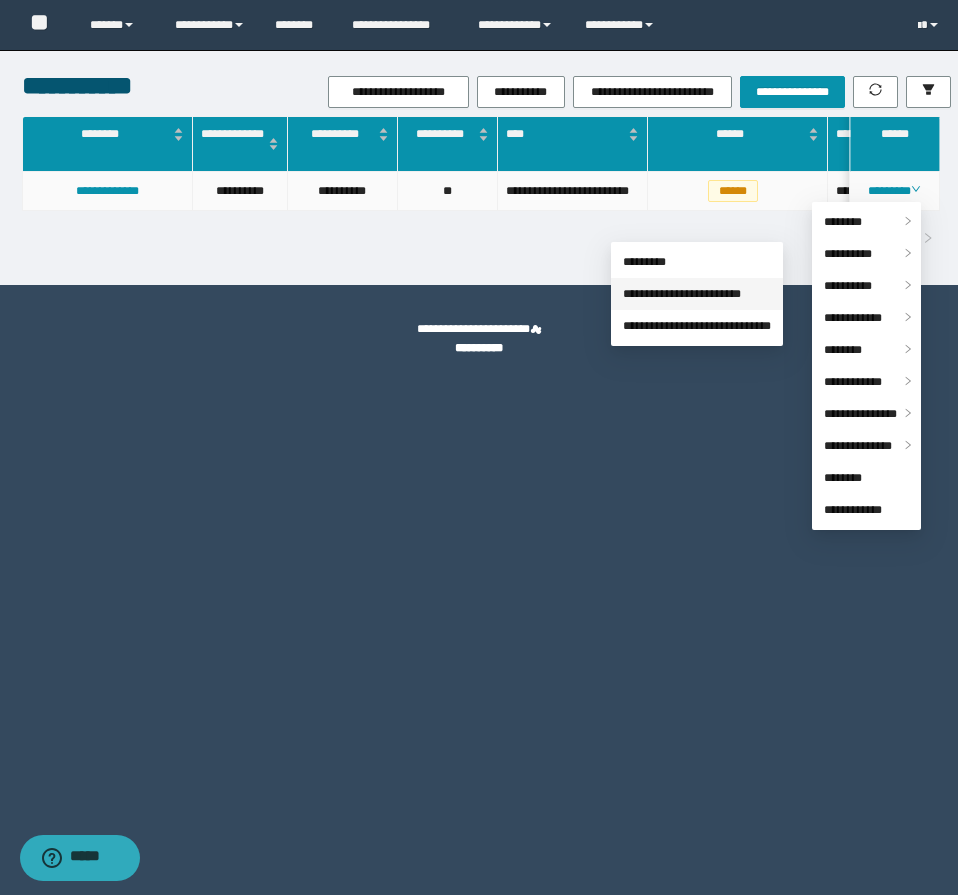 click on "**********" at bounding box center [682, 294] 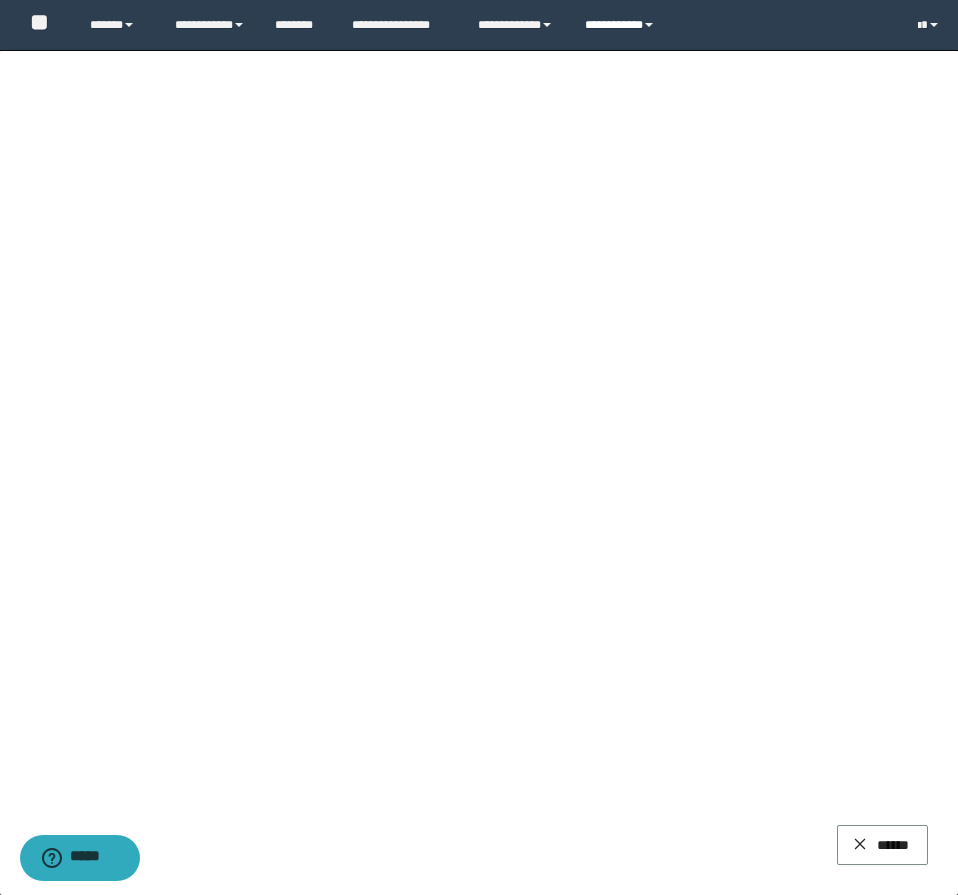 click on "**********" at bounding box center (622, 25) 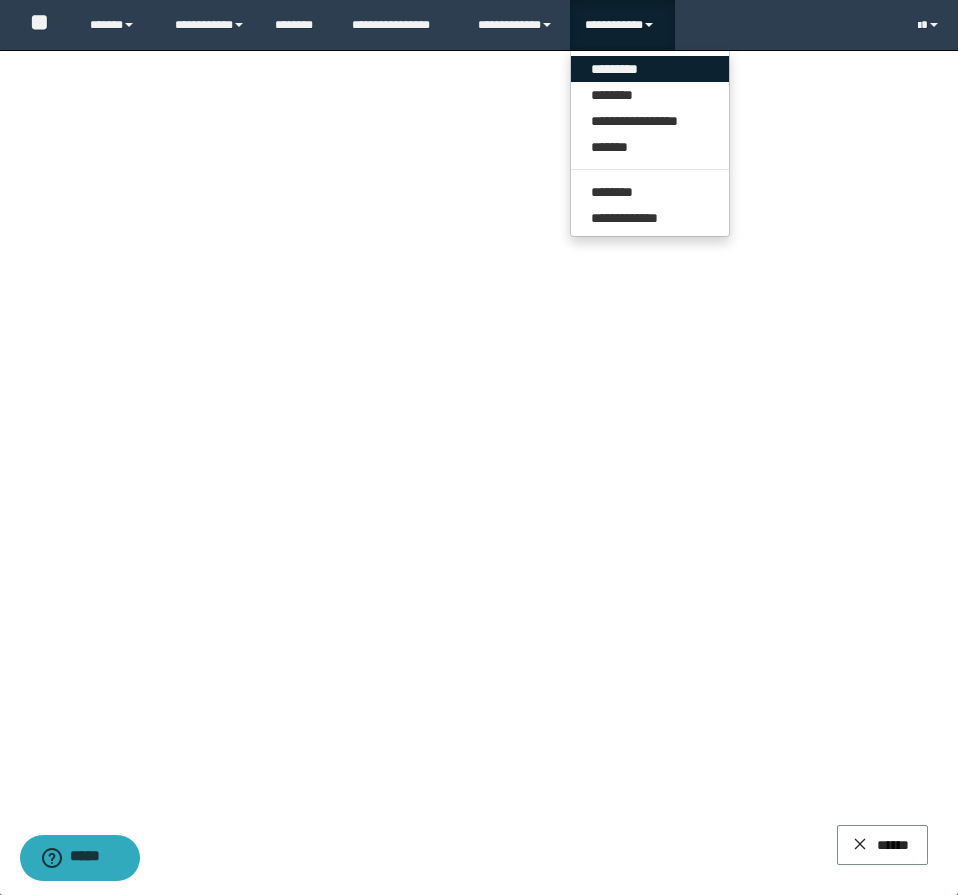 click on "*********" at bounding box center (650, 69) 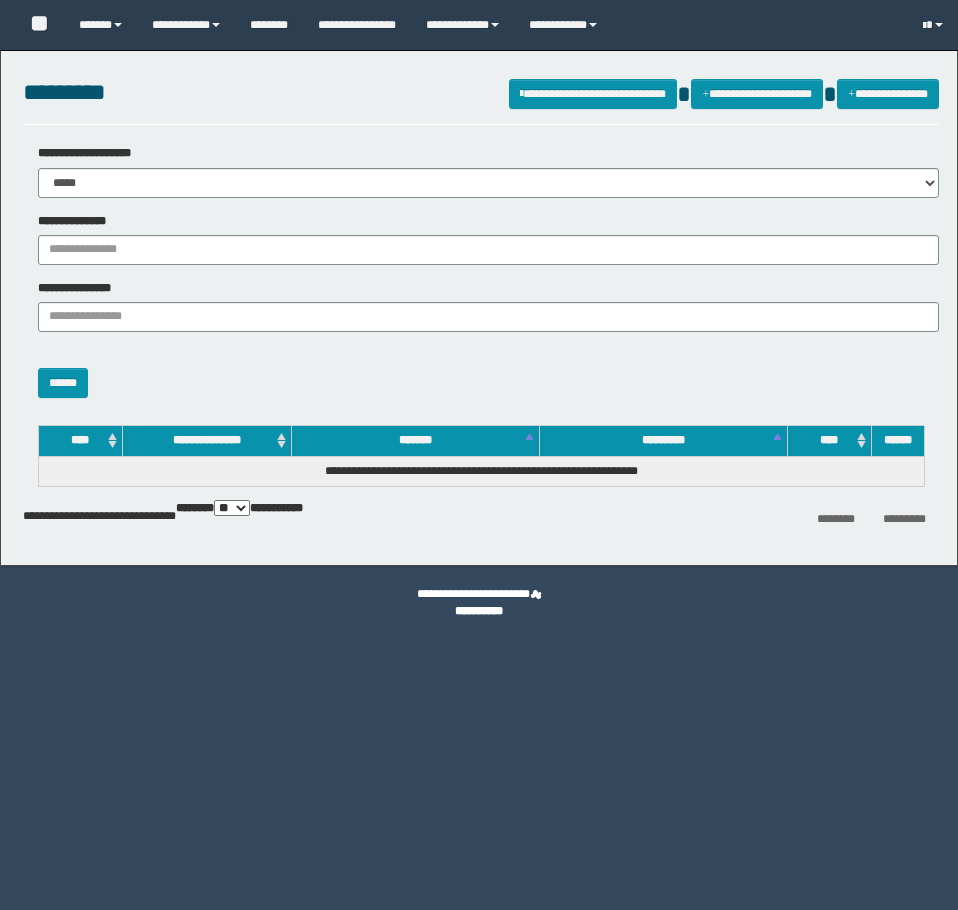 scroll, scrollTop: 0, scrollLeft: 0, axis: both 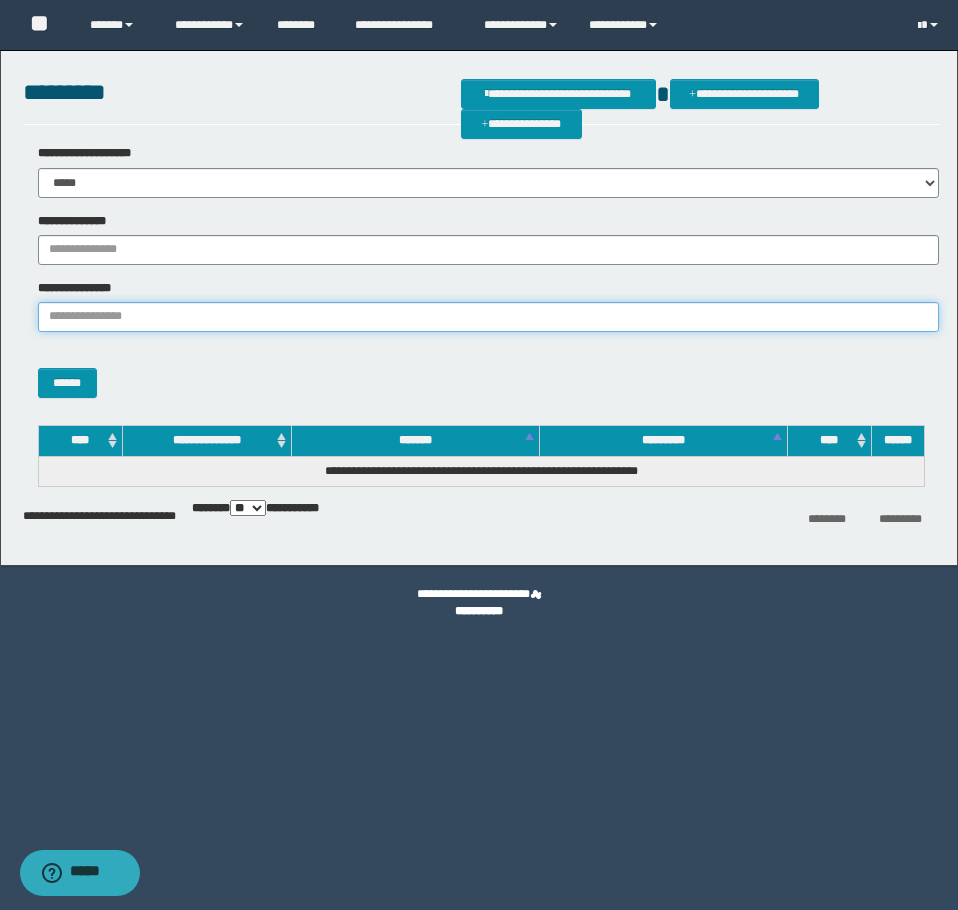 click on "**********" at bounding box center [488, 317] 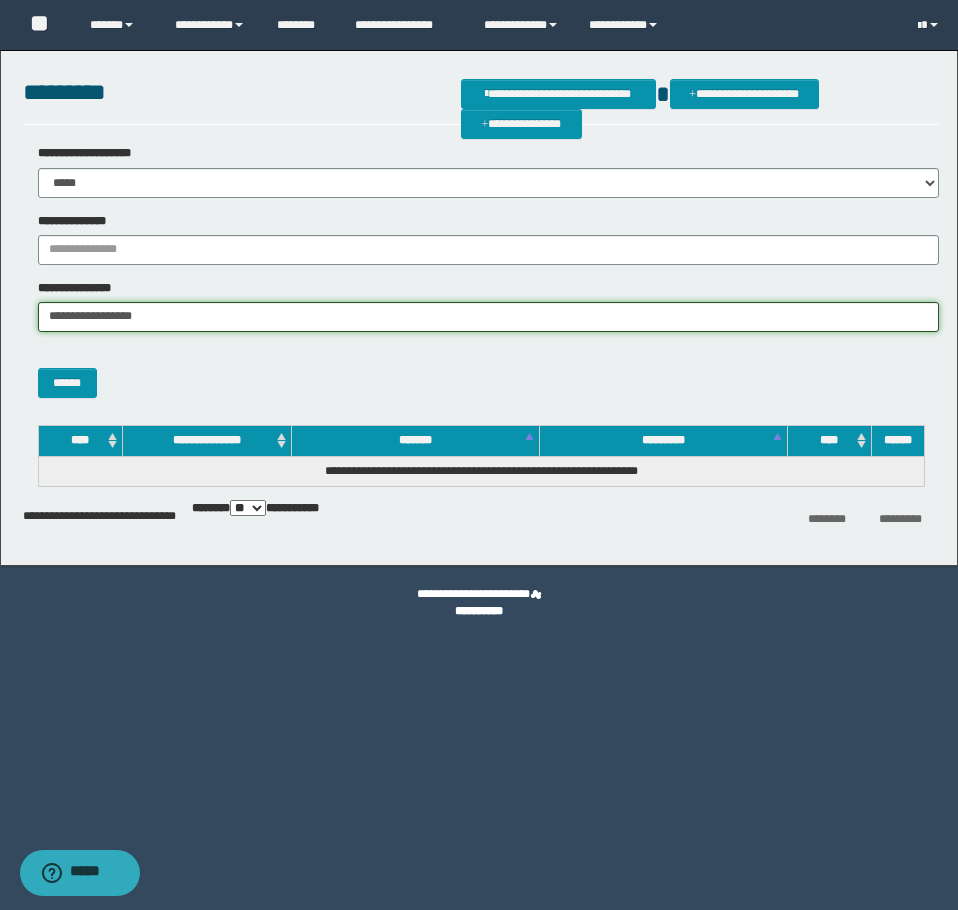 click on "**********" at bounding box center (488, 317) 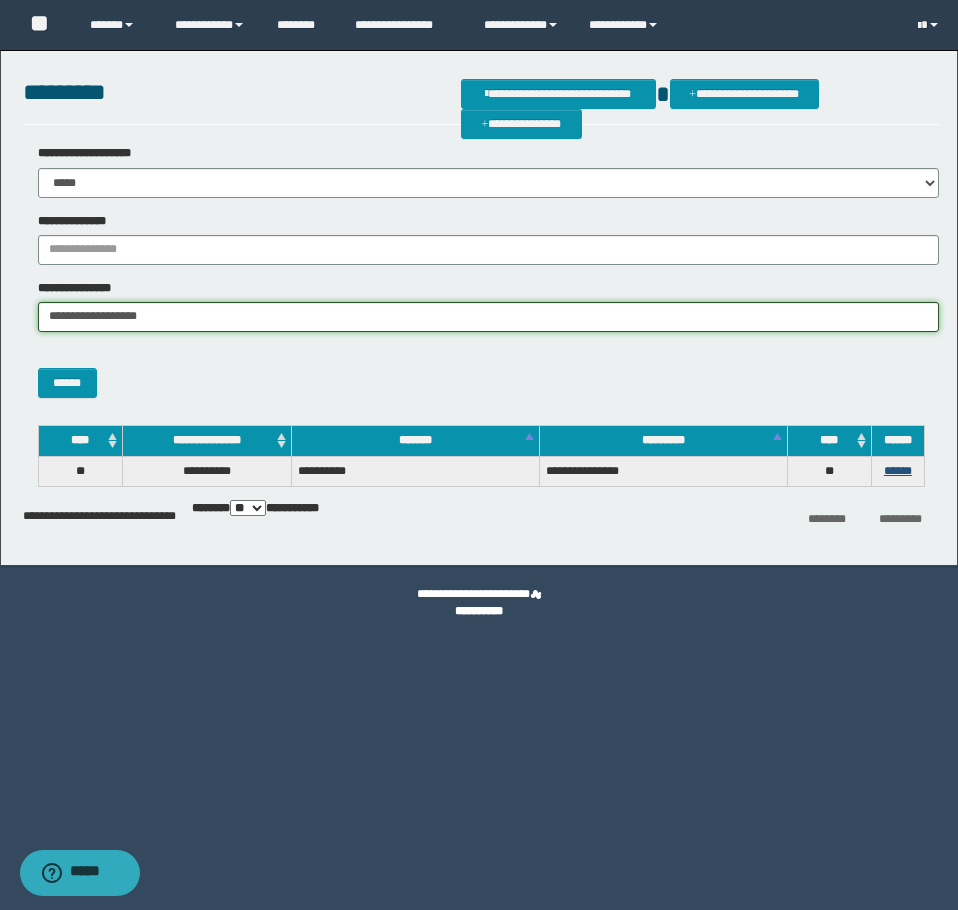 type on "**********" 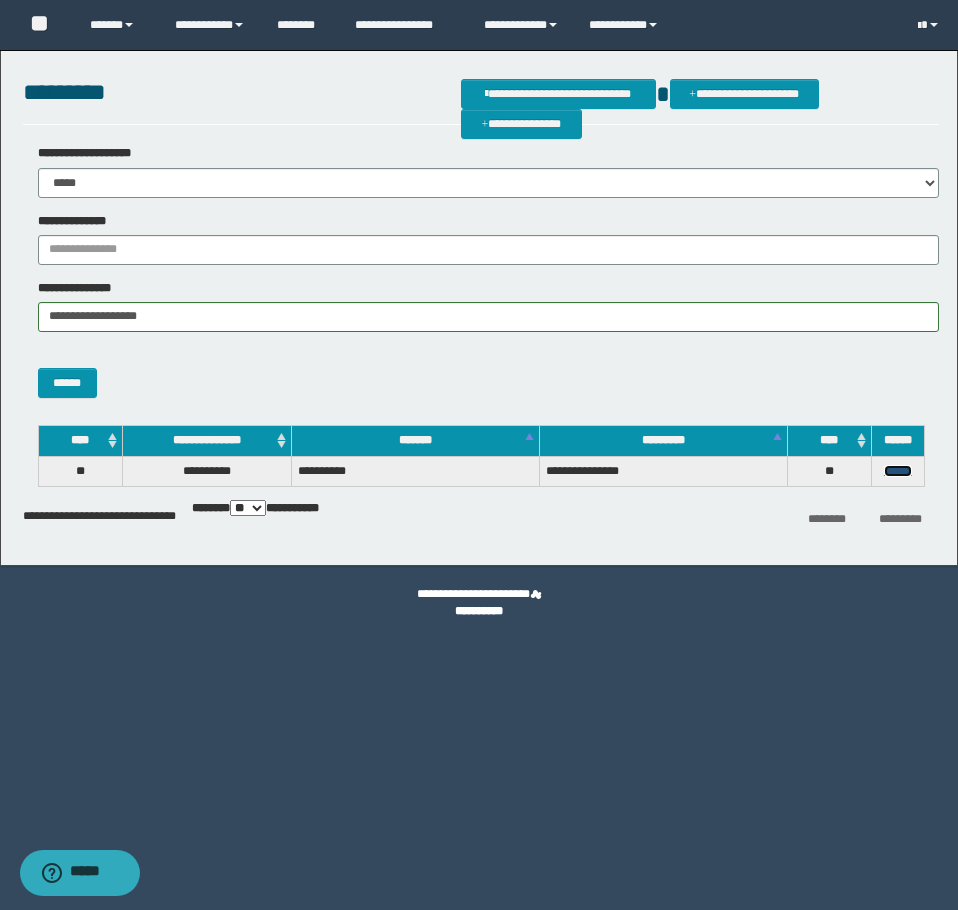 click on "******" at bounding box center [898, 471] 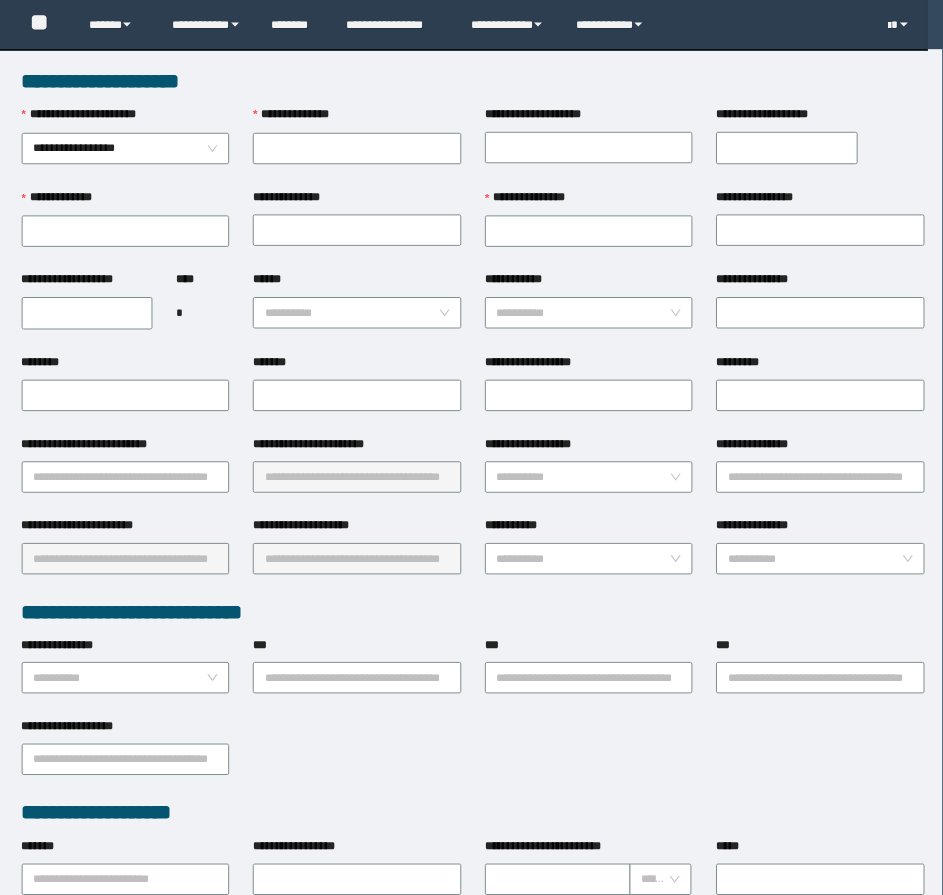scroll, scrollTop: 0, scrollLeft: 0, axis: both 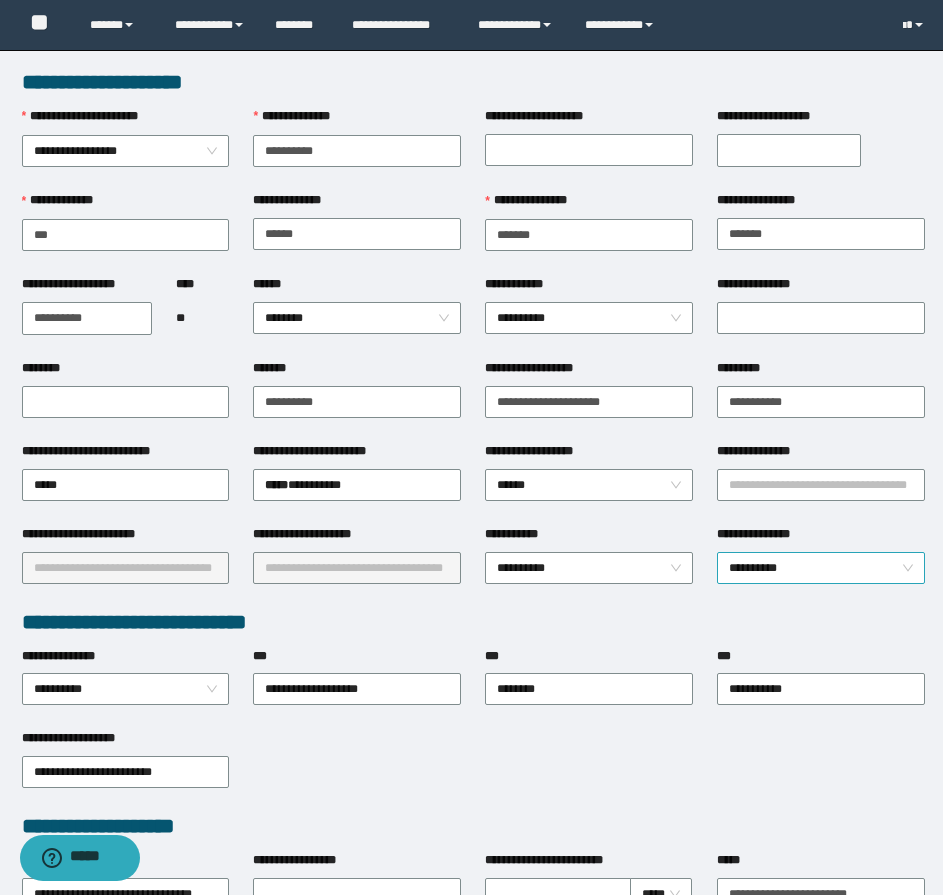 click on "**********" at bounding box center (821, 568) 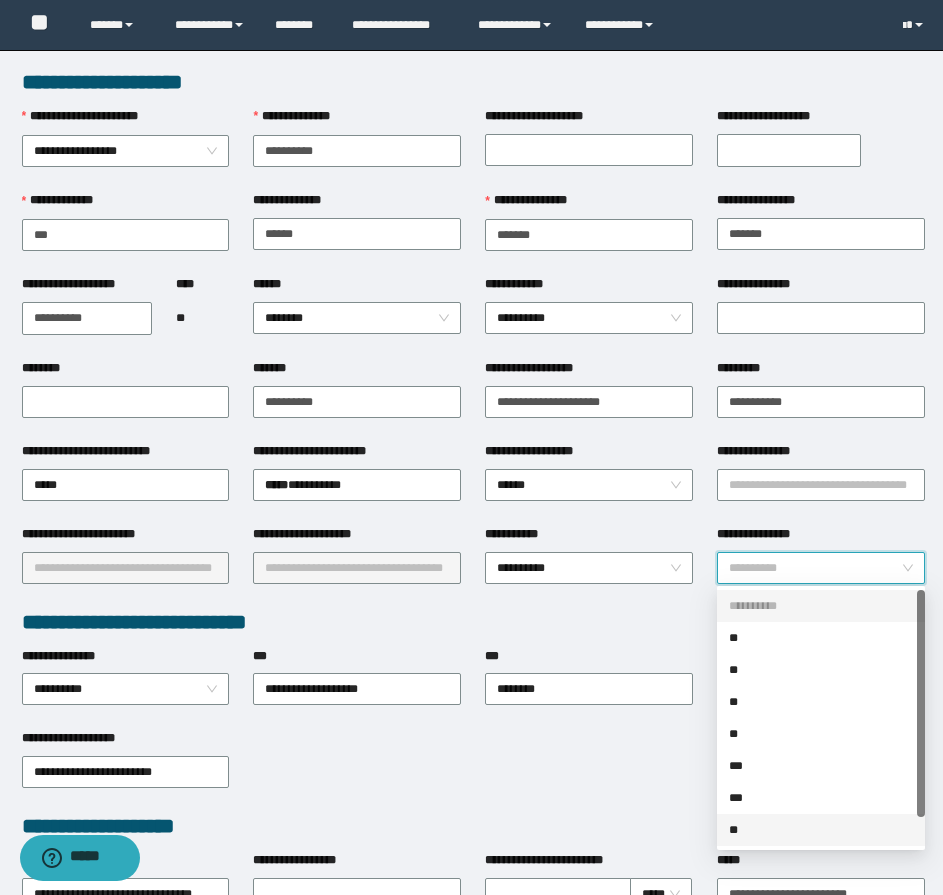 click on "**" at bounding box center (821, 830) 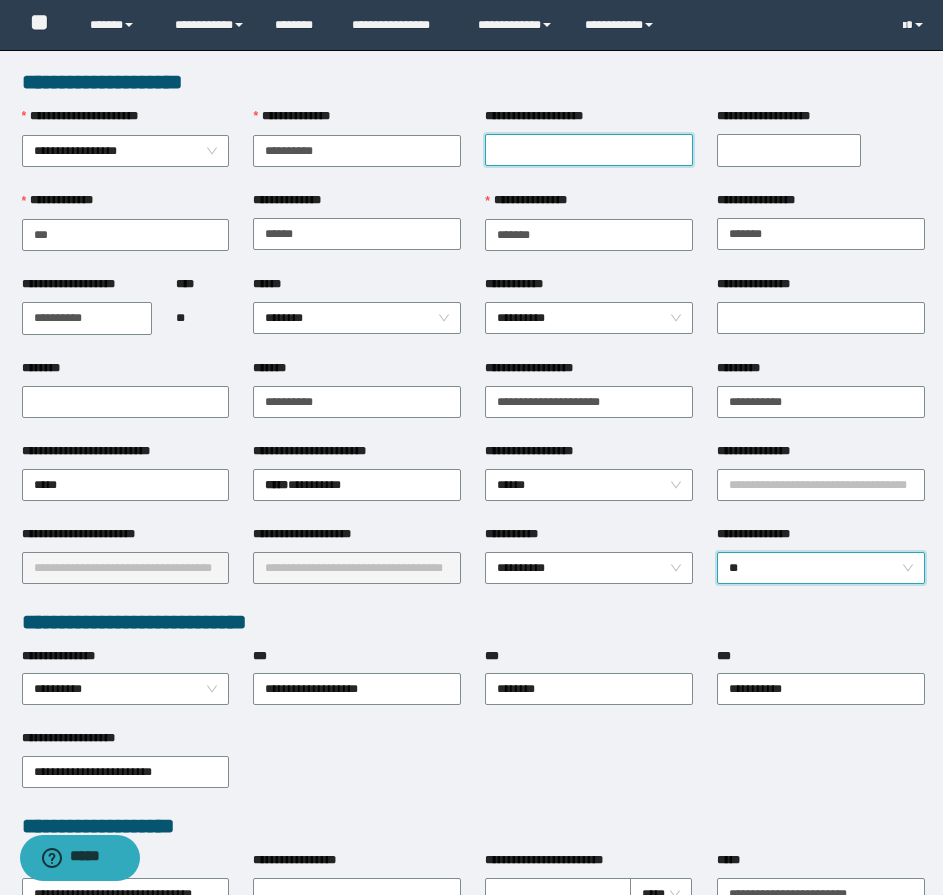 click on "**********" at bounding box center [589, 150] 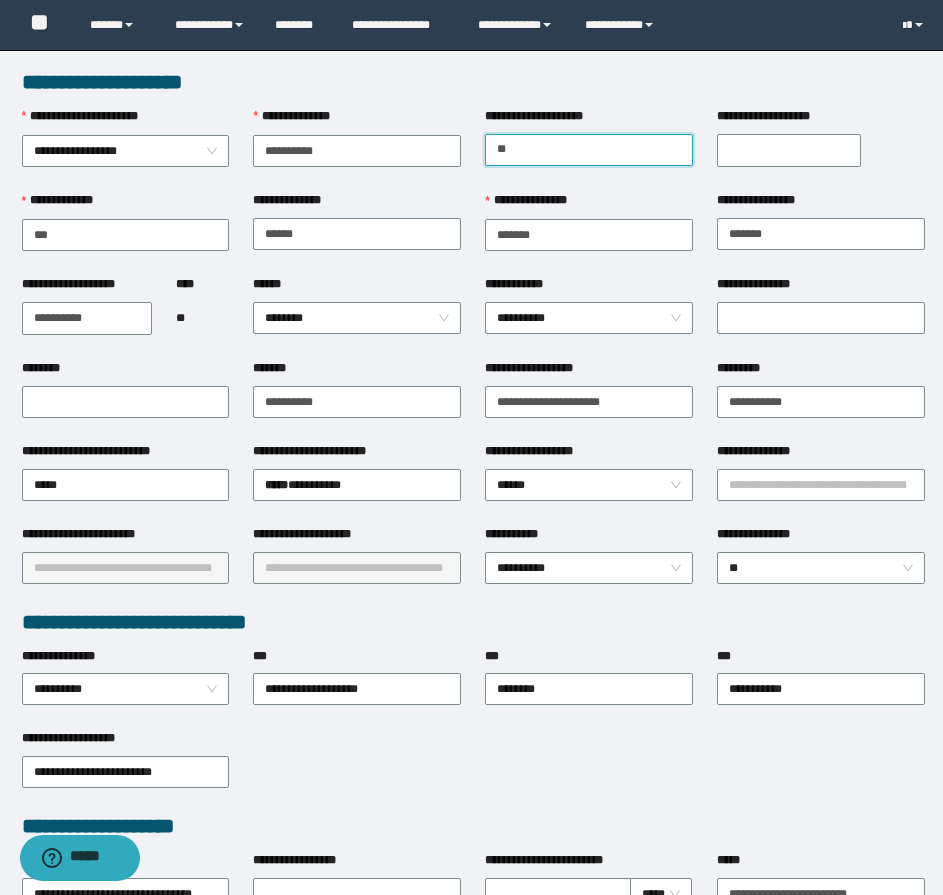 type on "*" 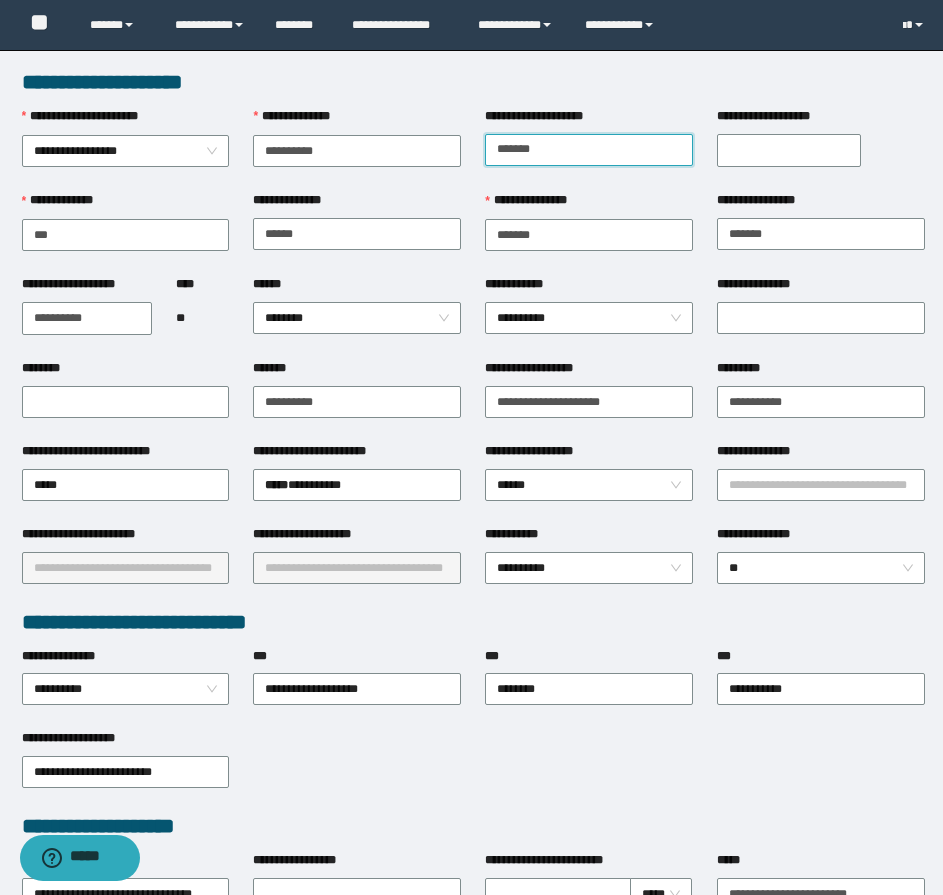type on "*******" 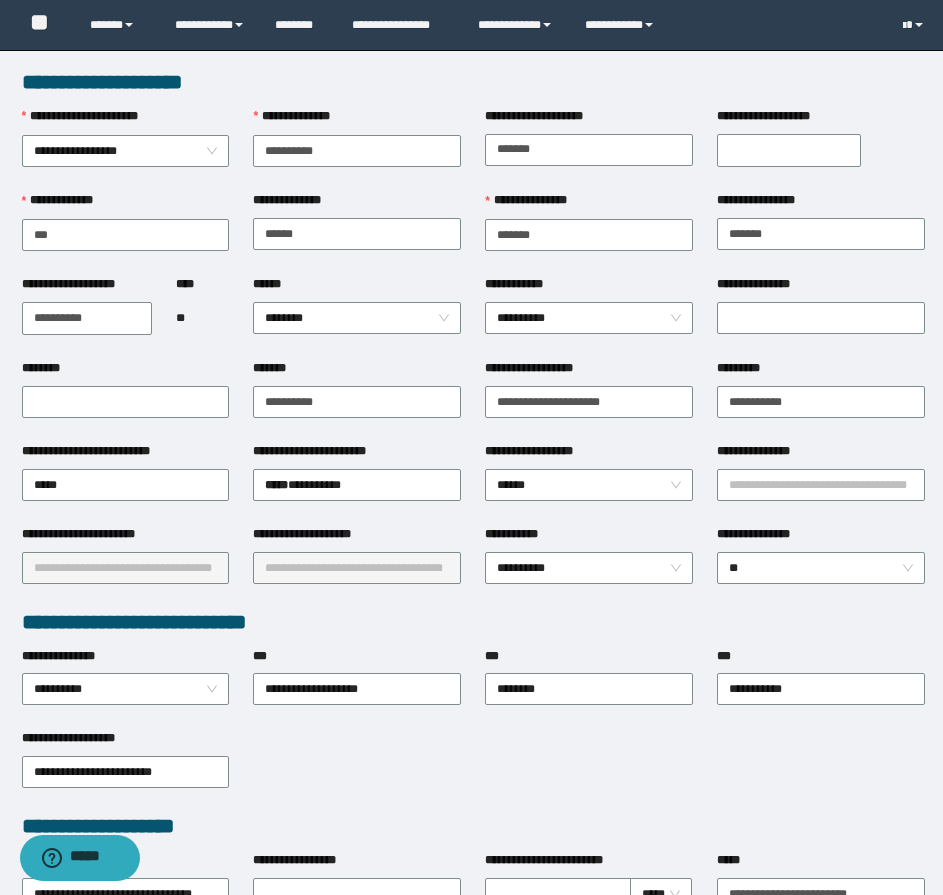 click on "**********" at bounding box center (789, 150) 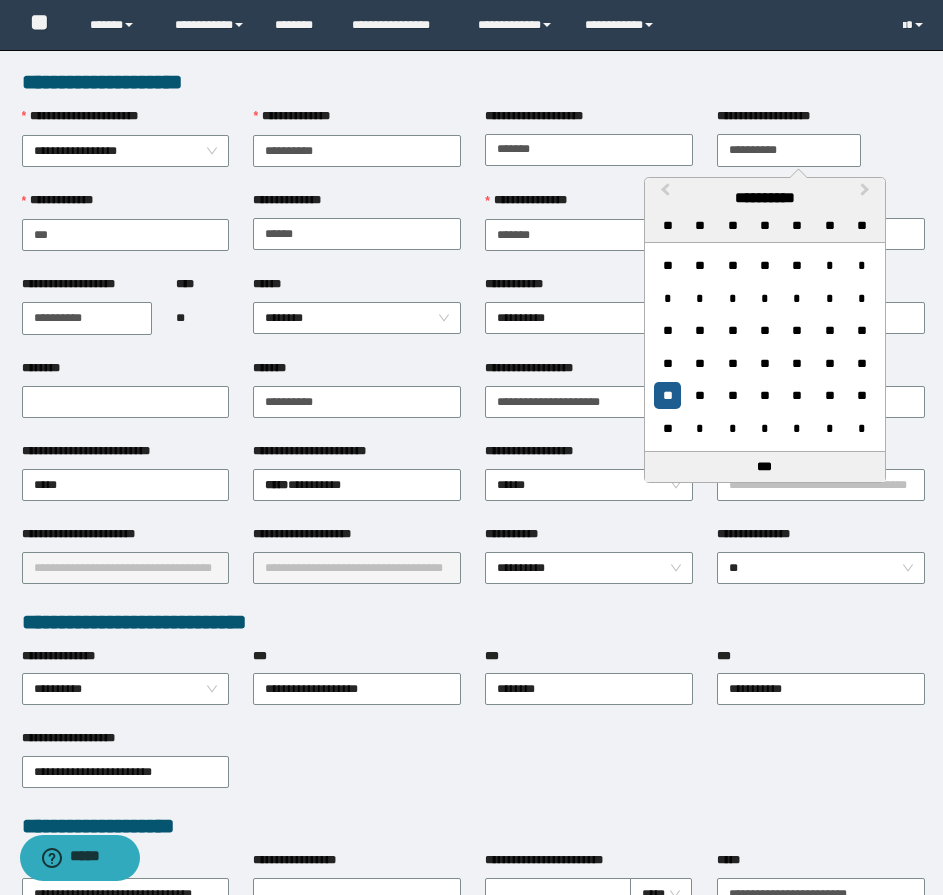type on "**********" 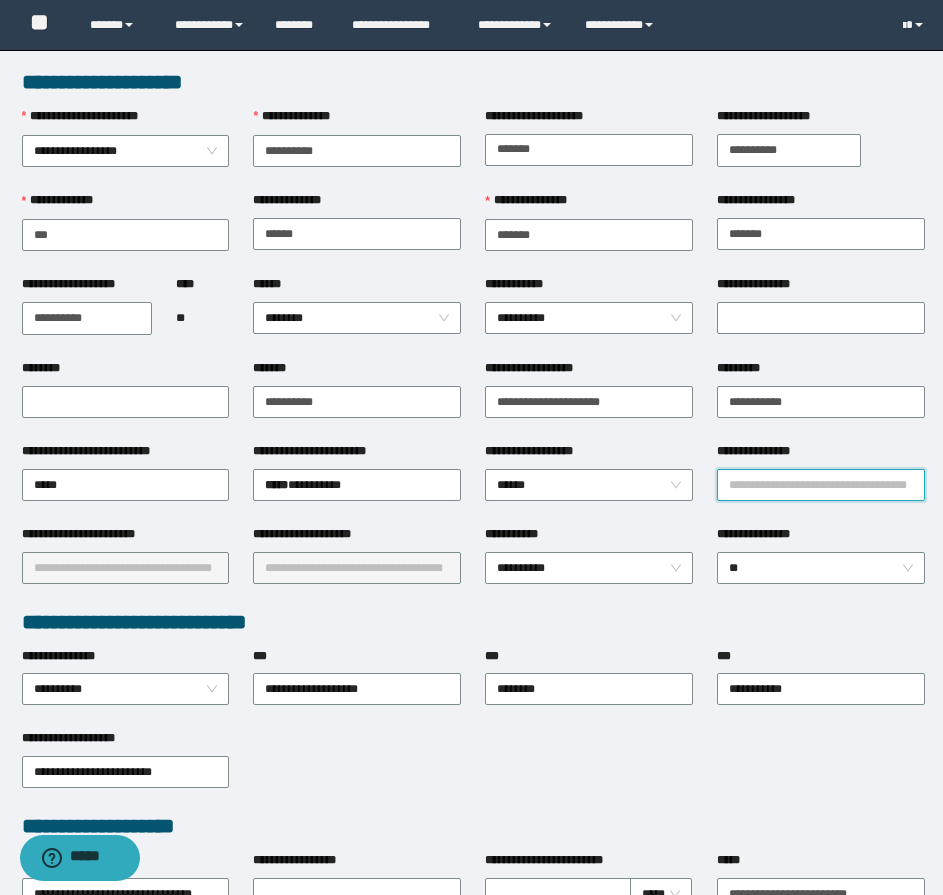 click on "**********" at bounding box center (821, 485) 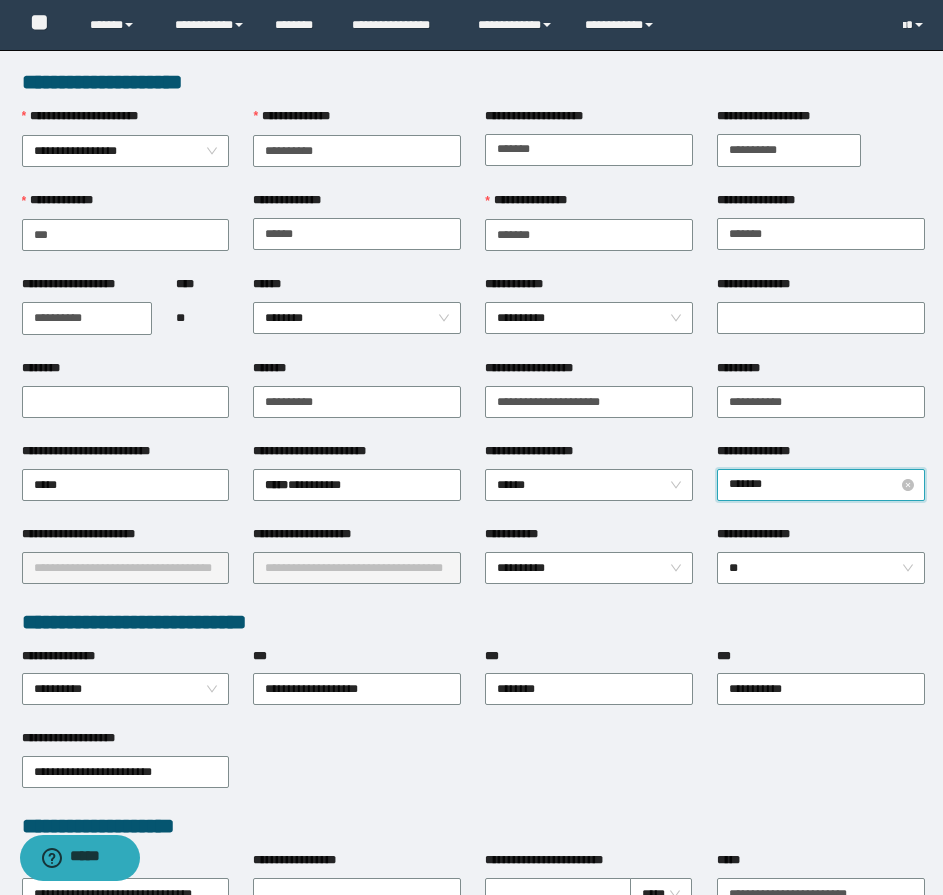 type on "********" 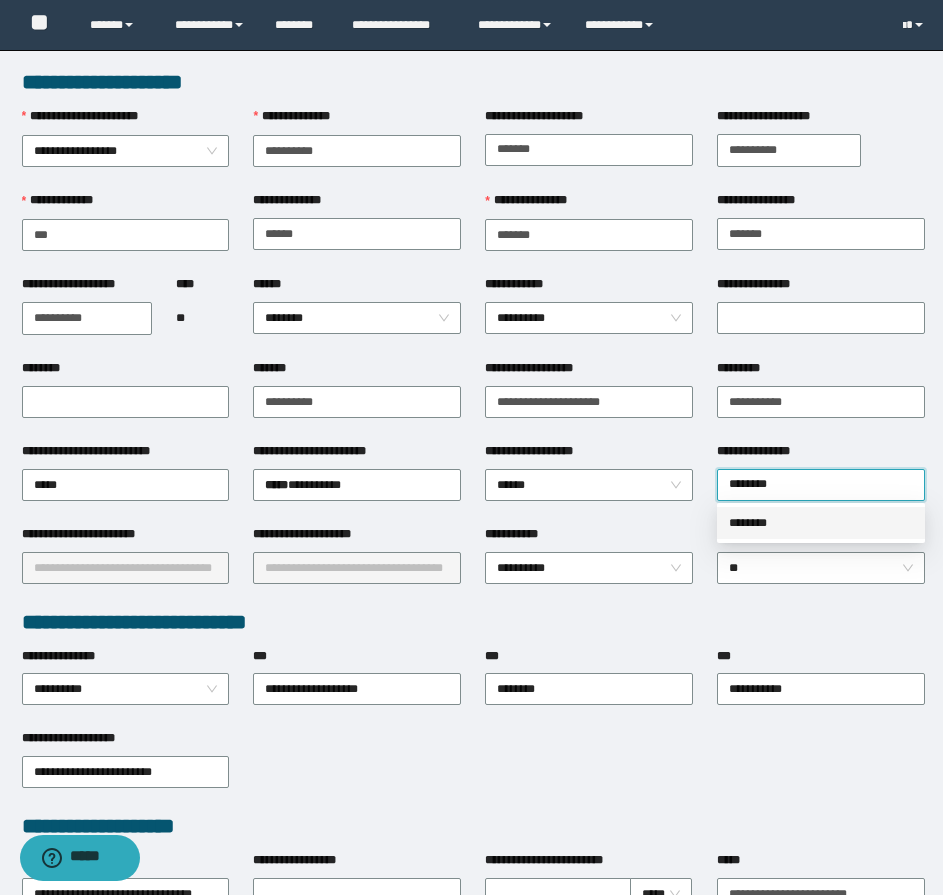 click on "********" at bounding box center [821, 523] 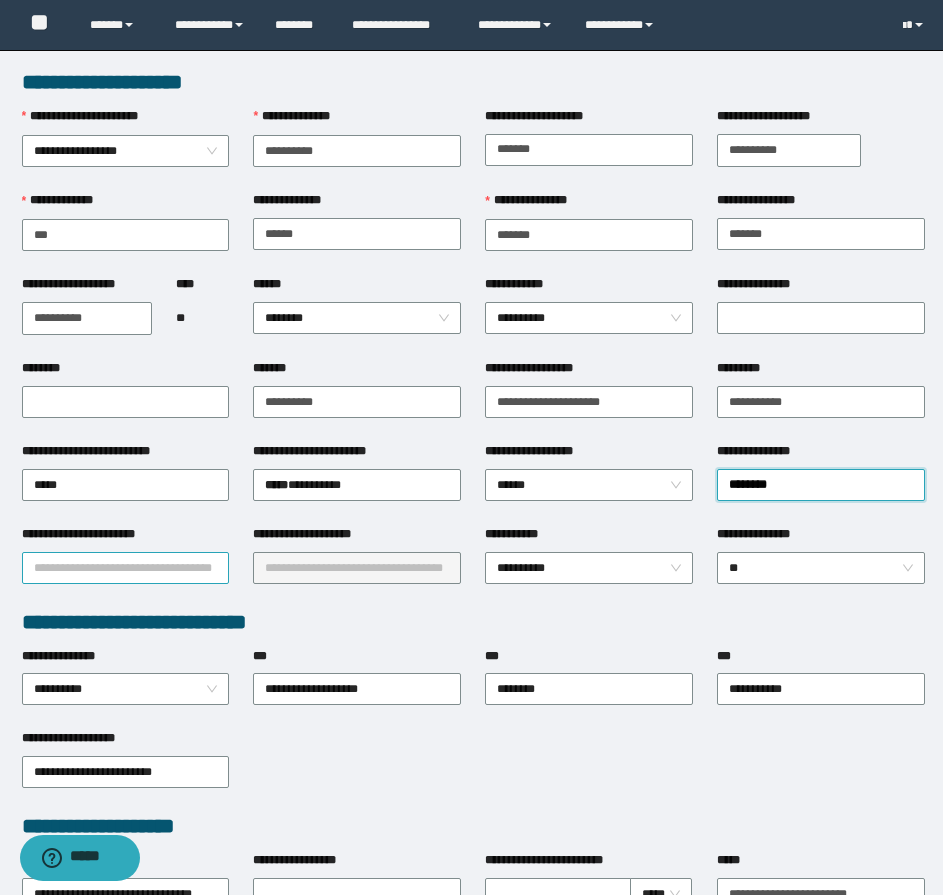 click on "**********" at bounding box center (126, 568) 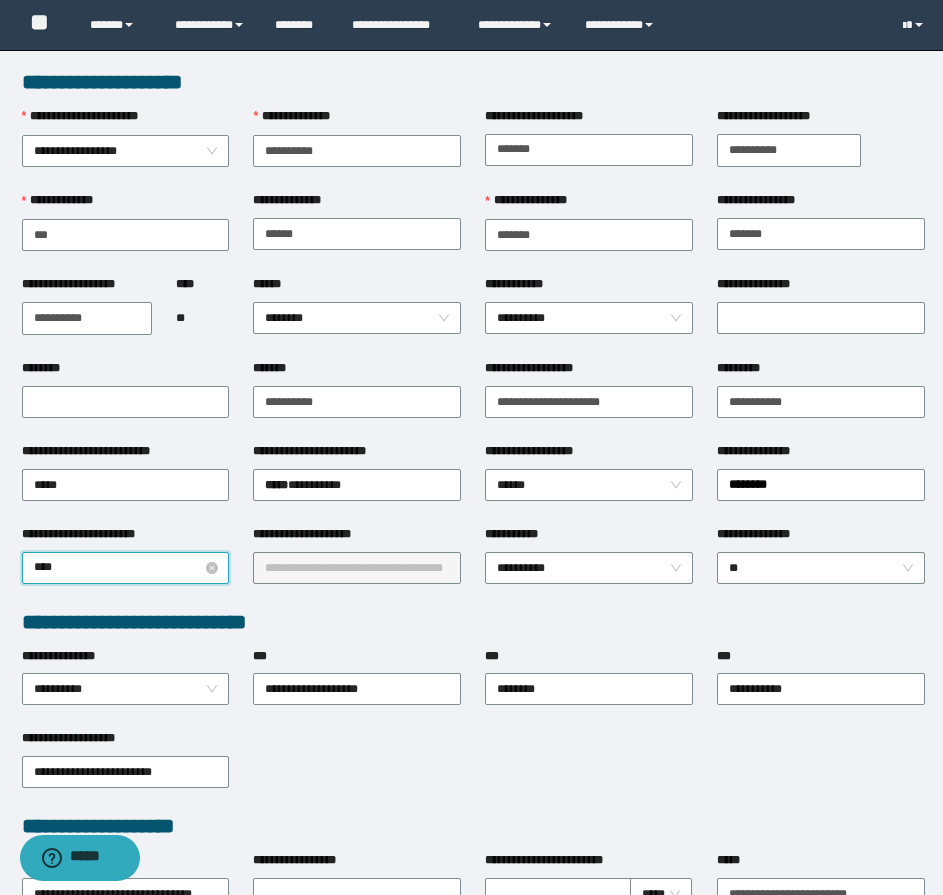 type on "*****" 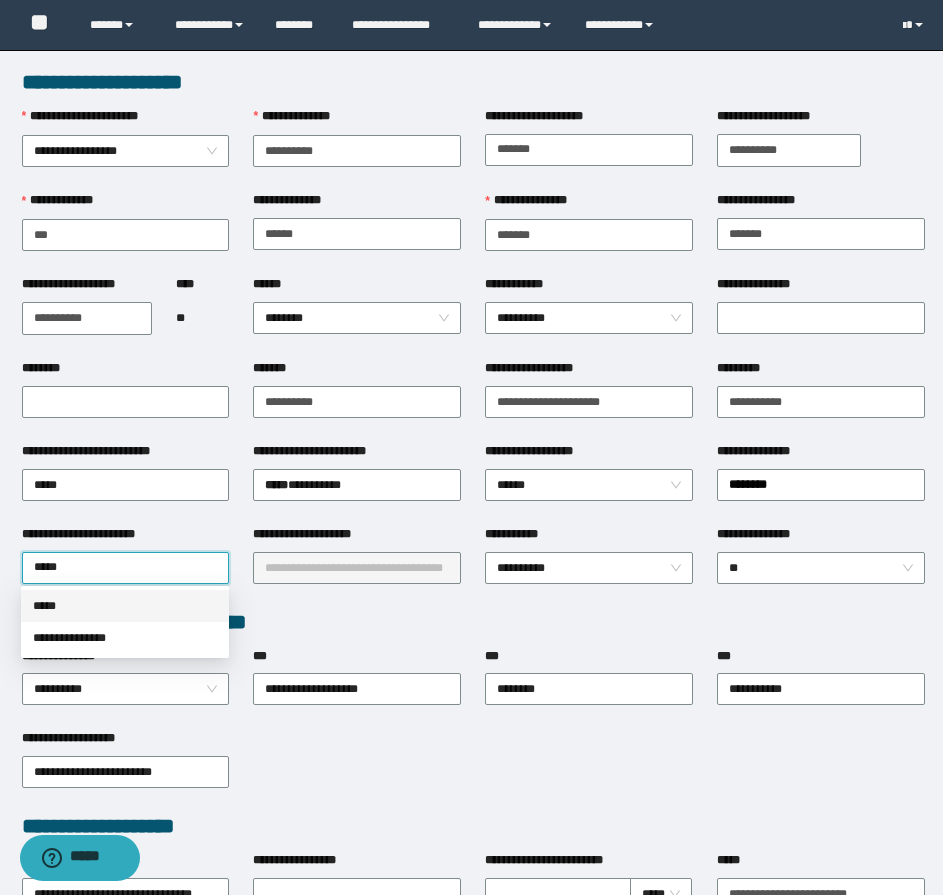 click on "*****" at bounding box center (125, 606) 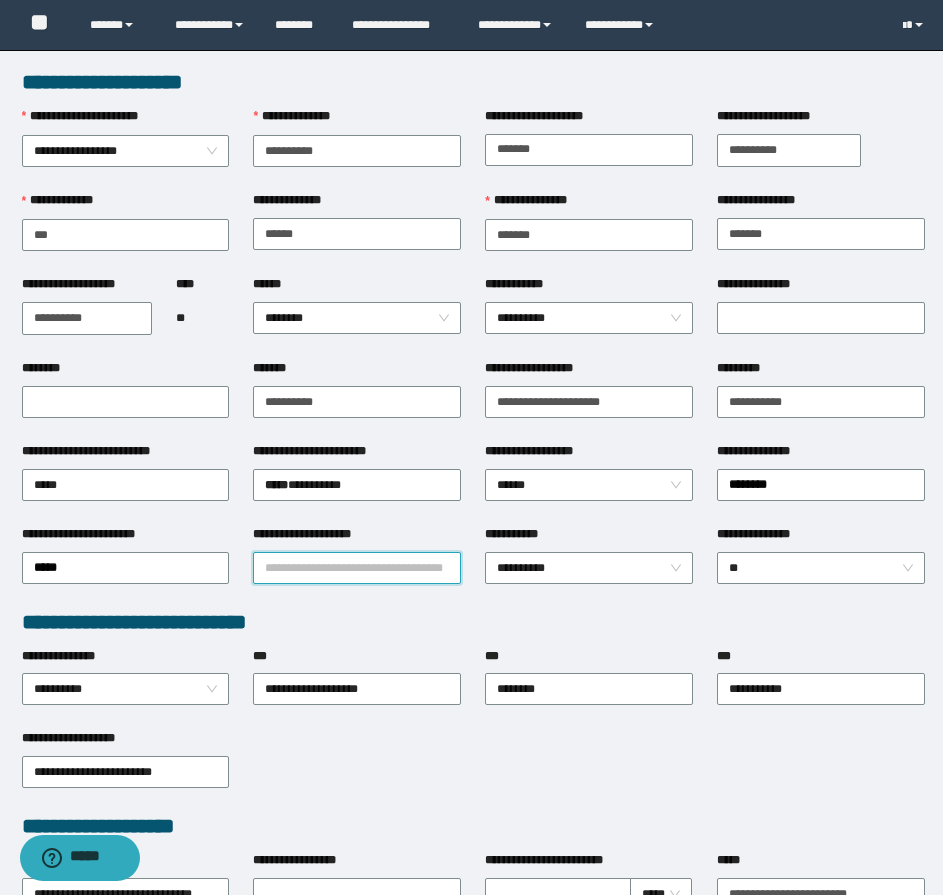 click on "**********" at bounding box center [357, 568] 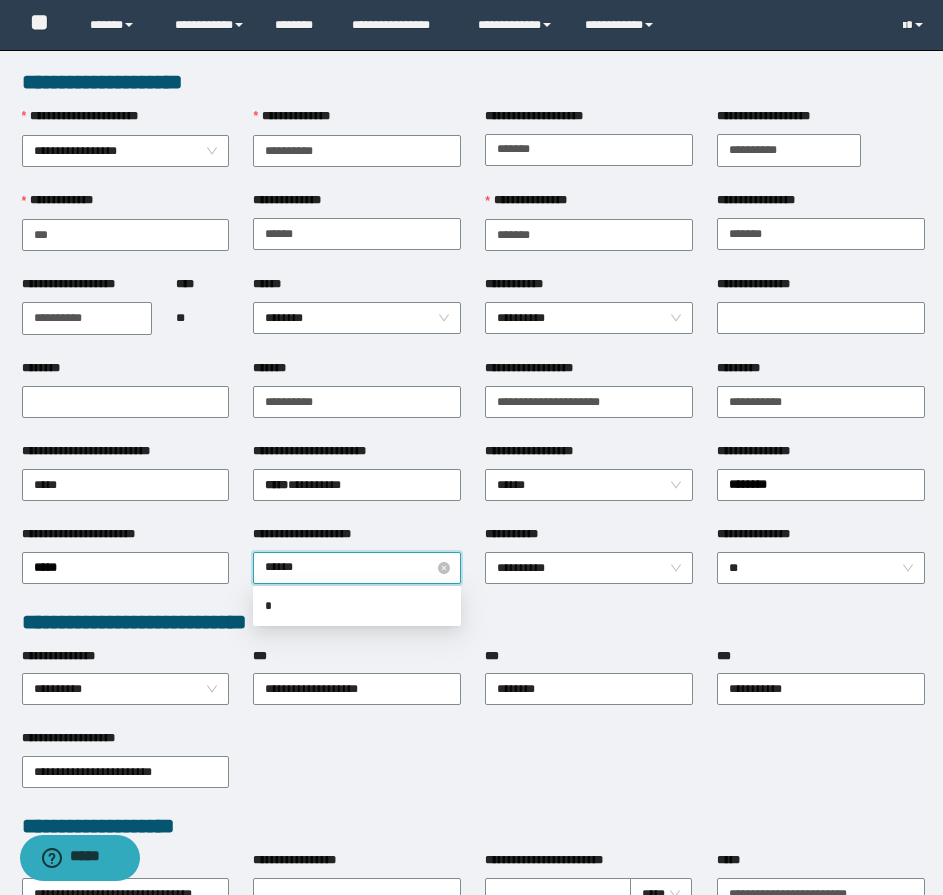 type on "*******" 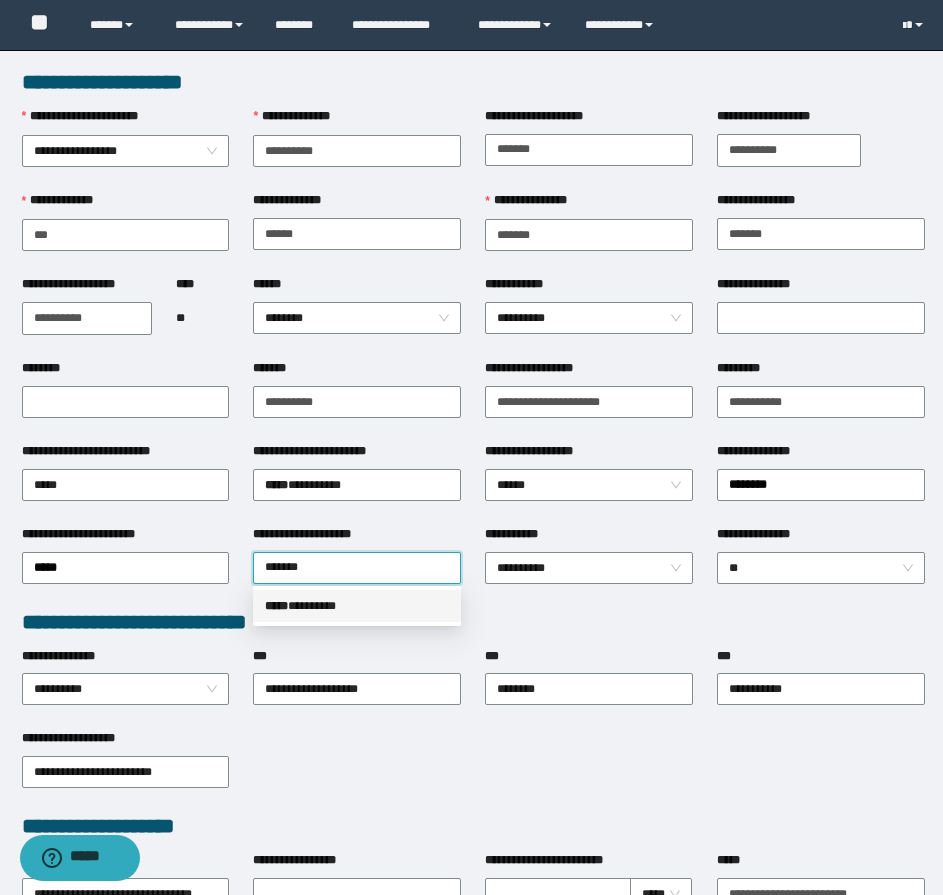 click on "***** * *******" at bounding box center (357, 606) 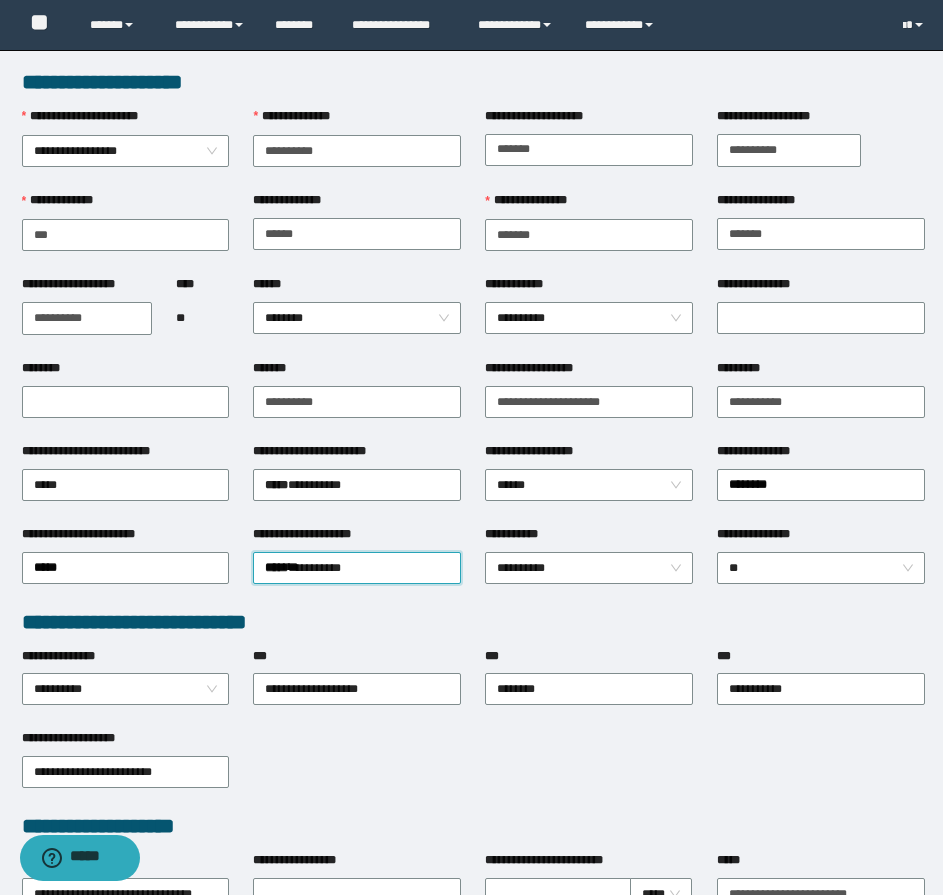 click on "**********" at bounding box center [473, 622] 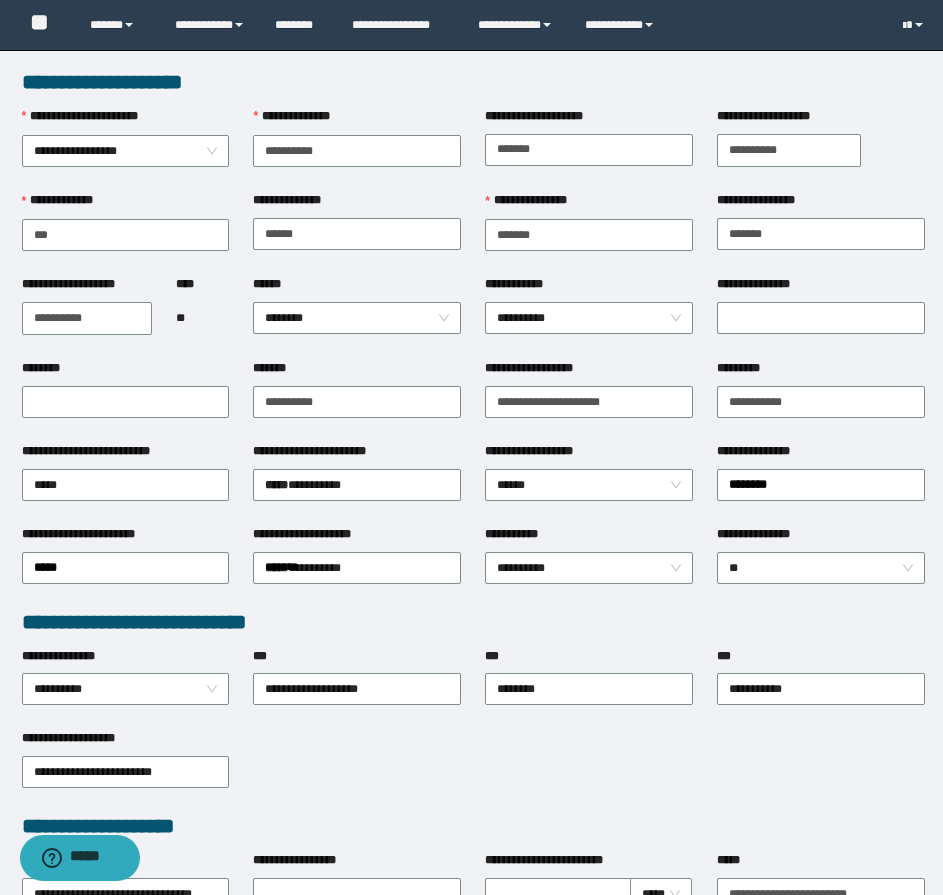 click on "**********" at bounding box center [357, 233] 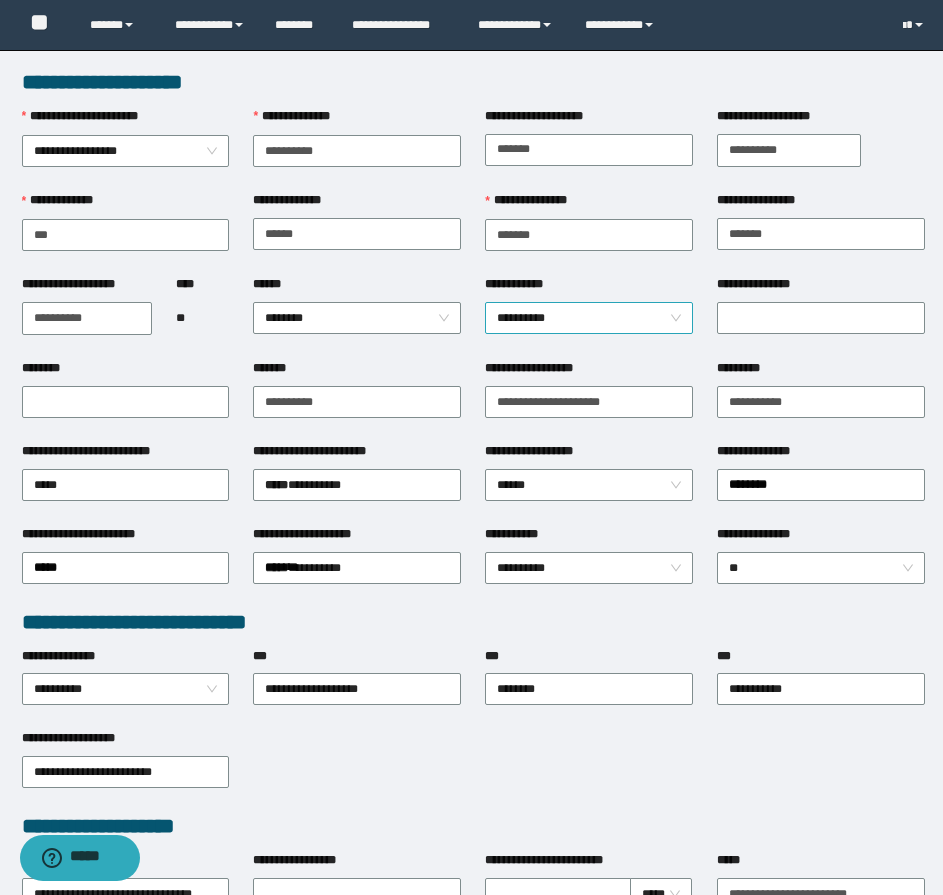 click on "**********" at bounding box center [589, 318] 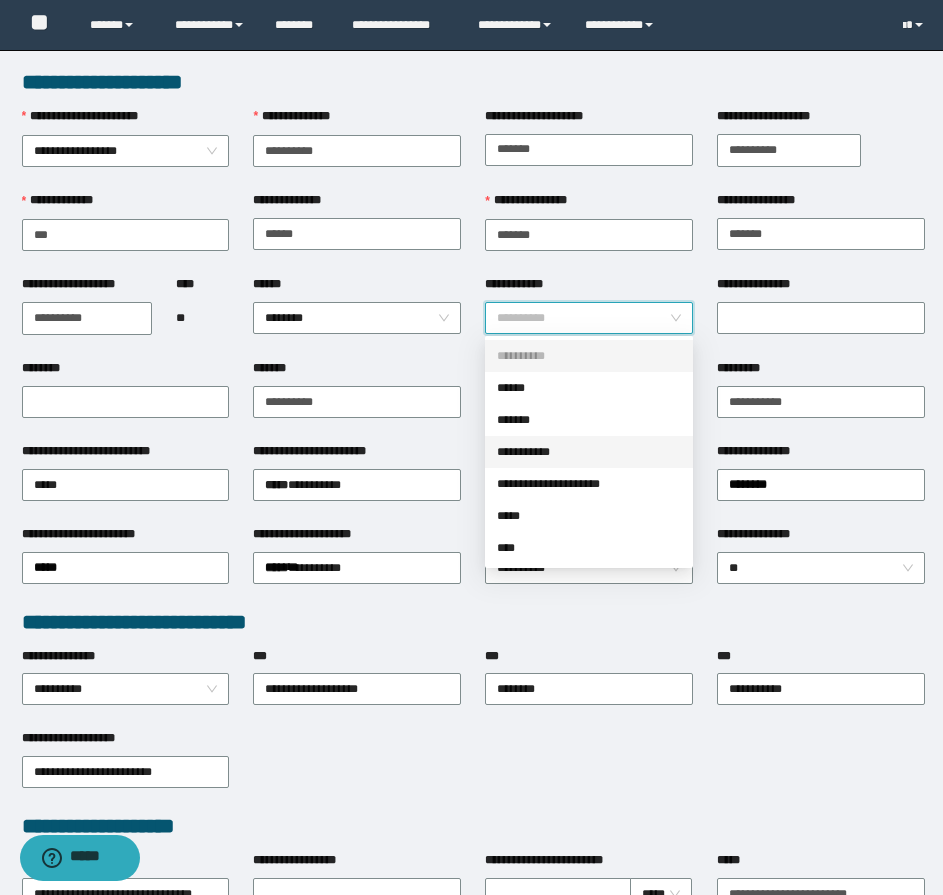 click on "**********" at bounding box center [589, 452] 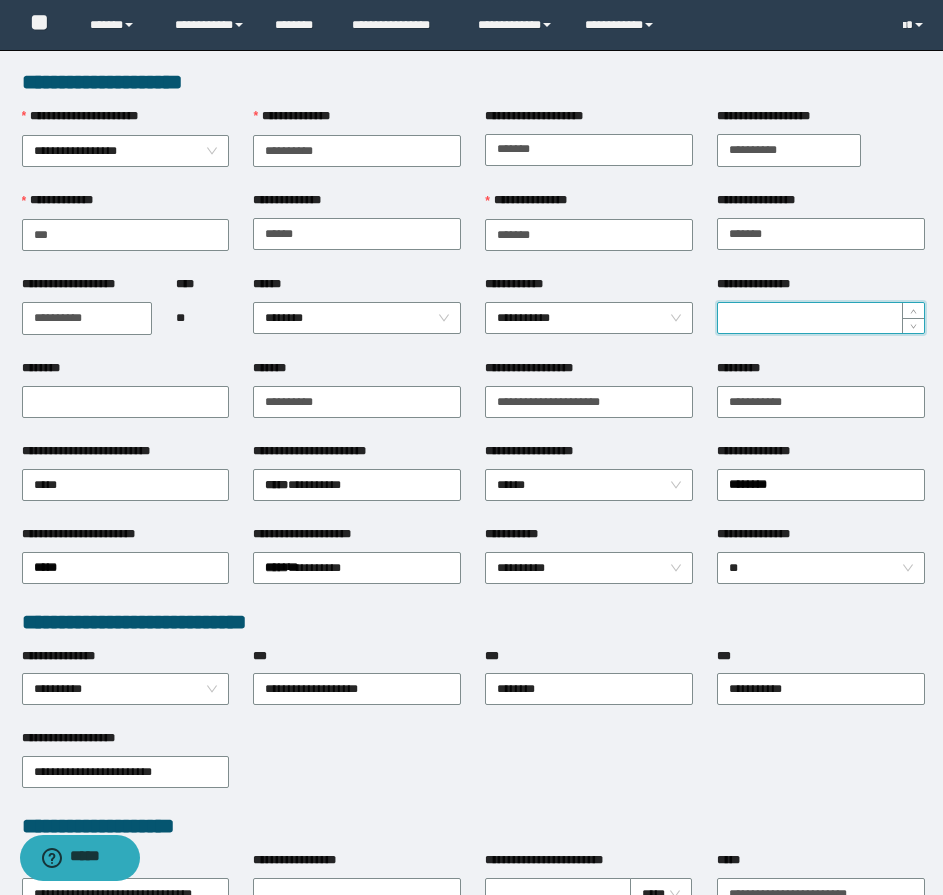 click on "**********" at bounding box center [821, 318] 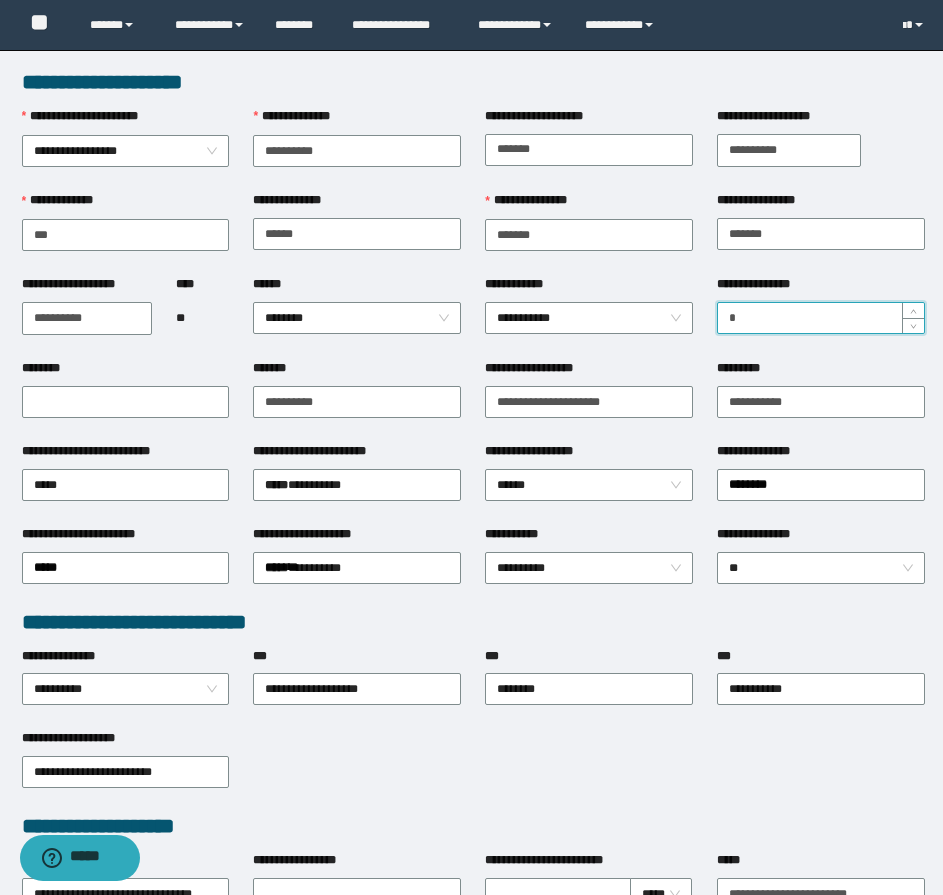 type on "*" 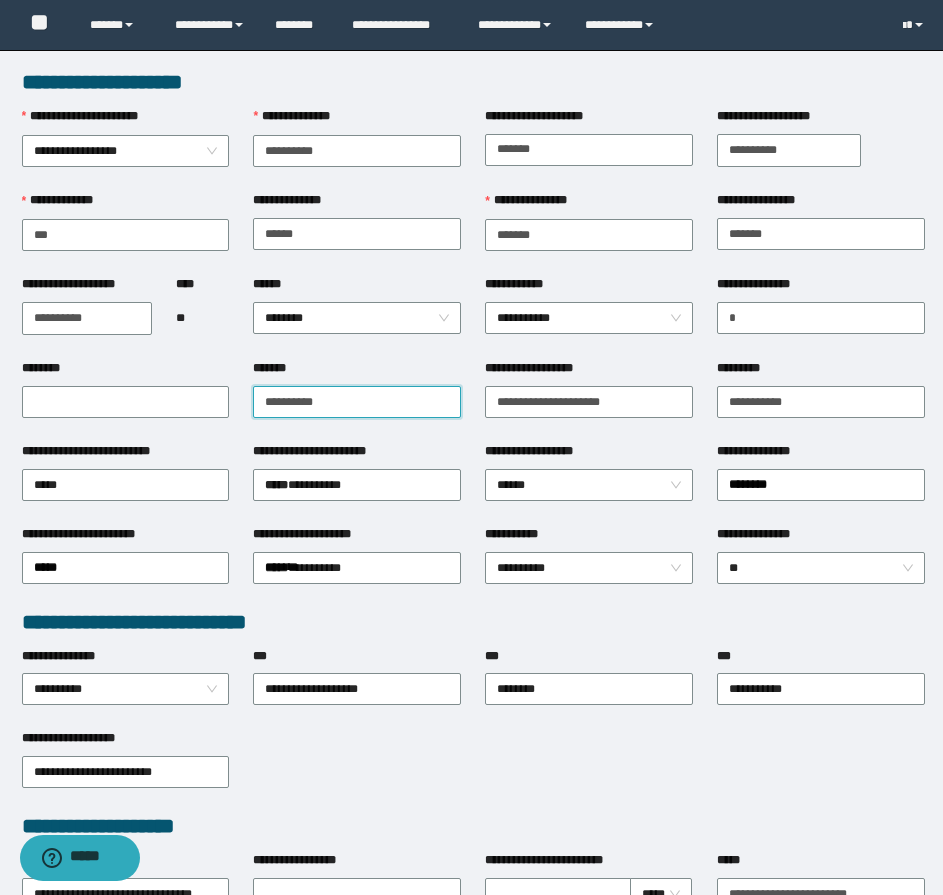 click on "*******" at bounding box center [357, 402] 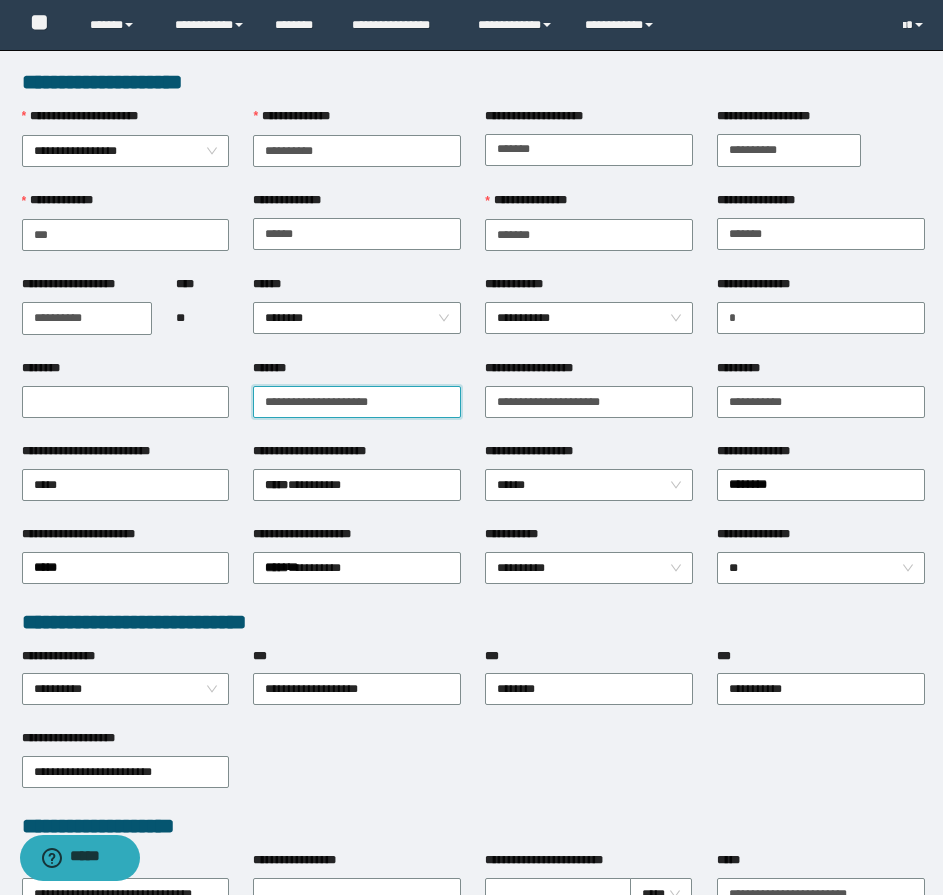type on "**********" 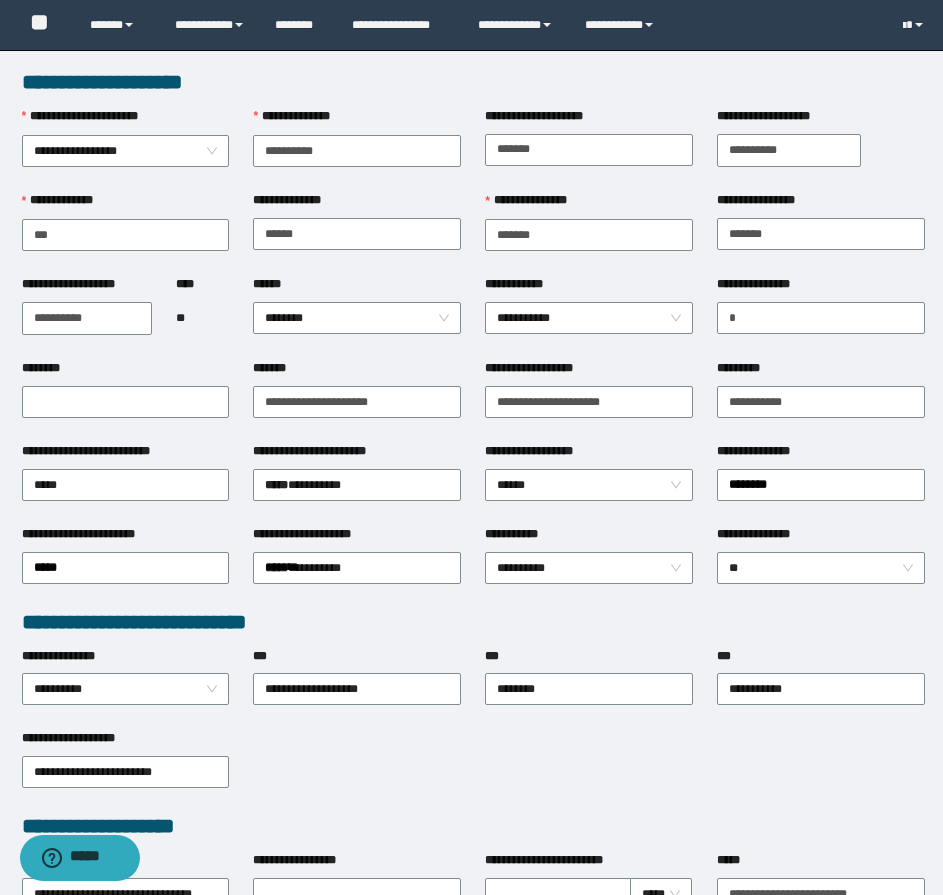 click on "****** ********" at bounding box center [357, 317] 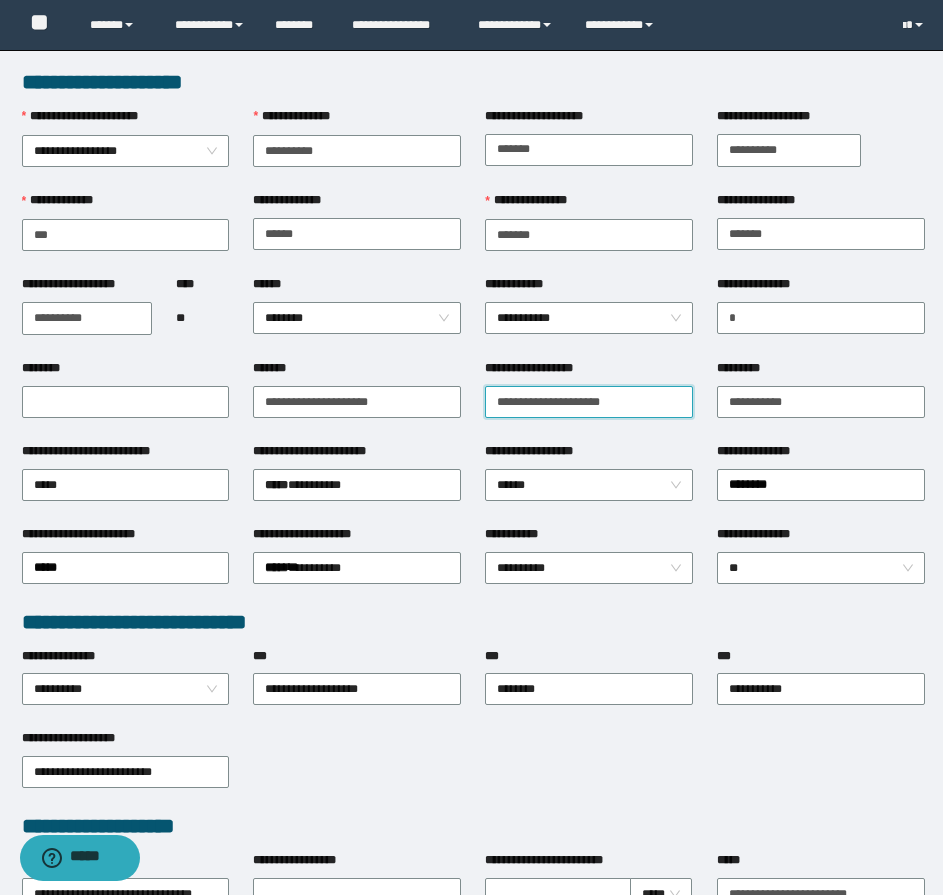 click on "**********" at bounding box center (589, 402) 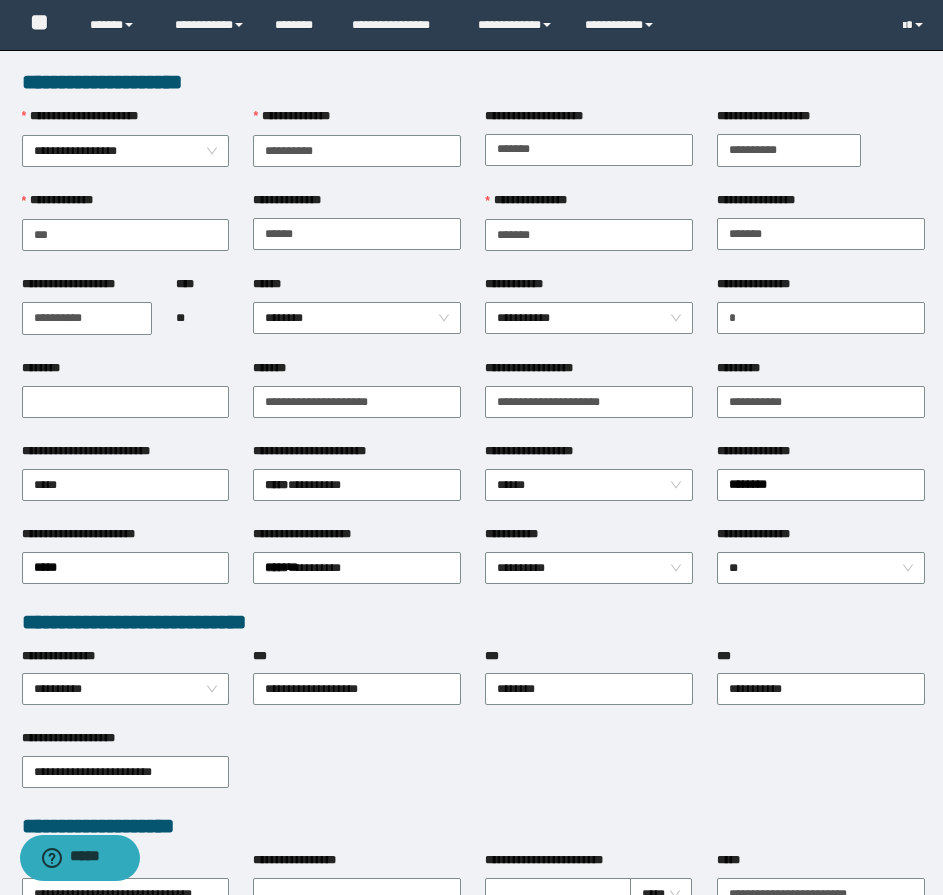 click on "**********" at bounding box center (589, 455) 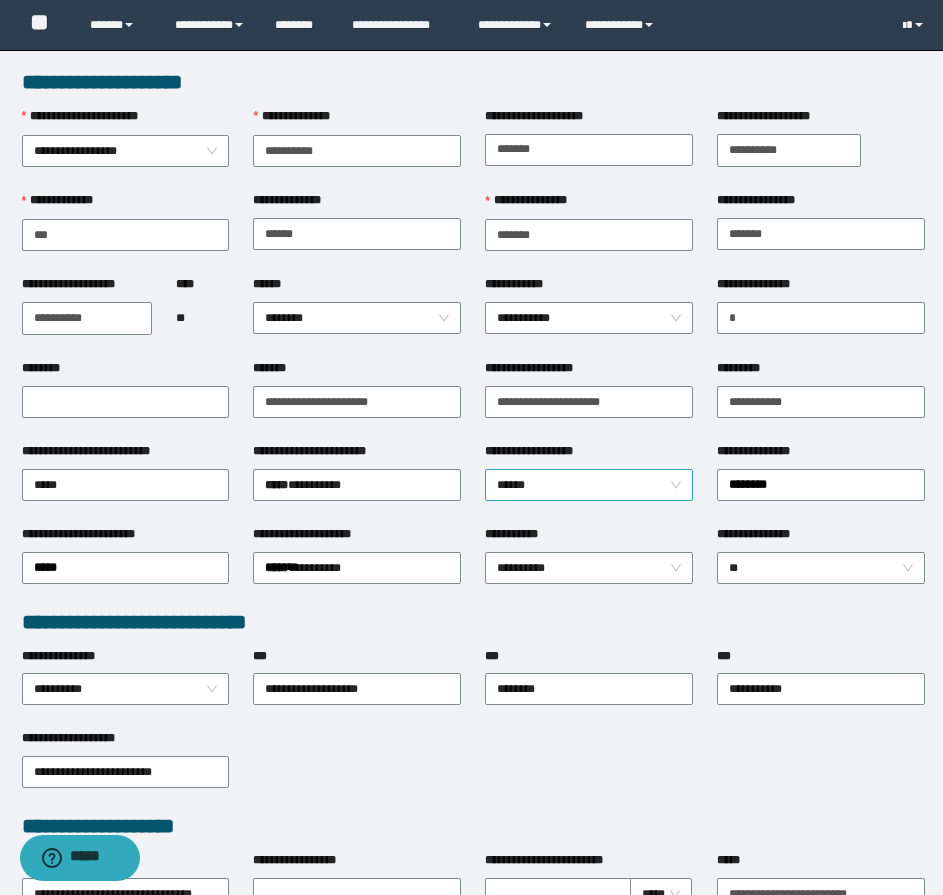 click on "******" at bounding box center [589, 485] 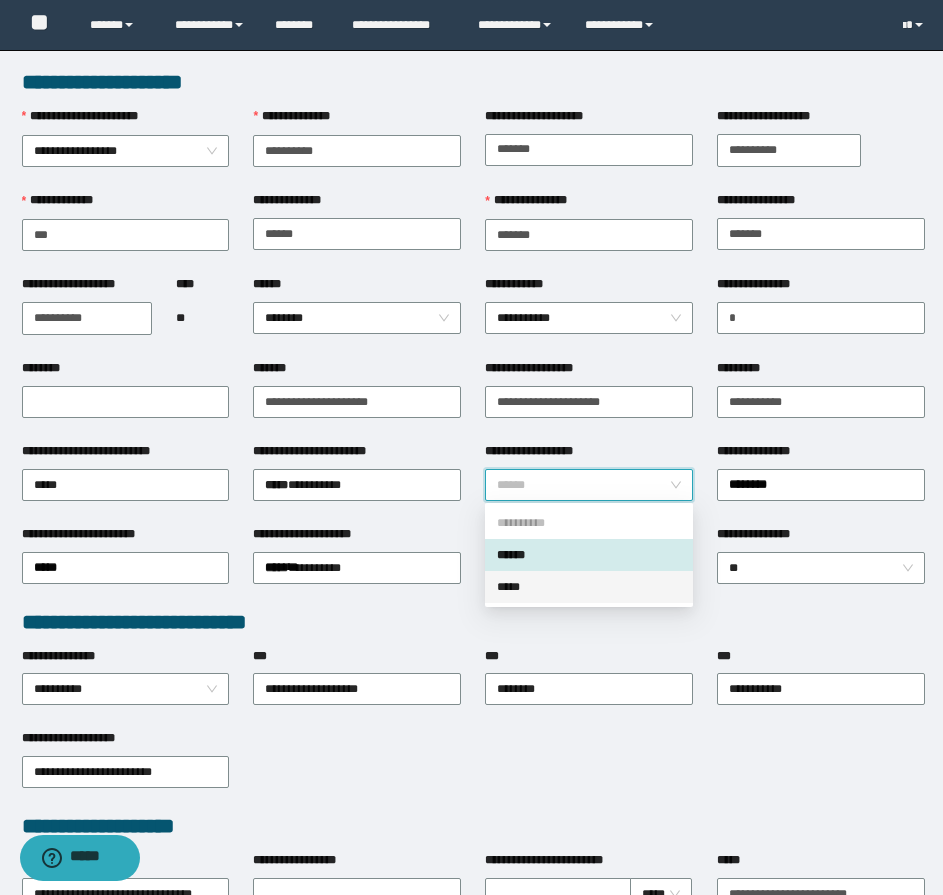 click on "*****" at bounding box center (589, 587) 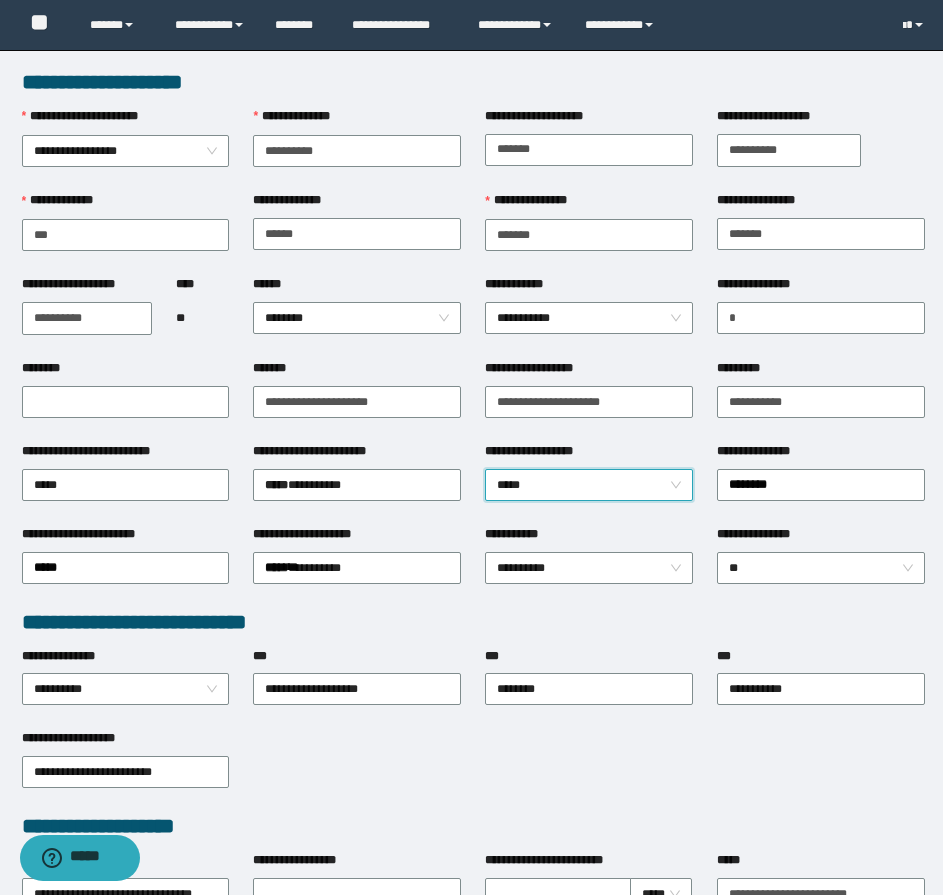 click on "**********" at bounding box center [589, 483] 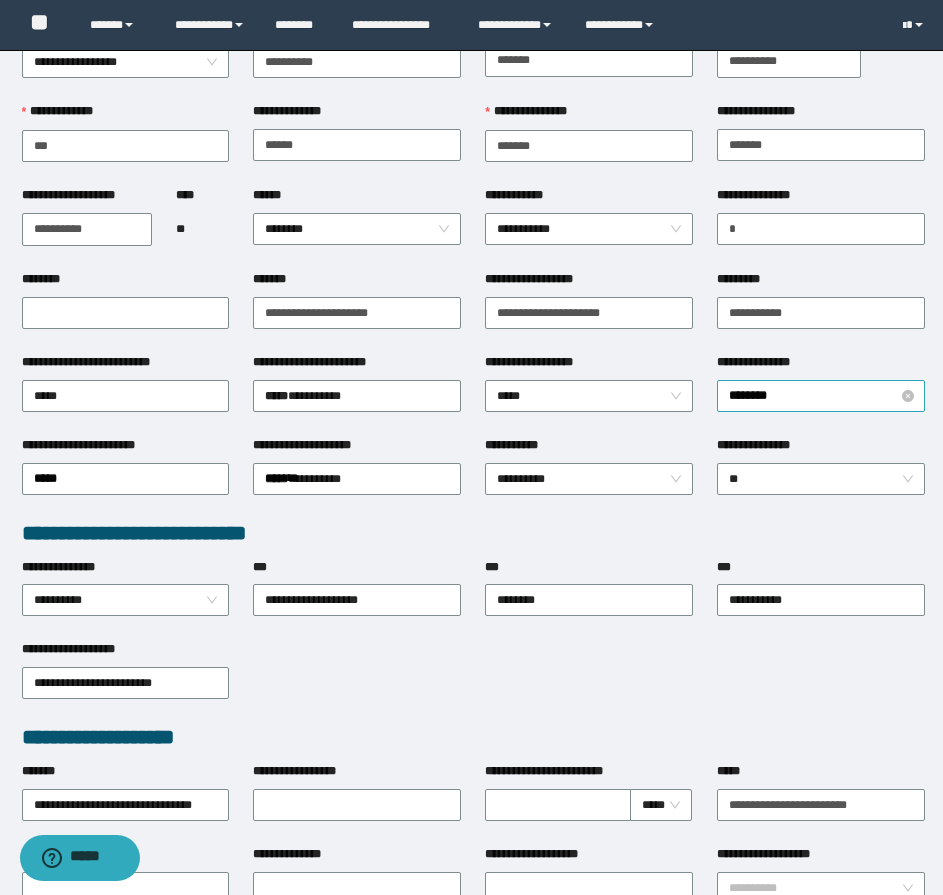 scroll, scrollTop: 100, scrollLeft: 0, axis: vertical 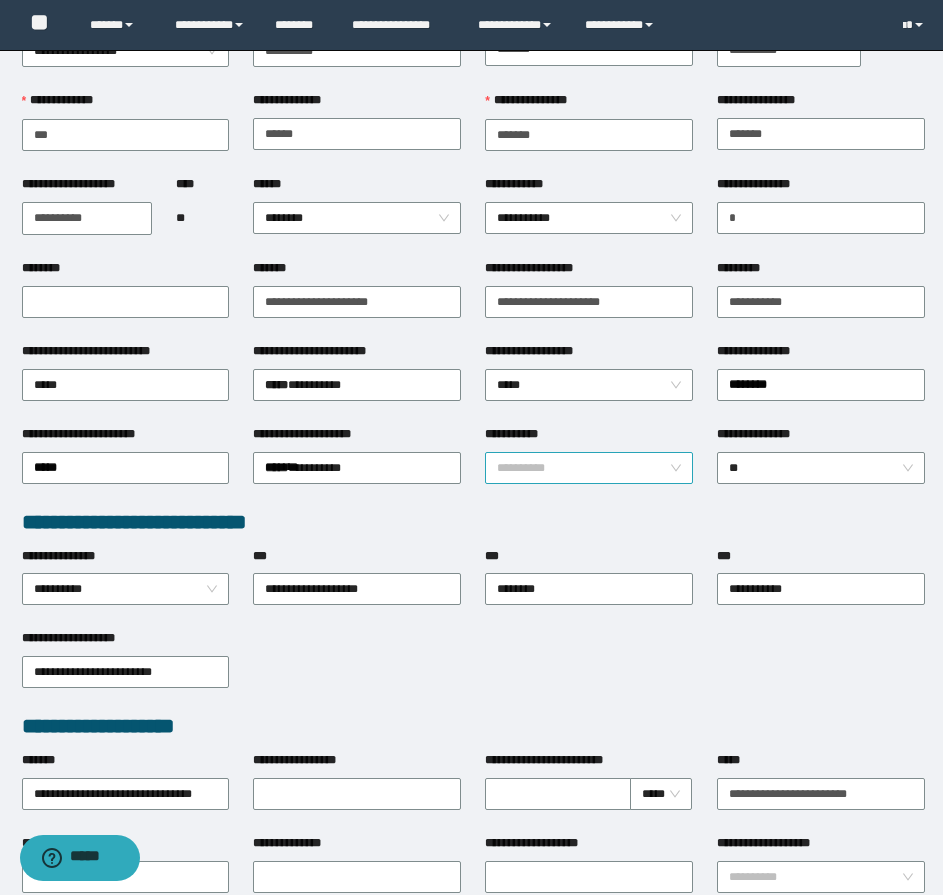 click on "**********" at bounding box center [589, 468] 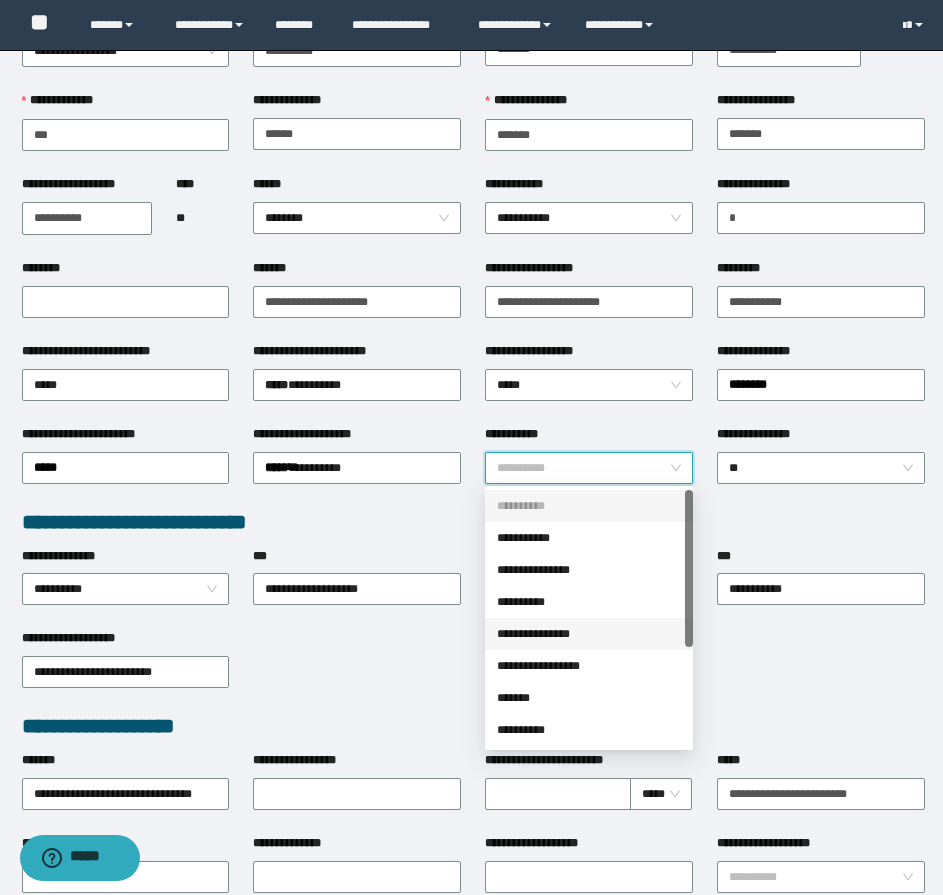 scroll, scrollTop: 100, scrollLeft: 0, axis: vertical 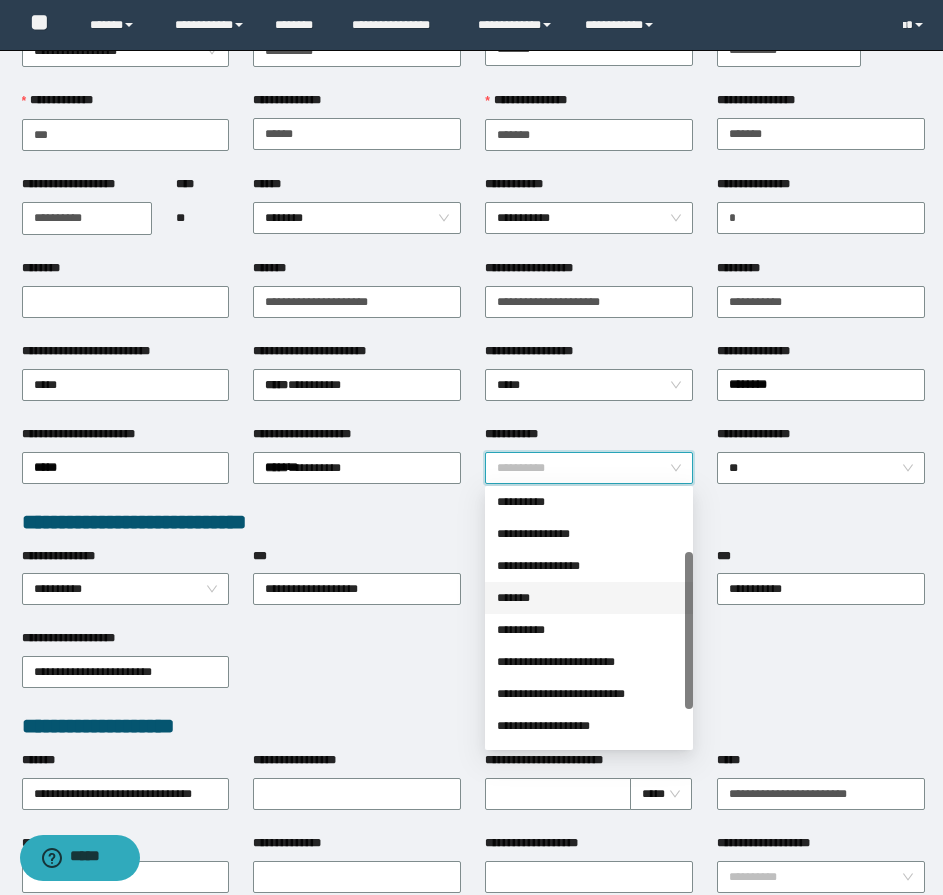 click on "*******" at bounding box center (589, 598) 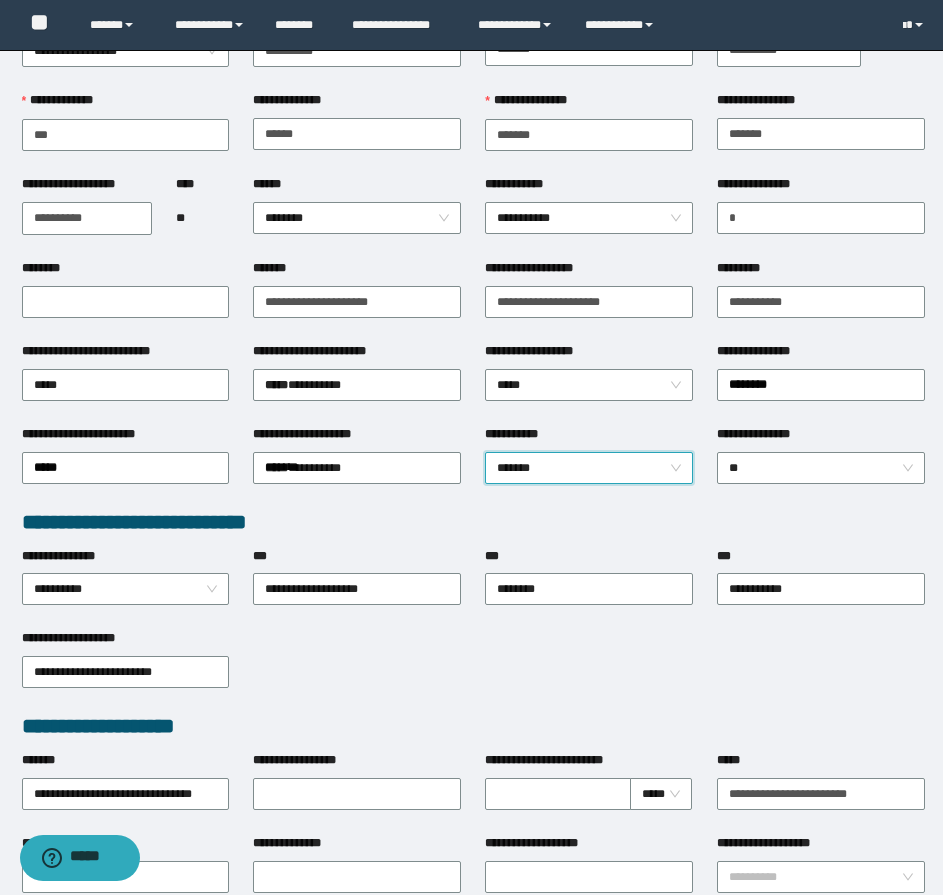 click on "**********" at bounding box center [473, 522] 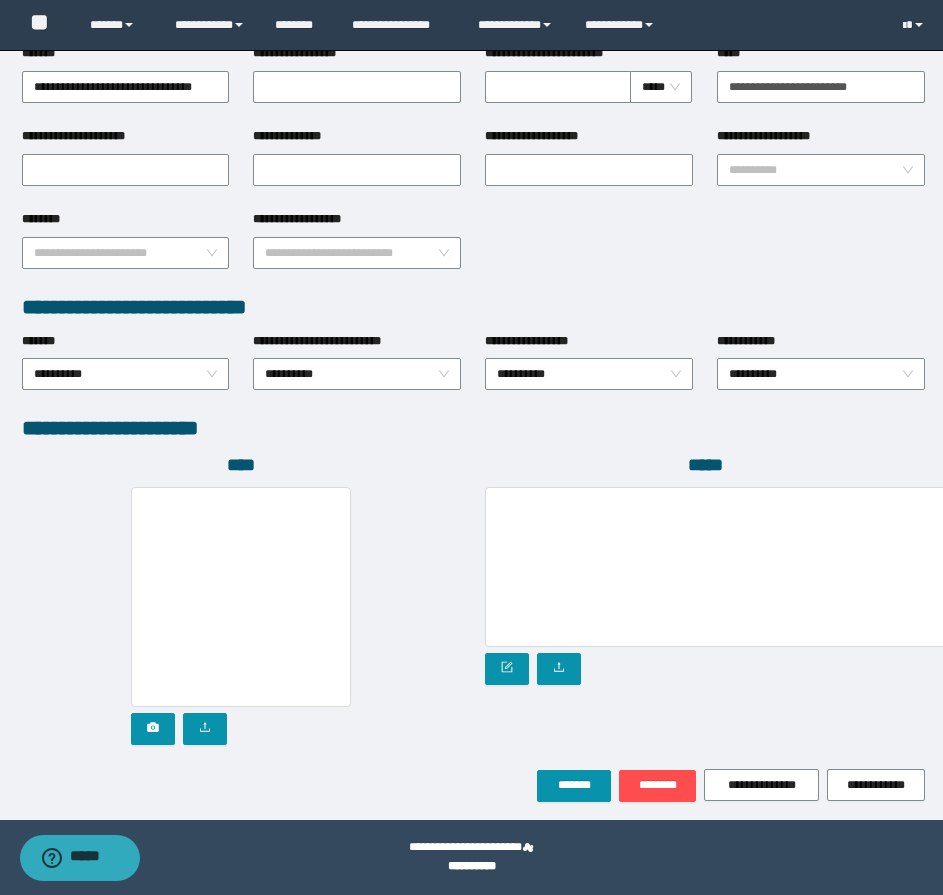 scroll, scrollTop: 808, scrollLeft: 0, axis: vertical 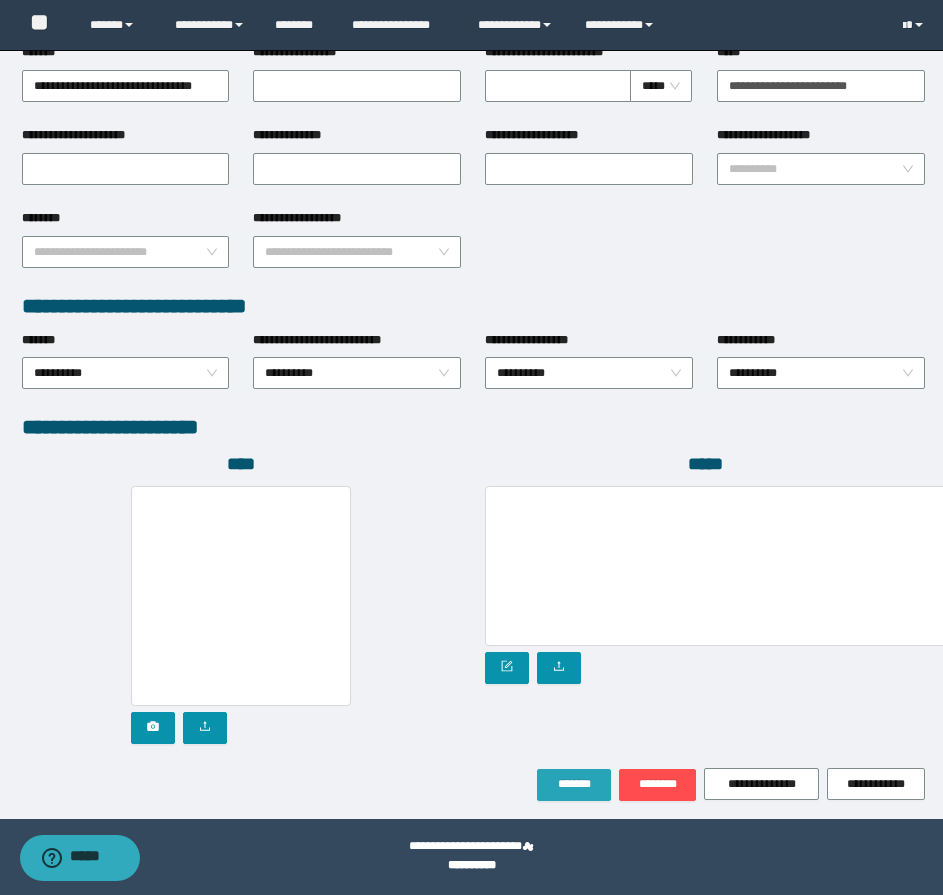 click on "*******" at bounding box center [574, 785] 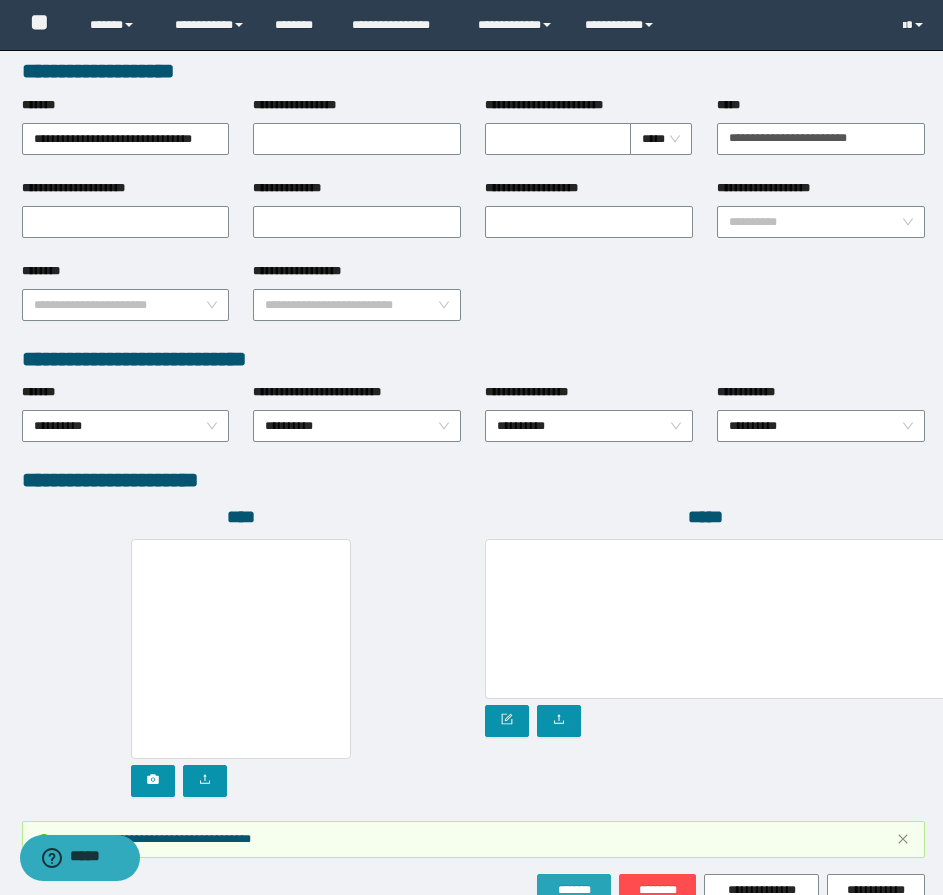 scroll, scrollTop: 861, scrollLeft: 0, axis: vertical 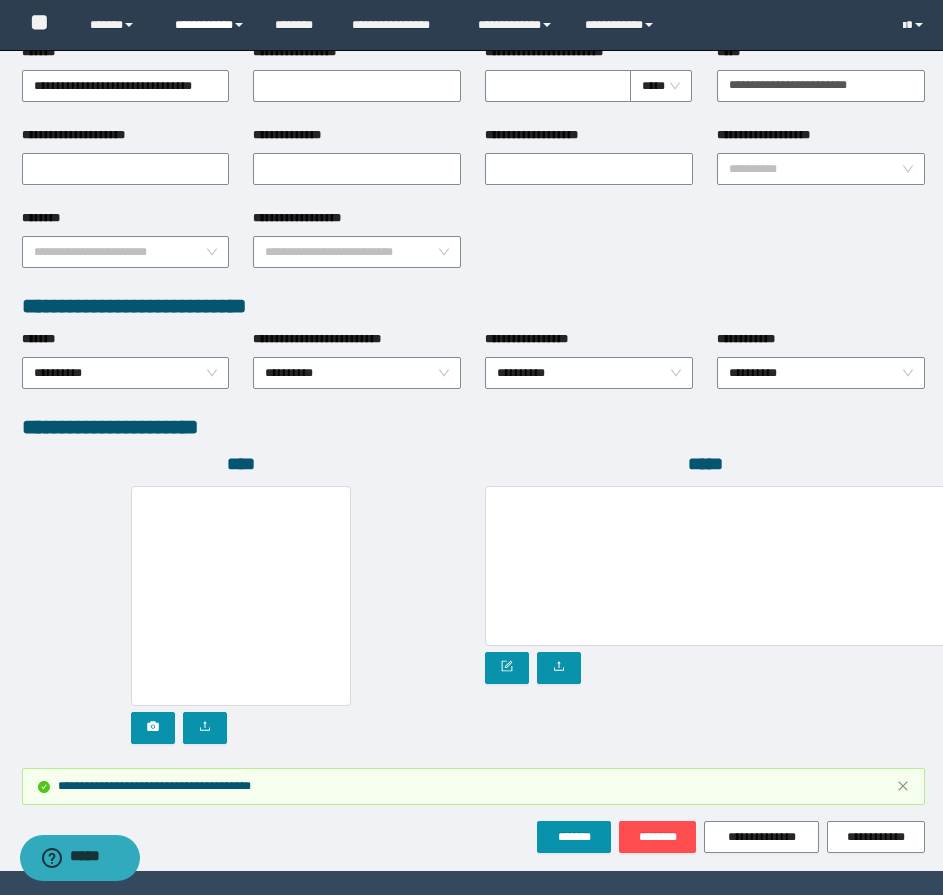 click on "**********" at bounding box center (210, 25) 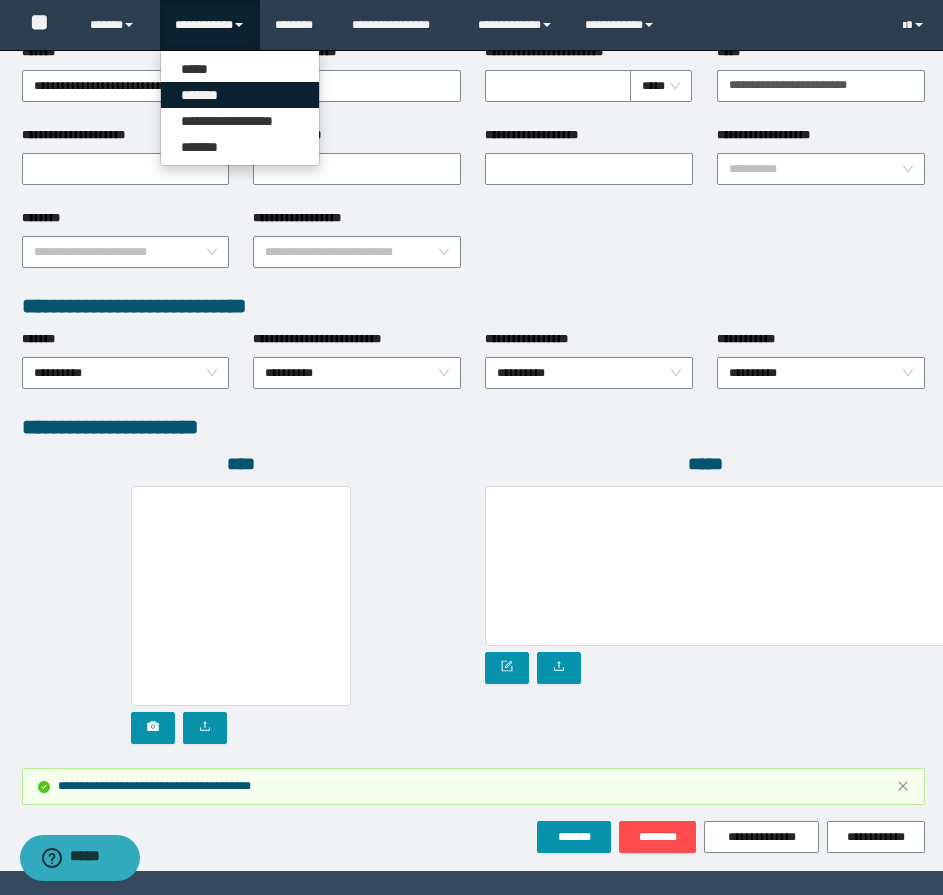 click on "*******" at bounding box center (240, 95) 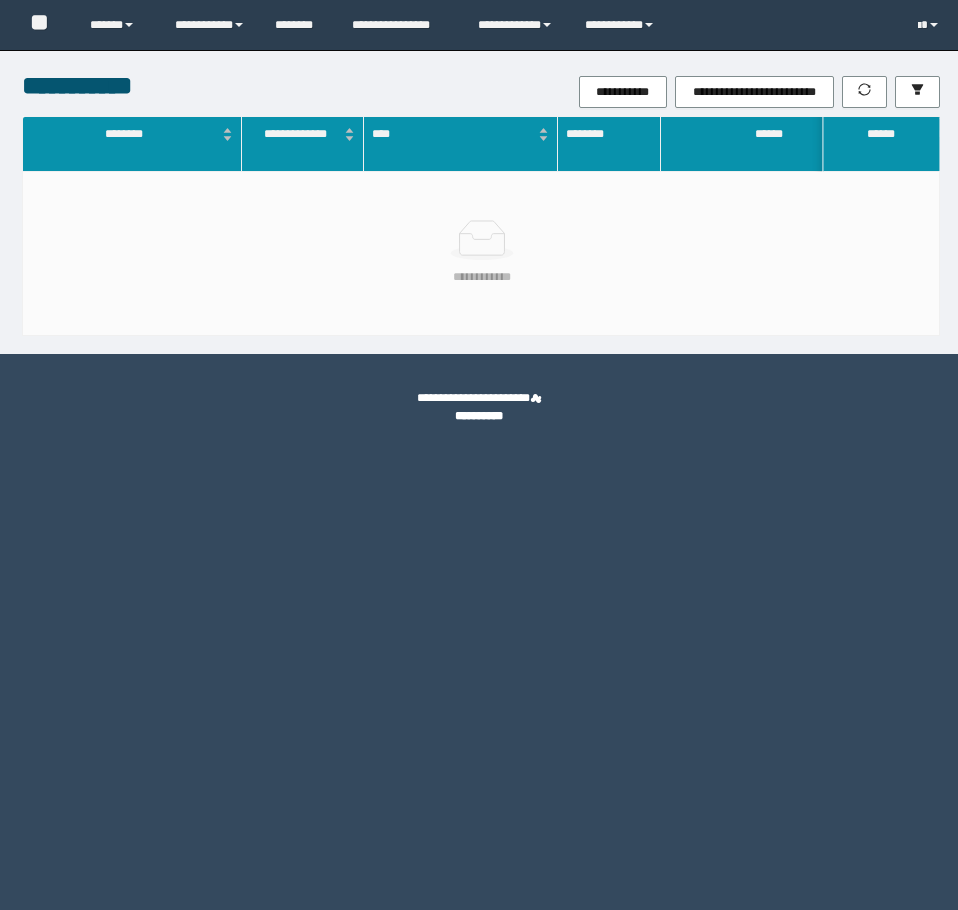 scroll, scrollTop: 0, scrollLeft: 0, axis: both 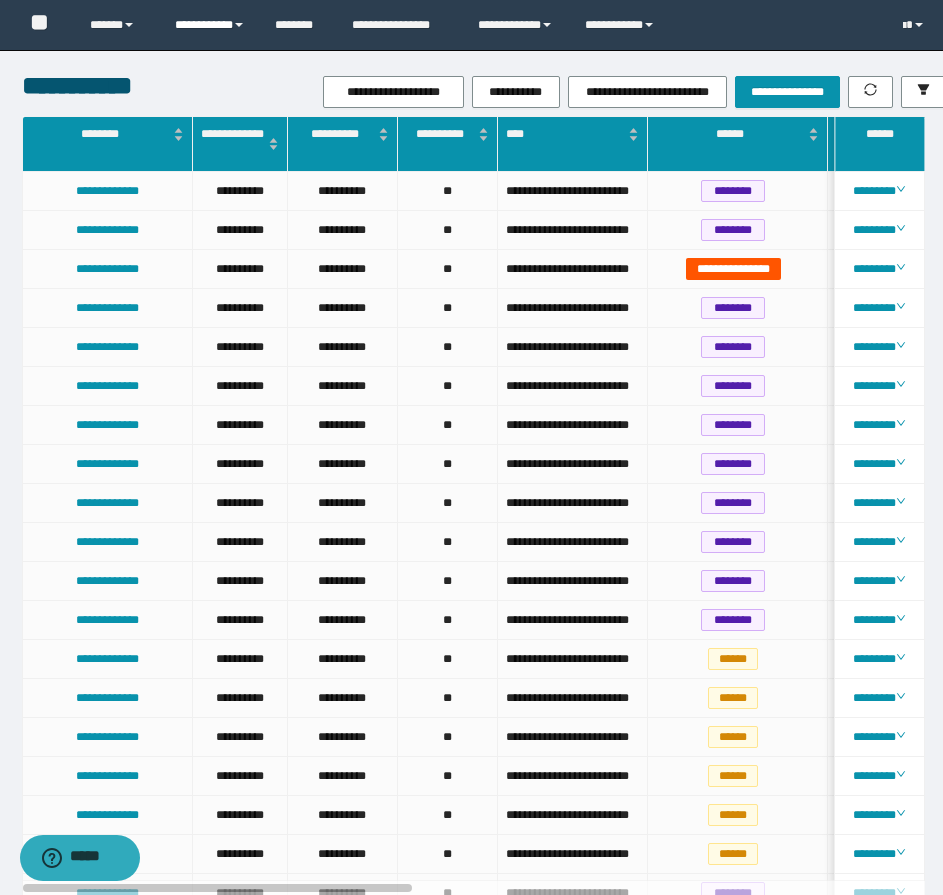 click on "**********" at bounding box center [210, 25] 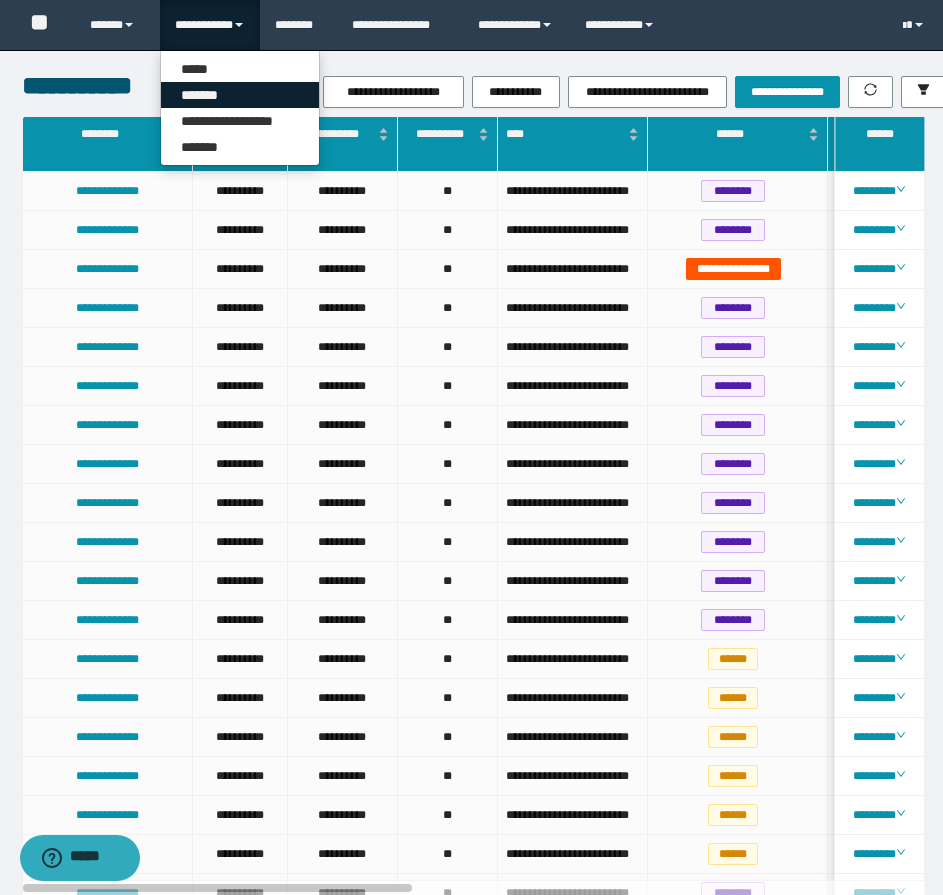 click on "*******" at bounding box center (240, 95) 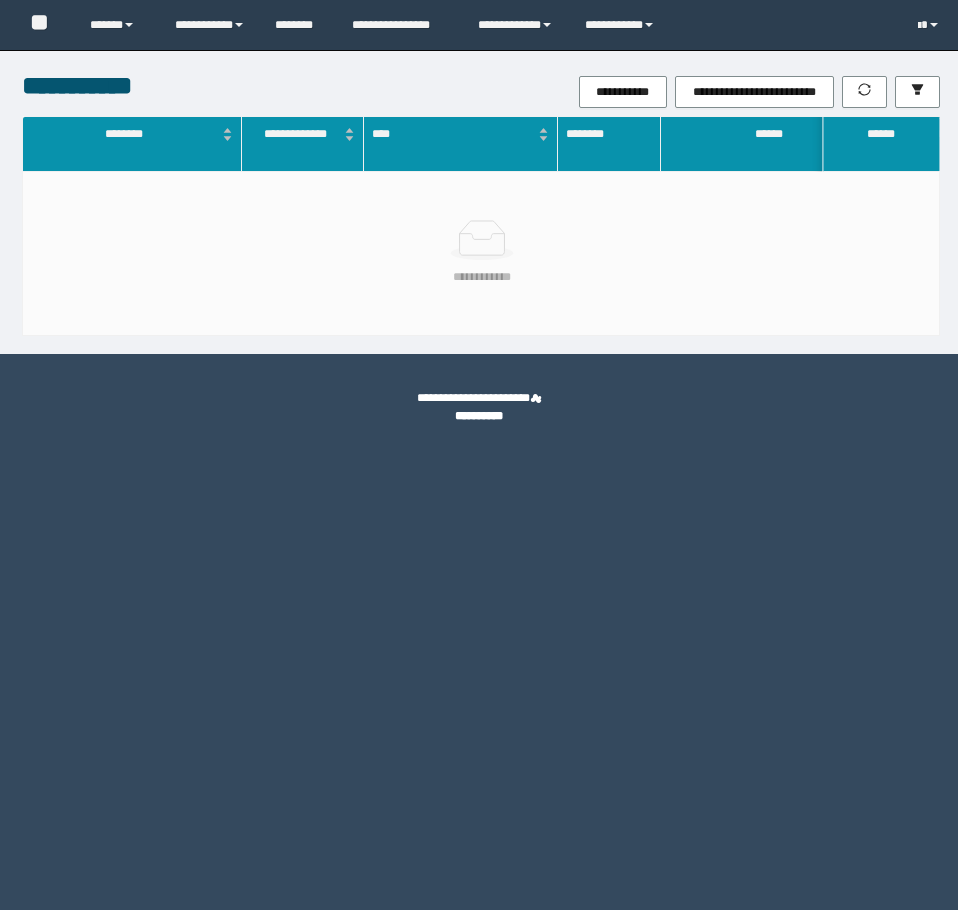 scroll, scrollTop: 0, scrollLeft: 0, axis: both 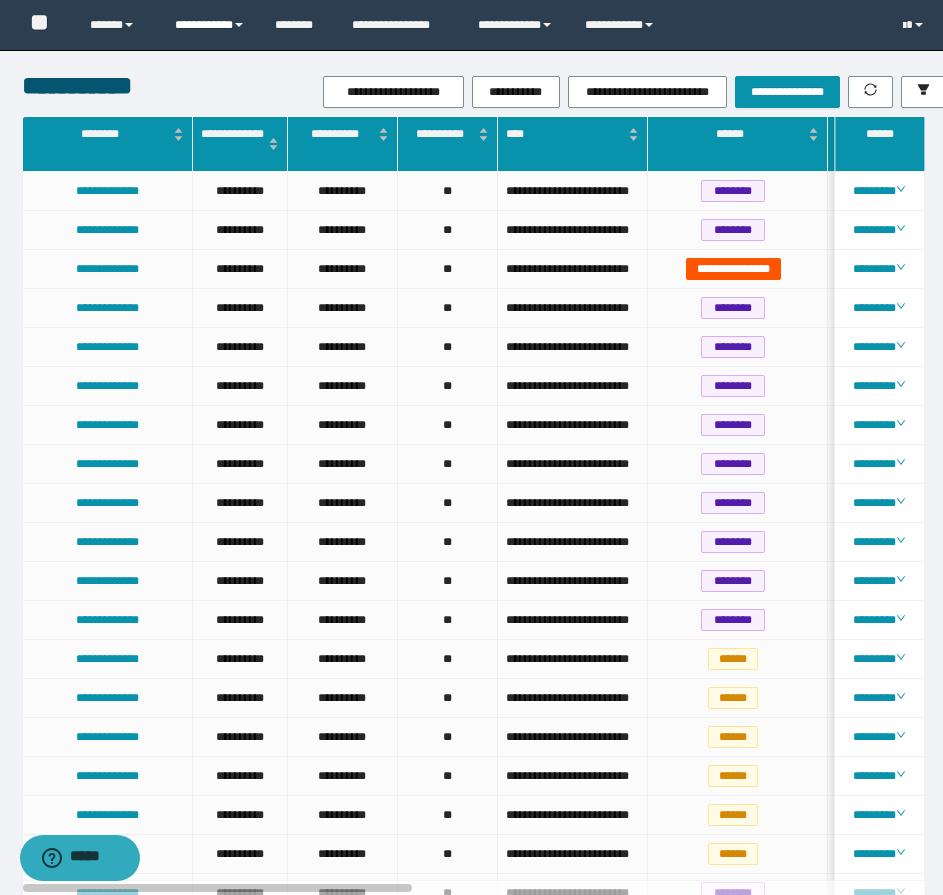 click on "**********" at bounding box center (210, 25) 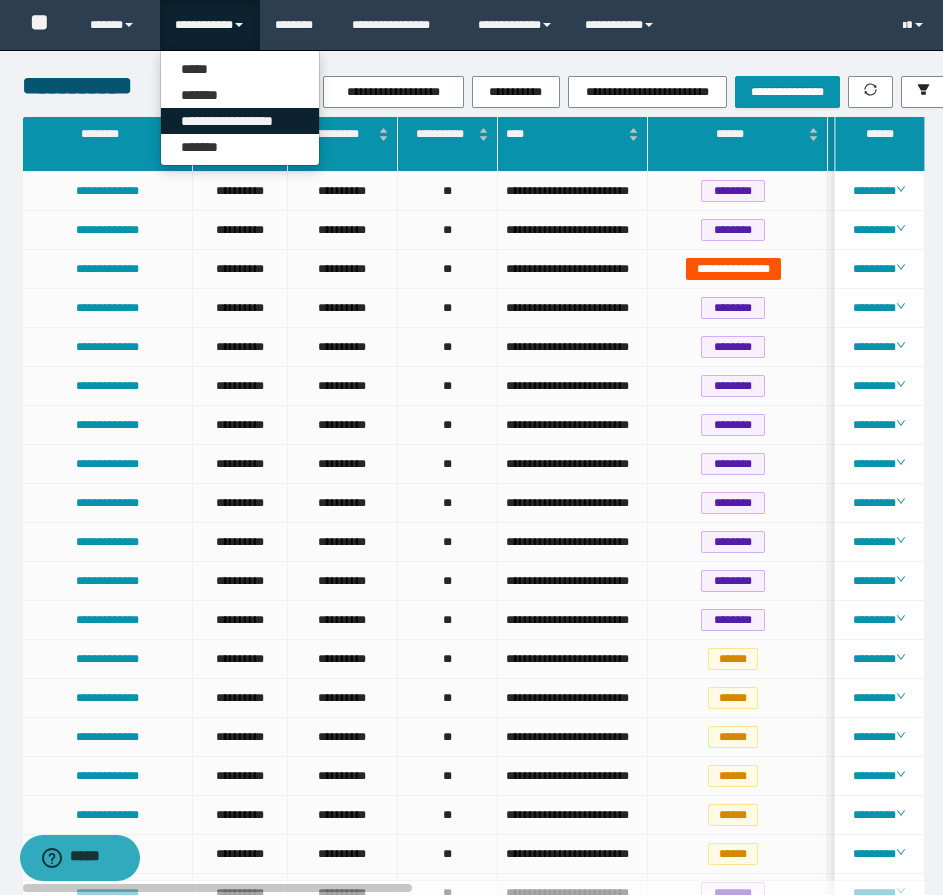 click on "**********" at bounding box center (240, 121) 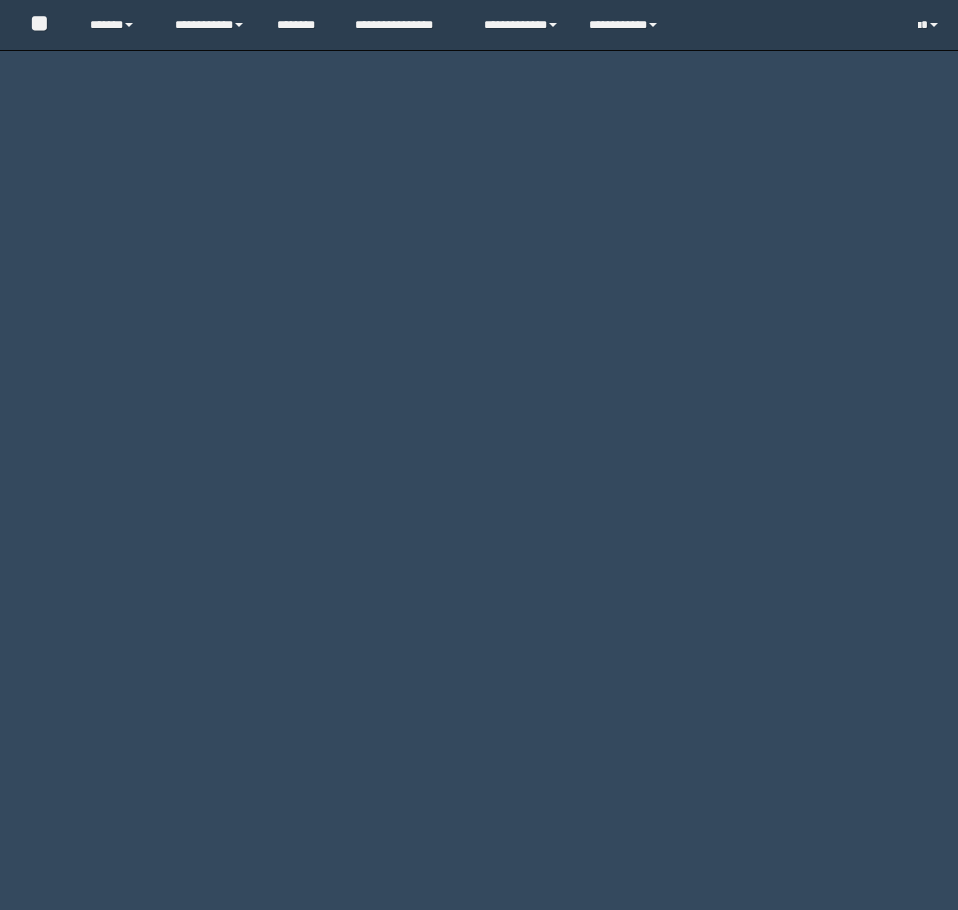 scroll, scrollTop: 0, scrollLeft: 0, axis: both 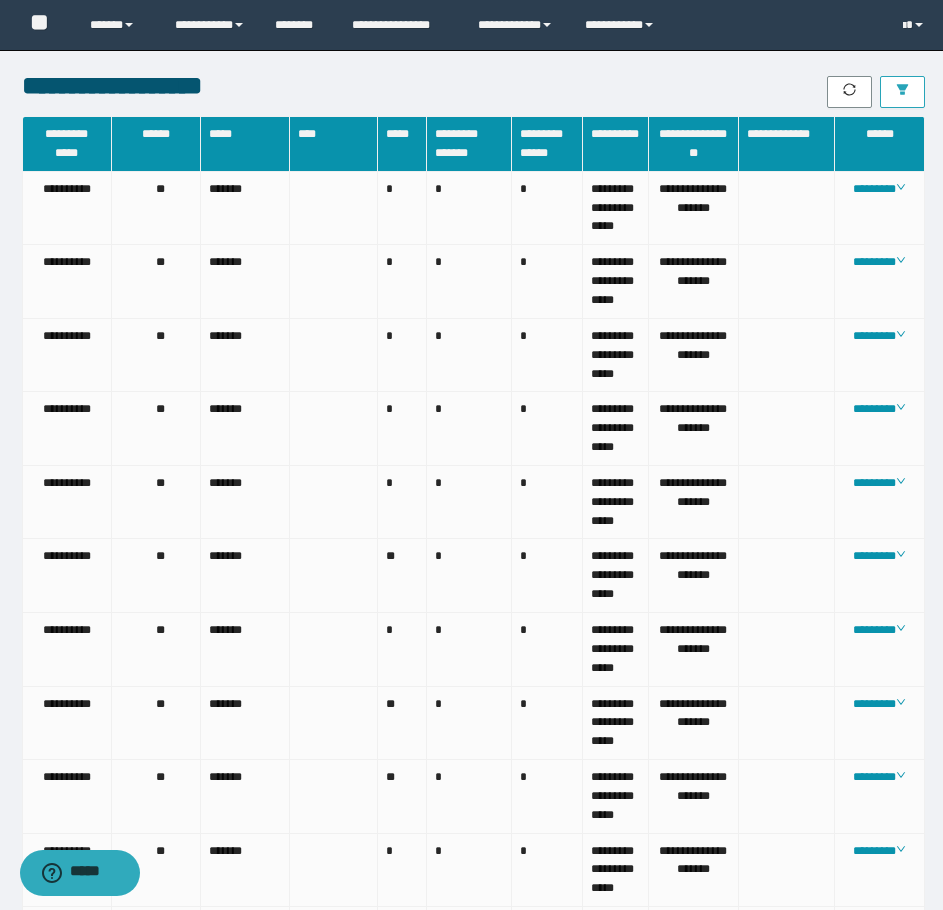 click 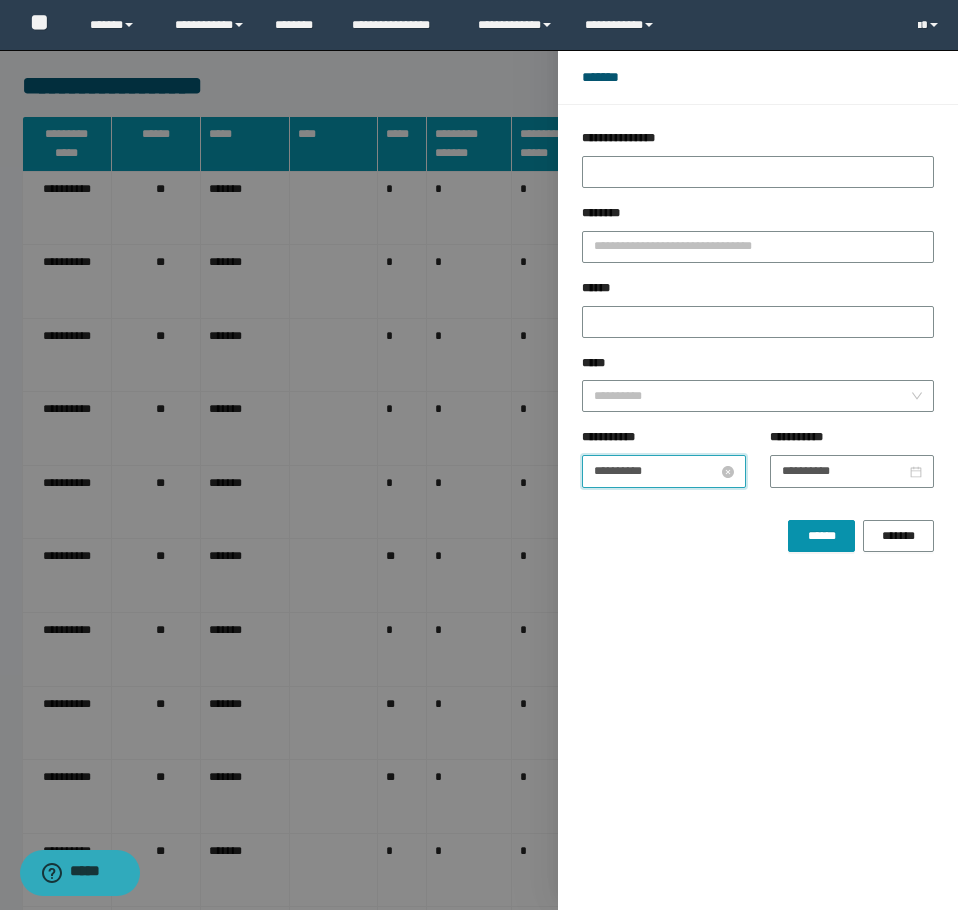 click on "**********" at bounding box center [656, 471] 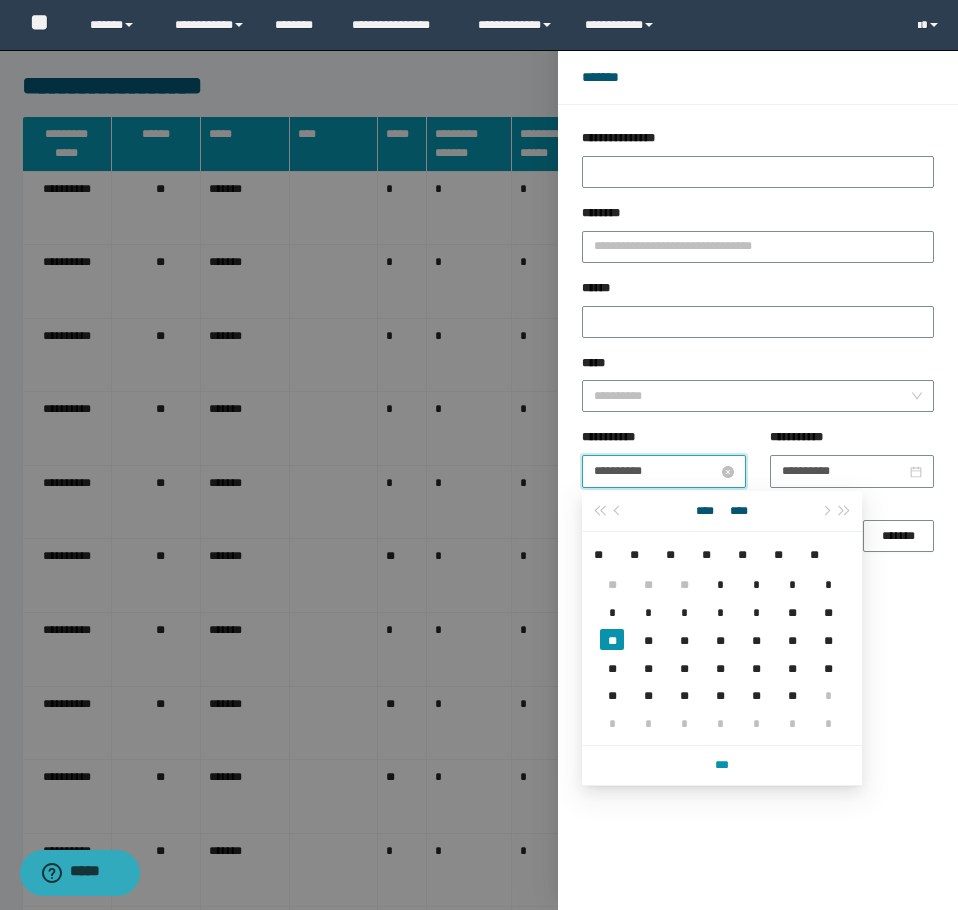 click on "**********" at bounding box center (656, 471) 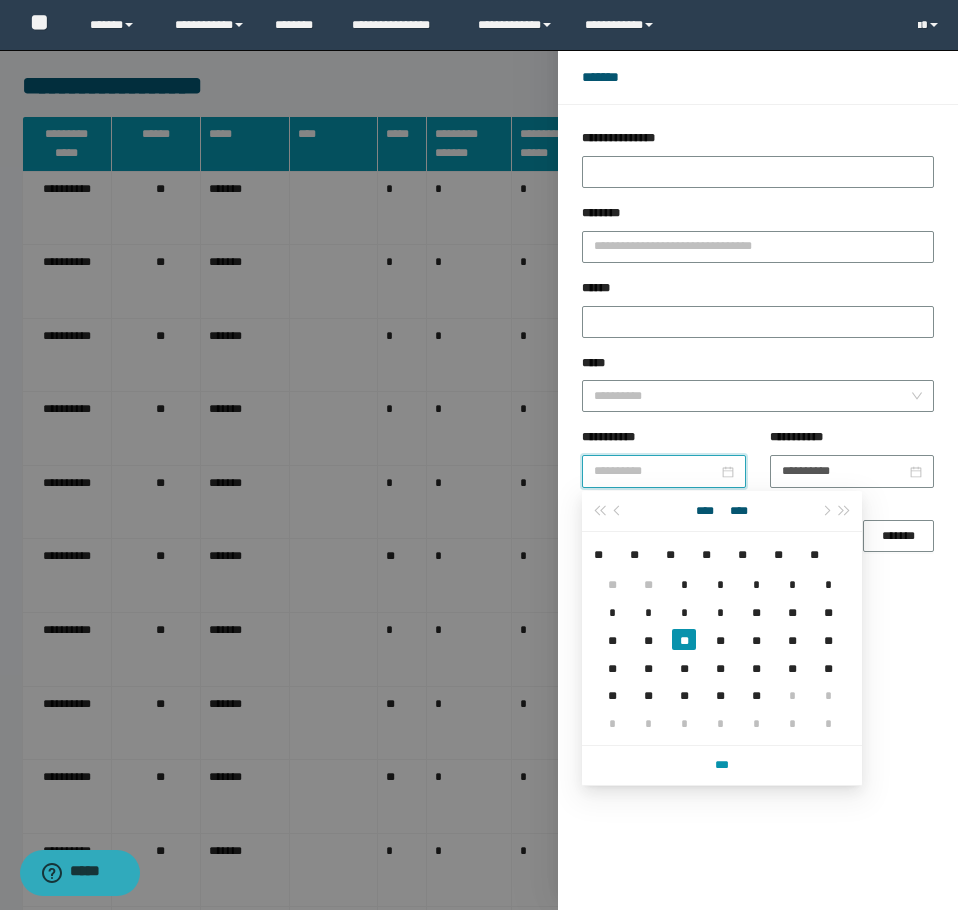 drag, startPoint x: 687, startPoint y: 642, endPoint x: 711, endPoint y: 610, distance: 40 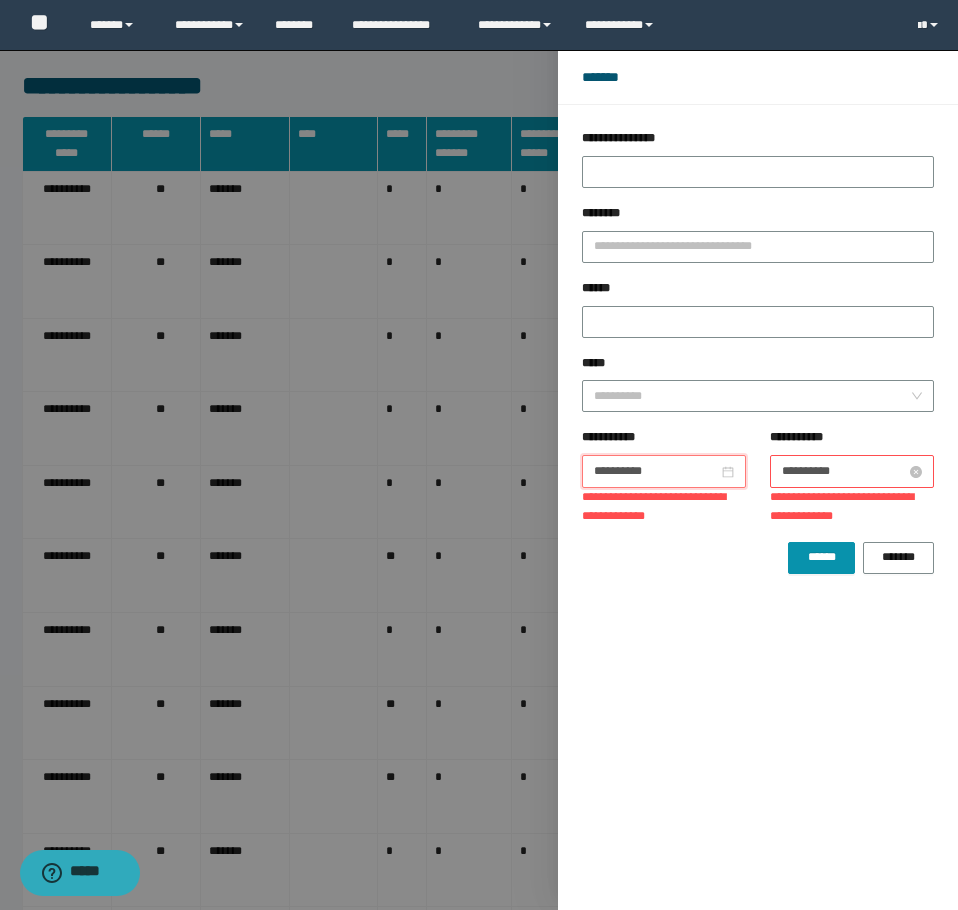type on "**********" 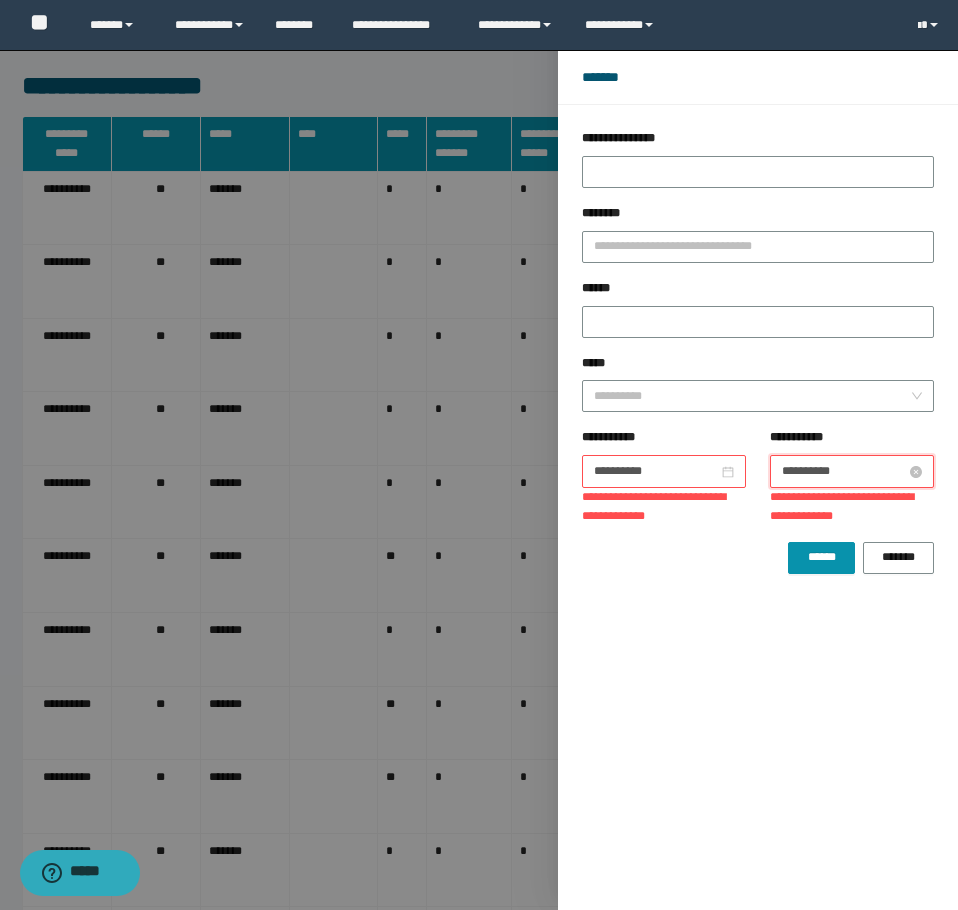 click on "**********" at bounding box center [844, 471] 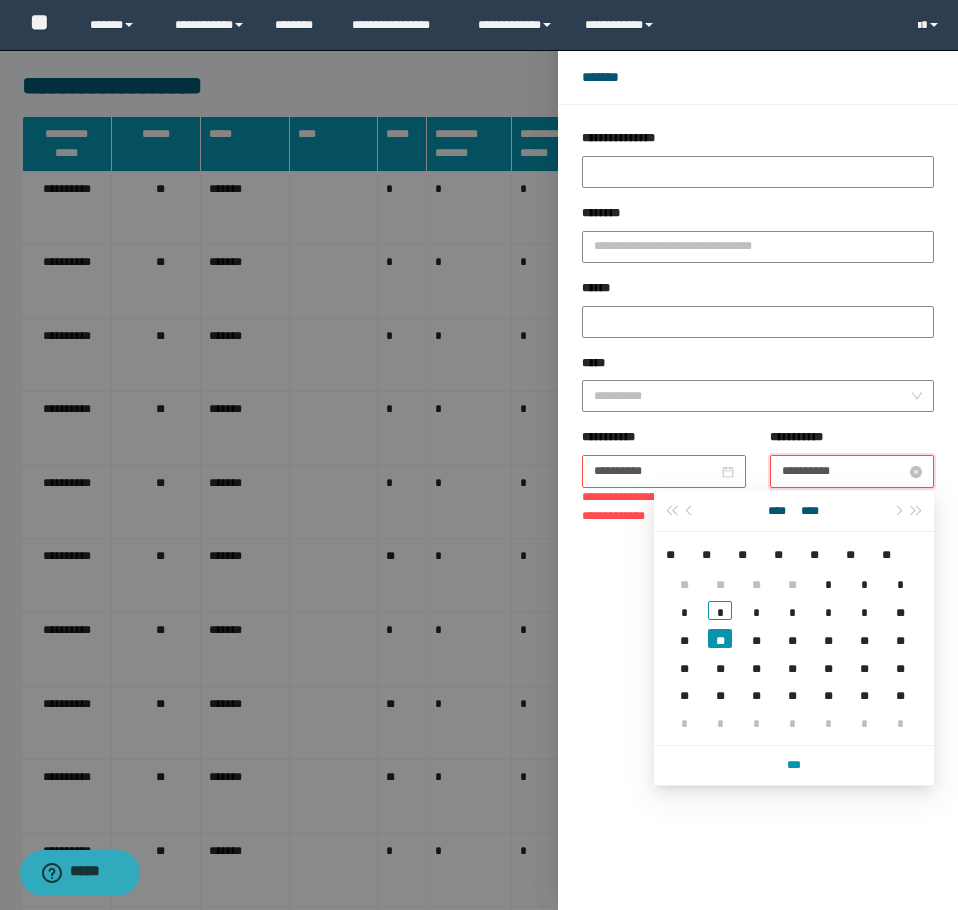 click on "**********" at bounding box center (844, 471) 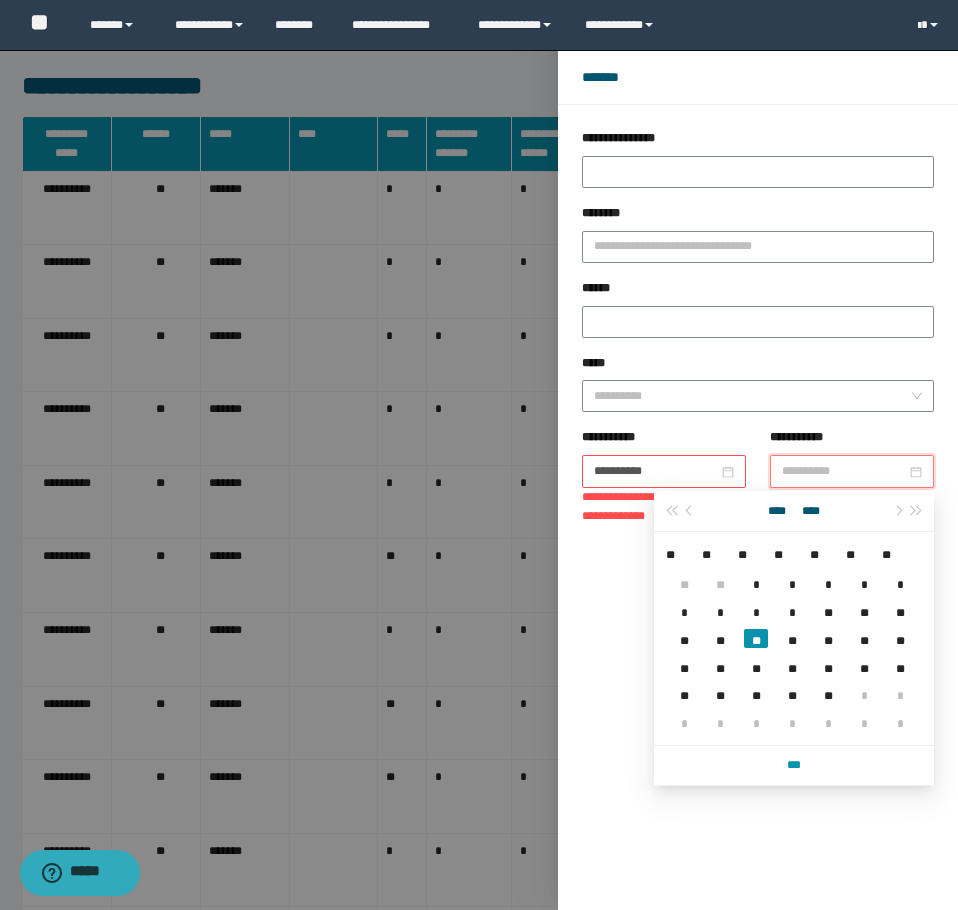 click on "**" at bounding box center (756, 638) 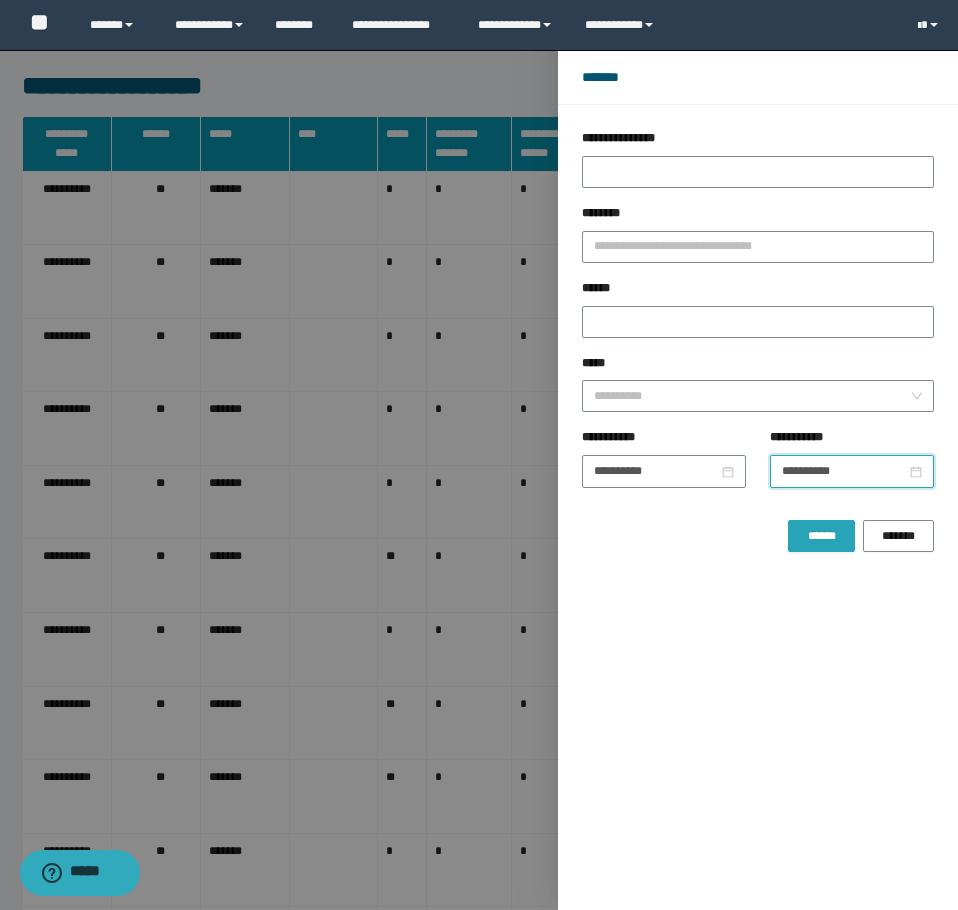 type on "**********" 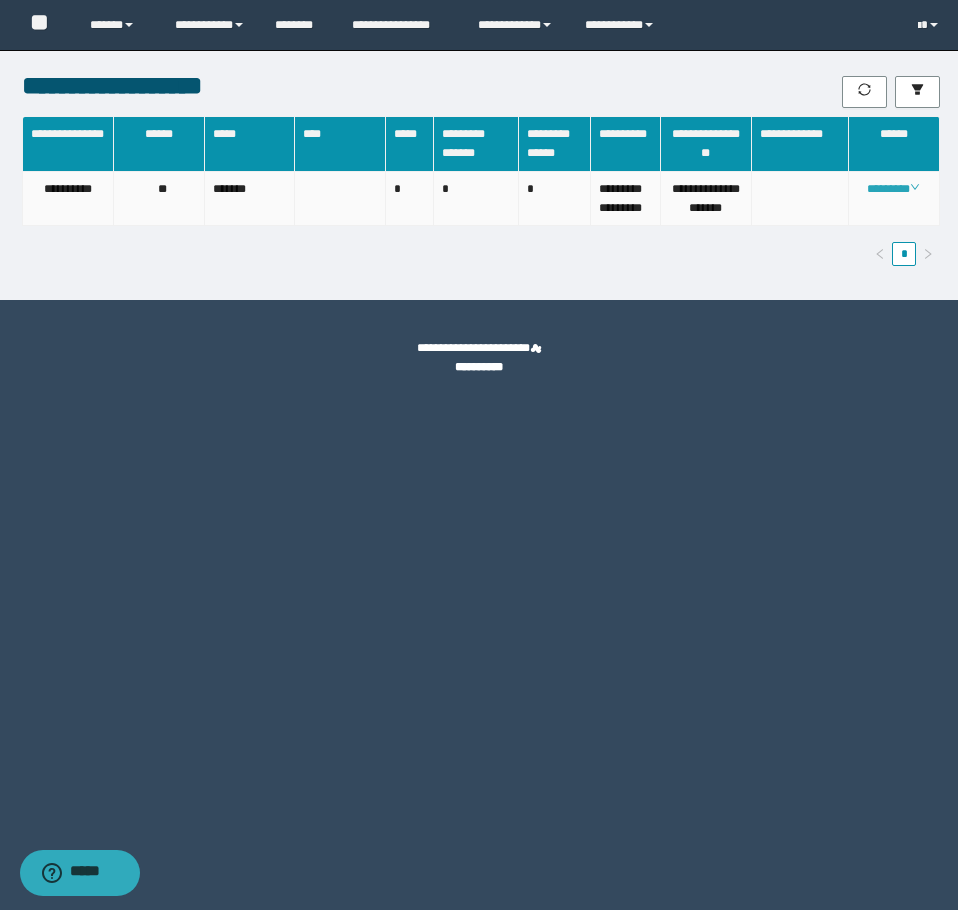 click on "********" at bounding box center [893, 189] 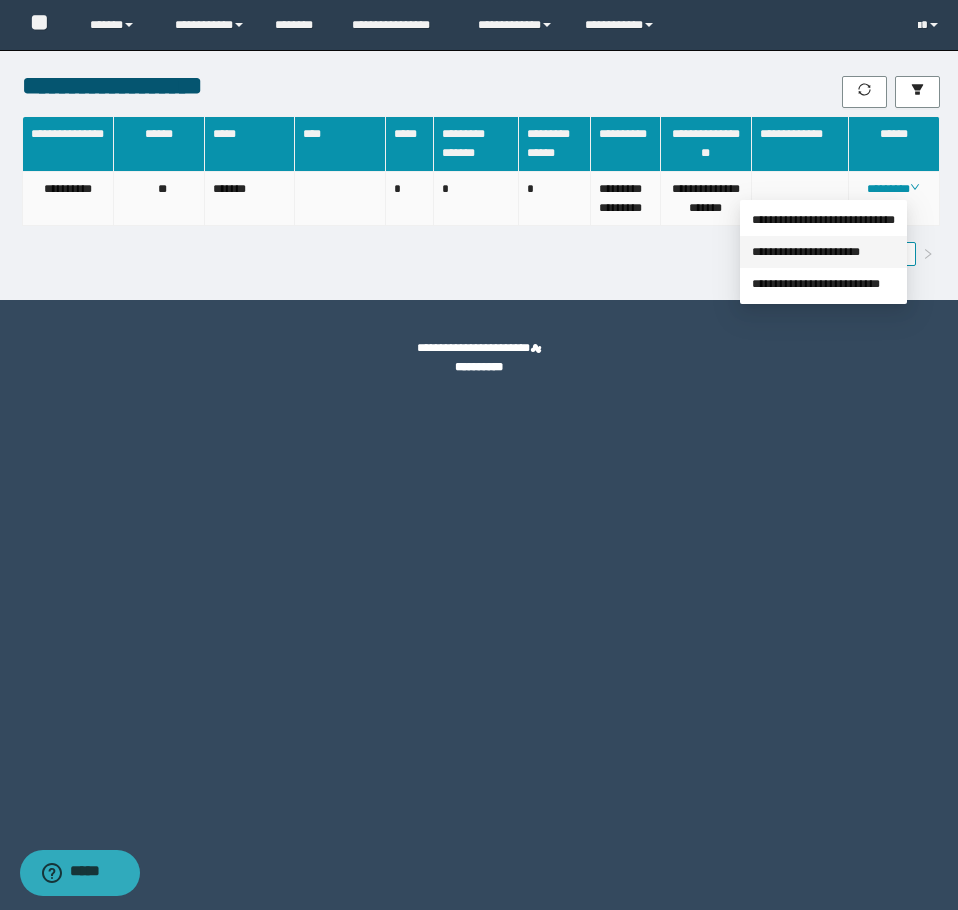 click on "**********" at bounding box center [806, 252] 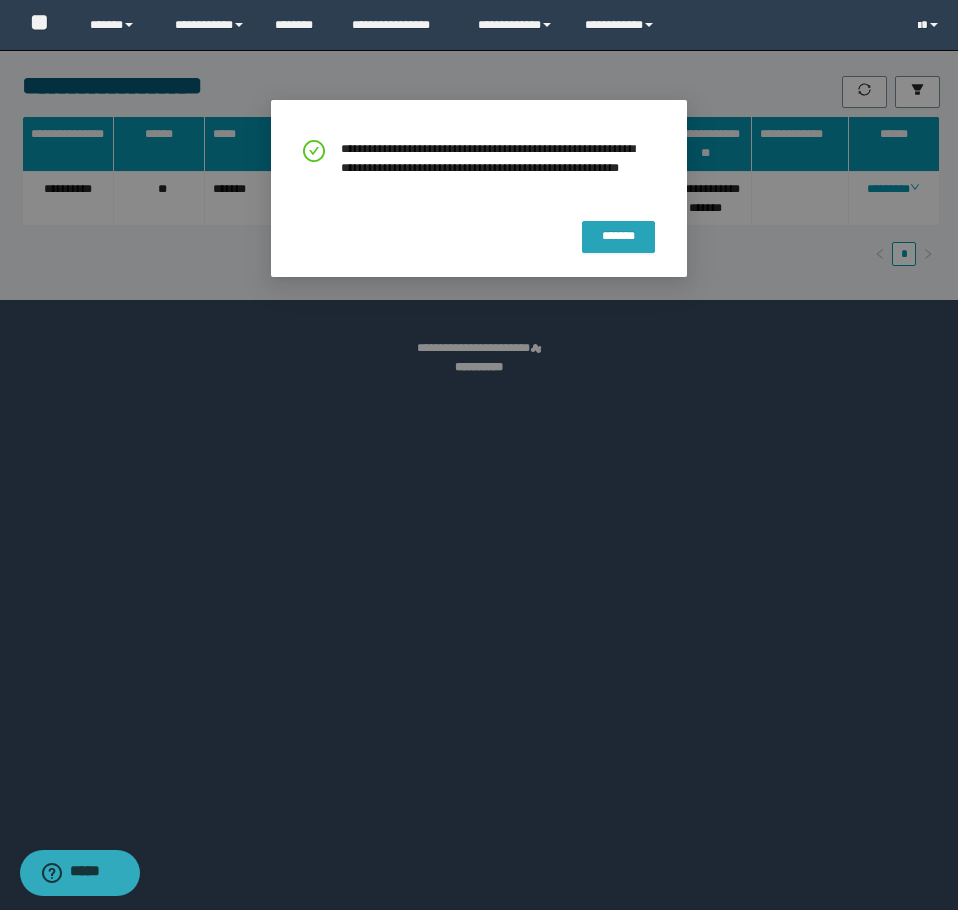 click on "*******" at bounding box center (618, 237) 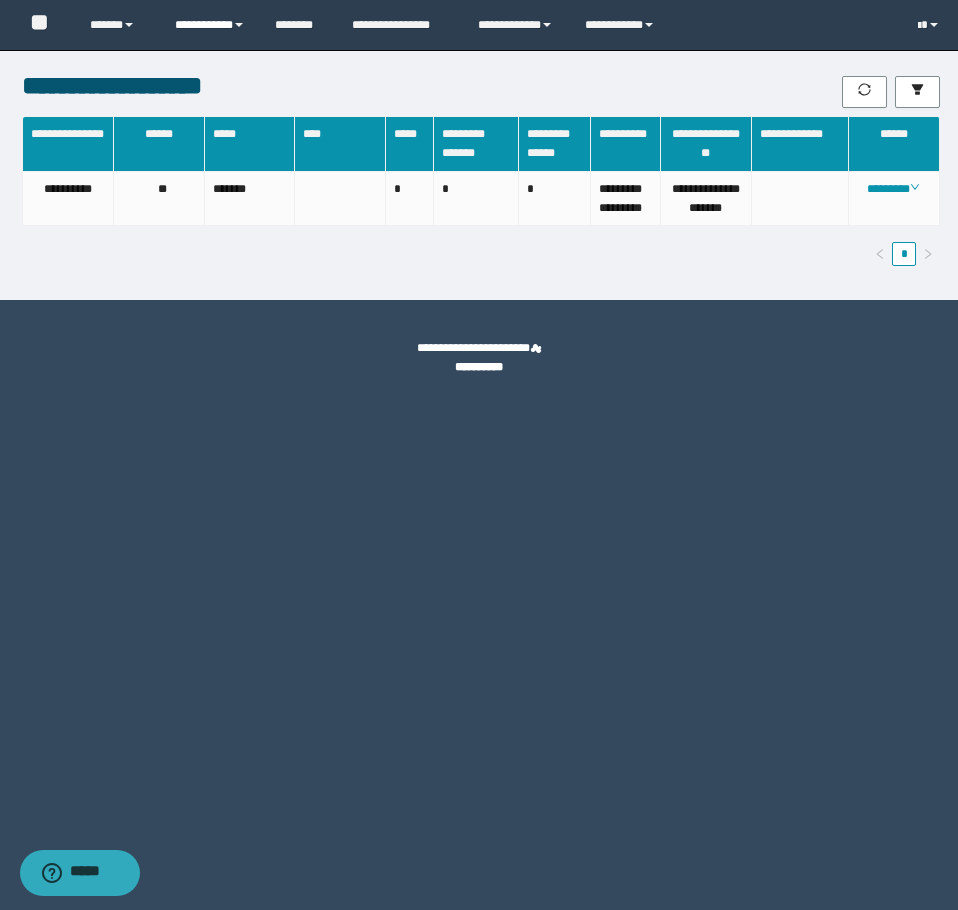 click on "**********" at bounding box center [210, 25] 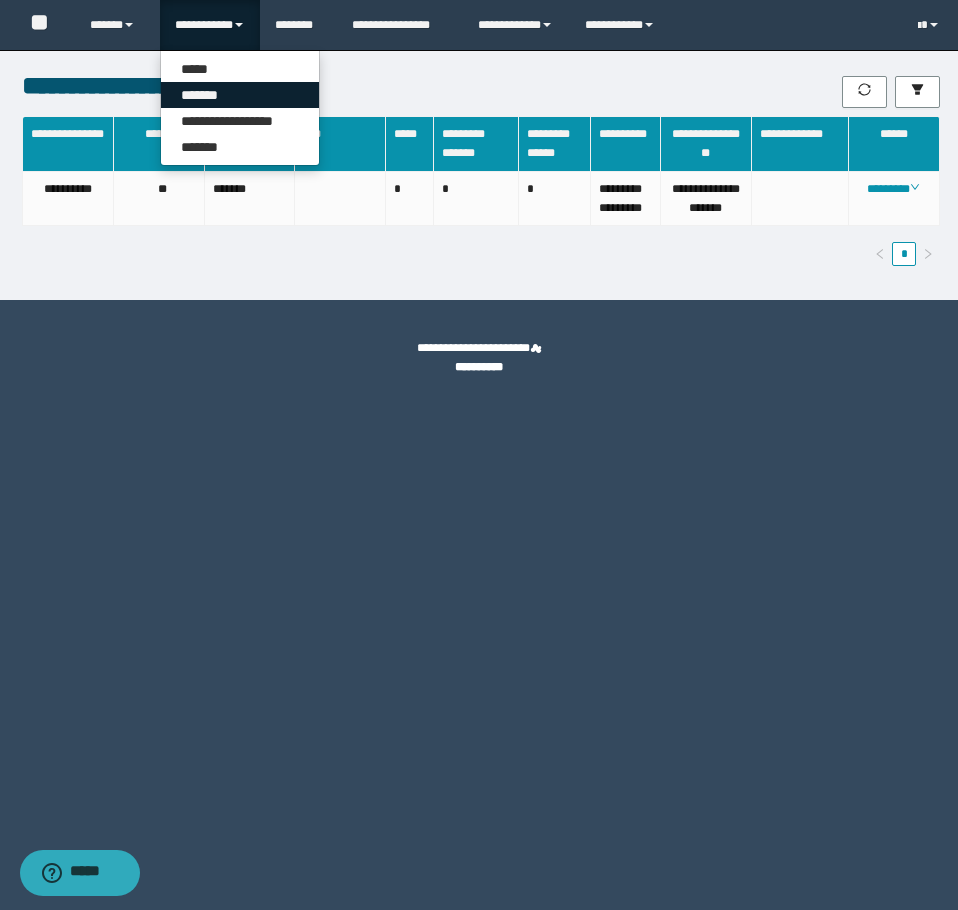 click on "*******" at bounding box center [240, 95] 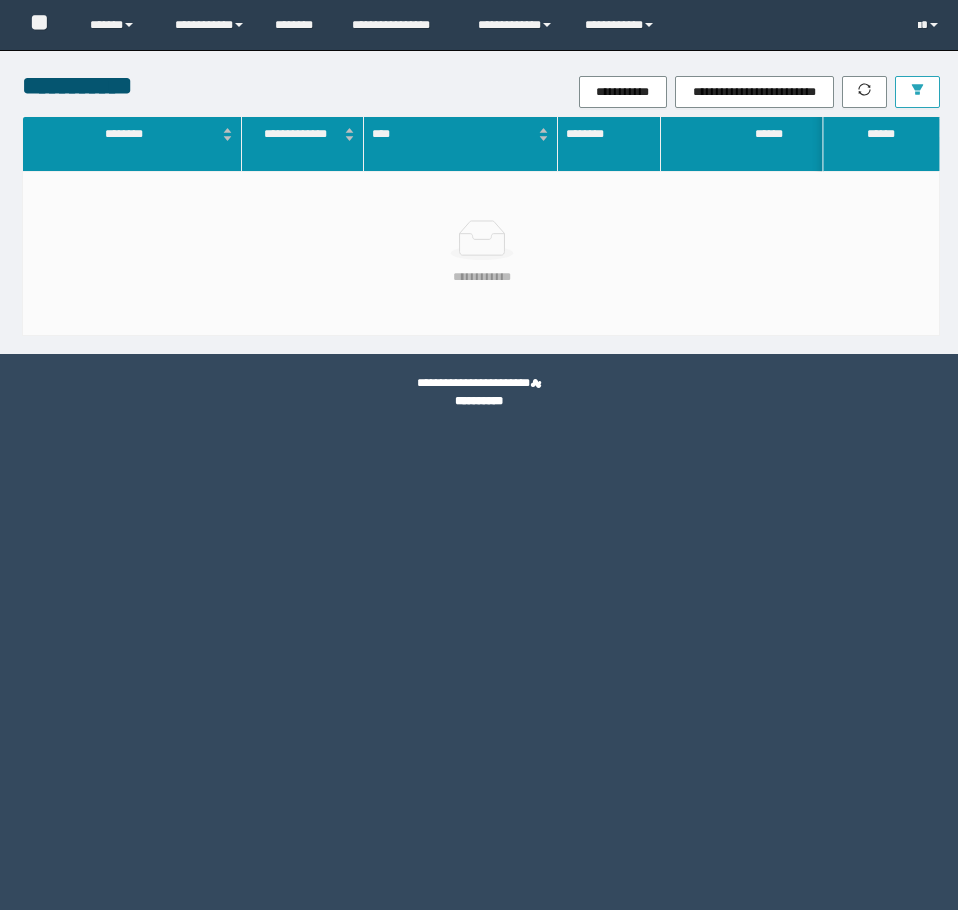 scroll, scrollTop: 0, scrollLeft: 0, axis: both 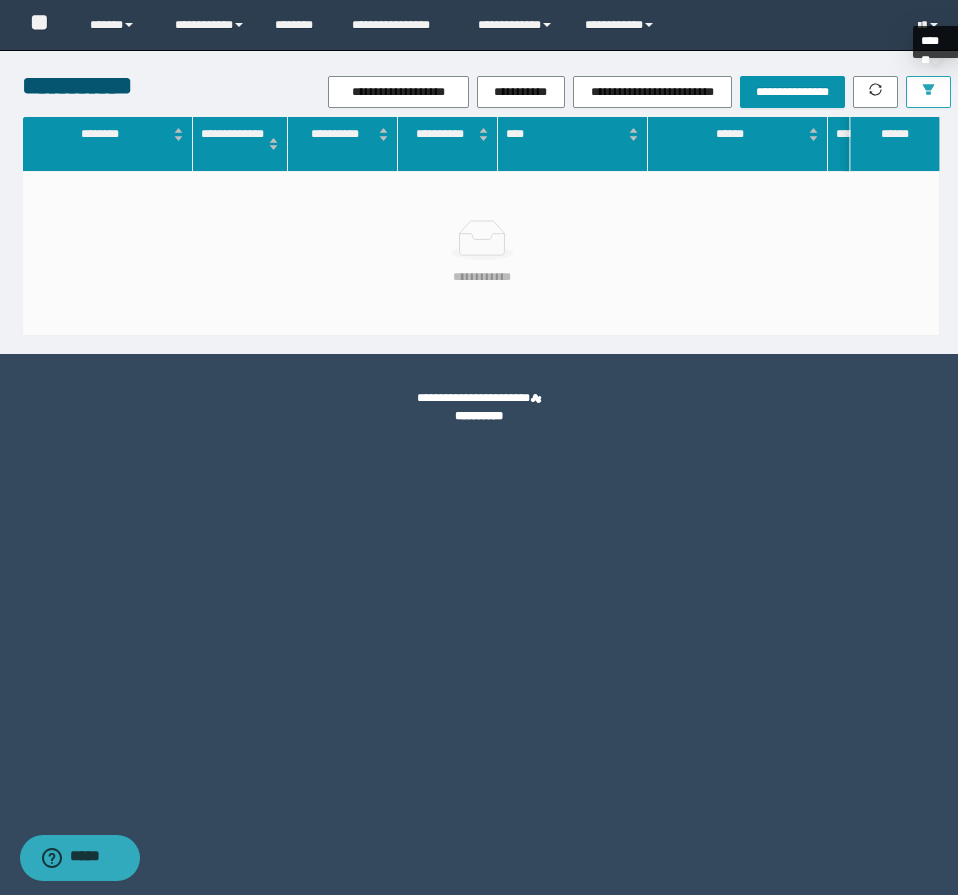 click at bounding box center [928, 92] 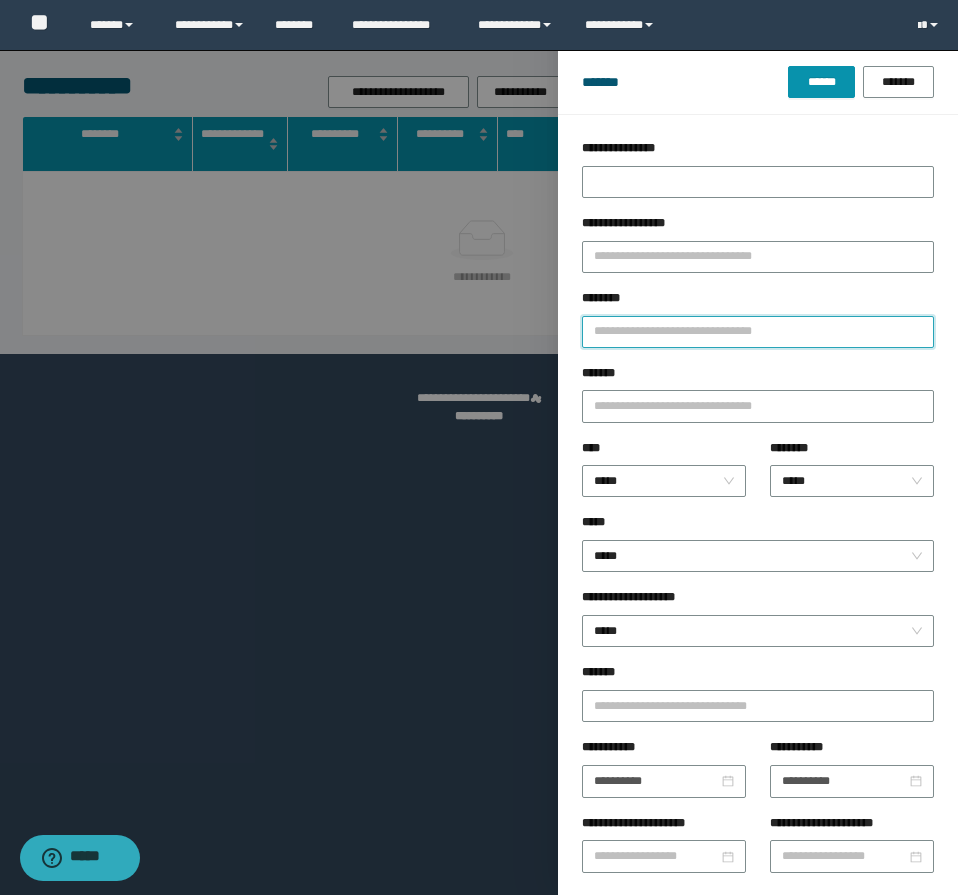 click on "********" at bounding box center [758, 332] 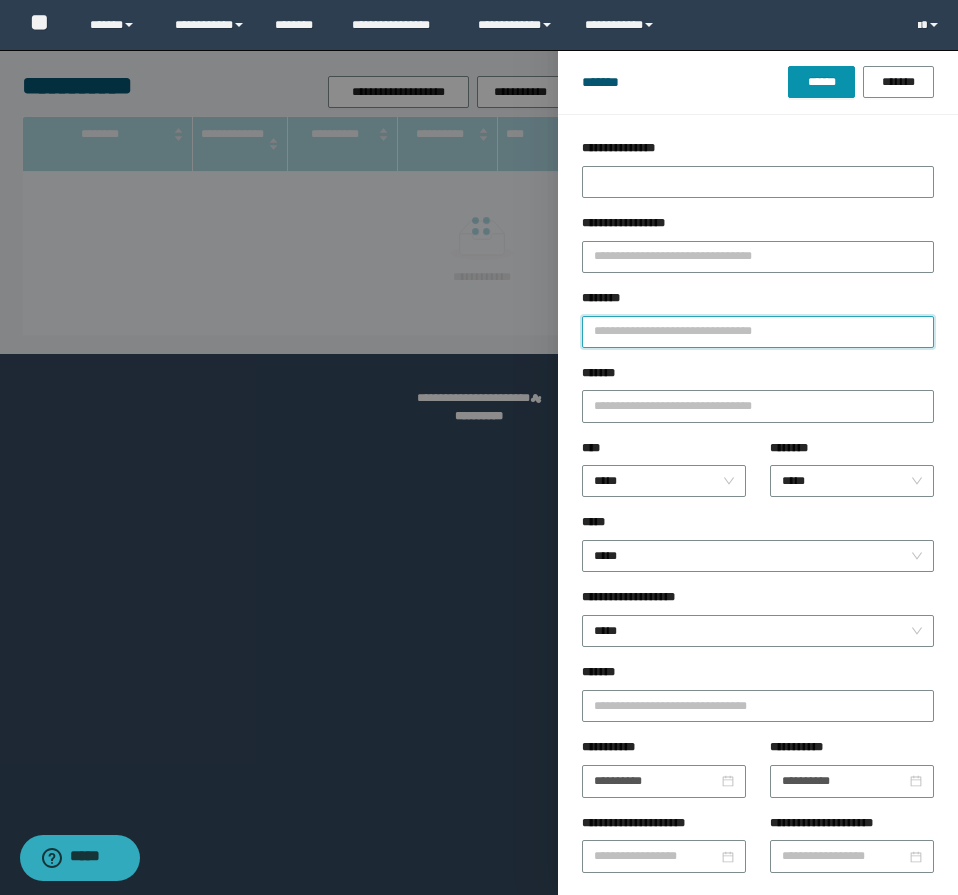 paste on "**********" 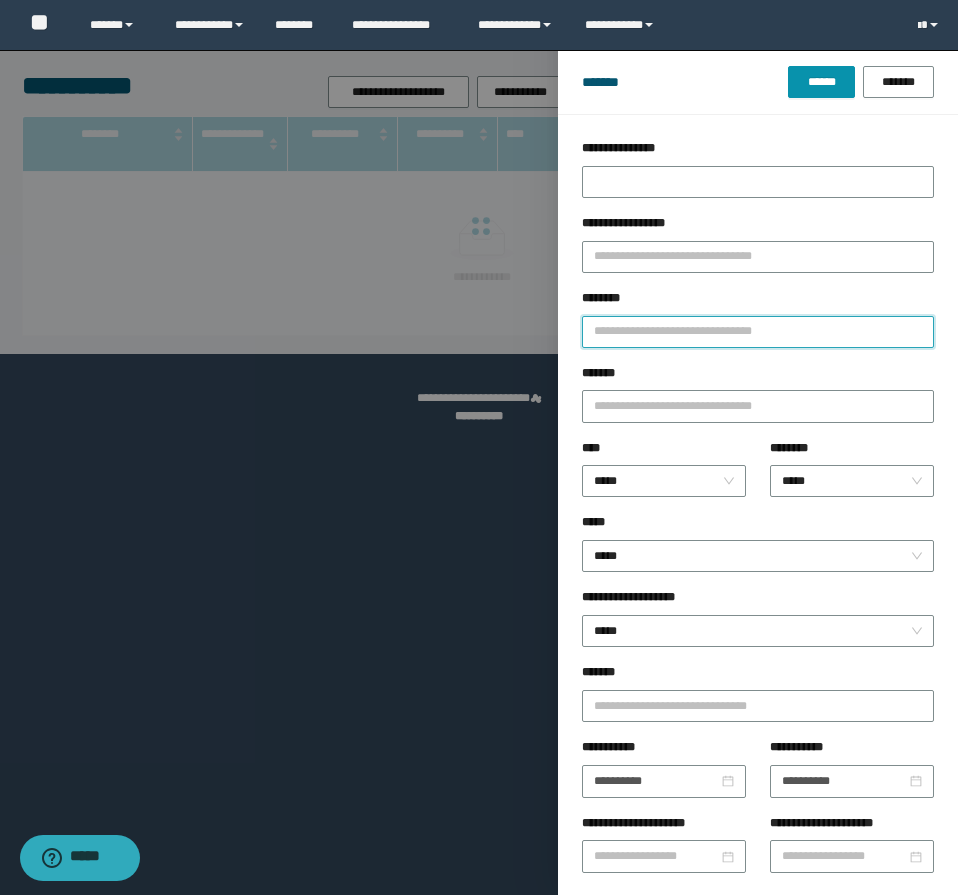 type on "**********" 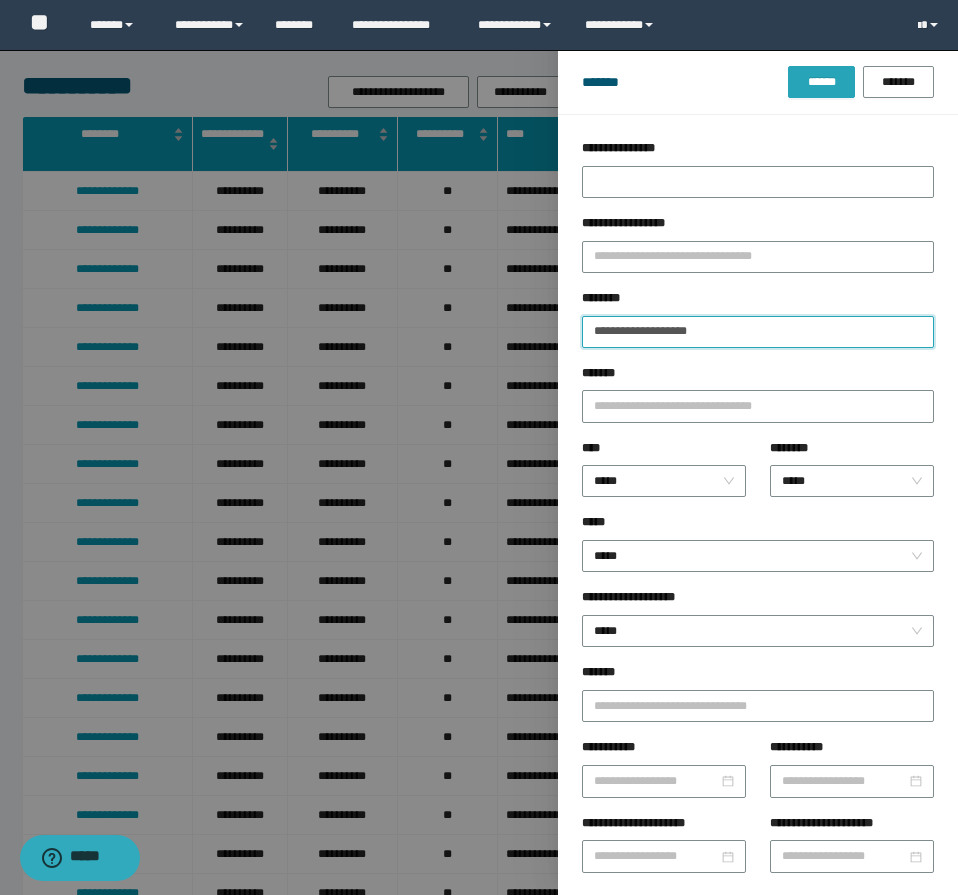type on "**********" 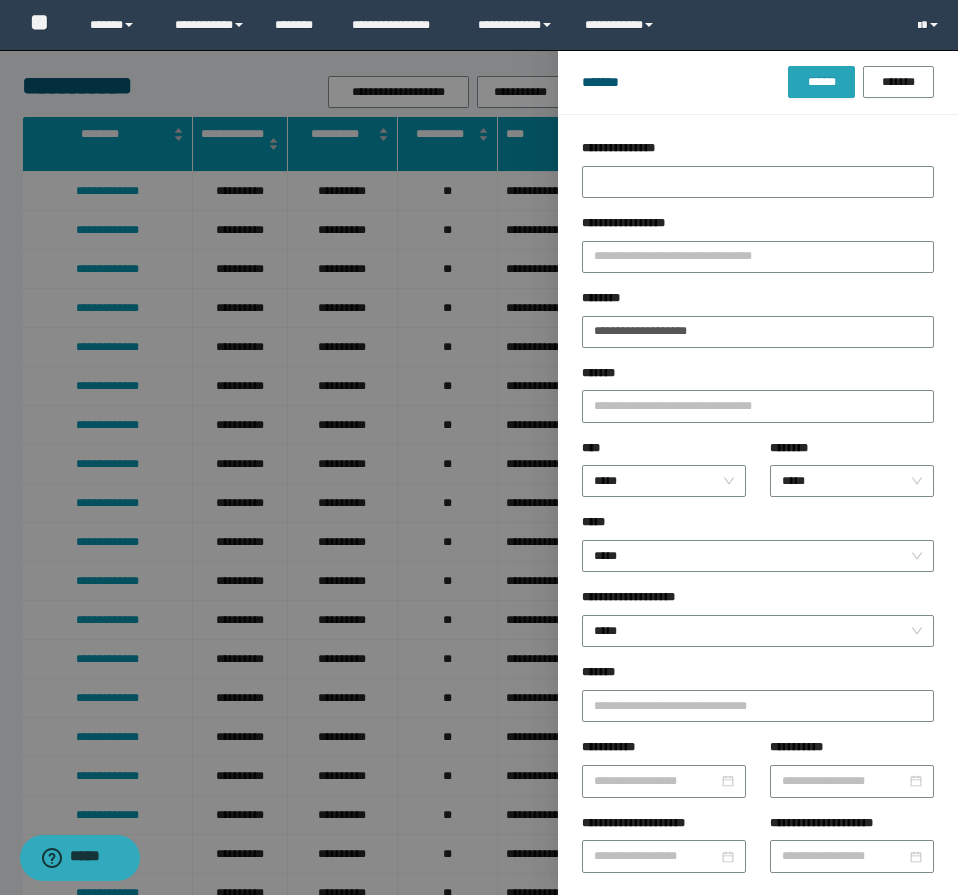 click on "******" at bounding box center (821, 82) 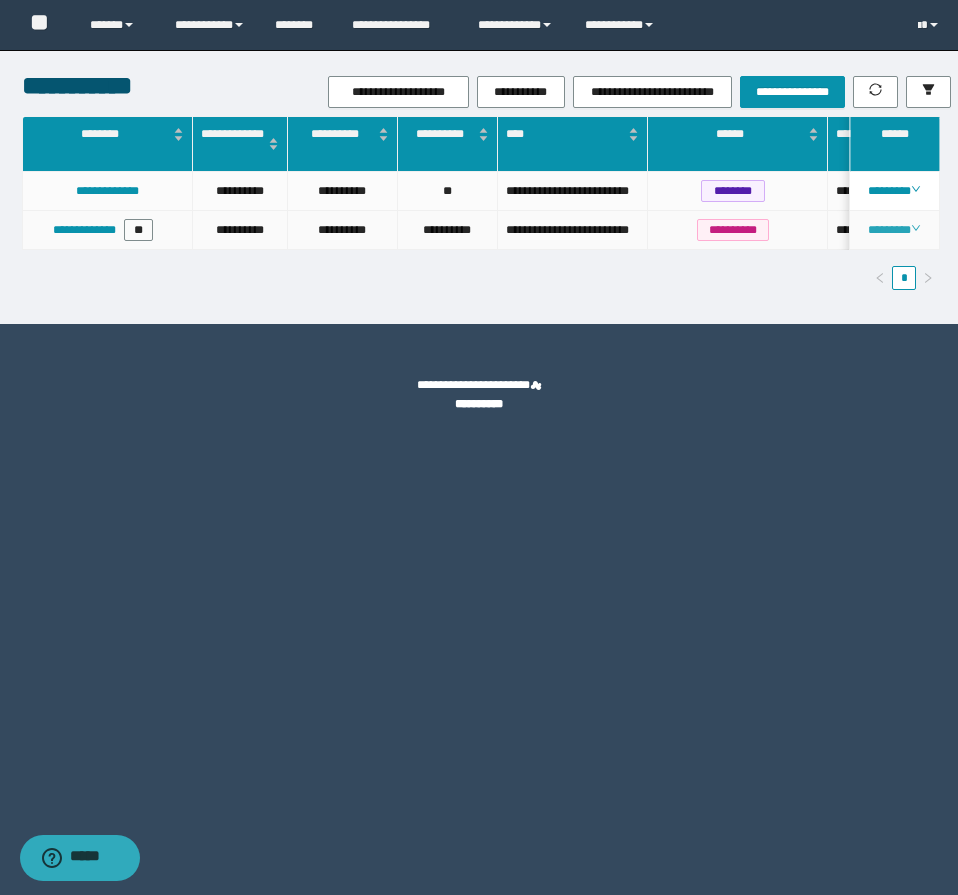 click on "********" at bounding box center (894, 230) 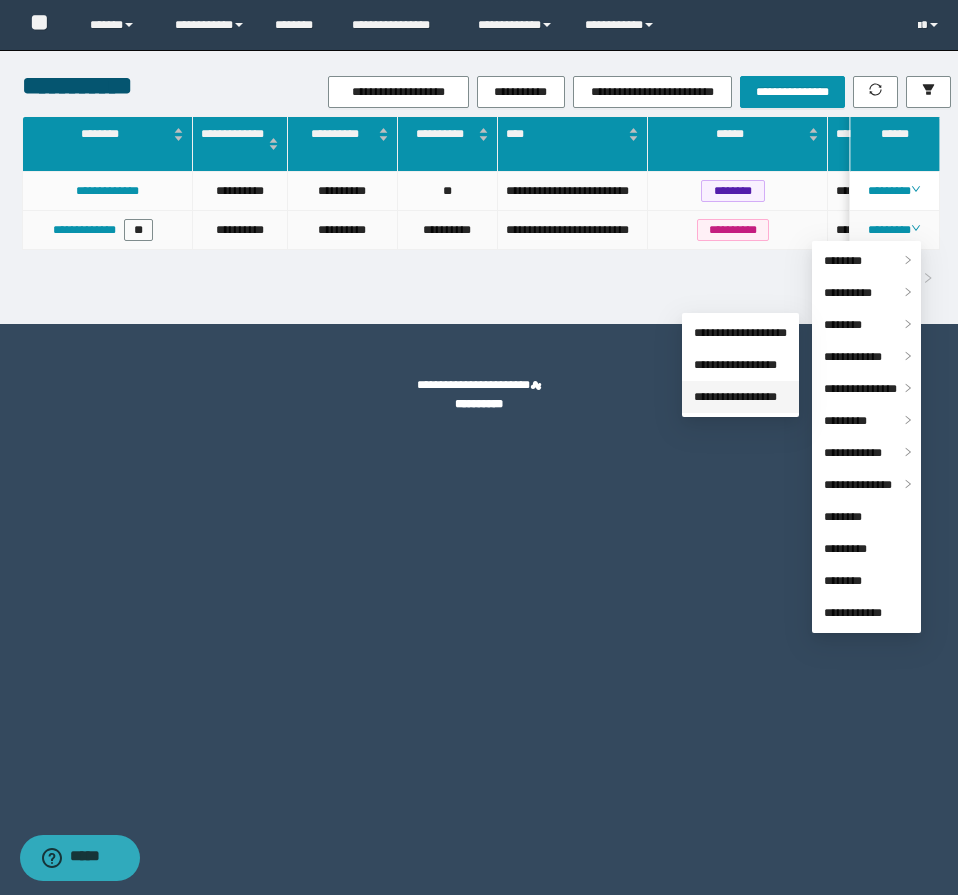 click on "**********" at bounding box center [735, 397] 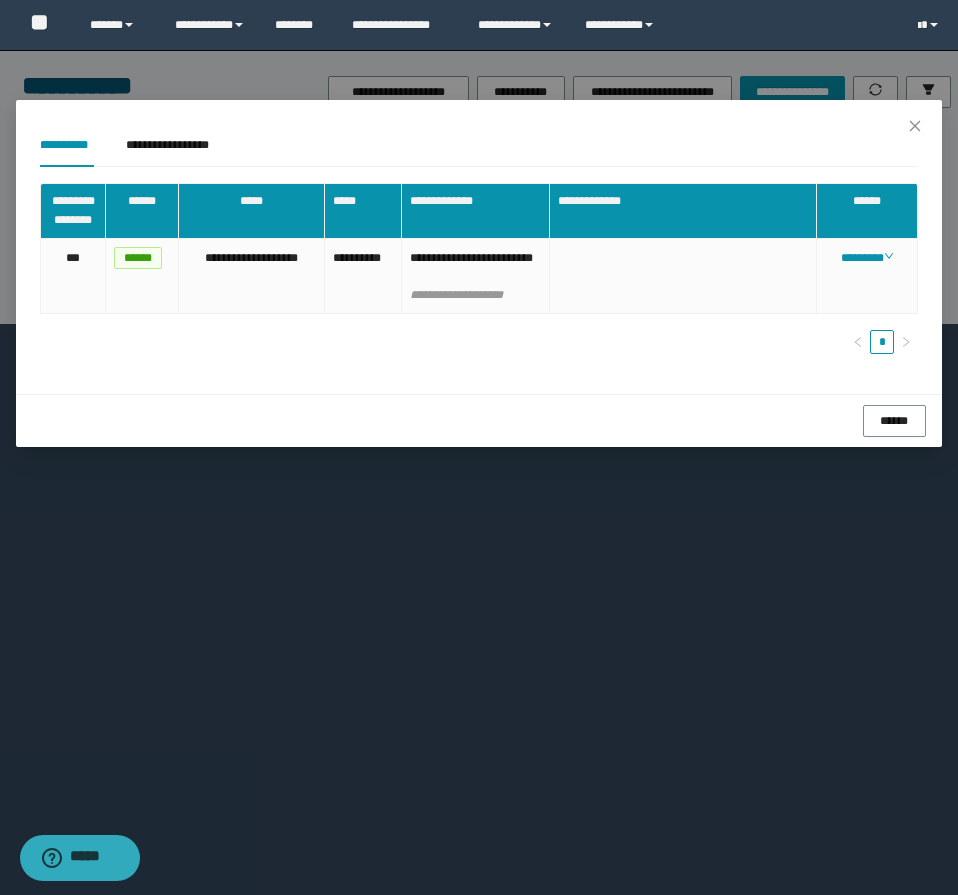 click on "********" at bounding box center [867, 258] 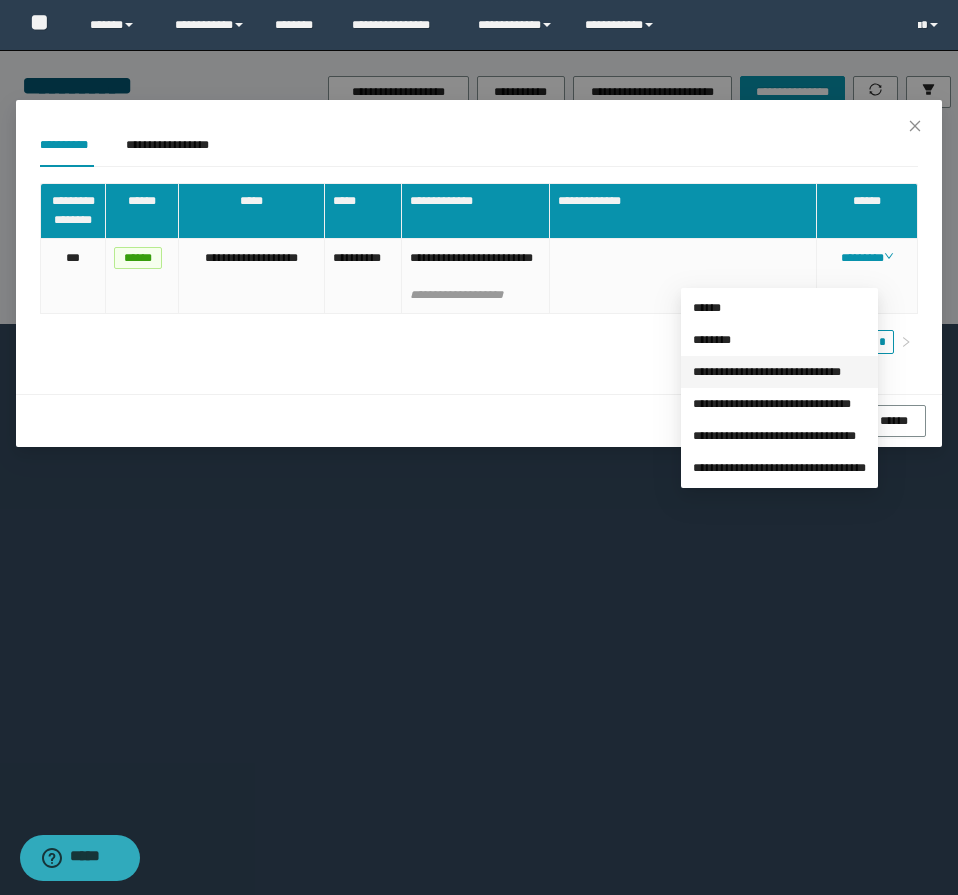 click on "**********" at bounding box center [767, 372] 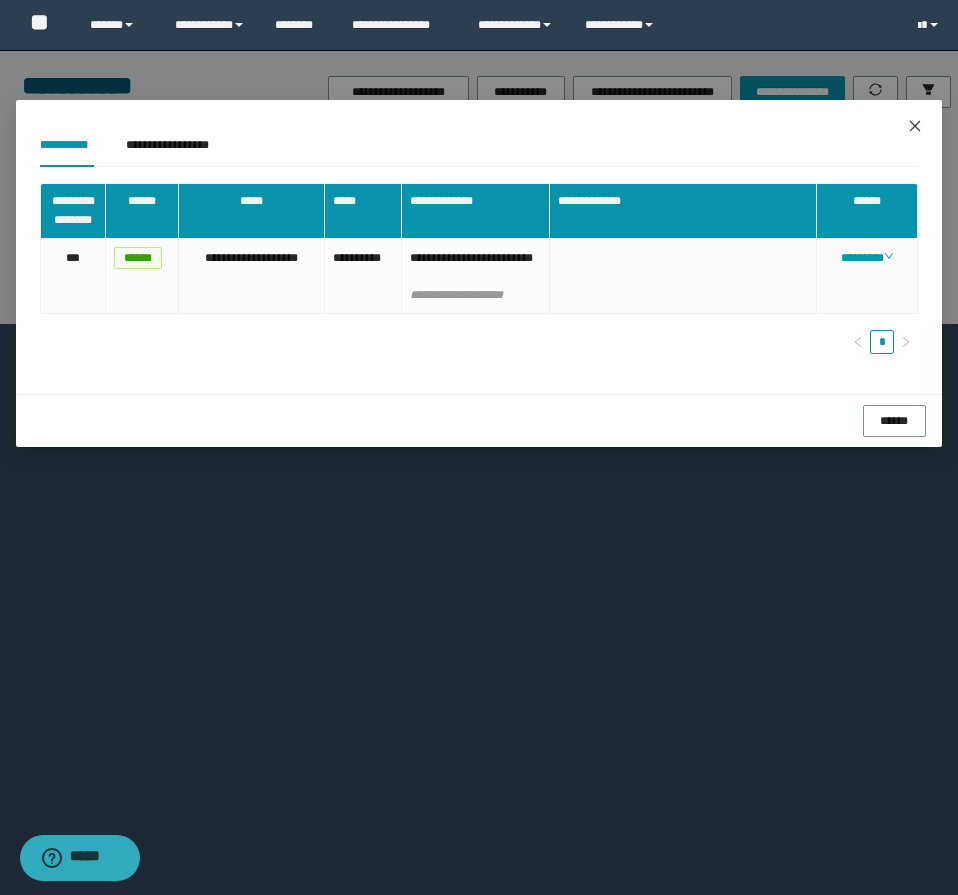 click at bounding box center (915, 127) 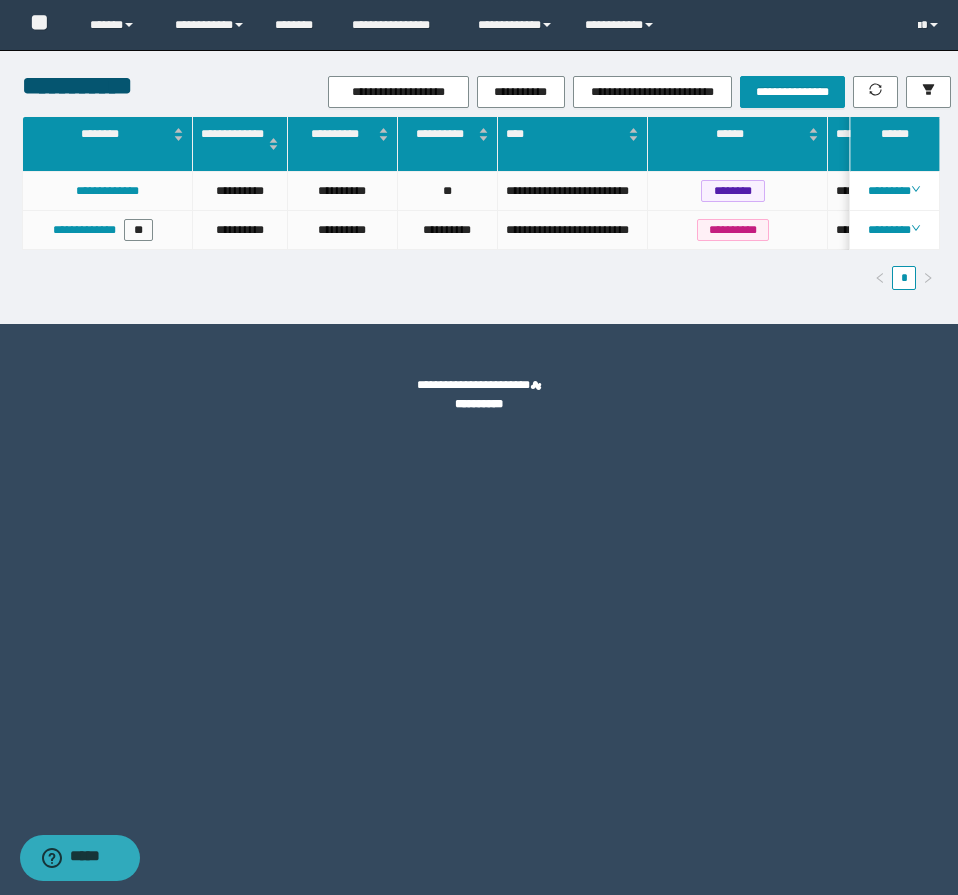 click on "**********" at bounding box center [479, 447] 